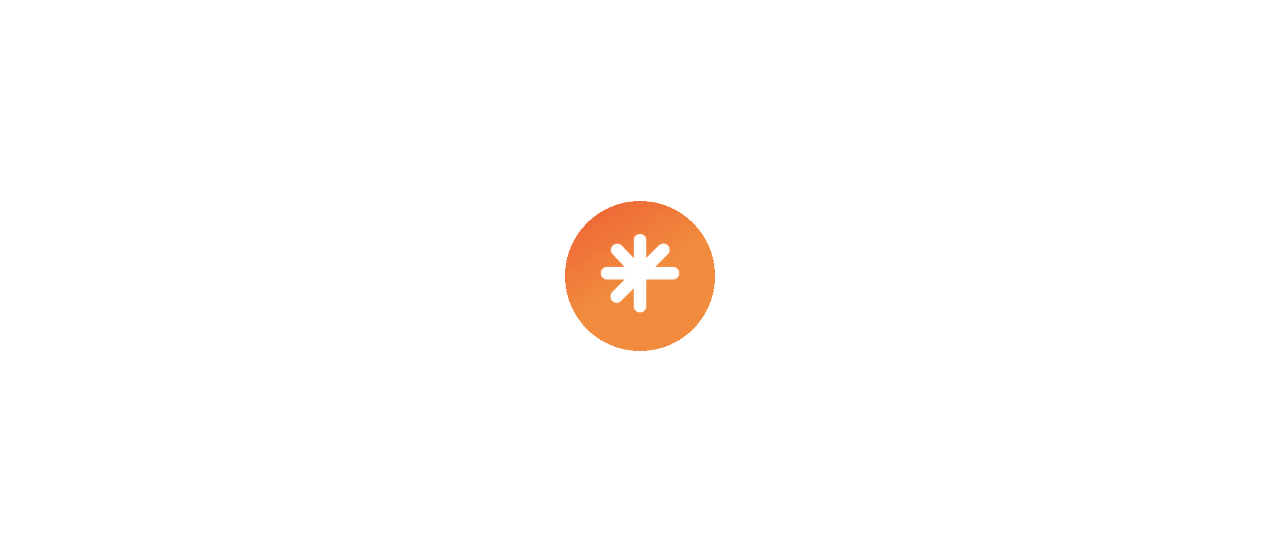 scroll, scrollTop: 0, scrollLeft: 0, axis: both 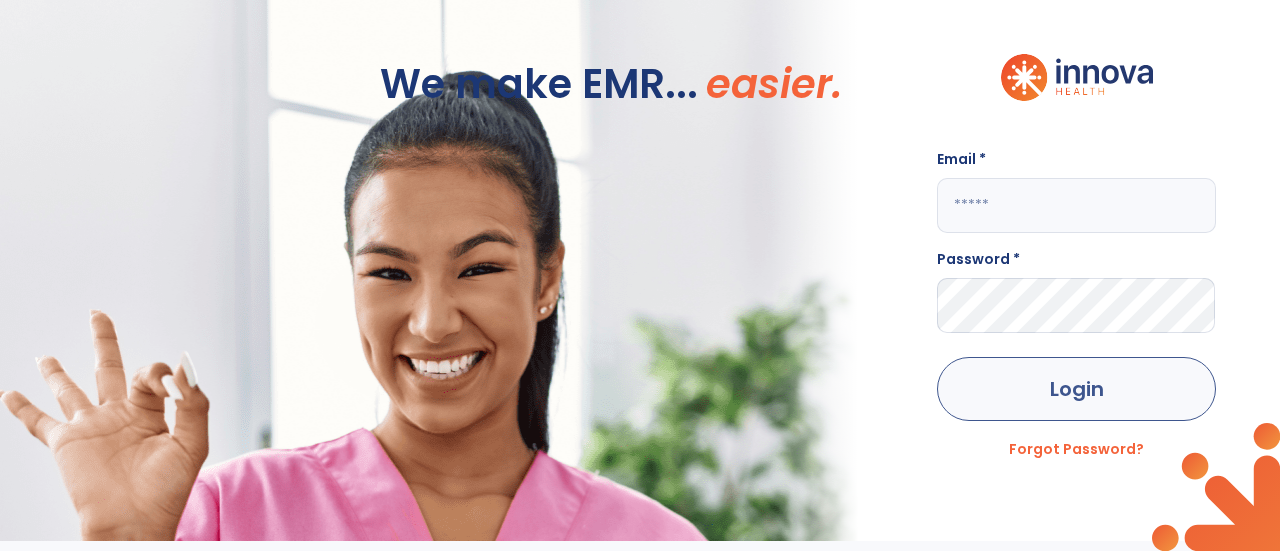 type on "**********" 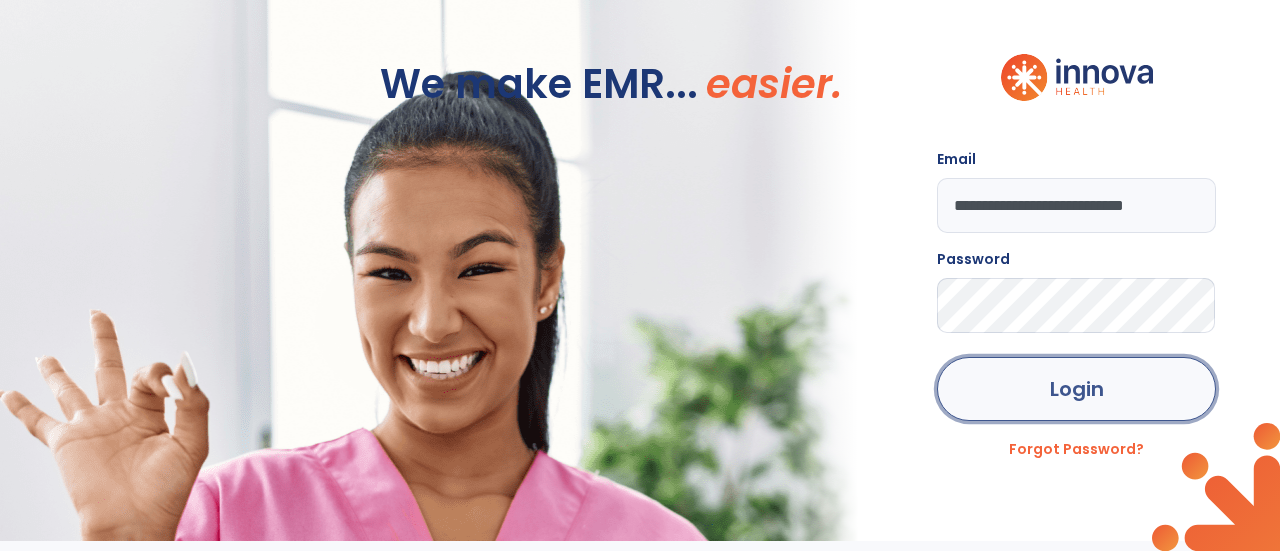 click on "Login" 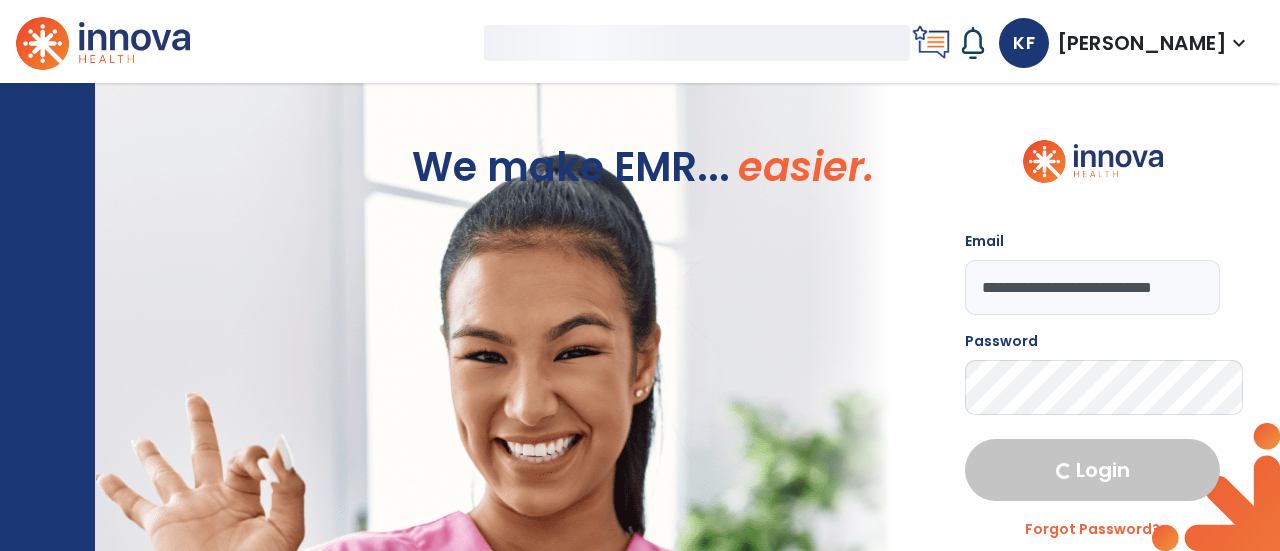 select on "****" 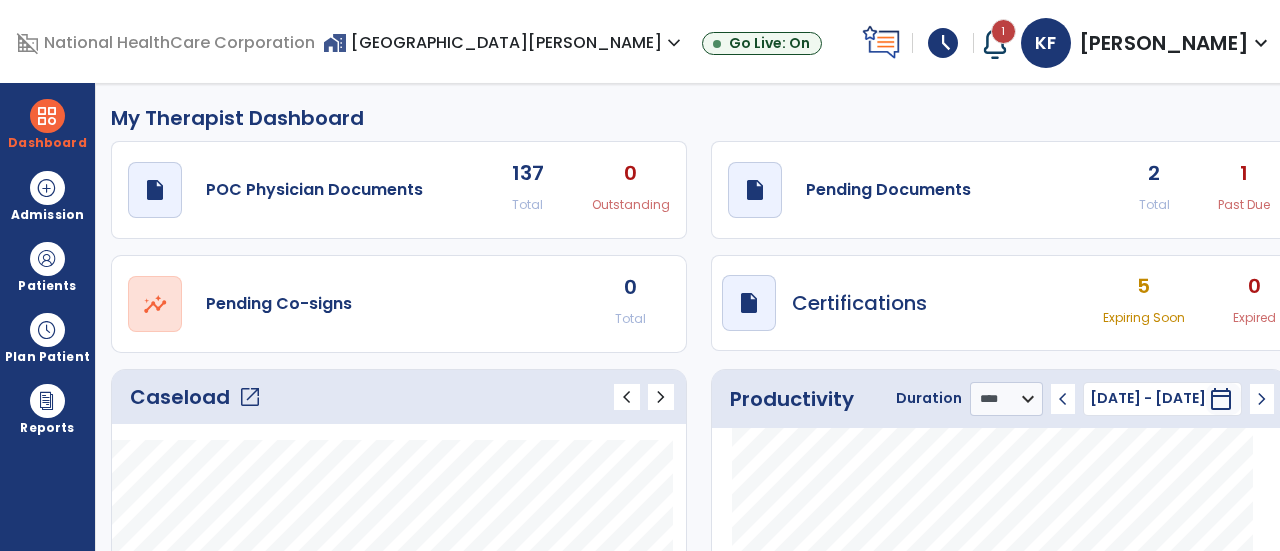 click on "expand_more" at bounding box center [674, 43] 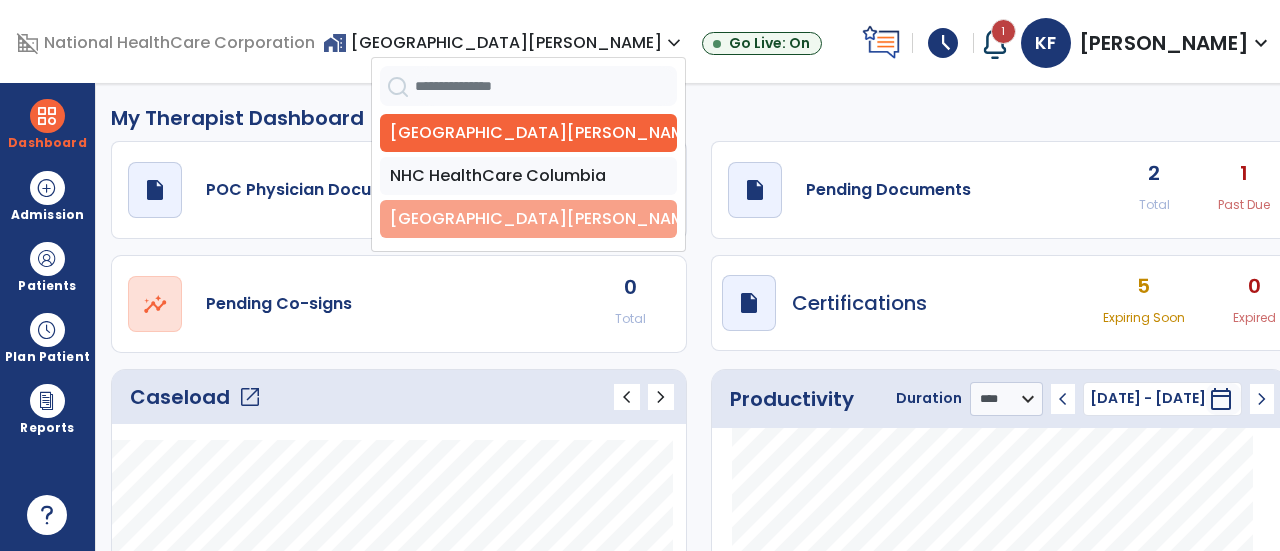 click on "[GEOGRAPHIC_DATA][PERSON_NAME]" at bounding box center [528, 219] 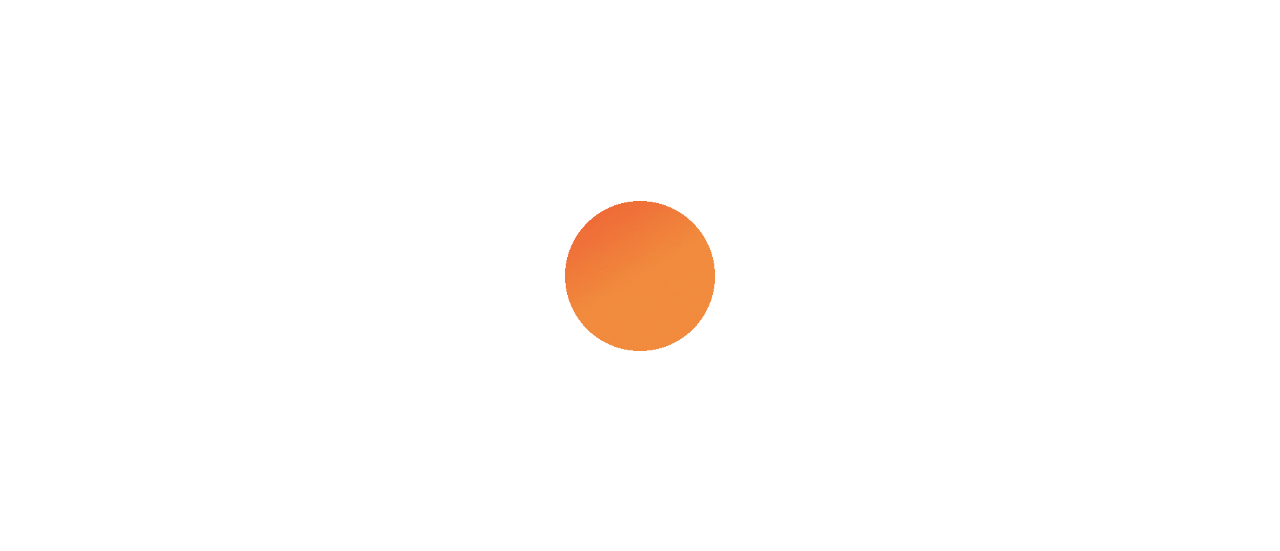 scroll, scrollTop: 0, scrollLeft: 0, axis: both 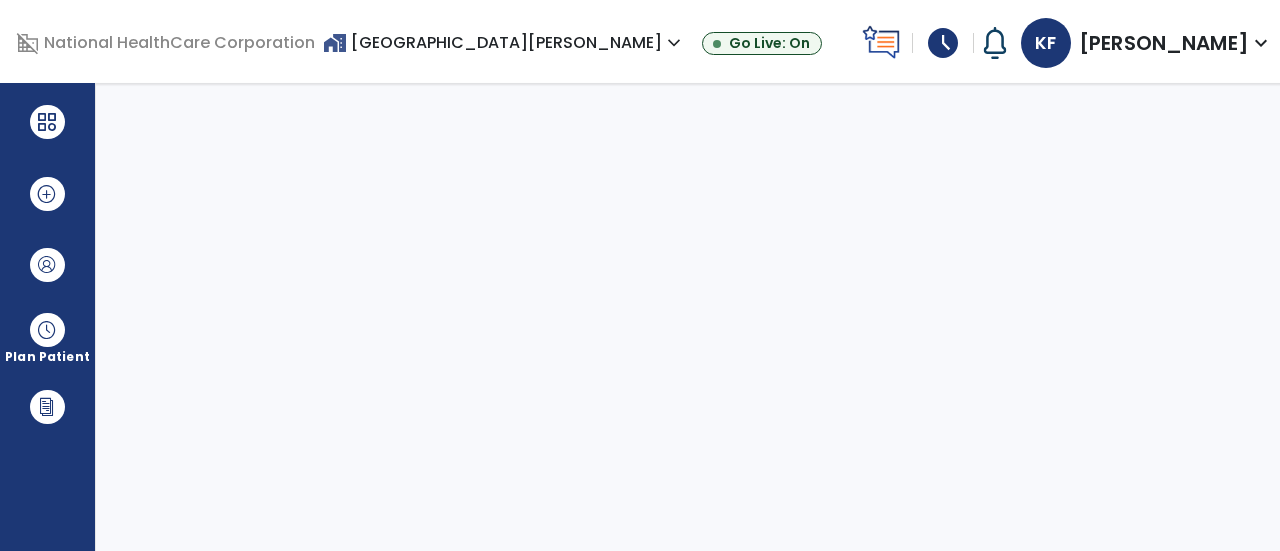 select on "****" 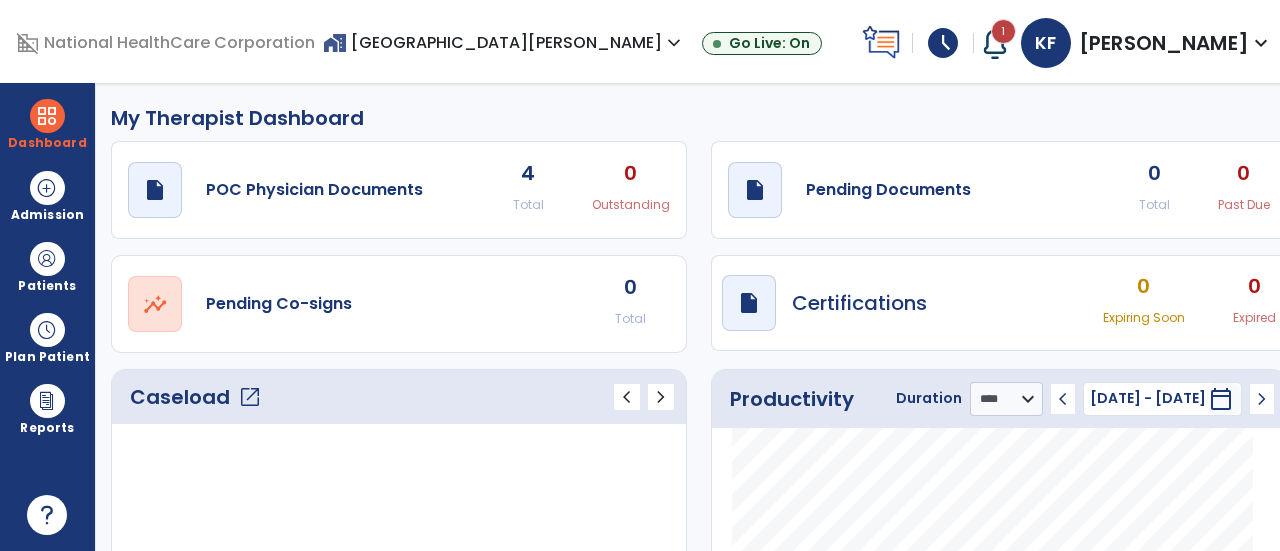 click on "open_in_new" 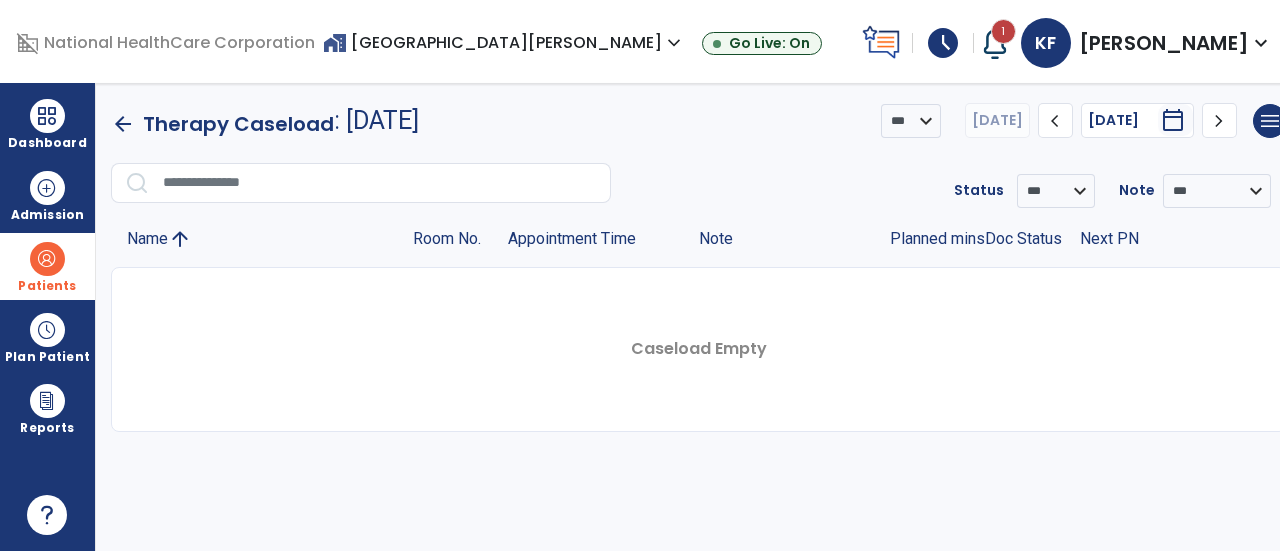 click at bounding box center [47, 259] 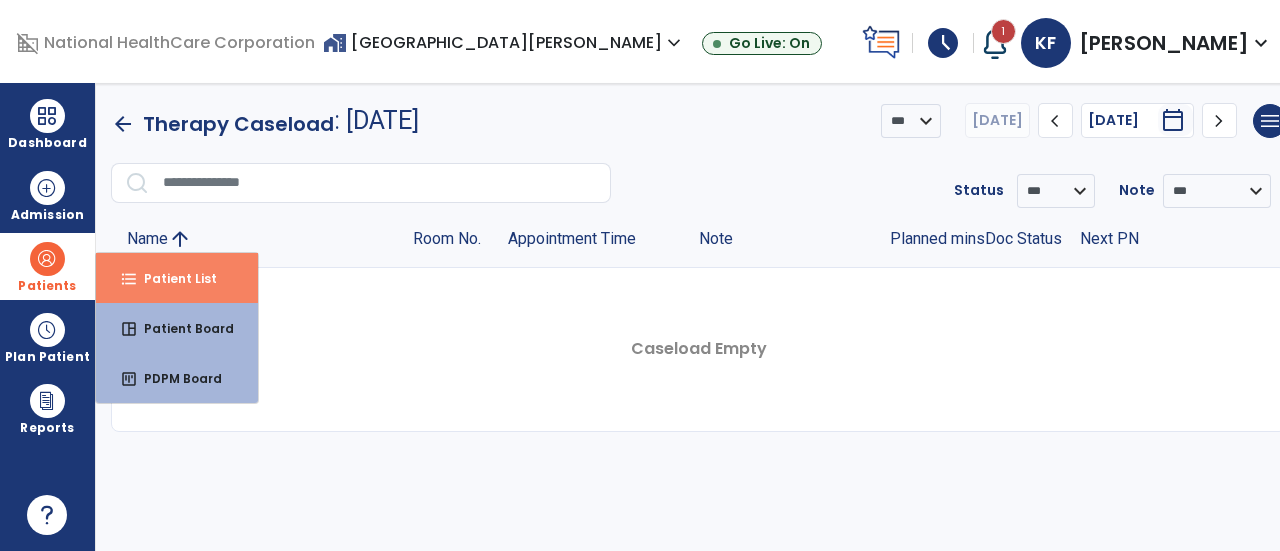 click on "Patient List" at bounding box center (172, 278) 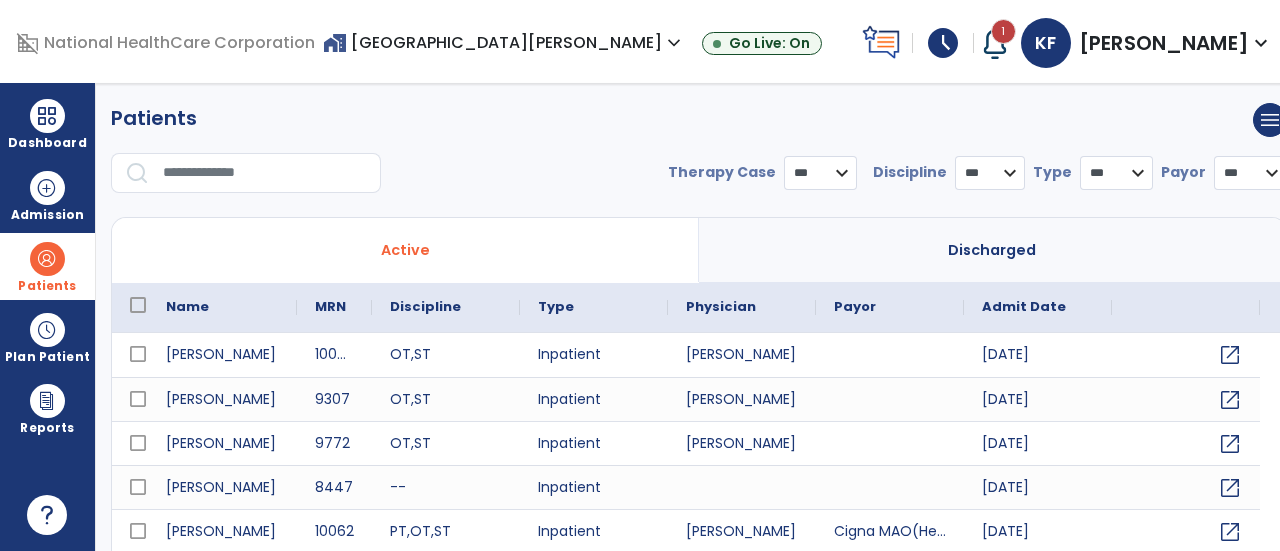 select on "***" 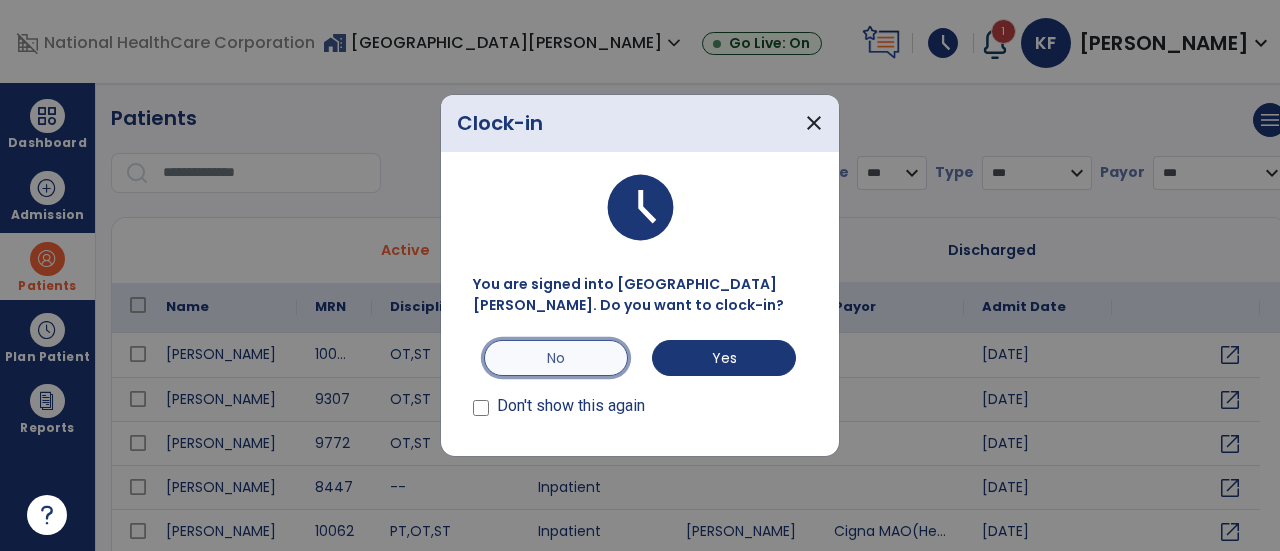click on "No" at bounding box center [556, 358] 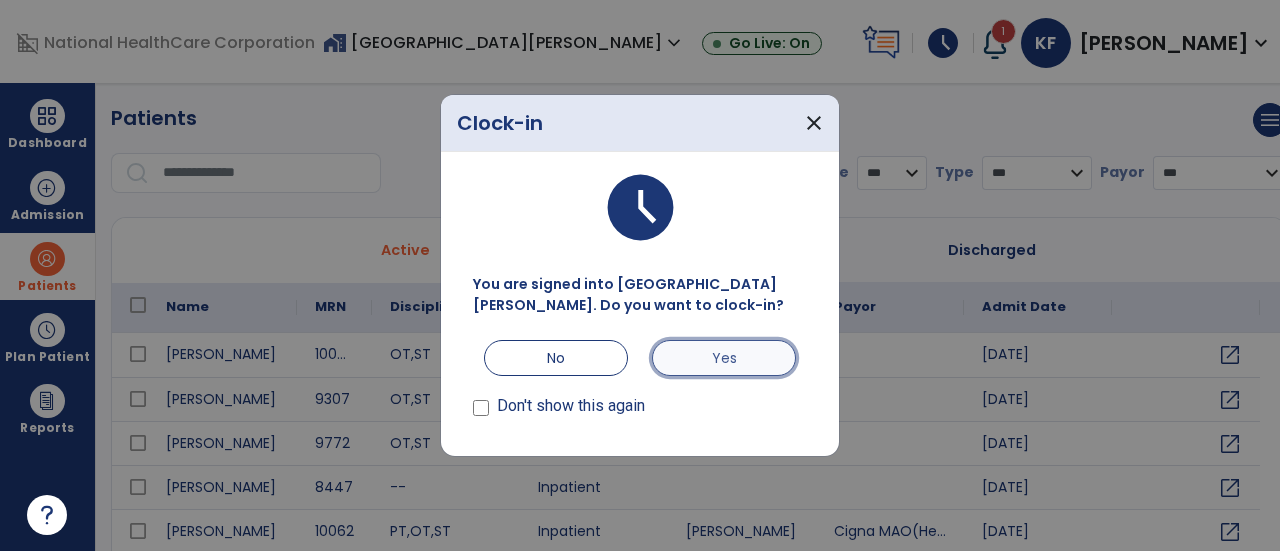 click on "Yes" at bounding box center (724, 358) 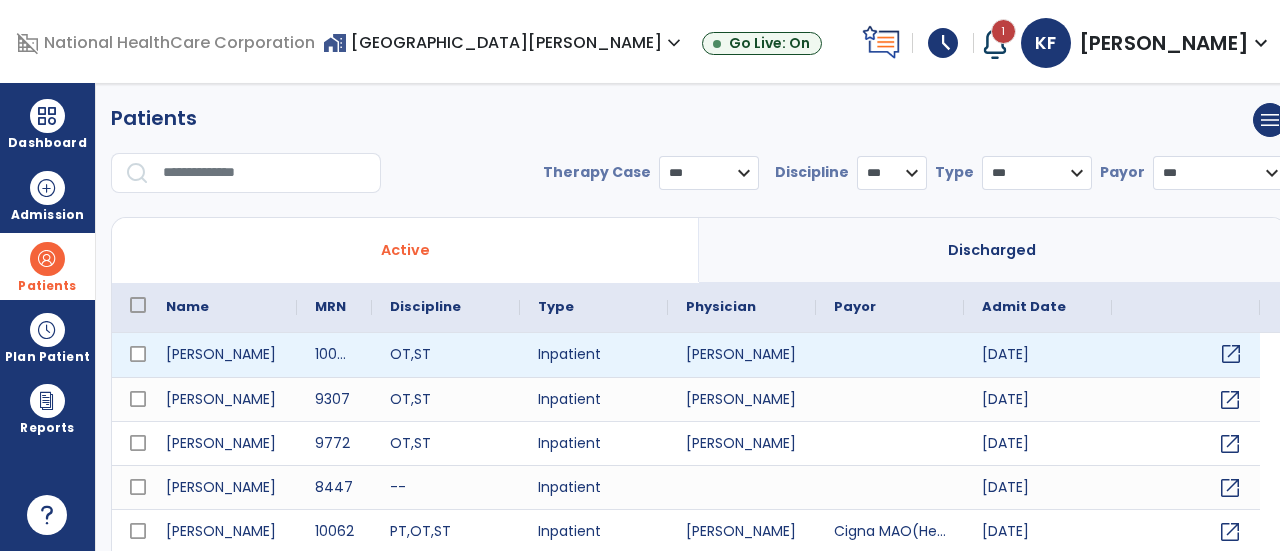 click on "open_in_new" at bounding box center [1231, 354] 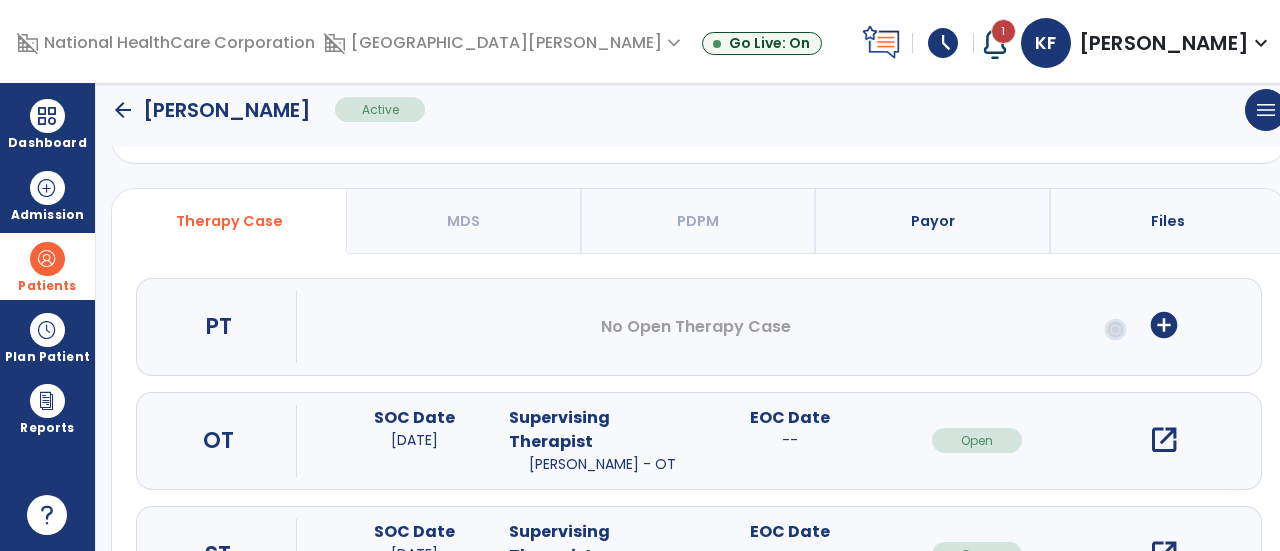 scroll, scrollTop: 102, scrollLeft: 0, axis: vertical 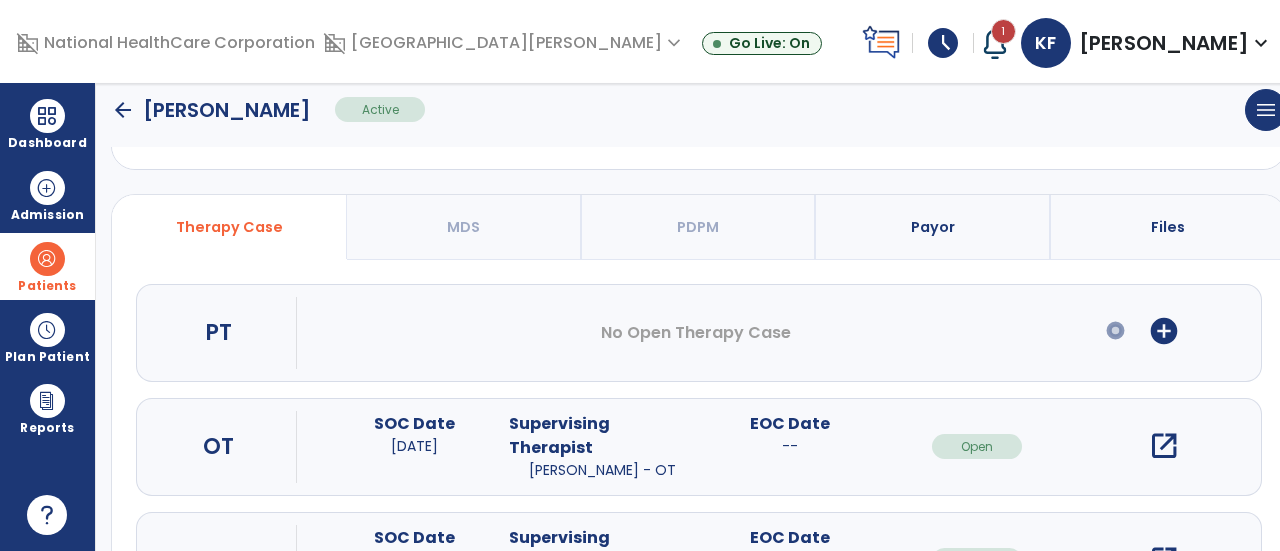 click on "open_in_new" at bounding box center [1164, 446] 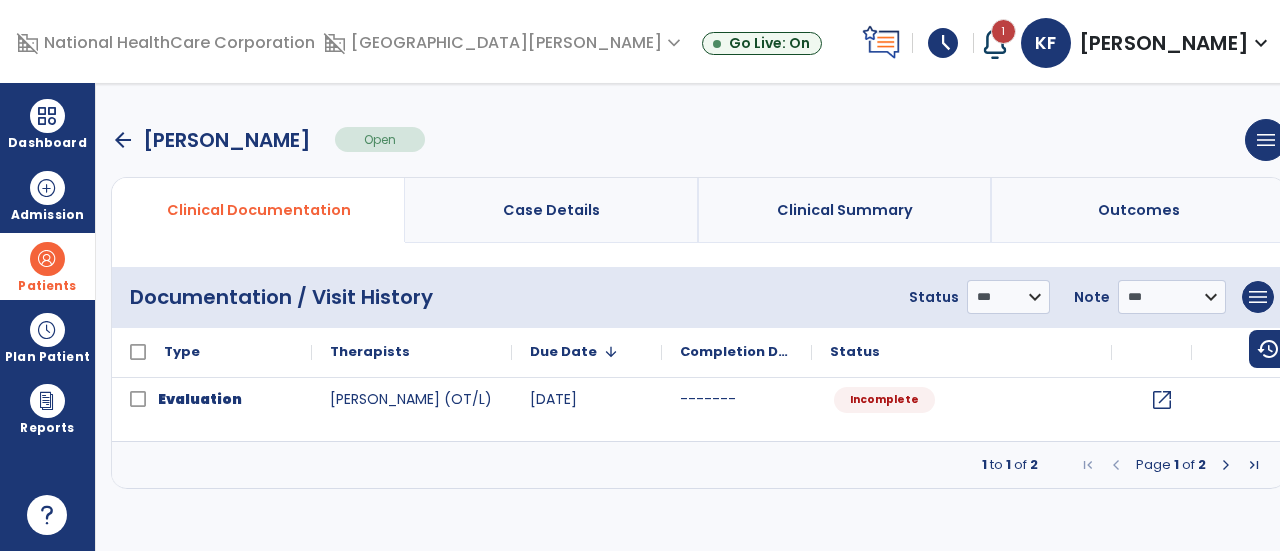 scroll, scrollTop: 0, scrollLeft: 0, axis: both 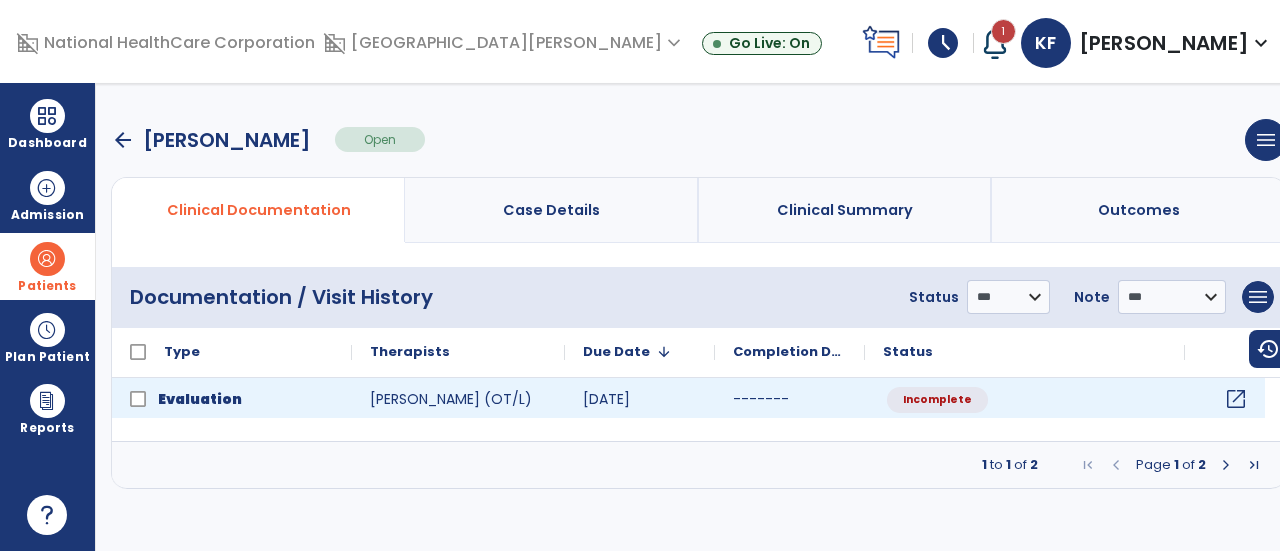 click on "open_in_new" 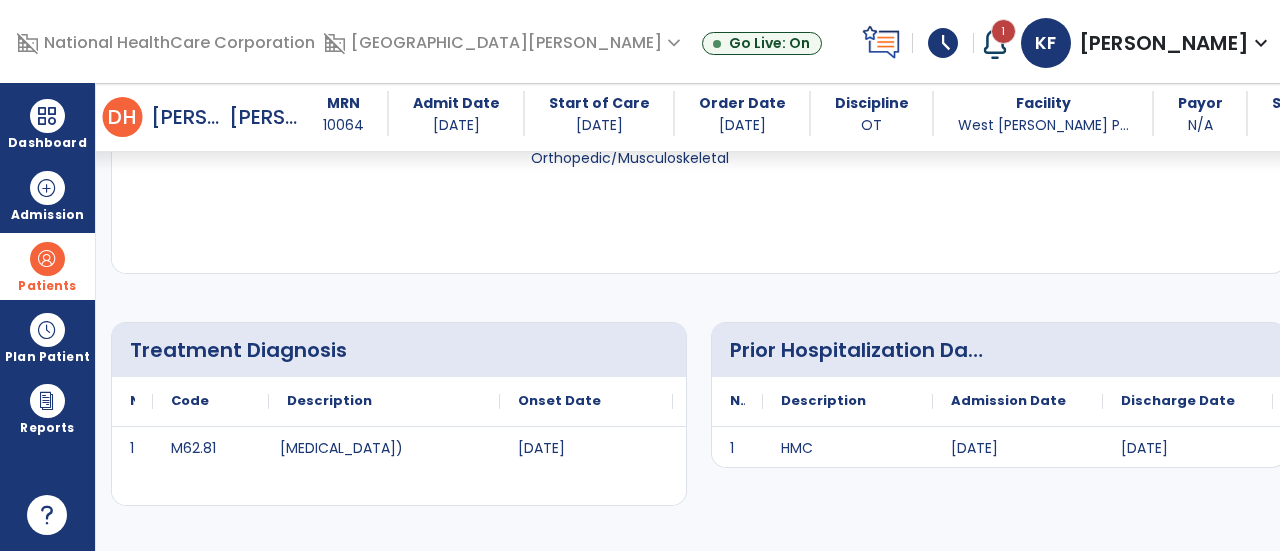 scroll, scrollTop: 380, scrollLeft: 0, axis: vertical 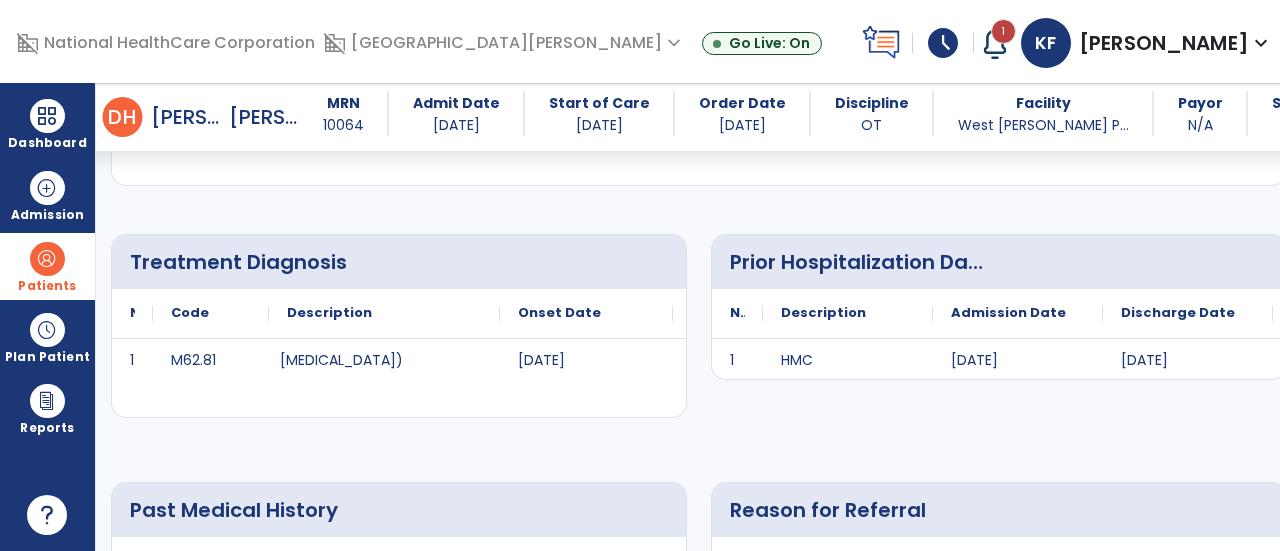 click on "Prior Hospitalization Dates
No.
Description
Admission Date
1" at bounding box center [999, 334] 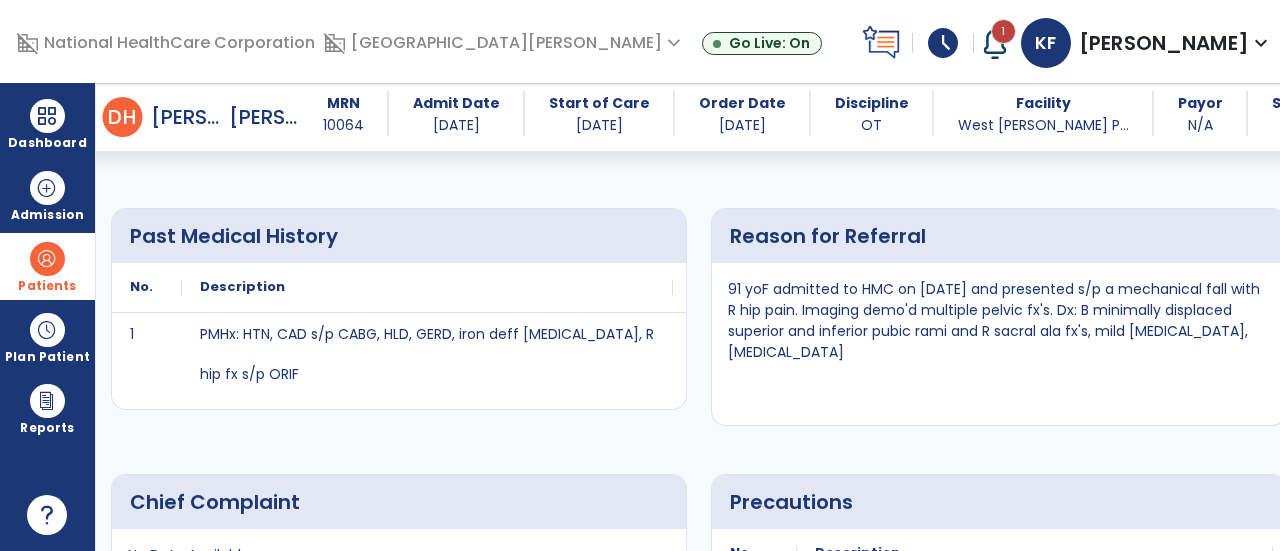 scroll, scrollTop: 644, scrollLeft: 0, axis: vertical 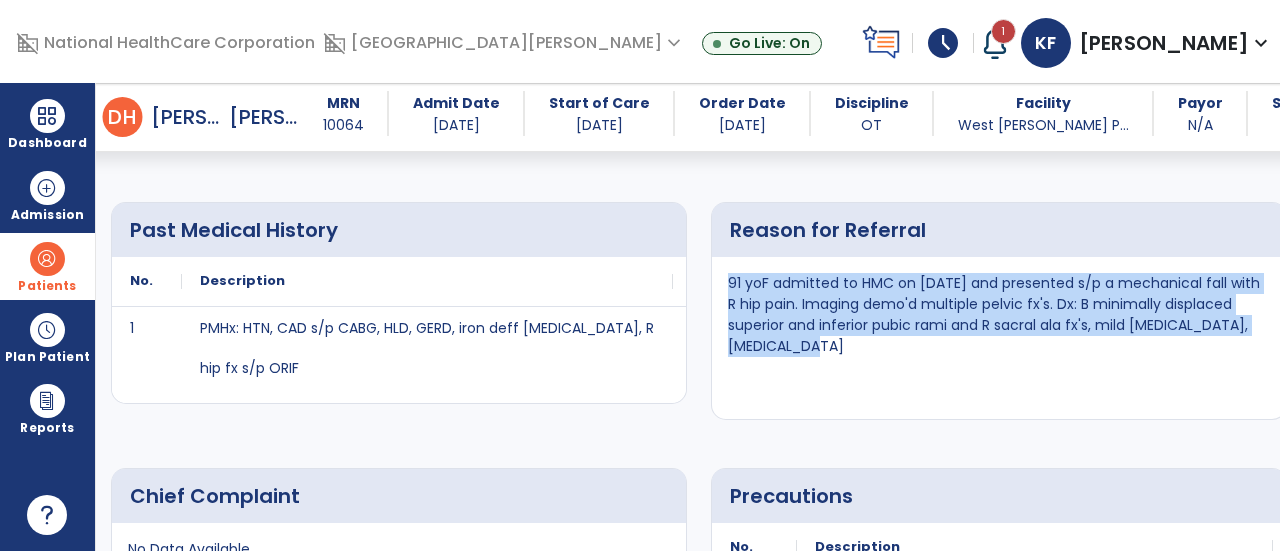 drag, startPoint x: 931, startPoint y: 347, endPoint x: 712, endPoint y: 275, distance: 230.532 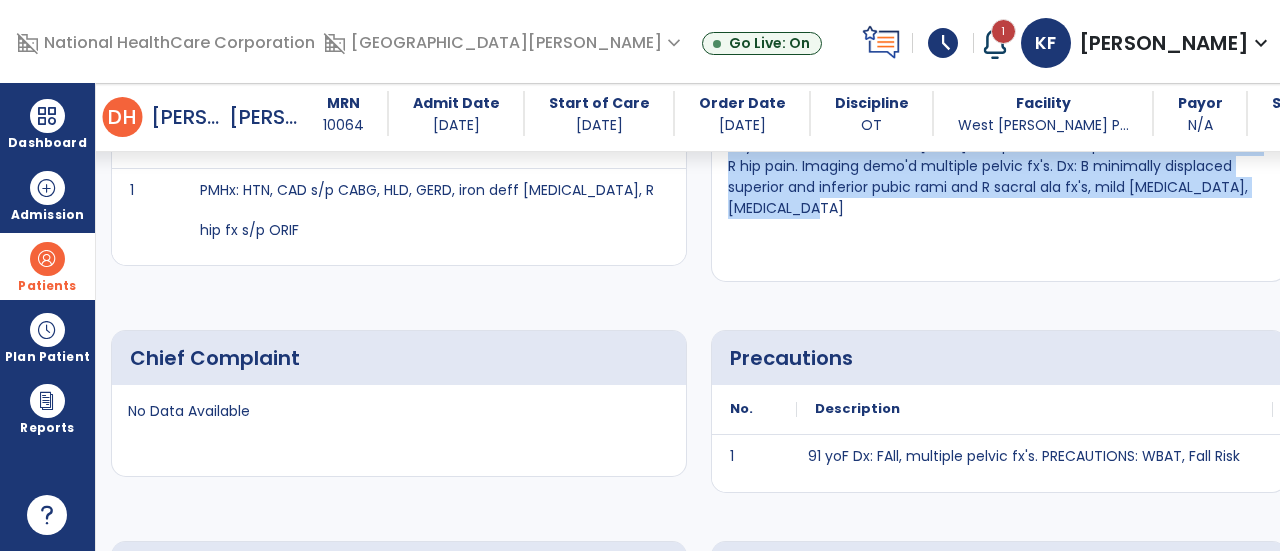 scroll, scrollTop: 712, scrollLeft: 0, axis: vertical 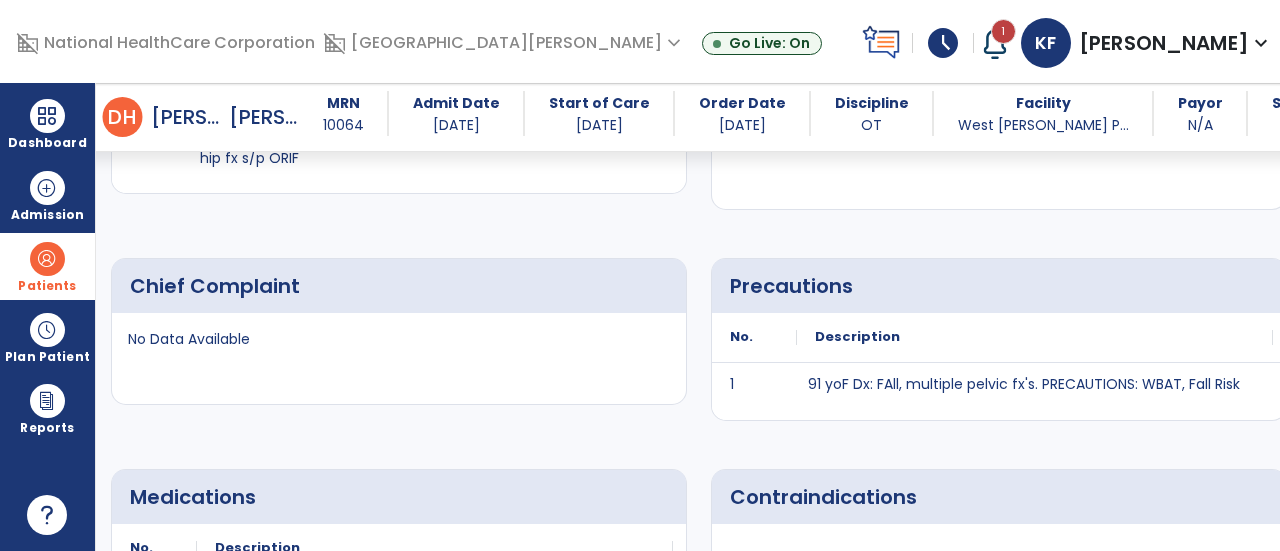 click on "Precautions
No.
Description
1 91 yoF Dx: FAll,  multiple pelvic fx's.  PRECAUTIONS: WBAT, Fall Risk
to" at bounding box center [999, 339] 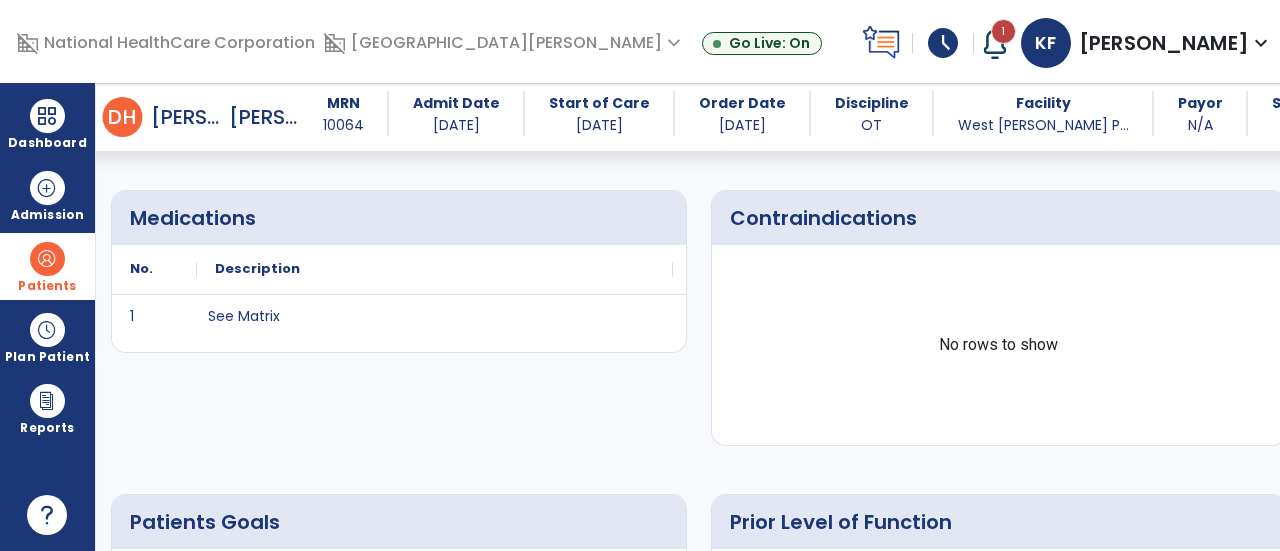 scroll, scrollTop: 1134, scrollLeft: 0, axis: vertical 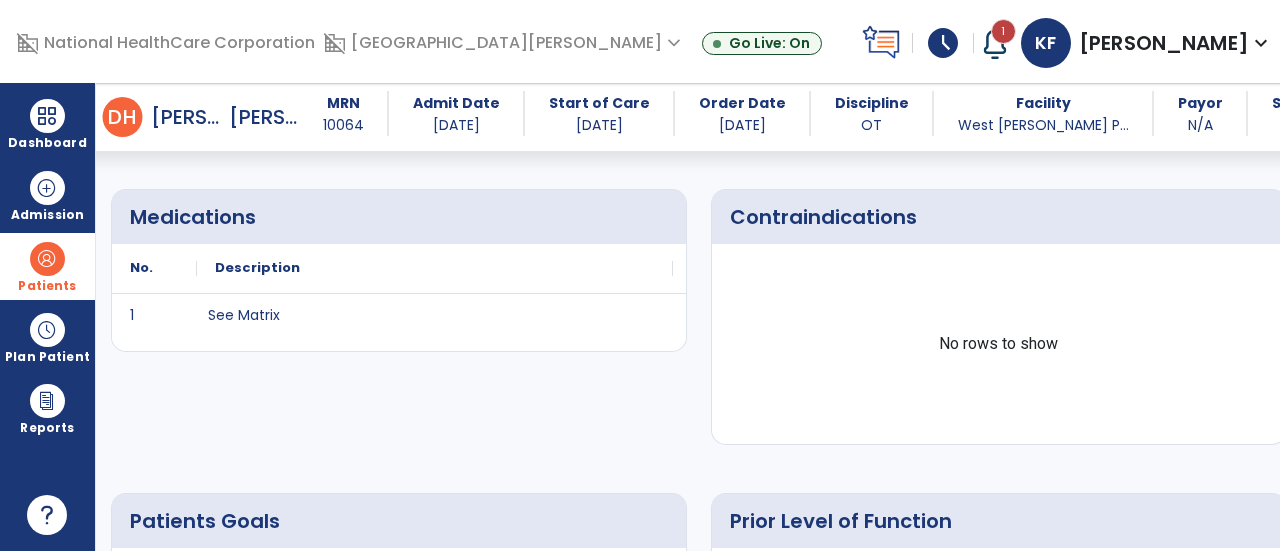 click on "Patients Goals No rows to show Prior Level of Function Lives alone with 2 STE with HR. Has someone who calls her 2x/day and stops in 2x/wk for errands." 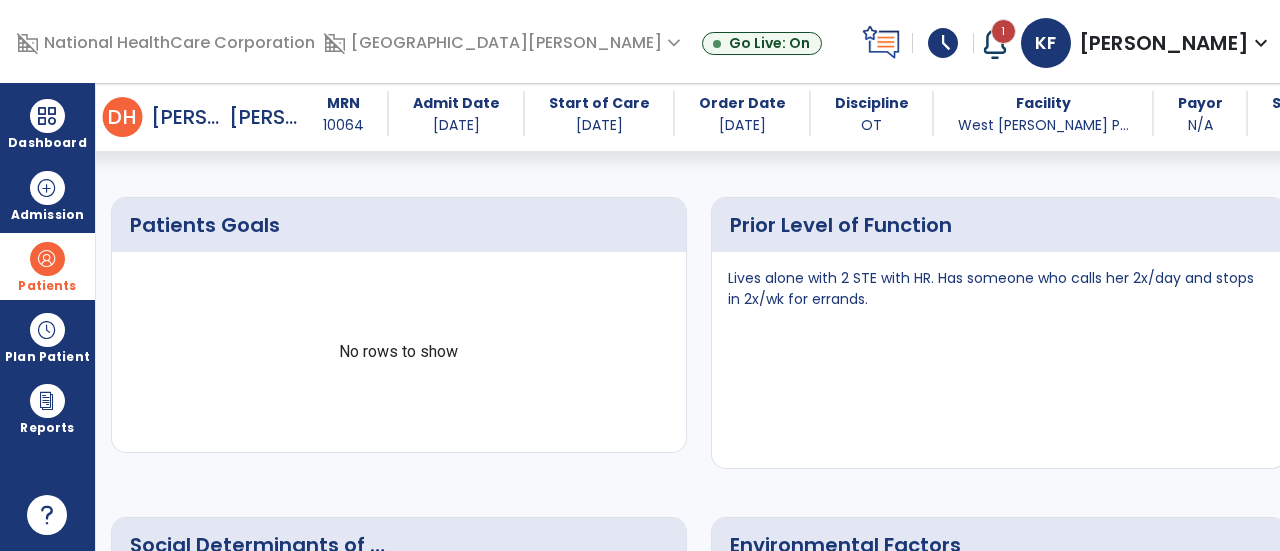 scroll, scrollTop: 1494, scrollLeft: 0, axis: vertical 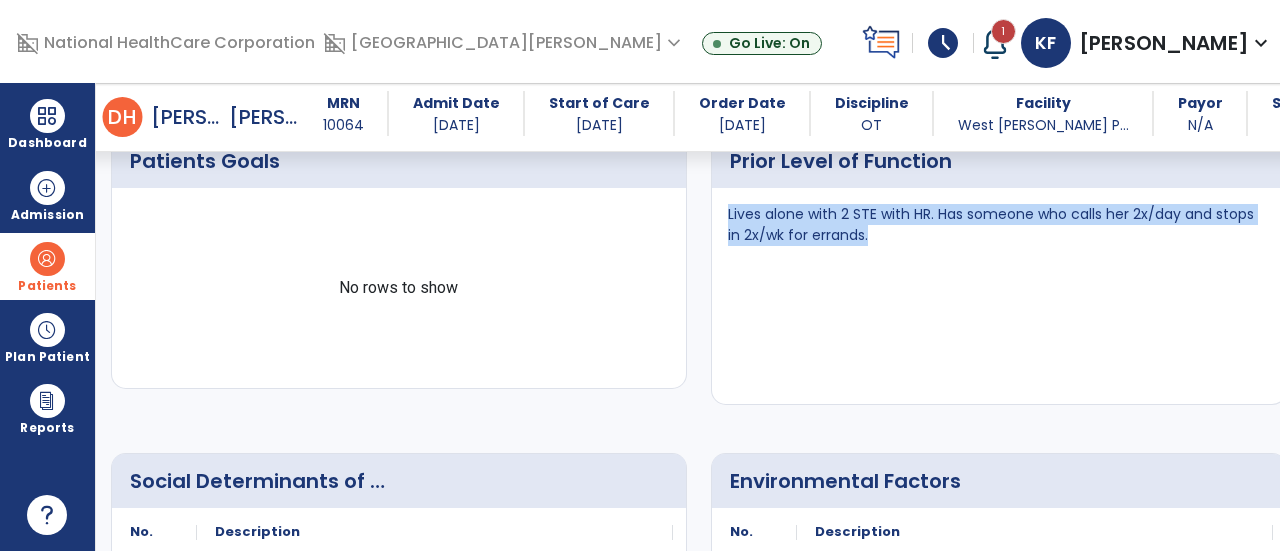 drag, startPoint x: 715, startPoint y: 209, endPoint x: 866, endPoint y: 237, distance: 153.57408 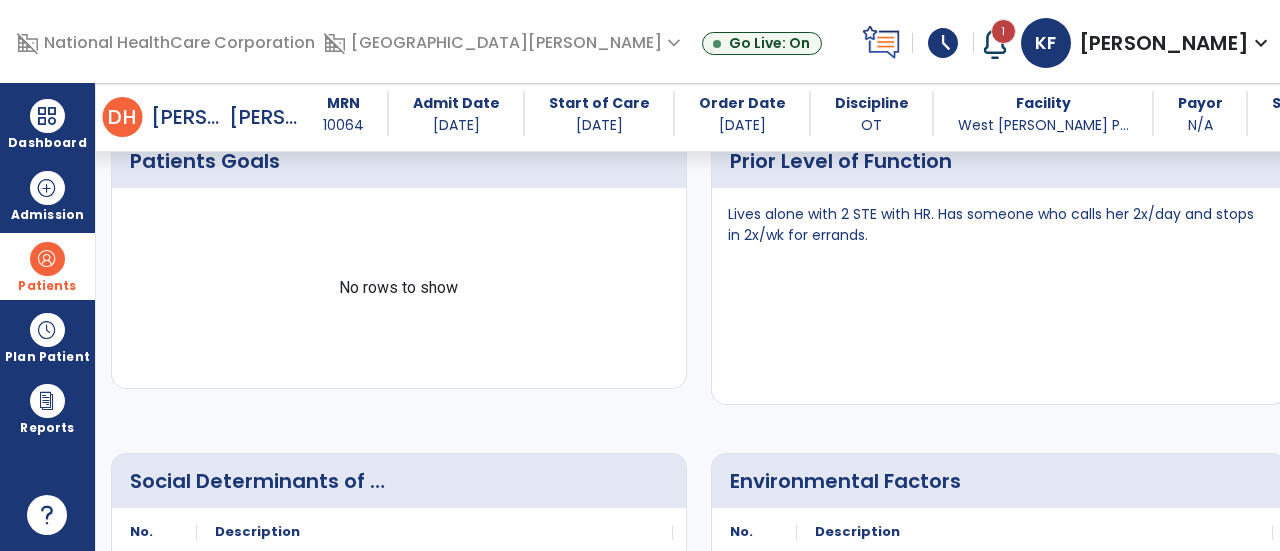 click on "Social Determinants of health
No.
Description
1 Lives alone" 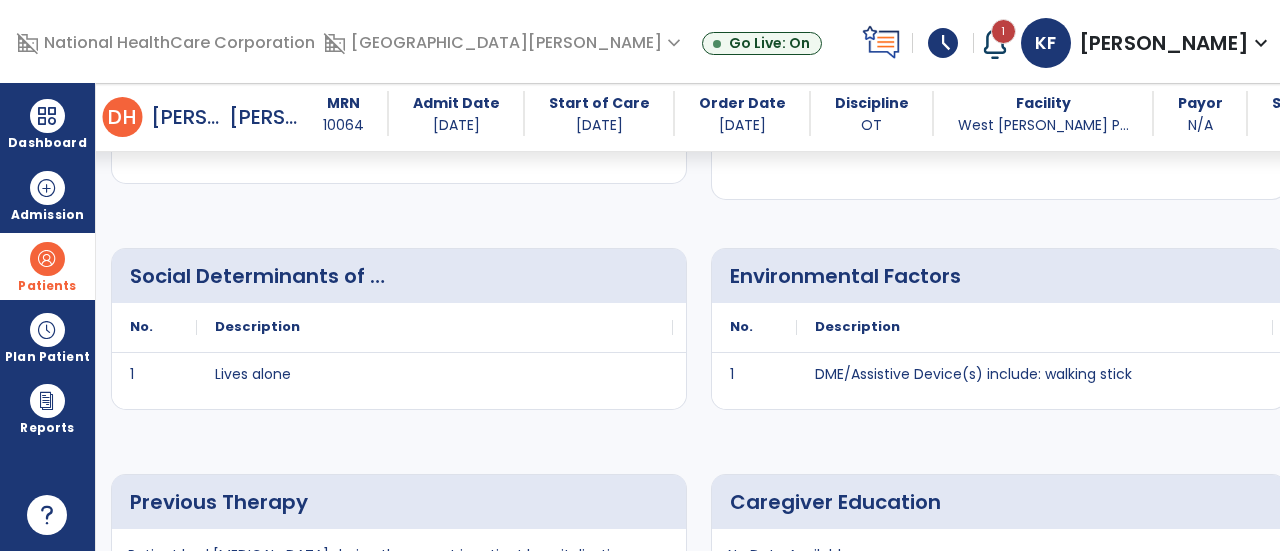 scroll, scrollTop: 1774, scrollLeft: 0, axis: vertical 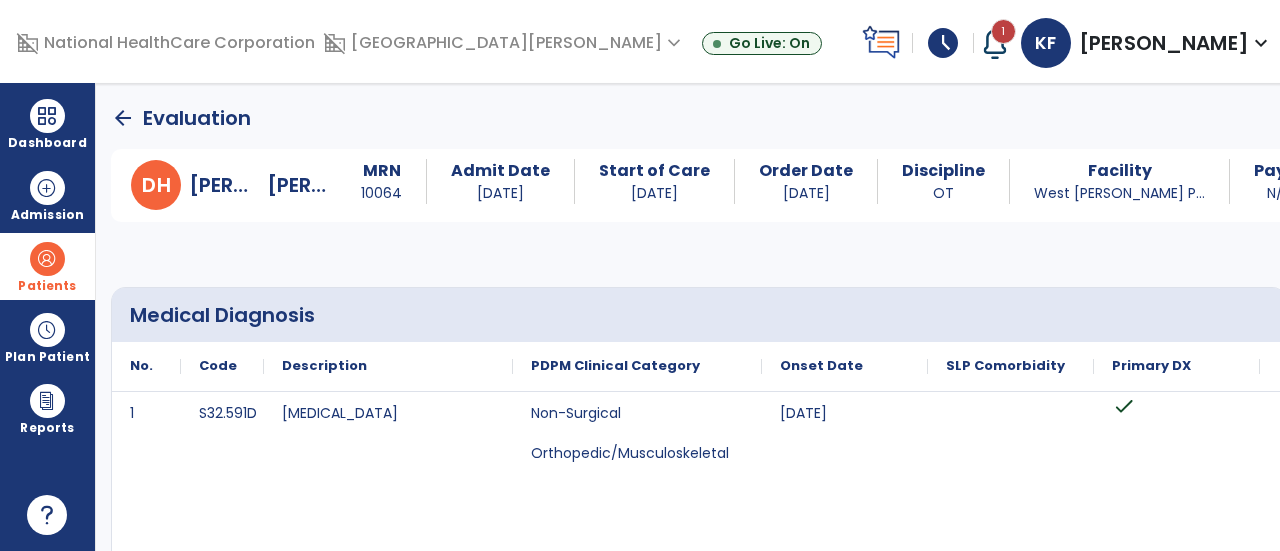 click on "Patients" at bounding box center (47, 266) 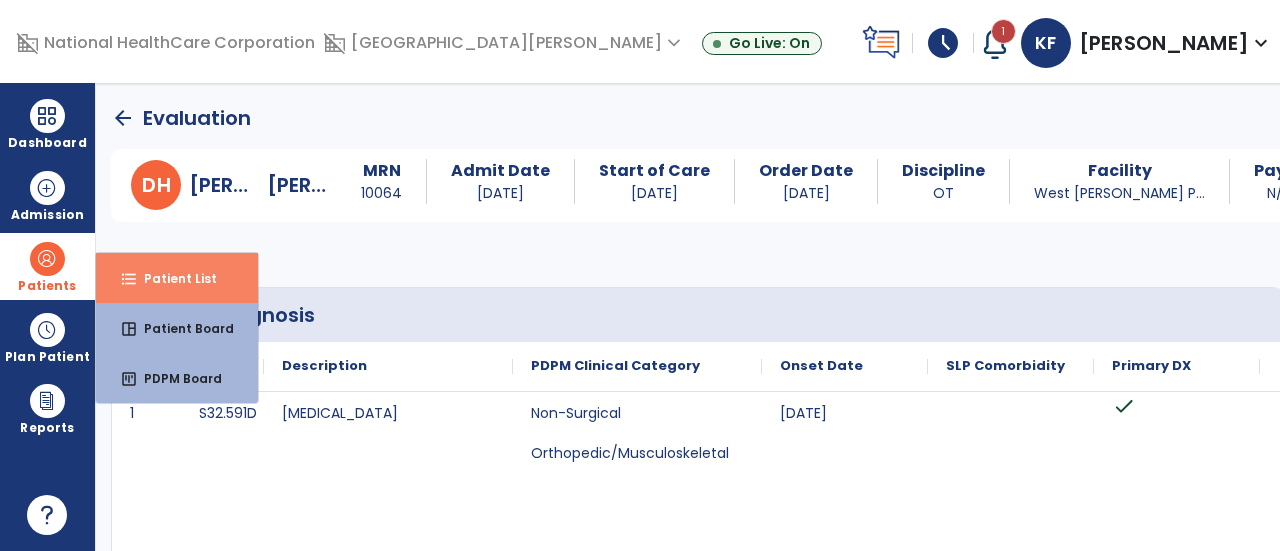 click on "Patient List" at bounding box center (172, 278) 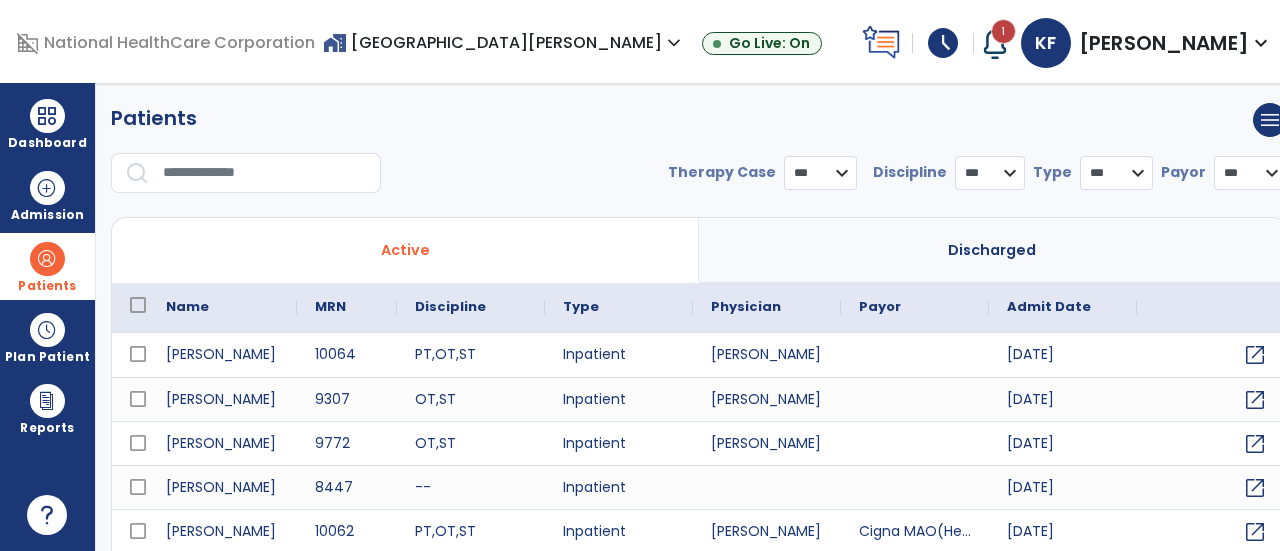 select on "***" 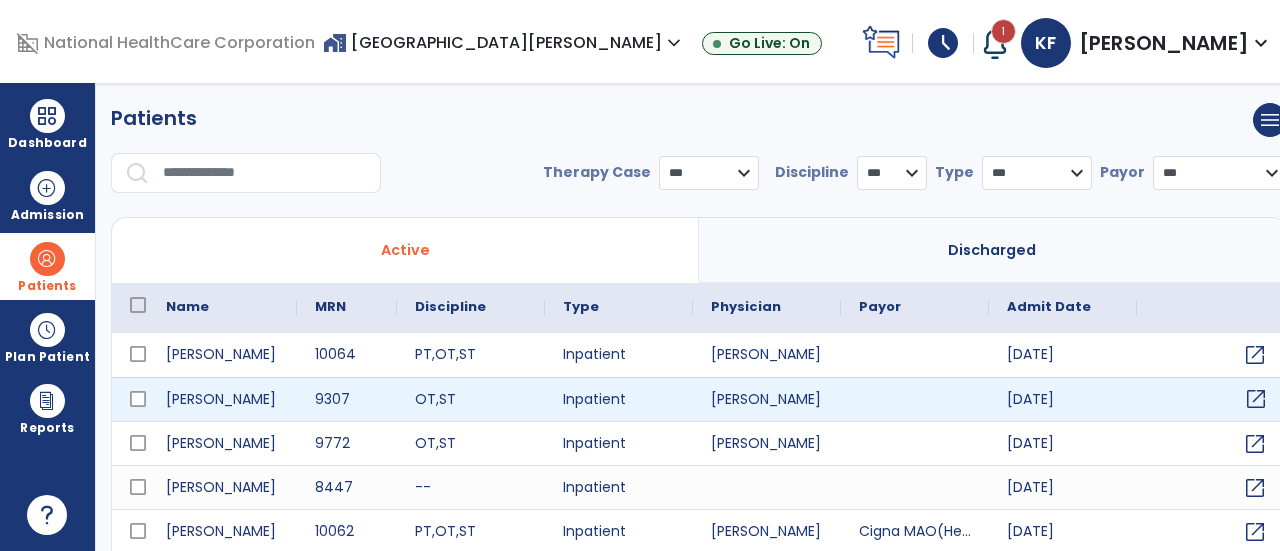 click on "open_in_new" at bounding box center (1256, 399) 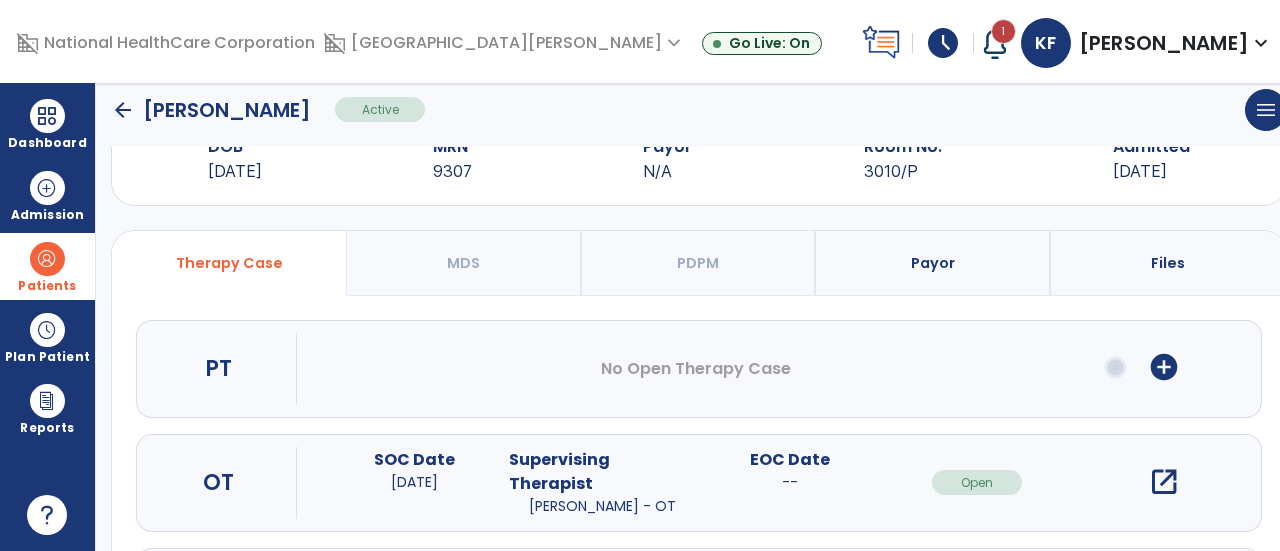 scroll, scrollTop: 68, scrollLeft: 0, axis: vertical 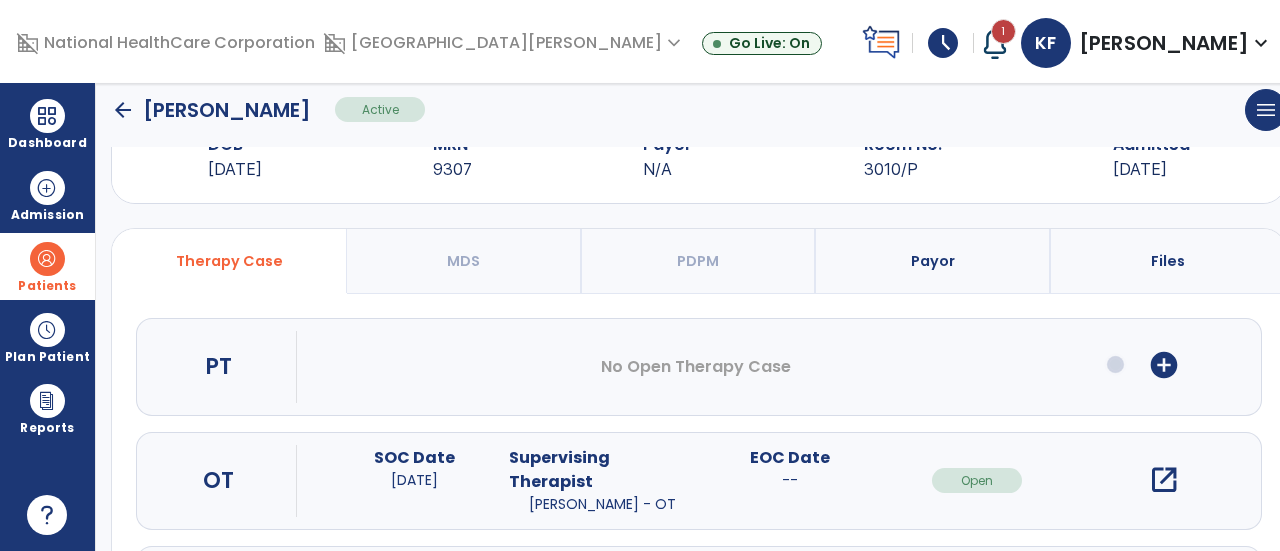 click on "add_circle" at bounding box center (1164, 365) 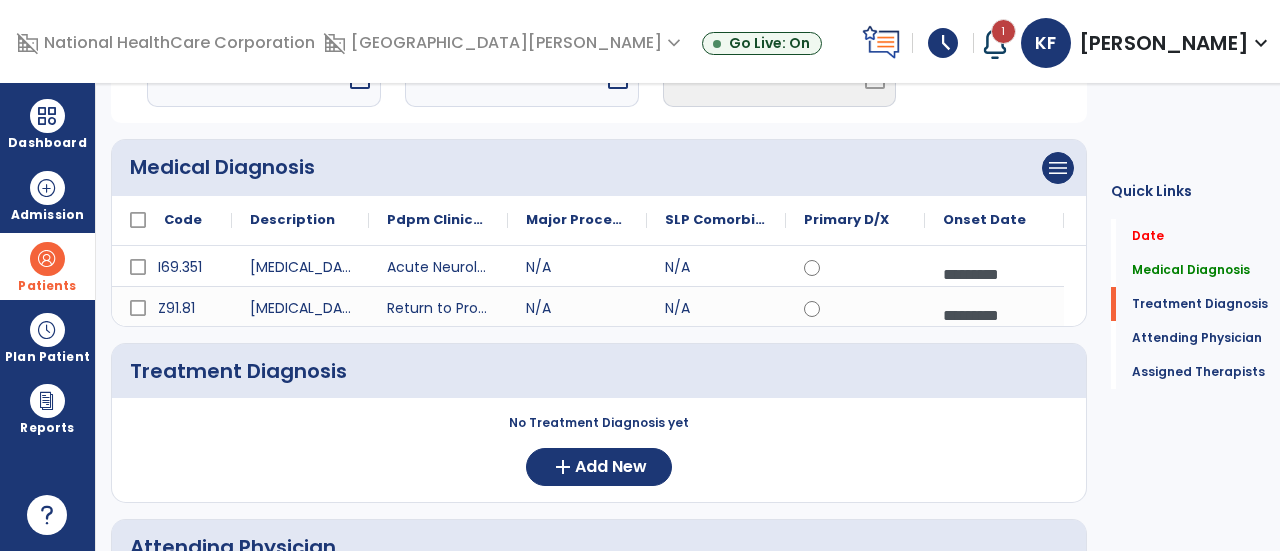 scroll, scrollTop: 0, scrollLeft: 0, axis: both 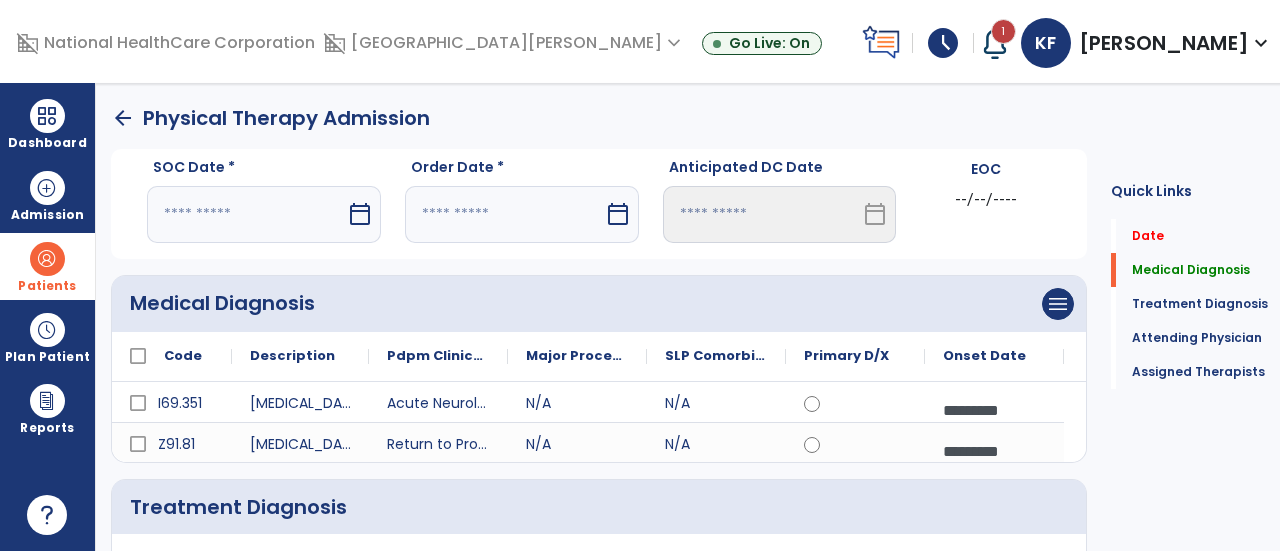 click on "arrow_back" 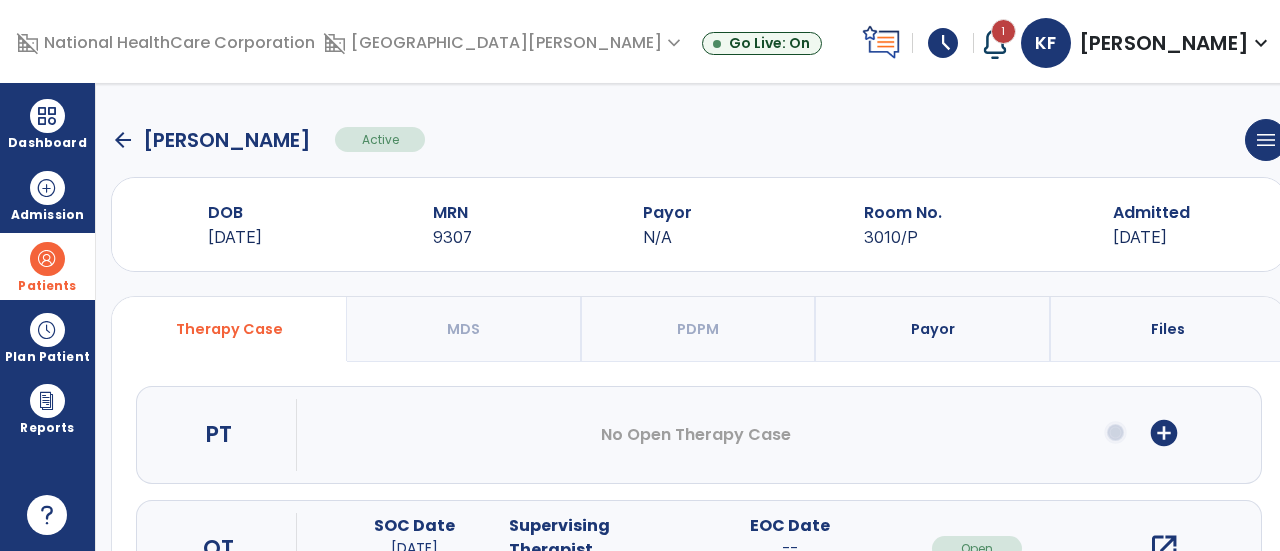 click on "open_in_new" at bounding box center [1164, 548] 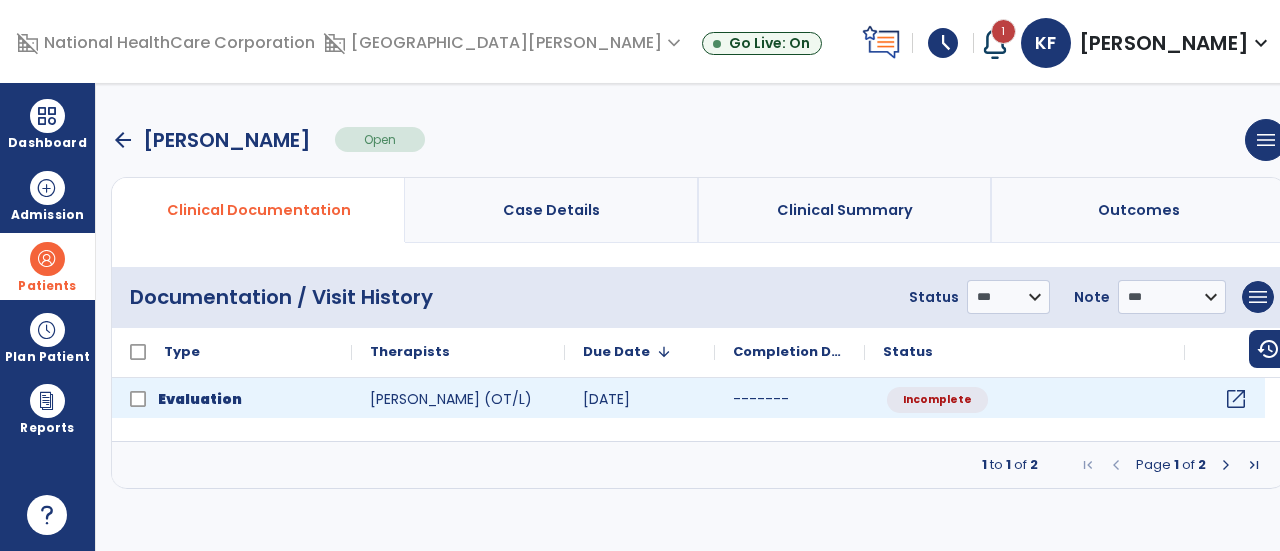 click on "open_in_new" 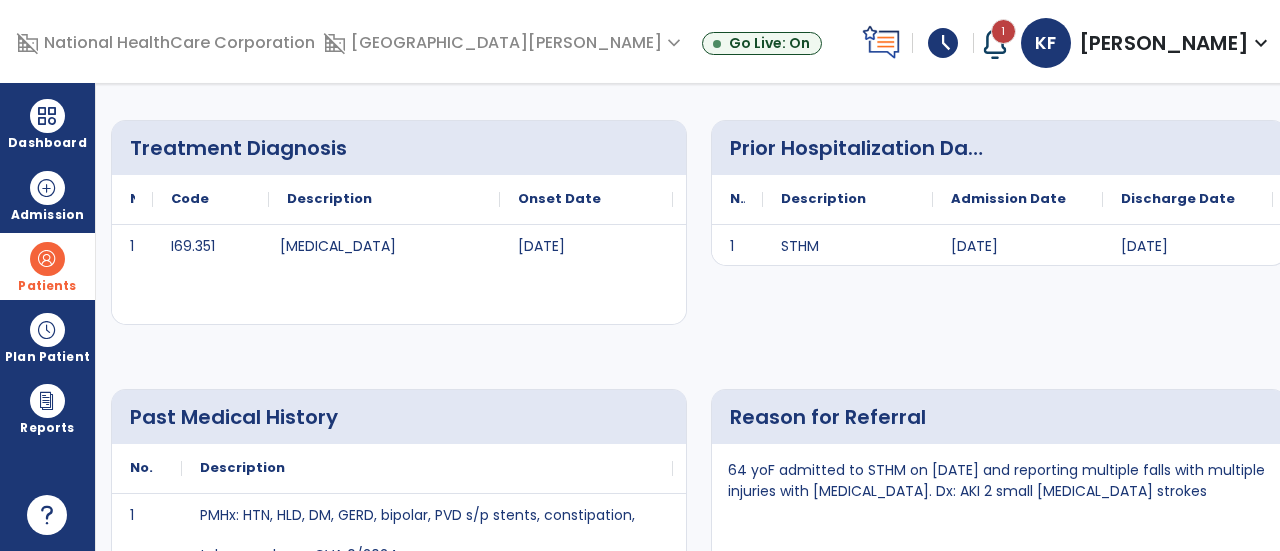 scroll, scrollTop: 0, scrollLeft: 0, axis: both 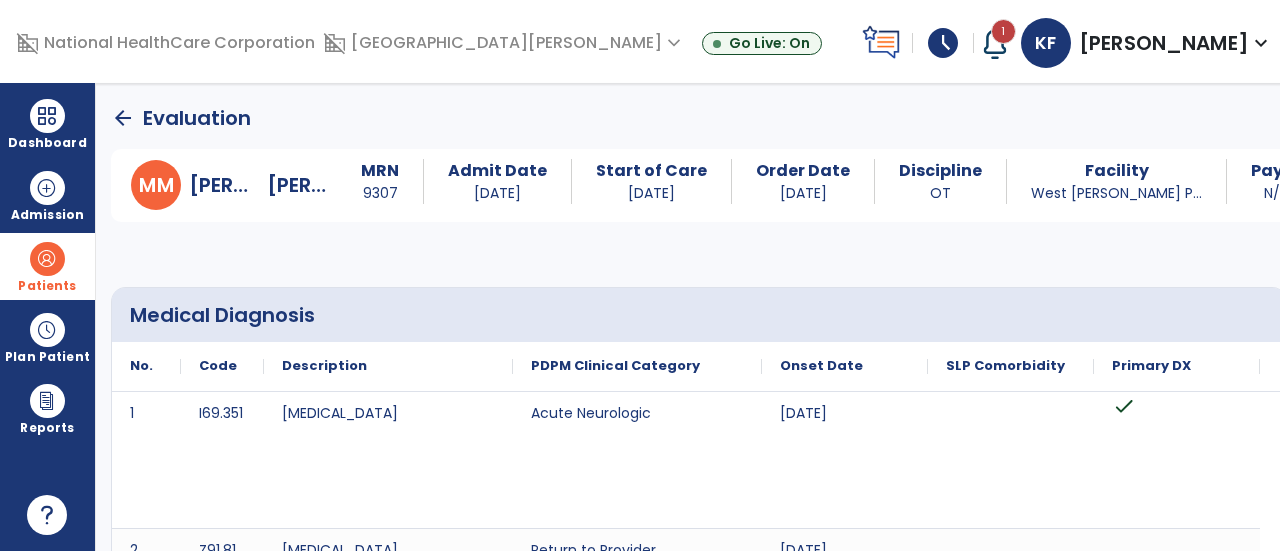 click at bounding box center (47, 259) 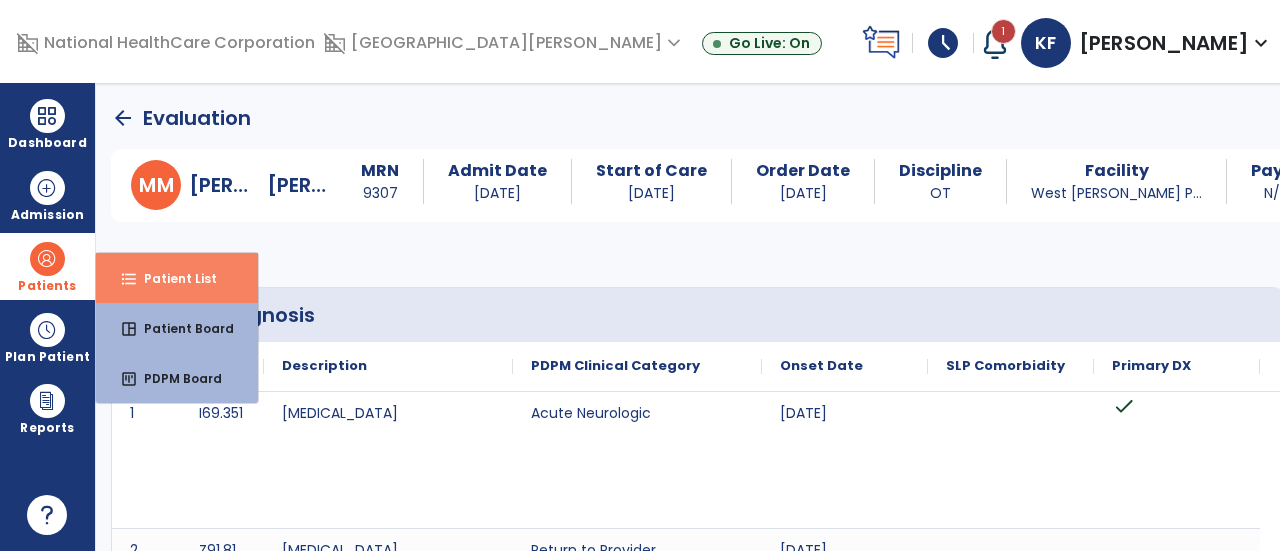 click on "format_list_bulleted" at bounding box center (129, 279) 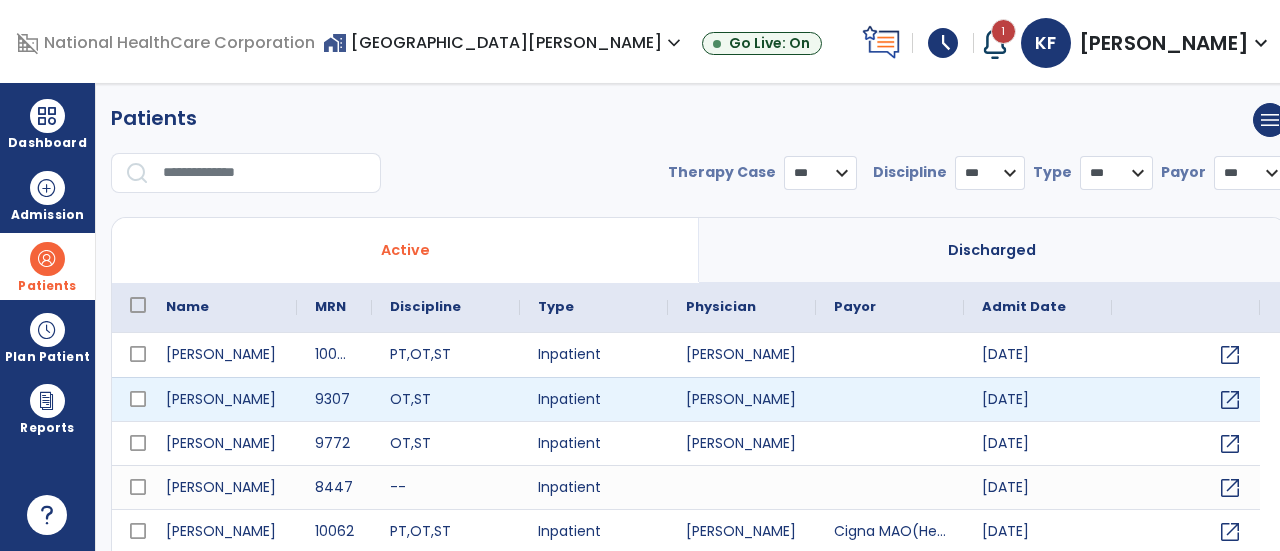 select on "***" 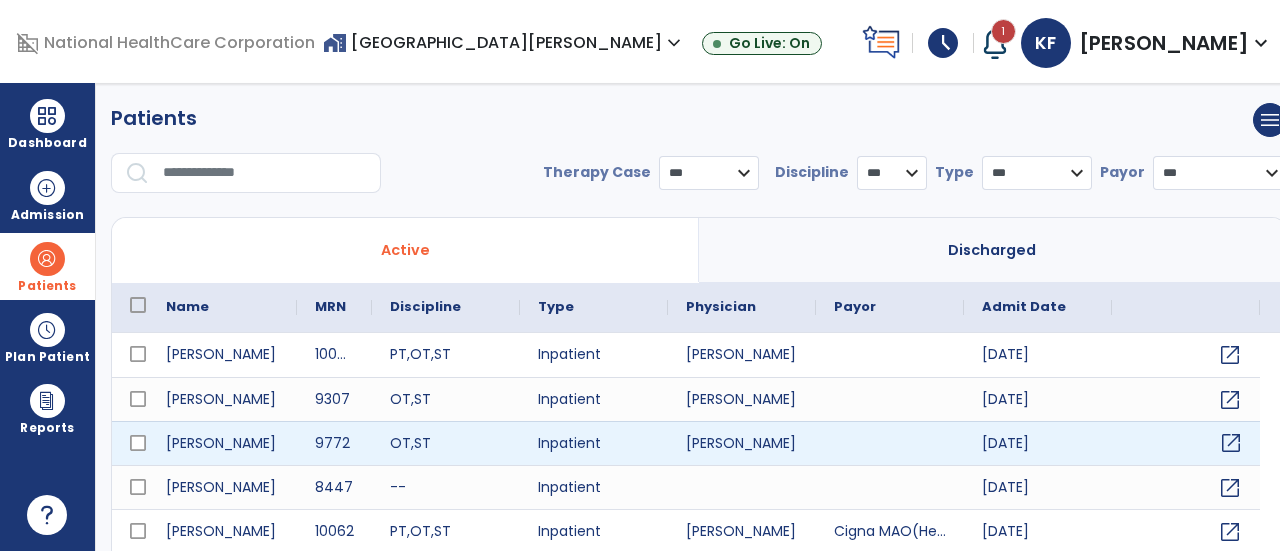 click on "open_in_new" at bounding box center [1231, 443] 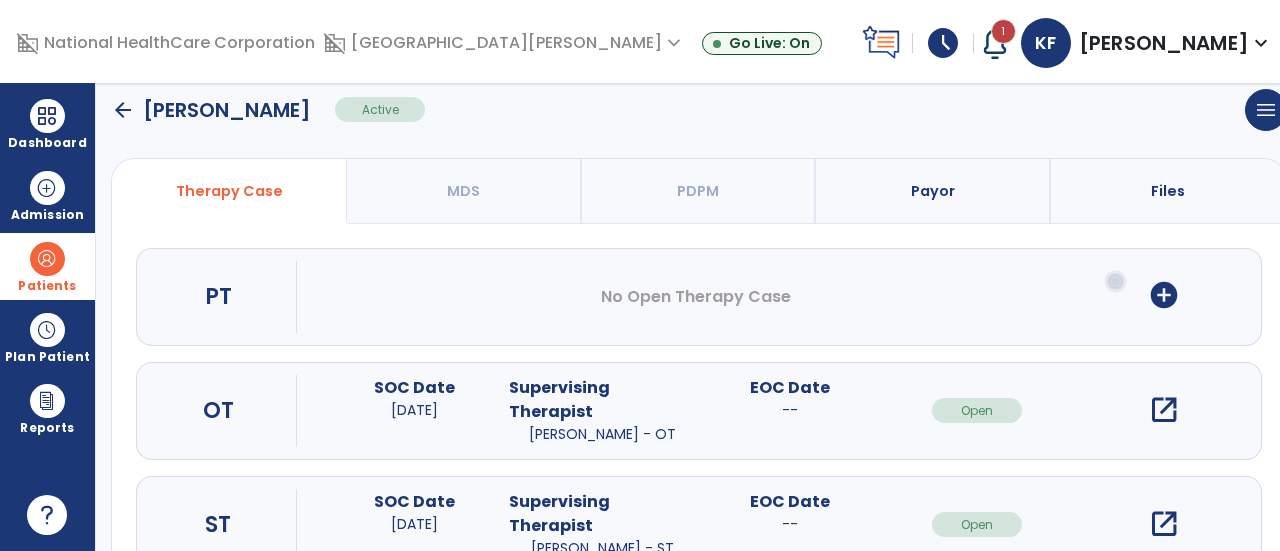 scroll, scrollTop: 213, scrollLeft: 0, axis: vertical 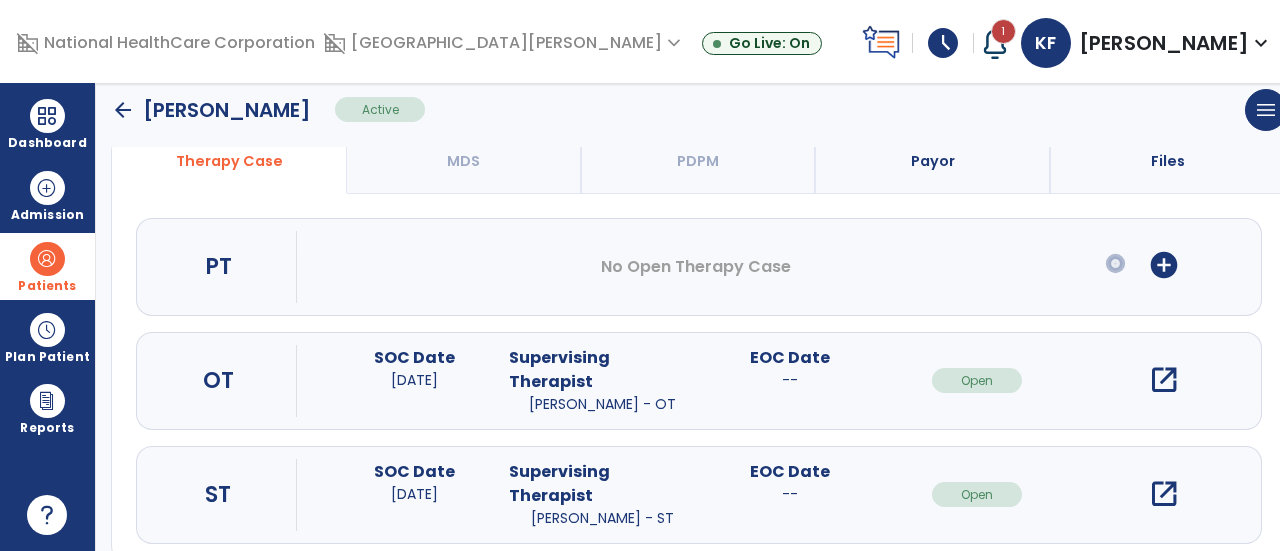 click on "open_in_new" at bounding box center [1164, 380] 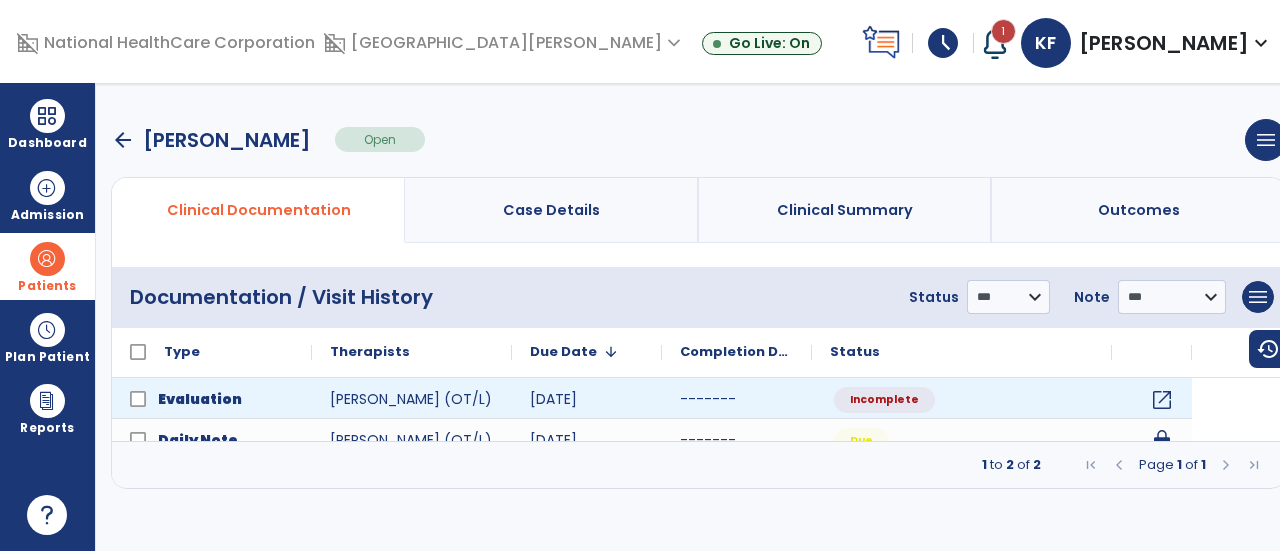 scroll, scrollTop: 0, scrollLeft: 0, axis: both 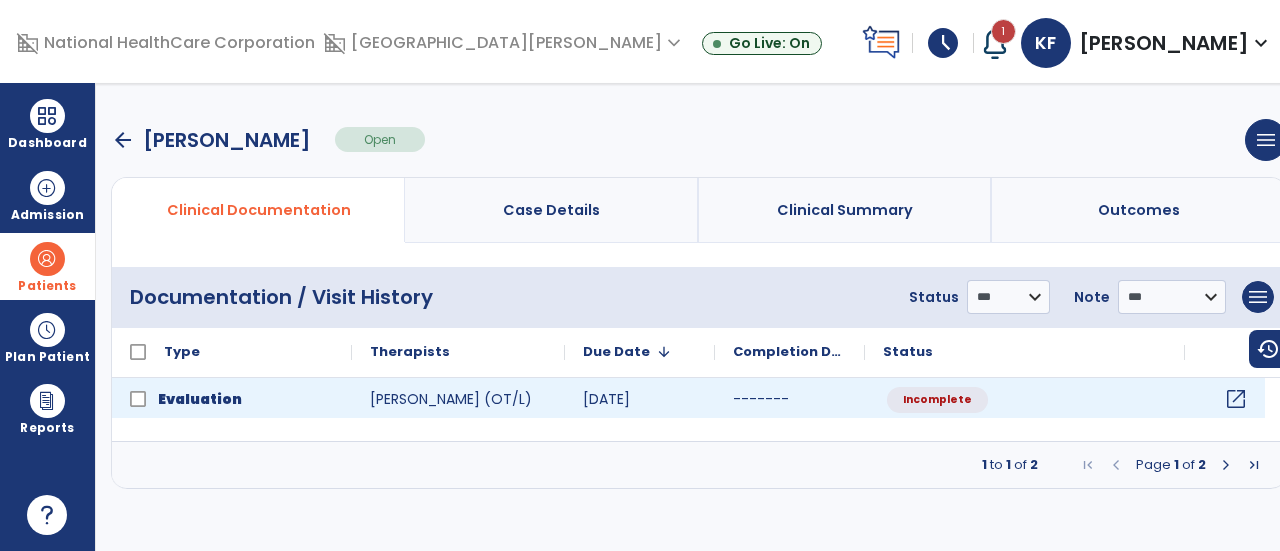 click on "open_in_new" 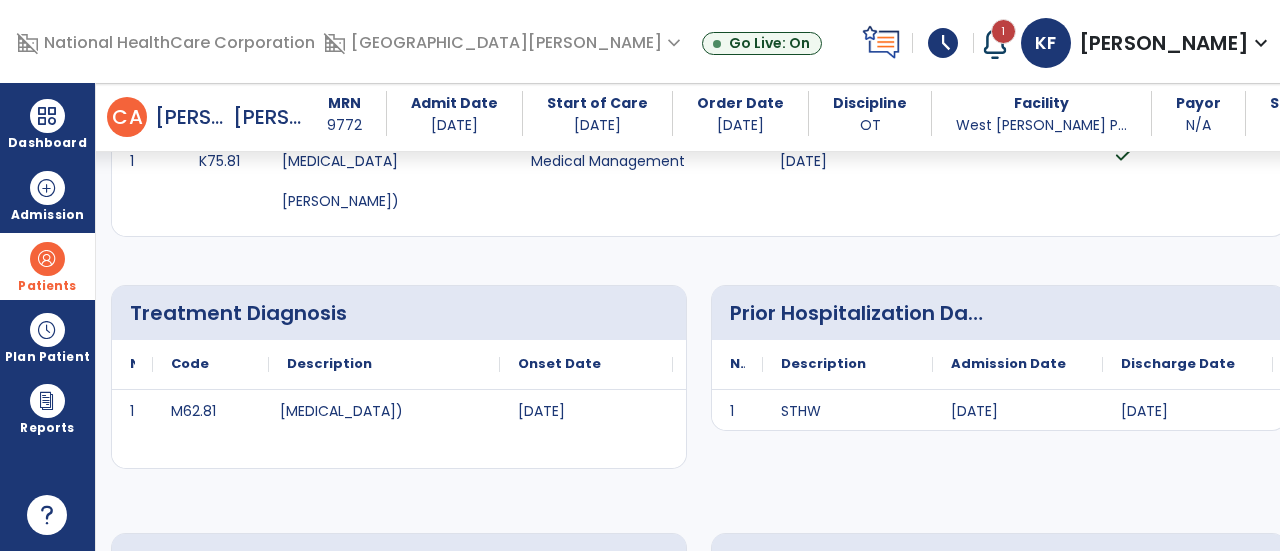 scroll, scrollTop: 637, scrollLeft: 0, axis: vertical 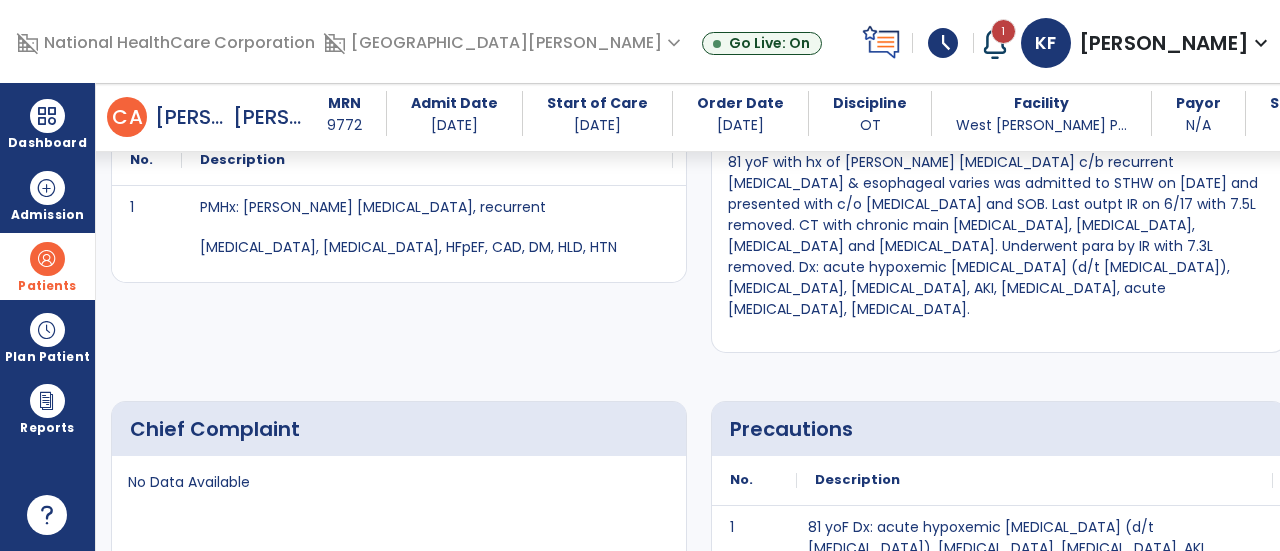 click on "Chief Complaint  No Data Available  Precautions
No.
Description
1
to" 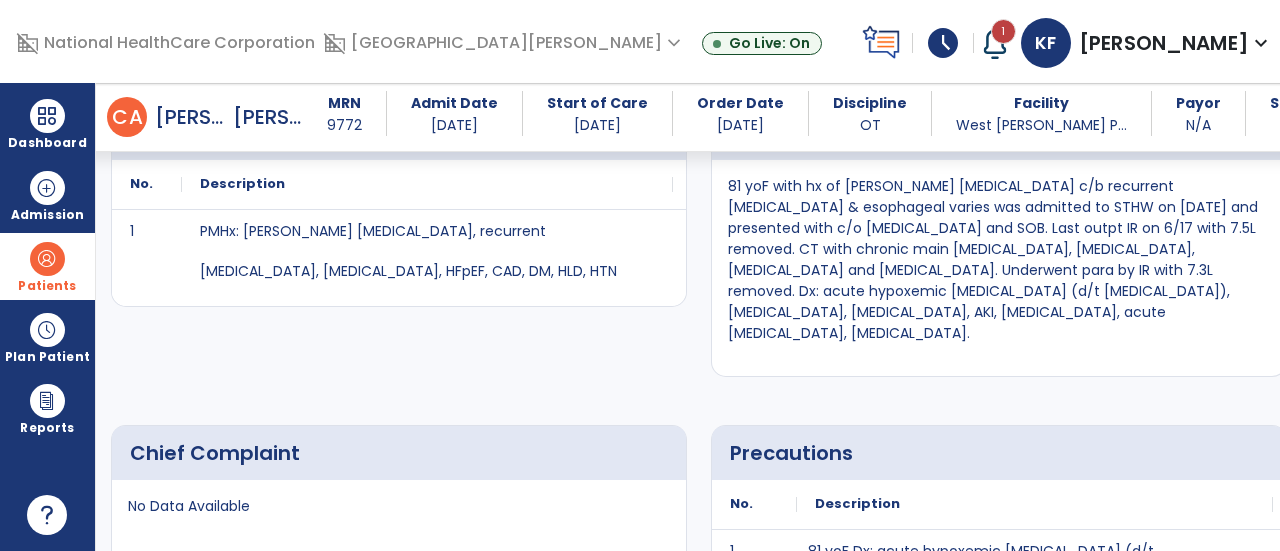 scroll, scrollTop: 645, scrollLeft: 0, axis: vertical 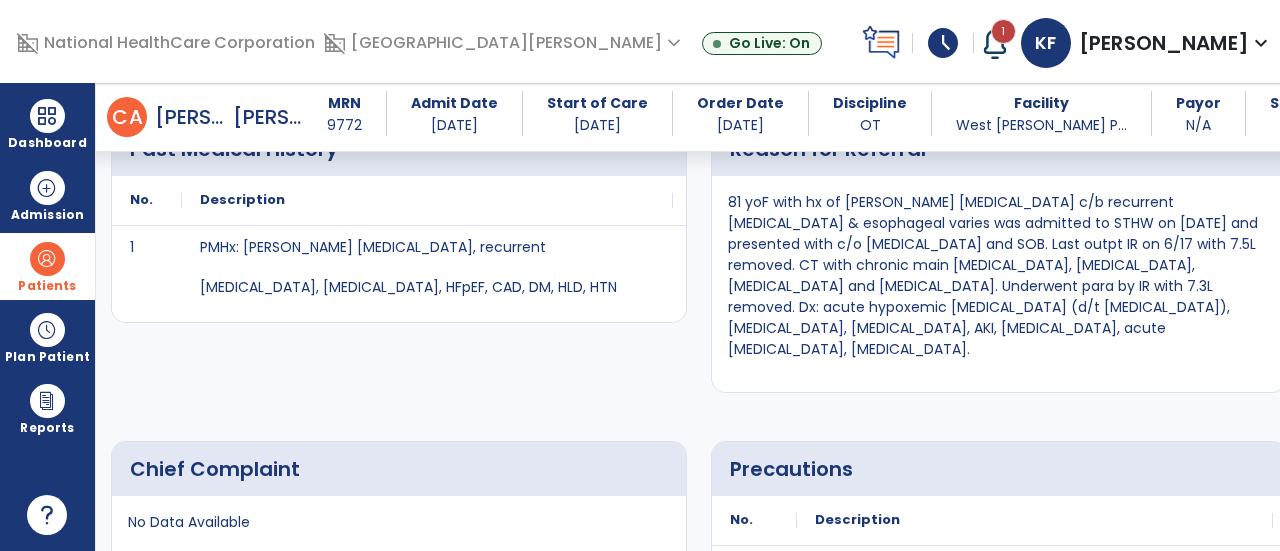 click on "domain_disabled   West Meade Place   expand_more   Lakeshore Meadows    NHC HealthCare Columbia   West Meade Place  Go Live: On" at bounding box center (588, 43) 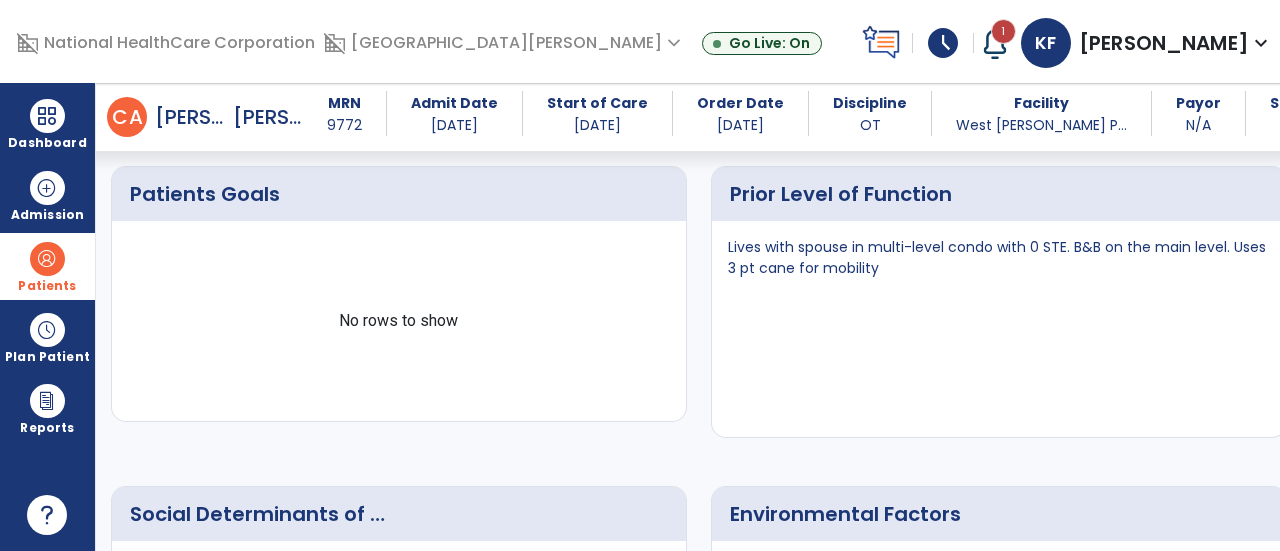 scroll, scrollTop: 1506, scrollLeft: 0, axis: vertical 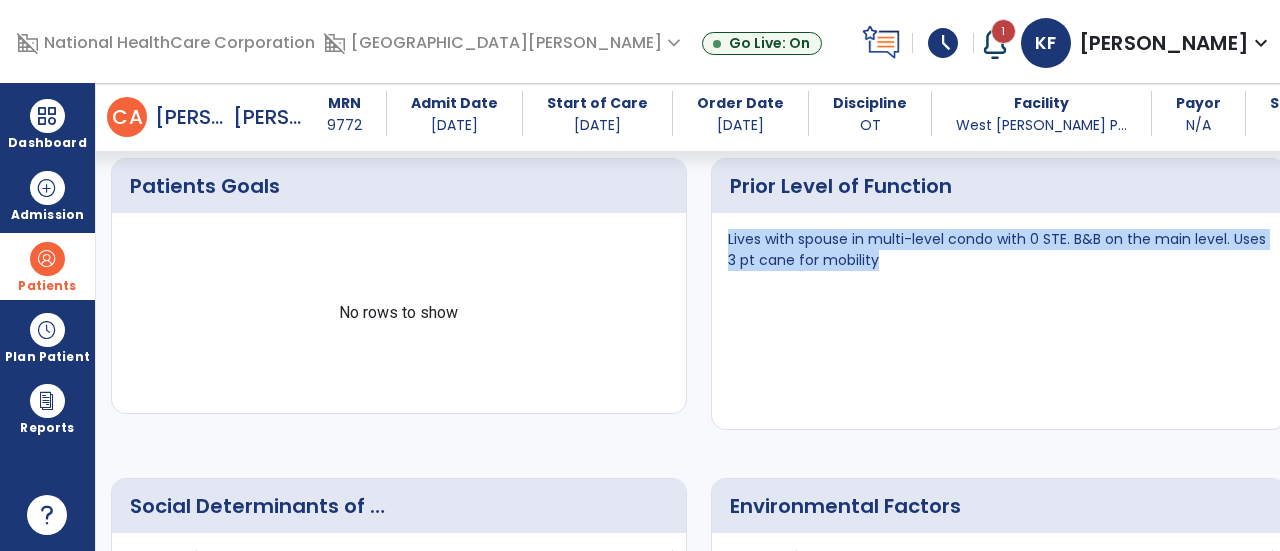 drag, startPoint x: 915, startPoint y: 257, endPoint x: 700, endPoint y: 239, distance: 215.75217 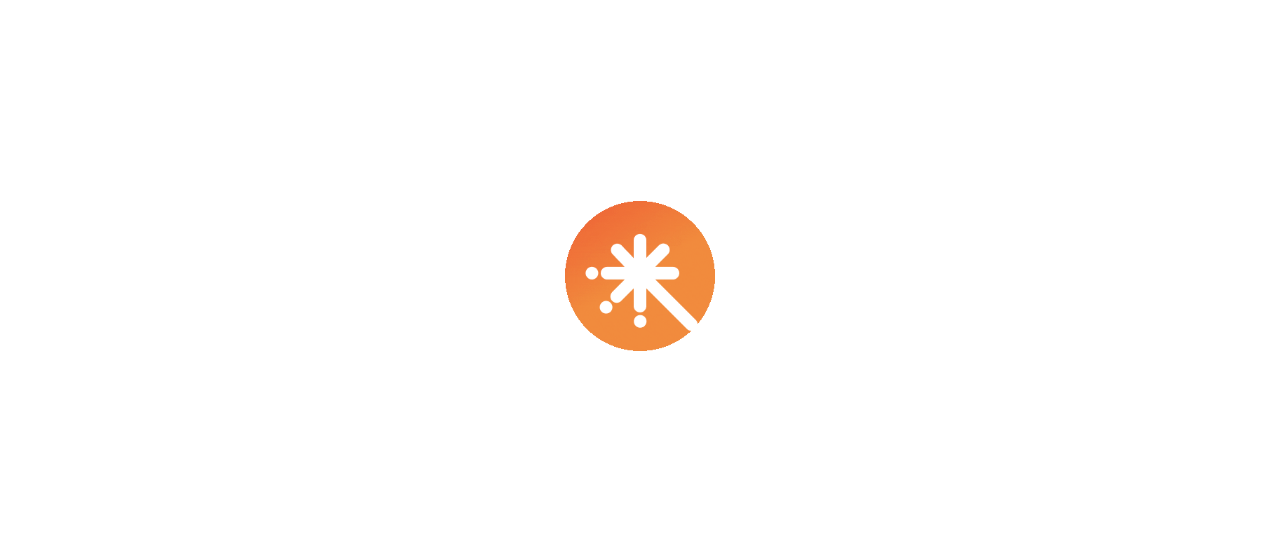 scroll, scrollTop: 0, scrollLeft: 0, axis: both 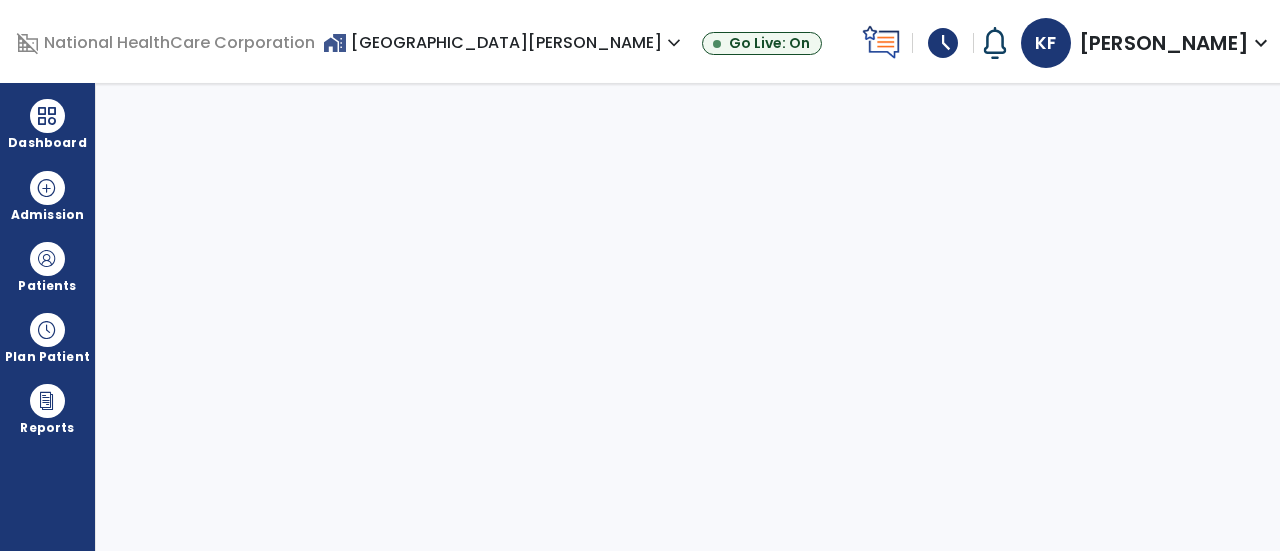 select on "****" 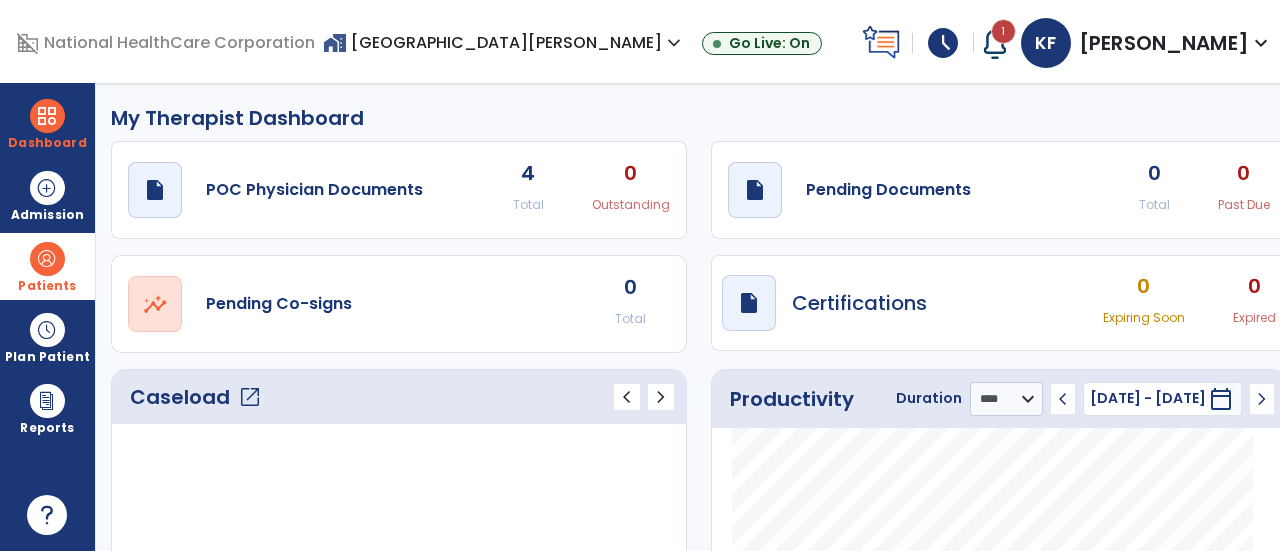 click at bounding box center (47, 259) 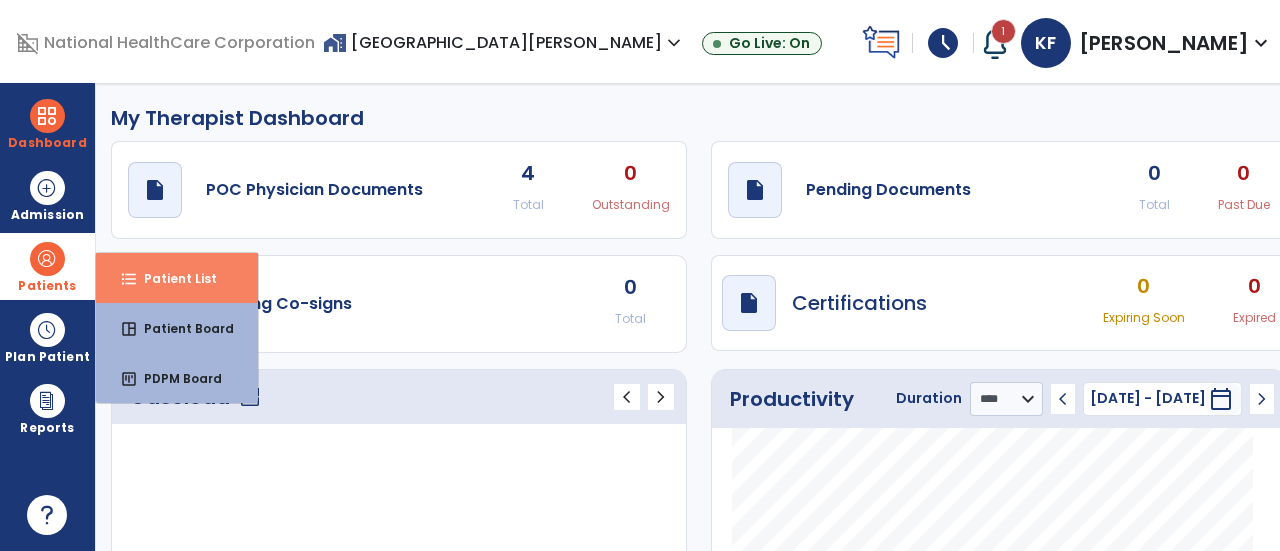 click on "format_list_bulleted" at bounding box center (129, 279) 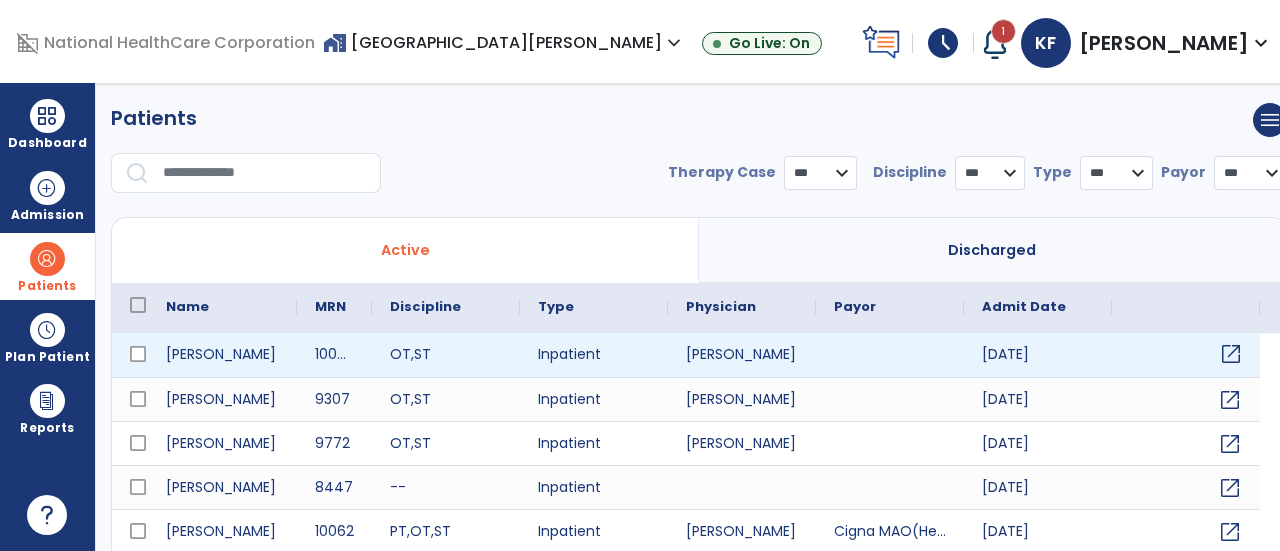 click on "open_in_new" at bounding box center [1231, 354] 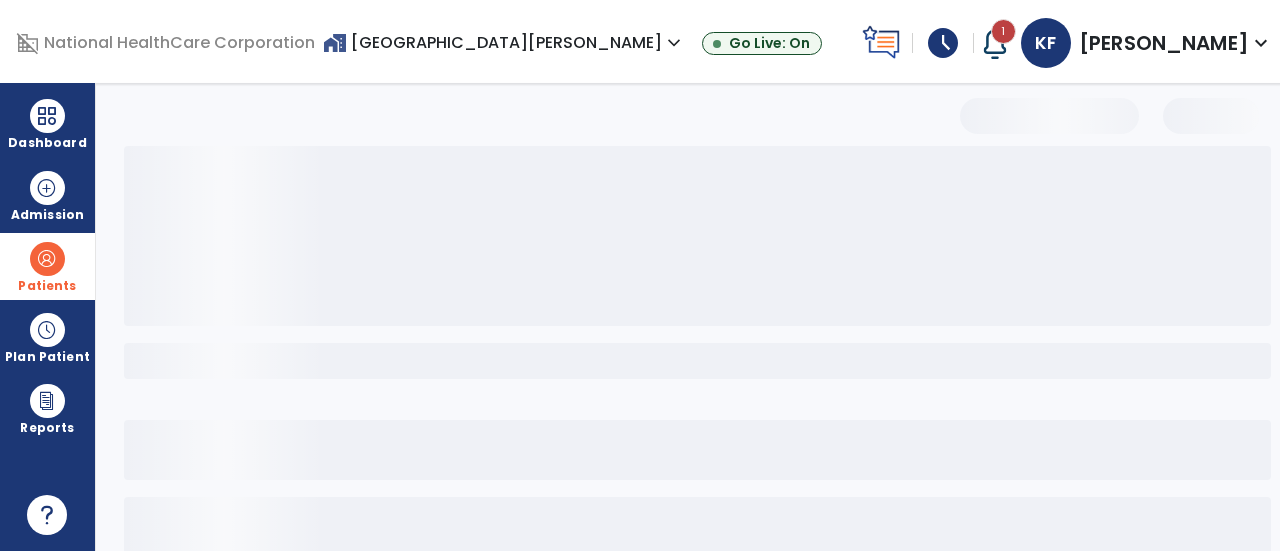 select on "***" 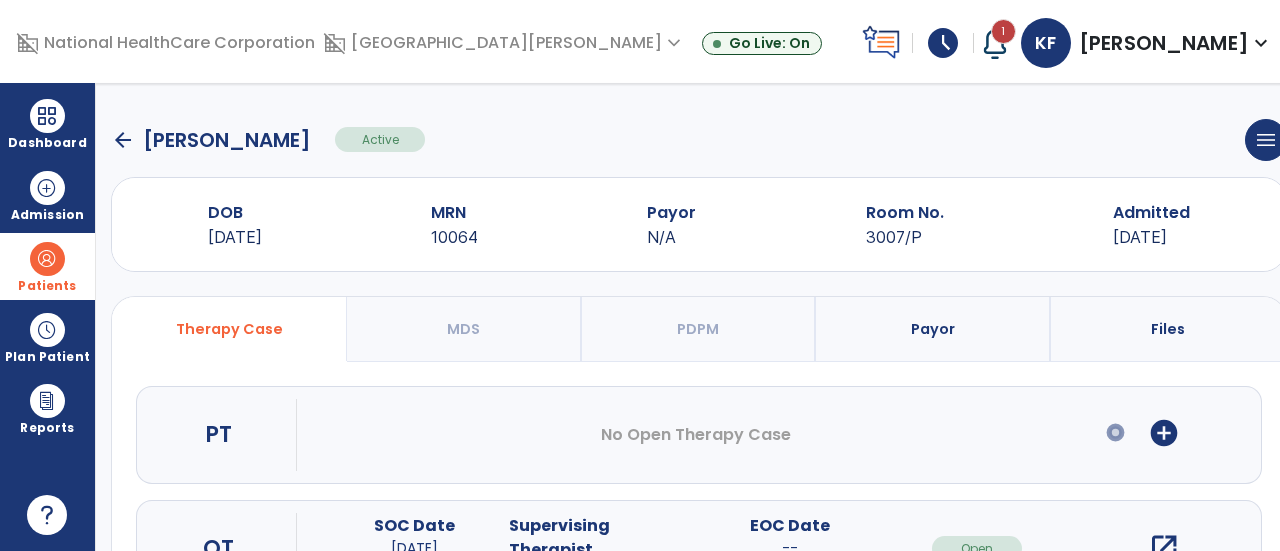 click on "add_circle" at bounding box center [1164, 433] 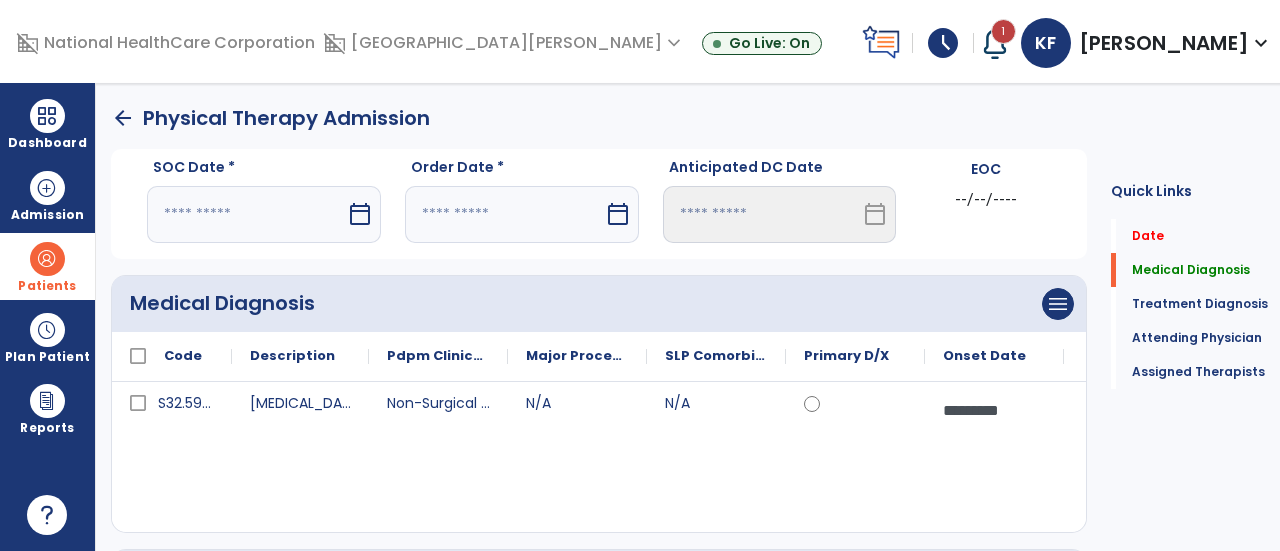 click at bounding box center [246, 214] 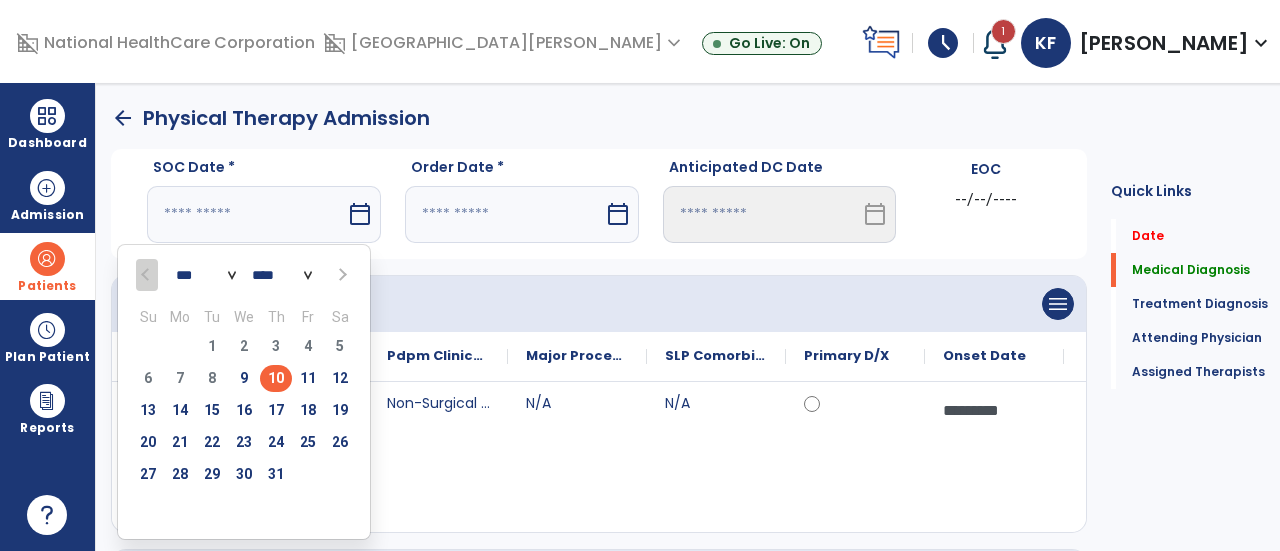 click on "10" at bounding box center (276, 378) 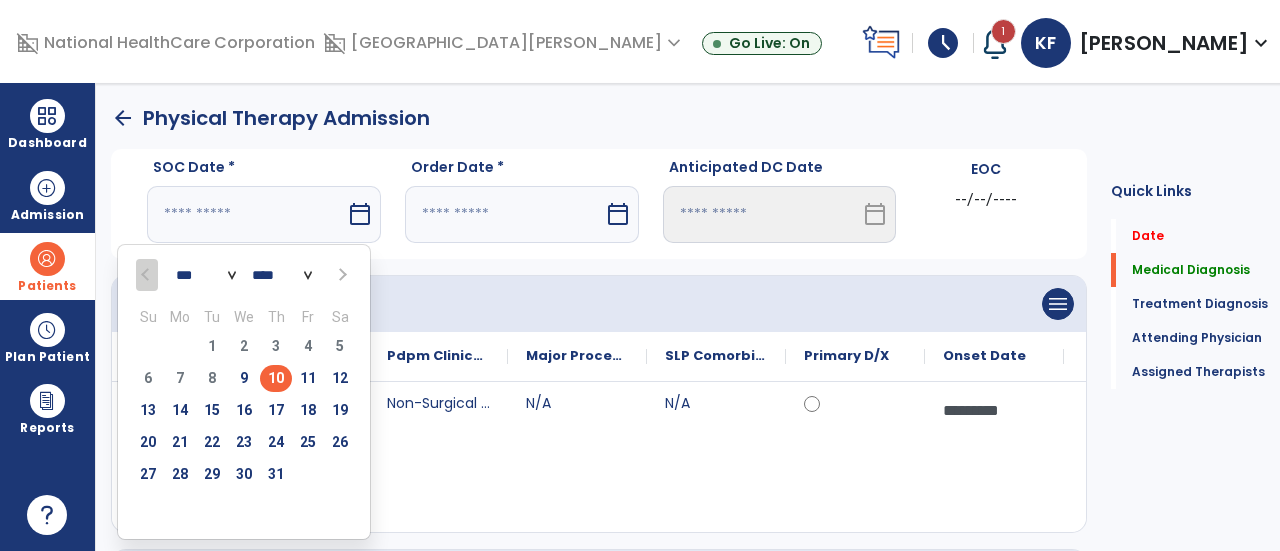 type on "*********" 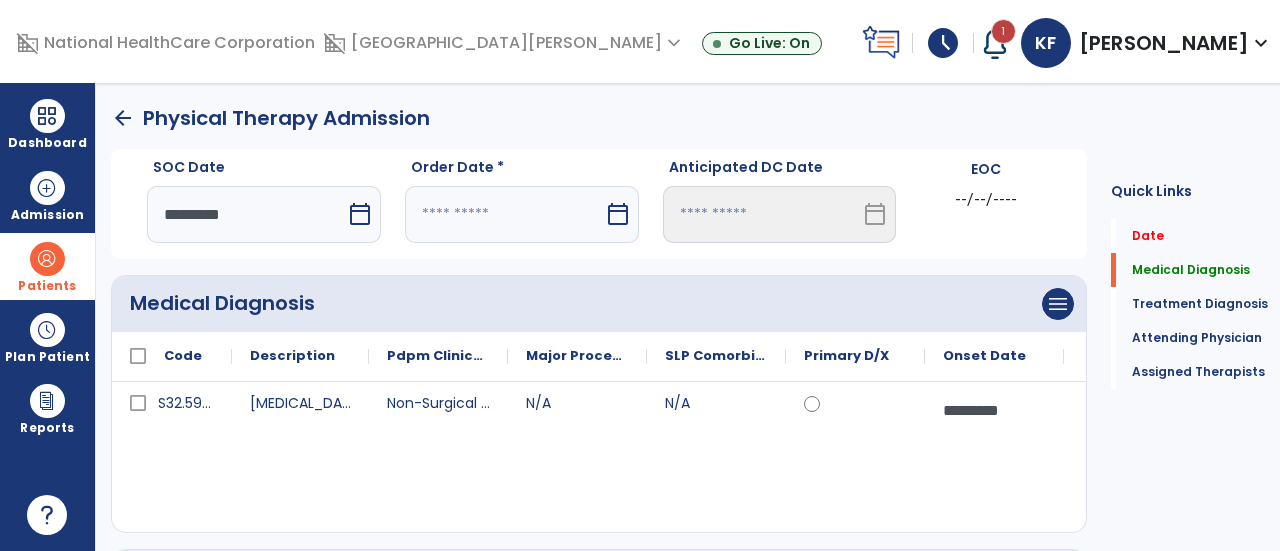 click at bounding box center [504, 214] 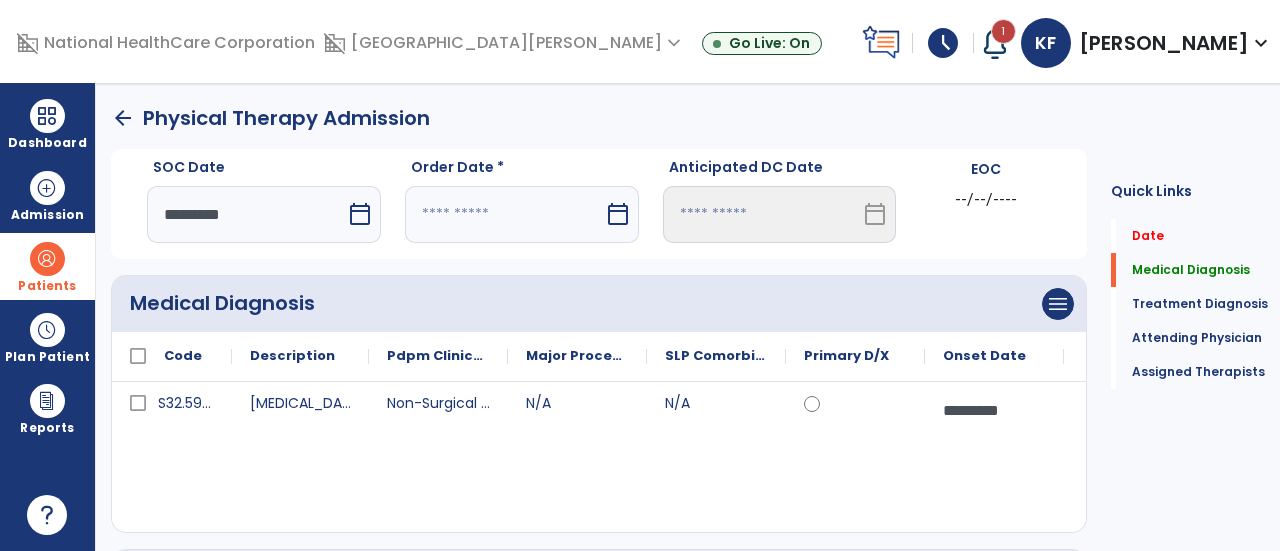 select on "*" 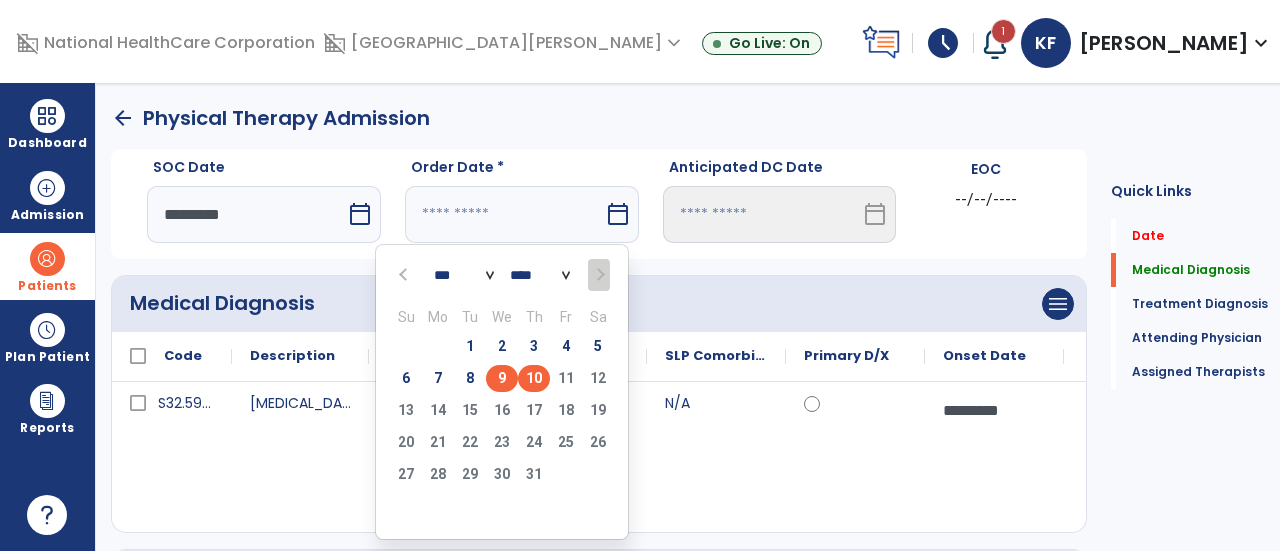 click on "9" at bounding box center (502, 378) 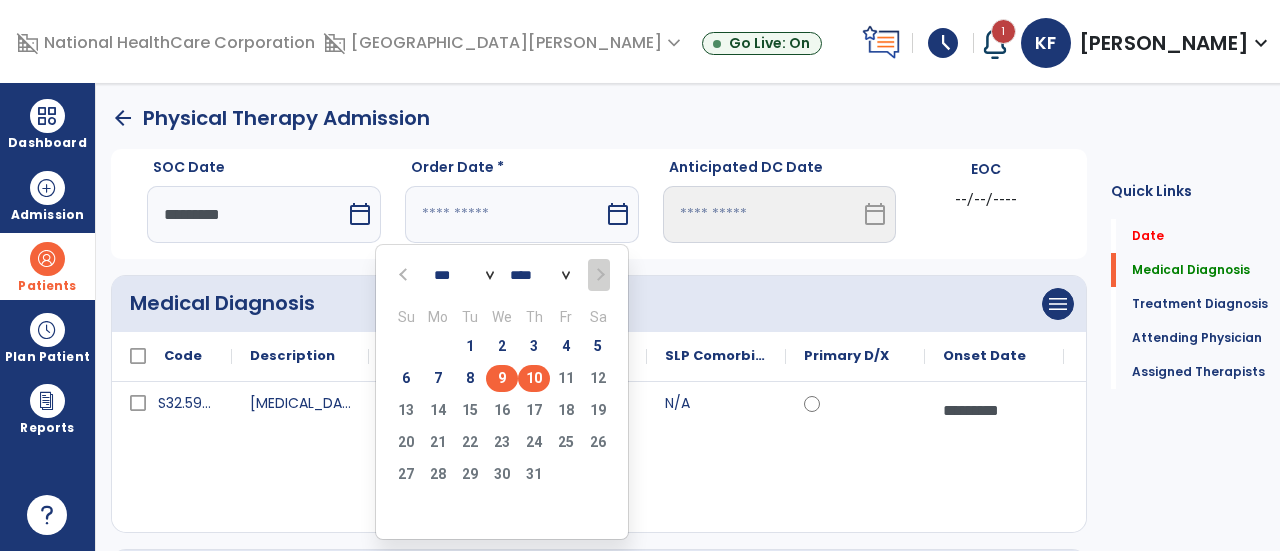 type on "********" 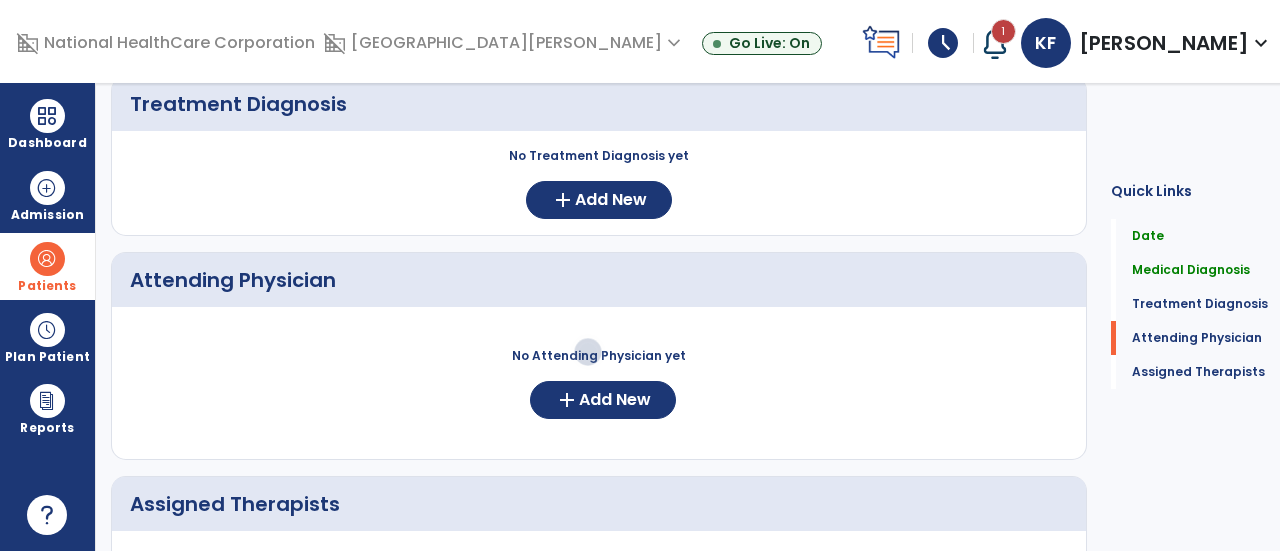 scroll, scrollTop: 475, scrollLeft: 0, axis: vertical 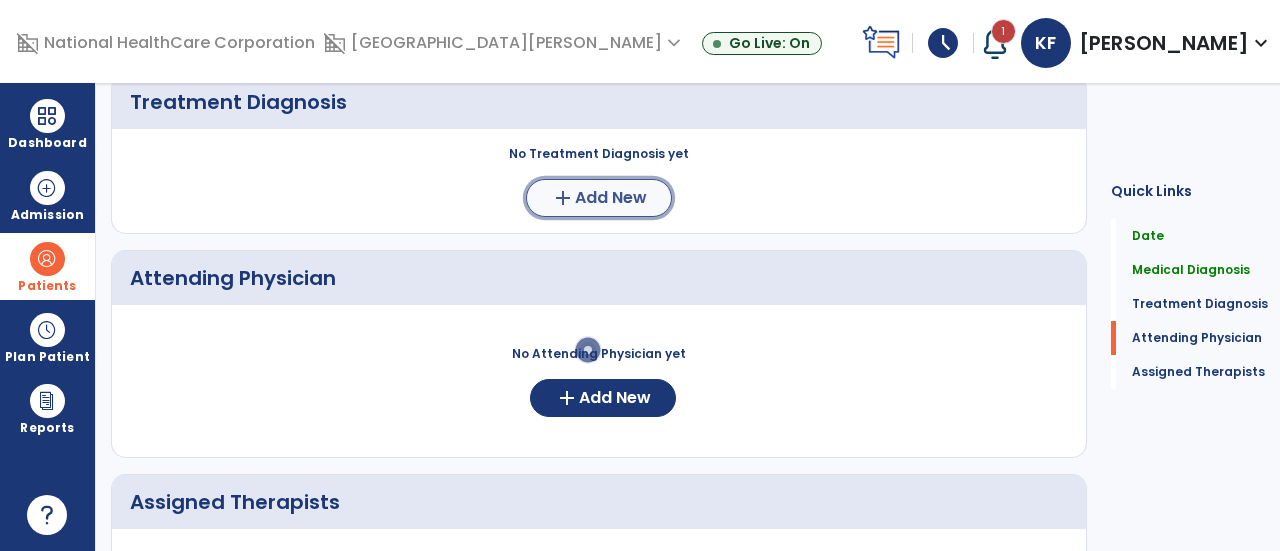 click on "add" 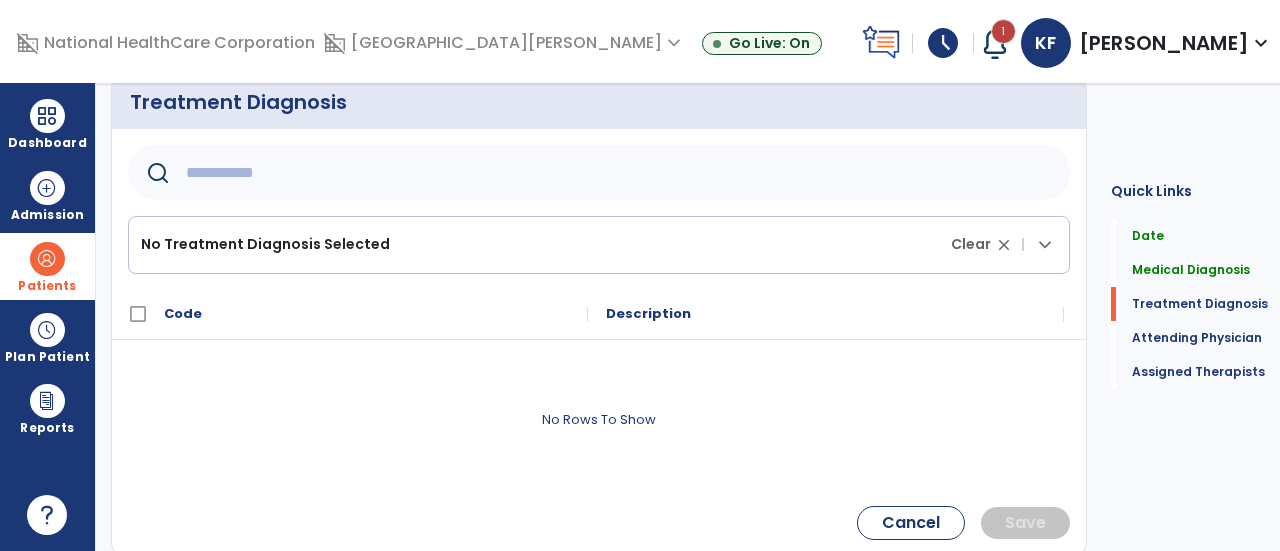 click 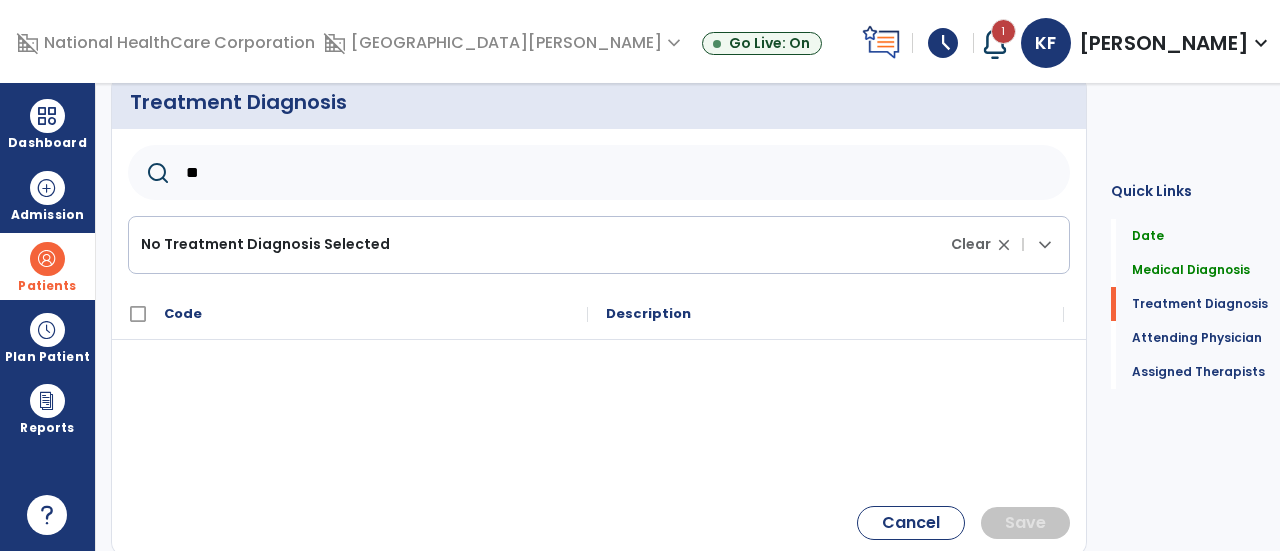 type on "*" 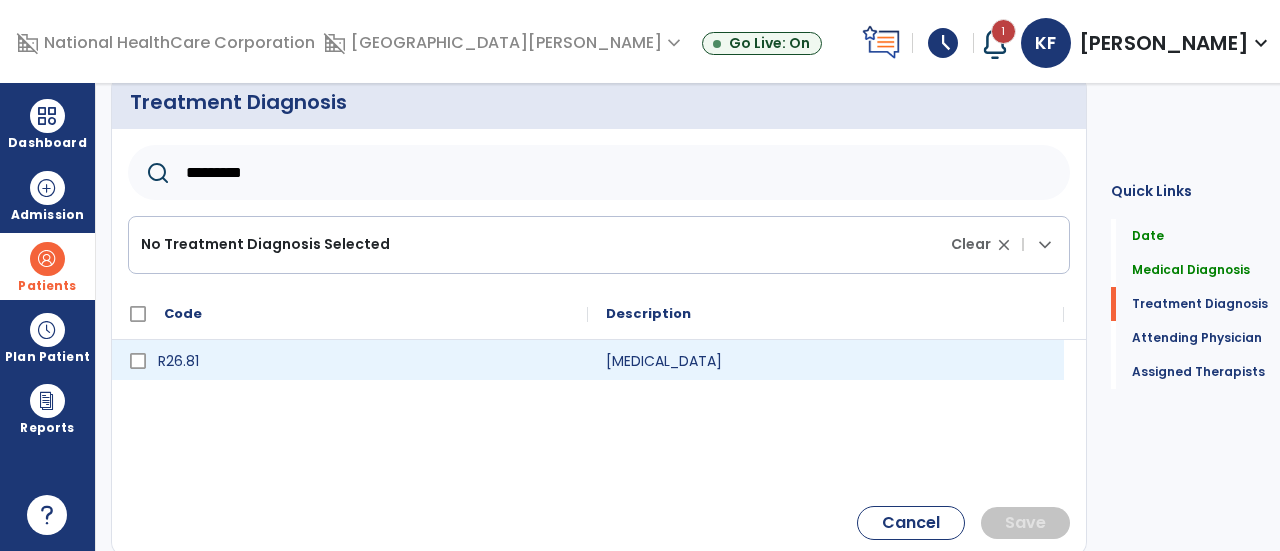 type on "*********" 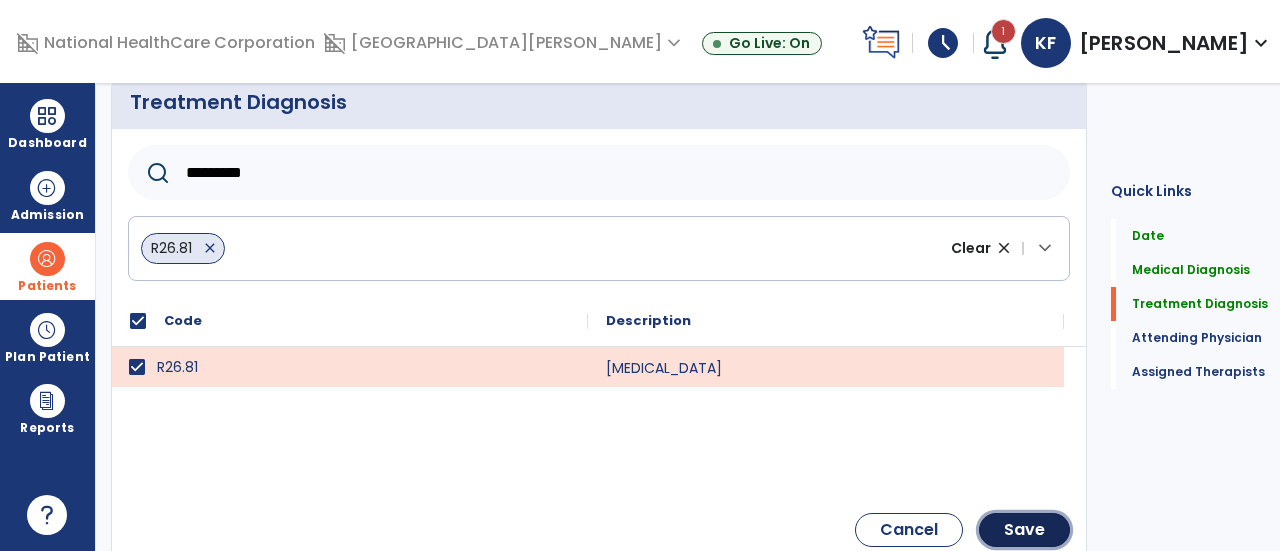 click on "Save" 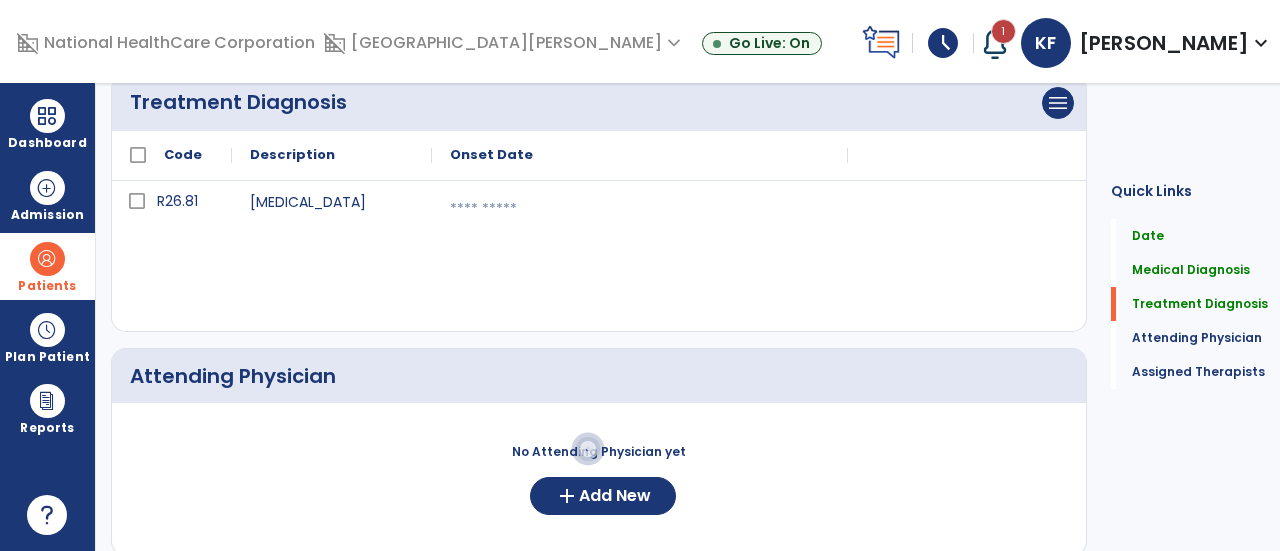 click on "R26.81 [MEDICAL_DATA]  calendar_today" 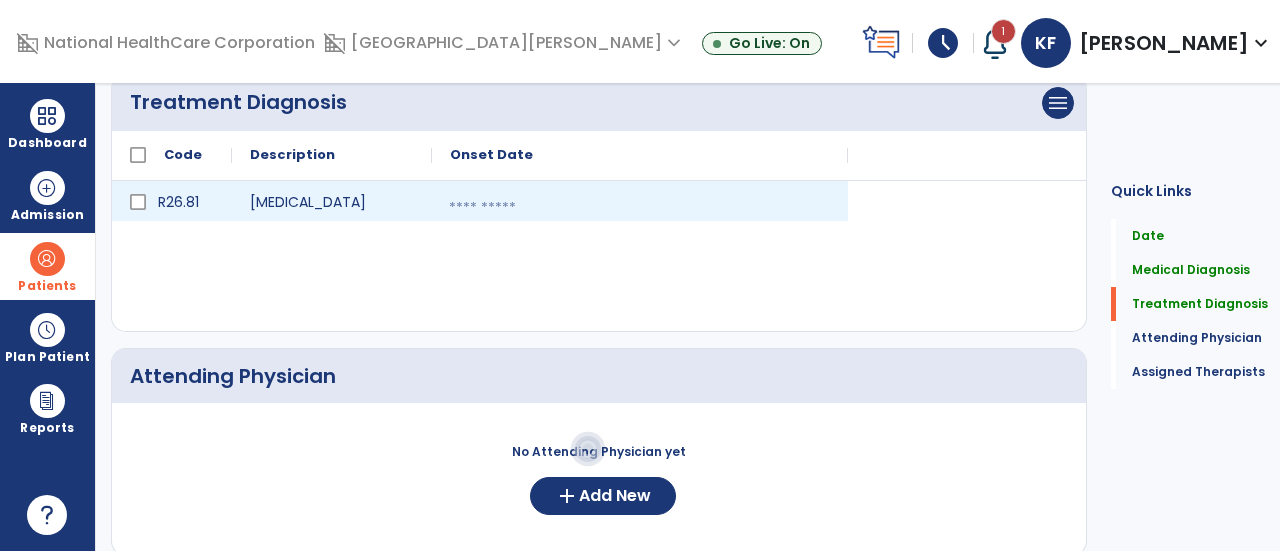 click at bounding box center [640, 208] 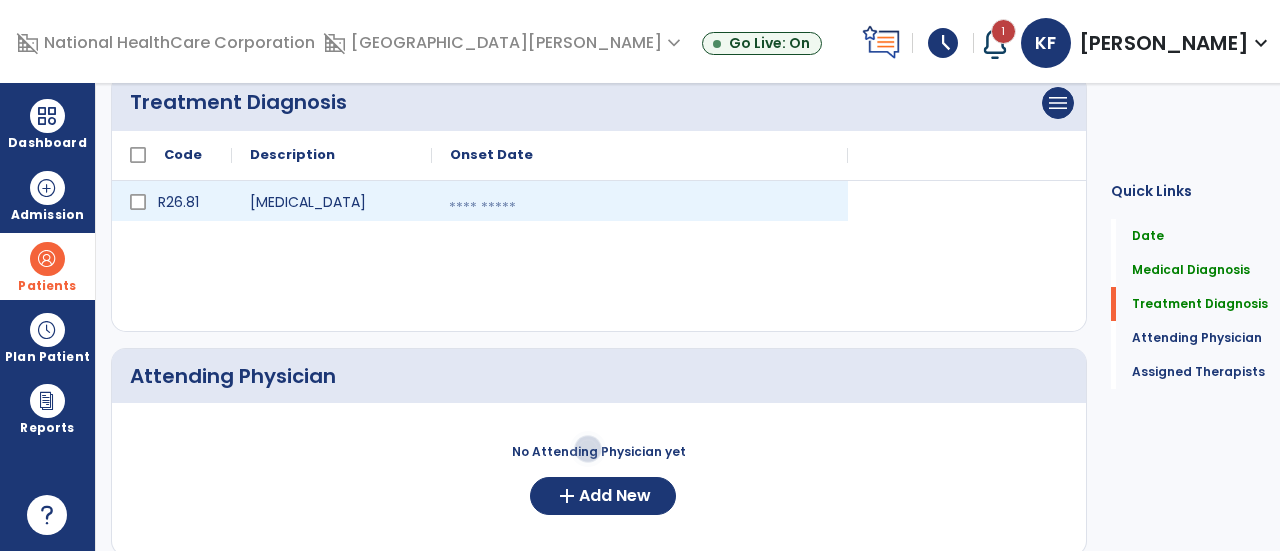 select on "*" 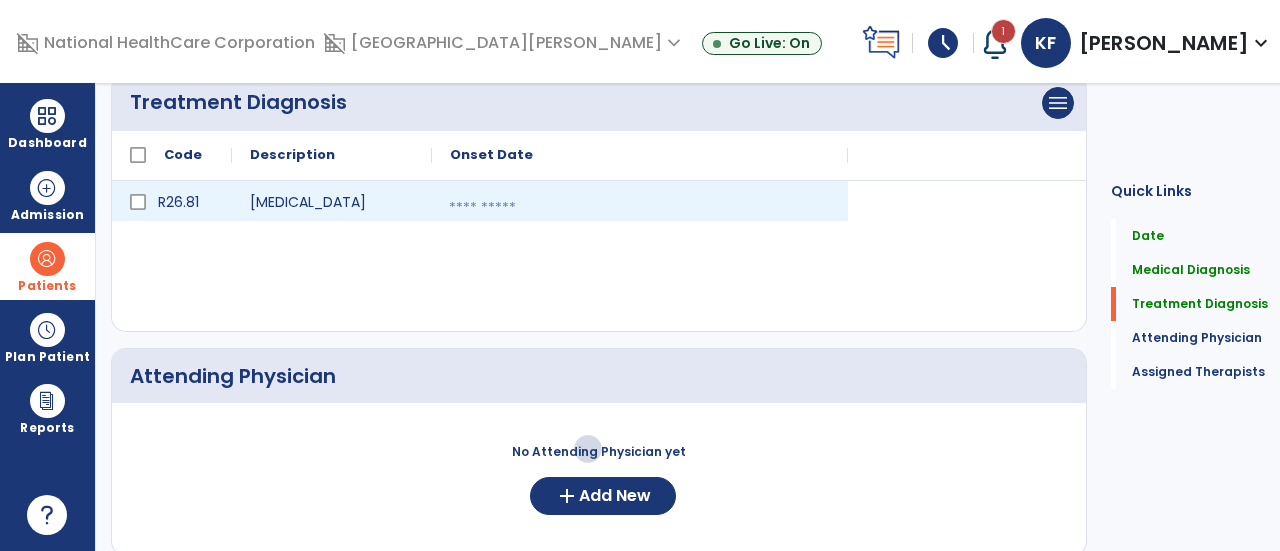 select on "****" 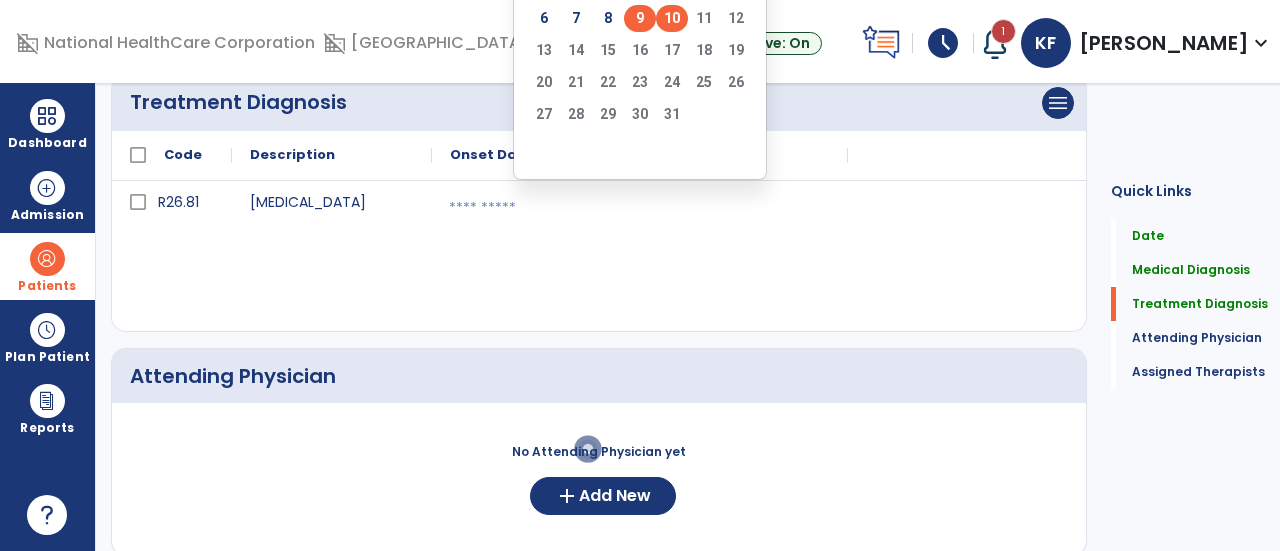 click on "9" 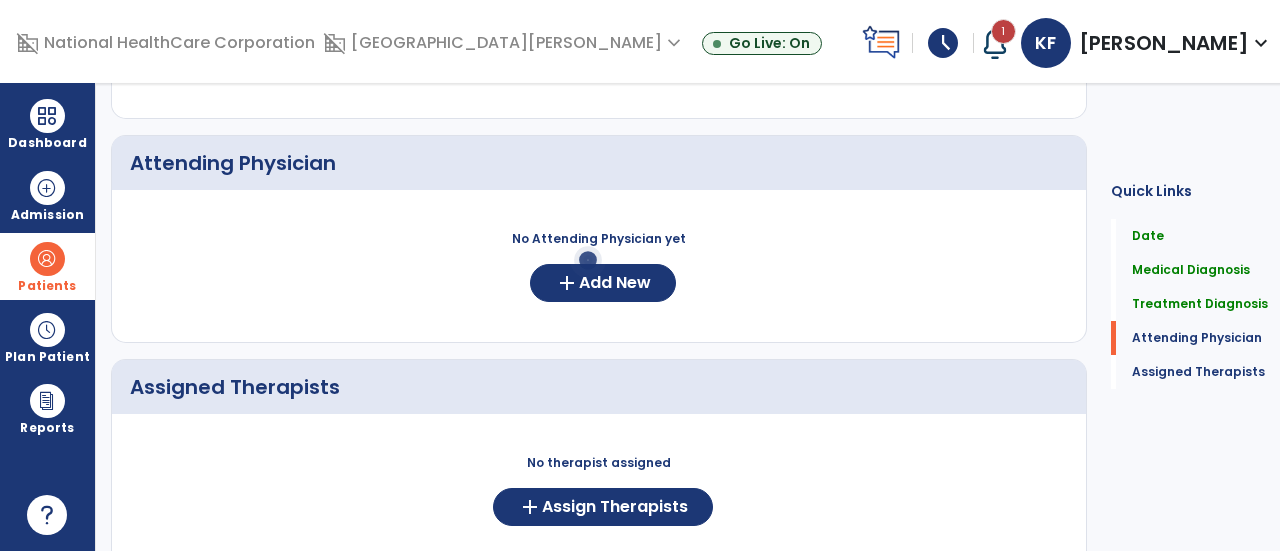 scroll, scrollTop: 792, scrollLeft: 0, axis: vertical 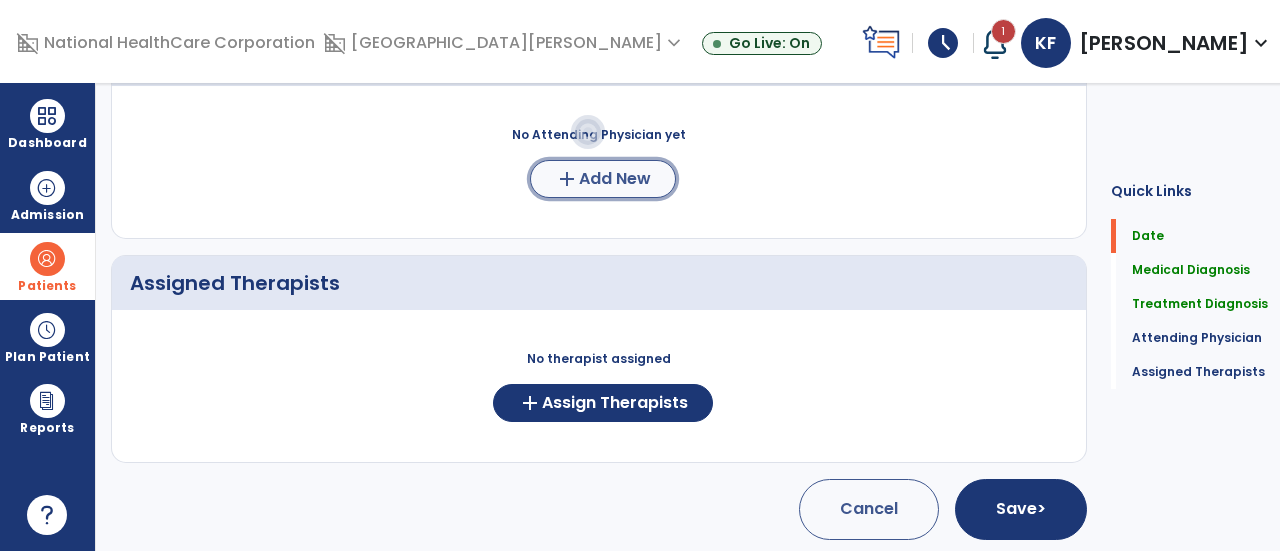 click on "add" 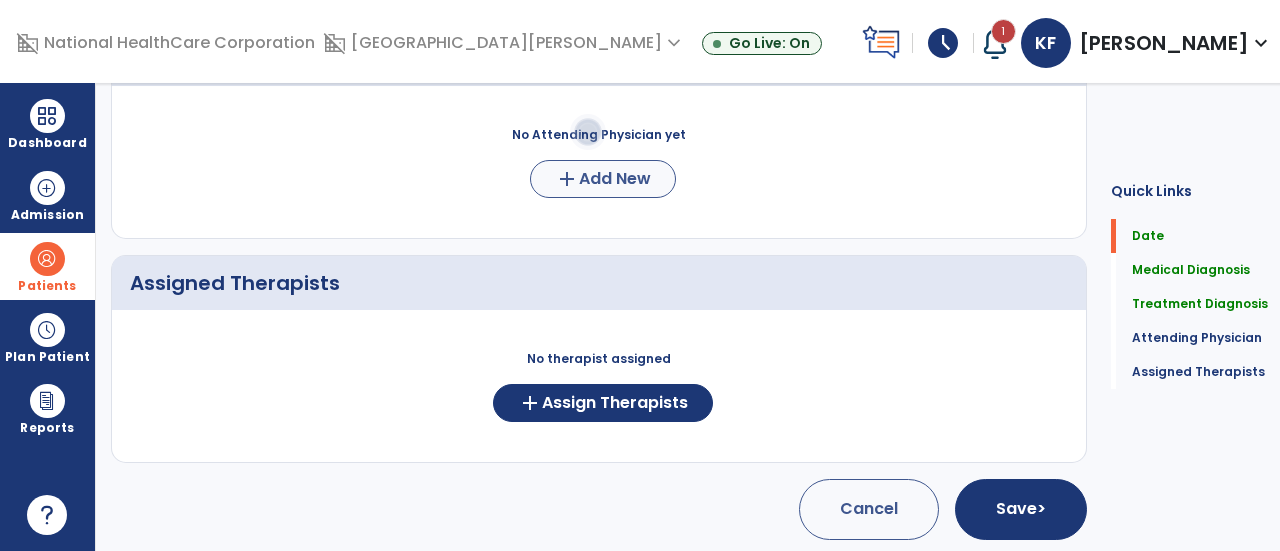 scroll, scrollTop: 762, scrollLeft: 0, axis: vertical 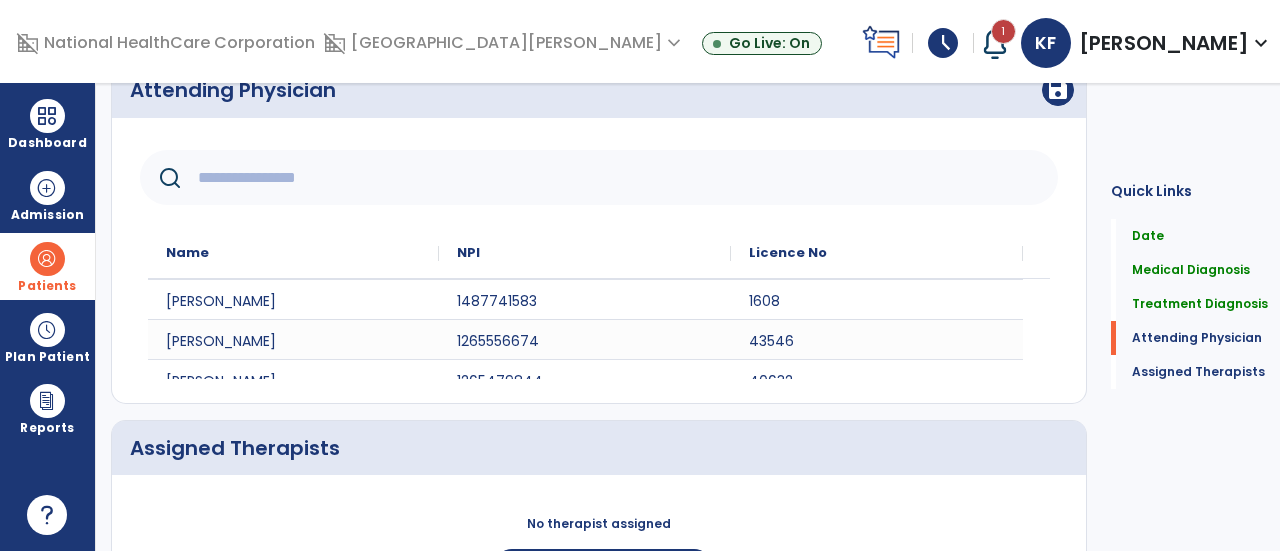 click 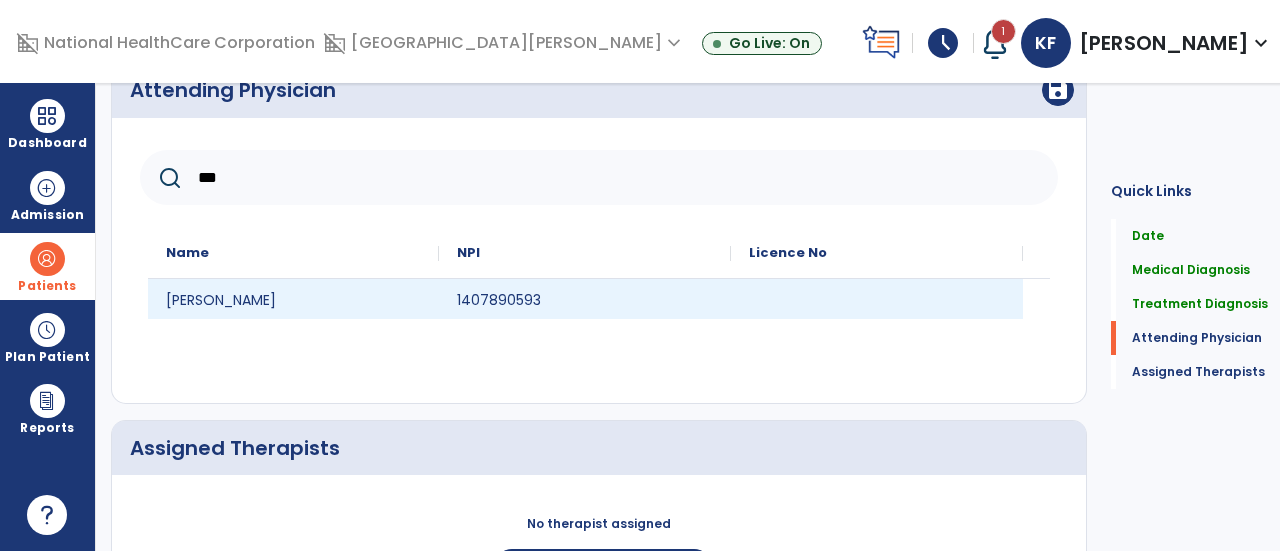 type on "***" 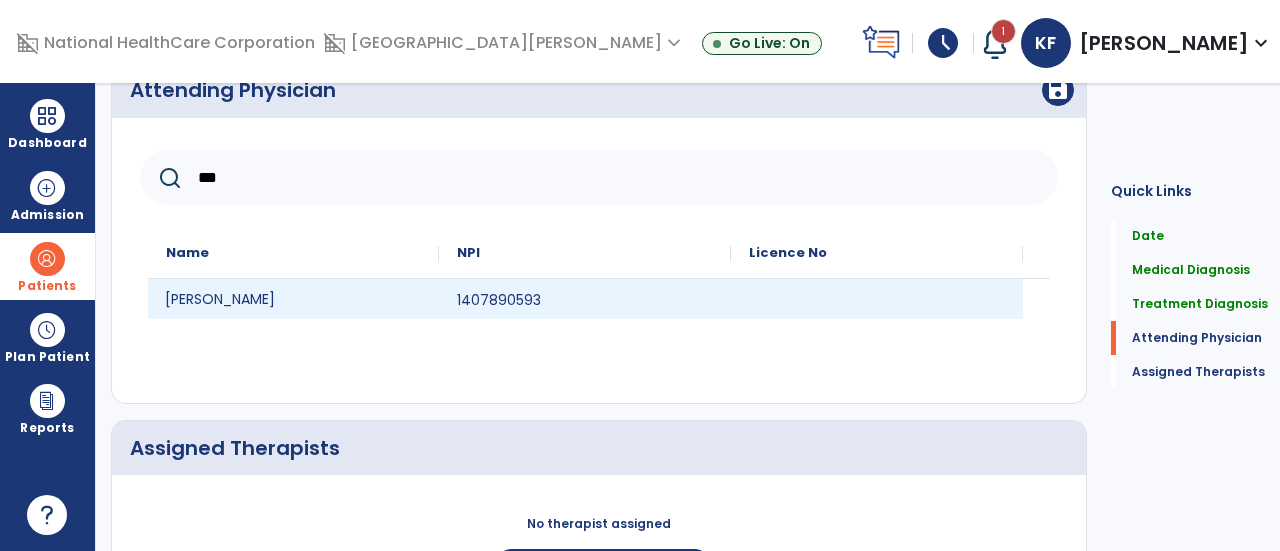 click on "[PERSON_NAME]" 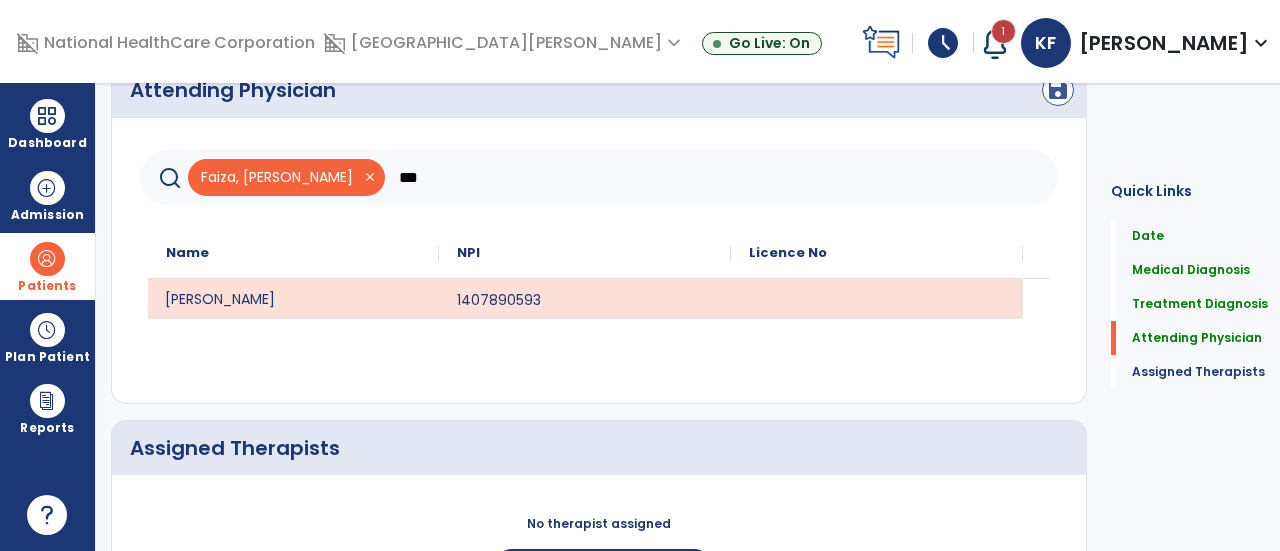 drag, startPoint x: 1032, startPoint y: 219, endPoint x: 1033, endPoint y: 93, distance: 126.00397 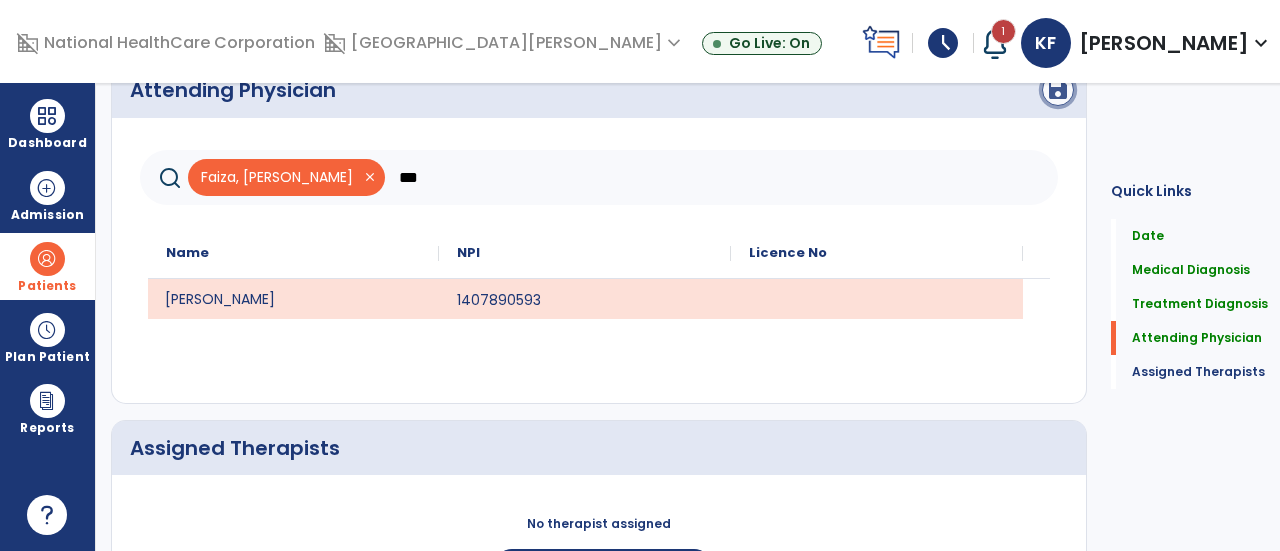 click on "save" 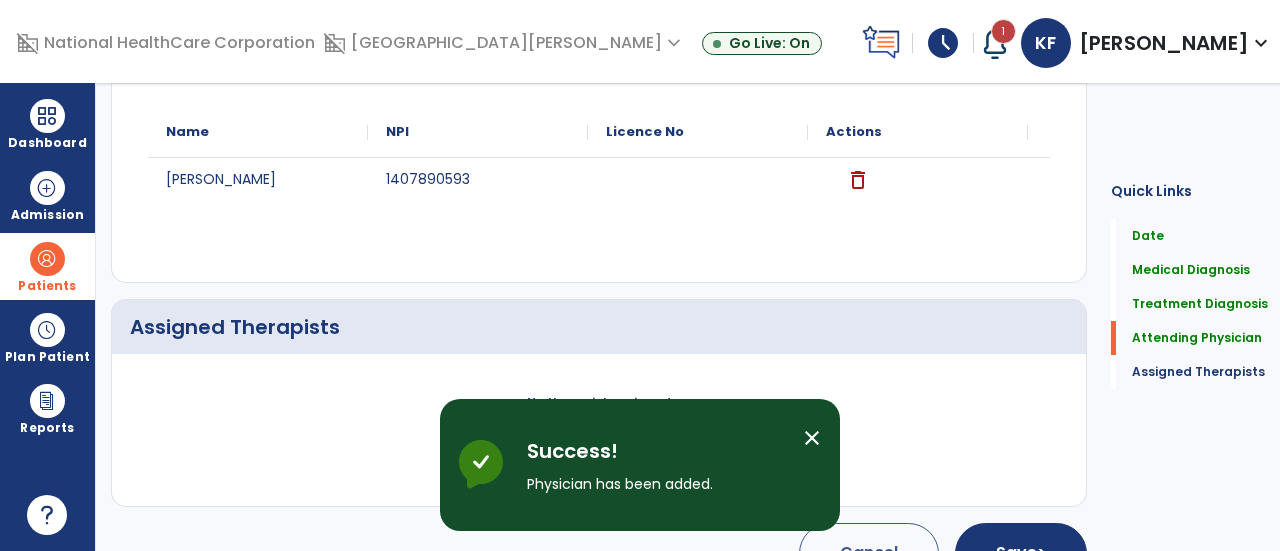 scroll, scrollTop: 840, scrollLeft: 0, axis: vertical 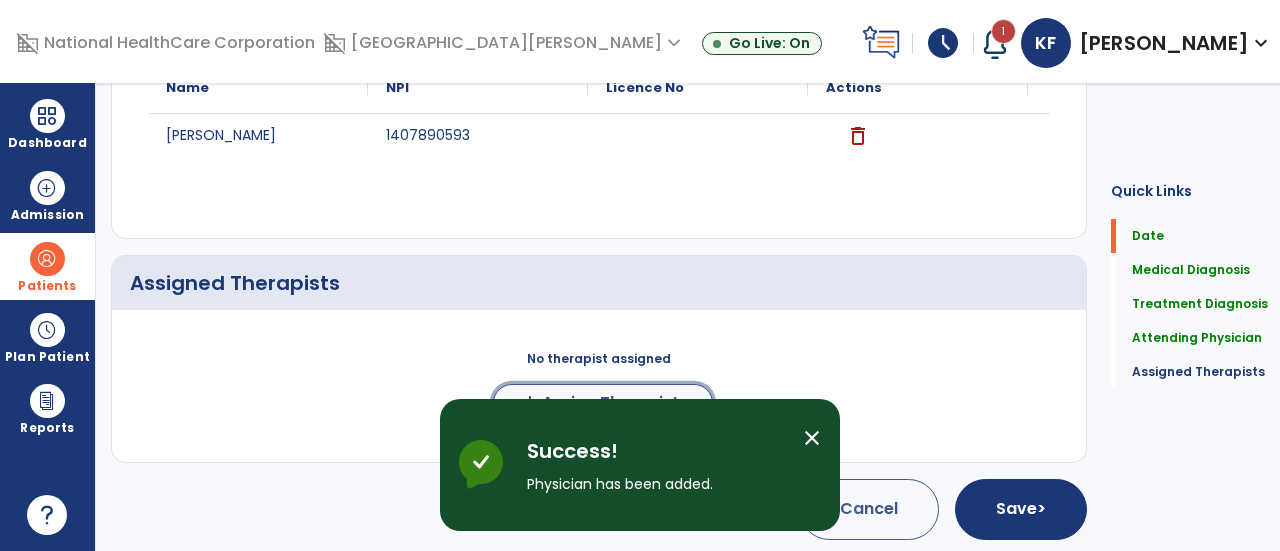 click on "Assign Therapists" 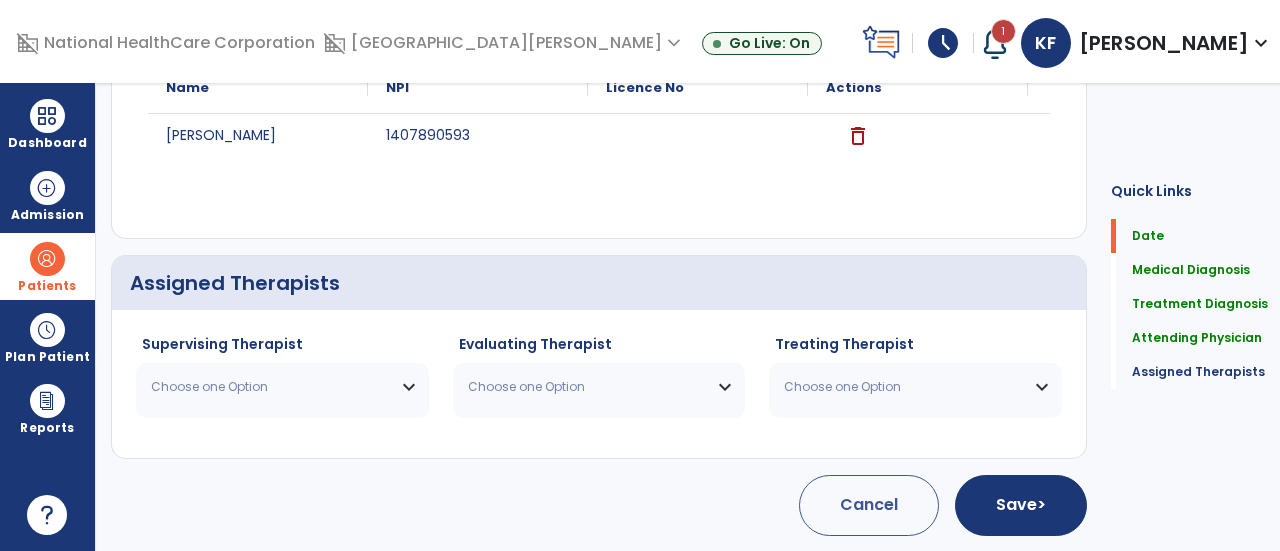 scroll, scrollTop: 837, scrollLeft: 0, axis: vertical 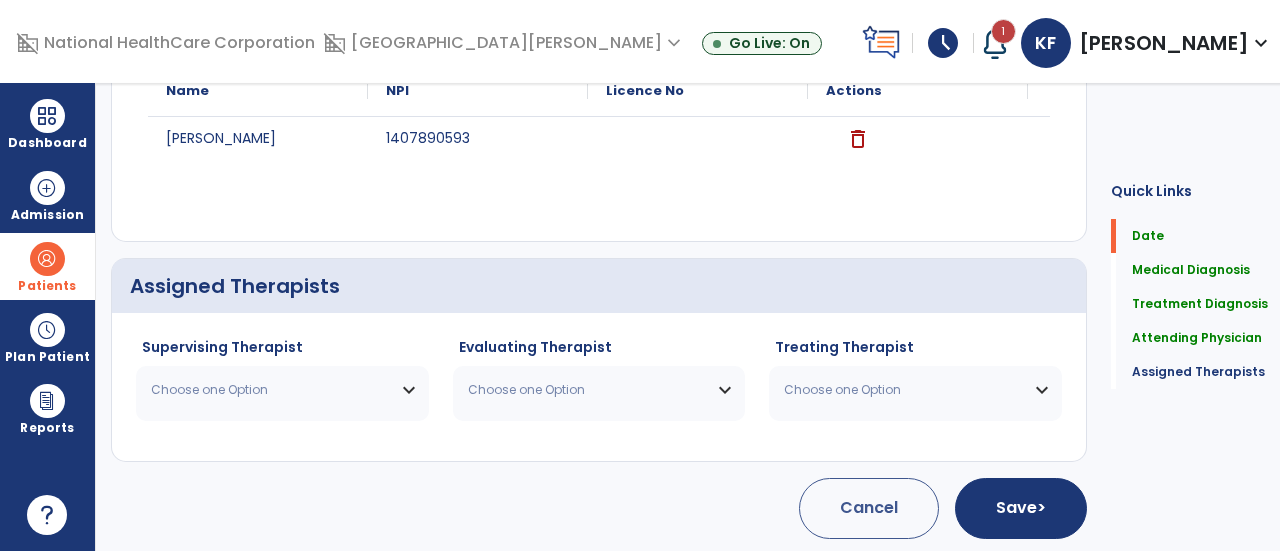 click on "Choose one Option" at bounding box center [270, 390] 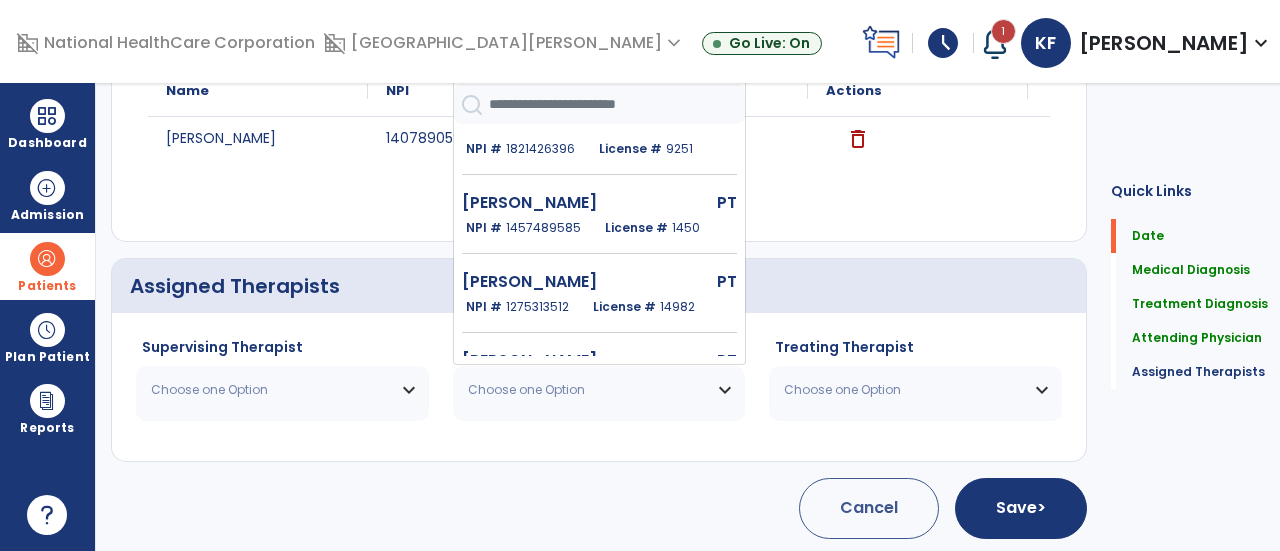 scroll, scrollTop: 28, scrollLeft: 0, axis: vertical 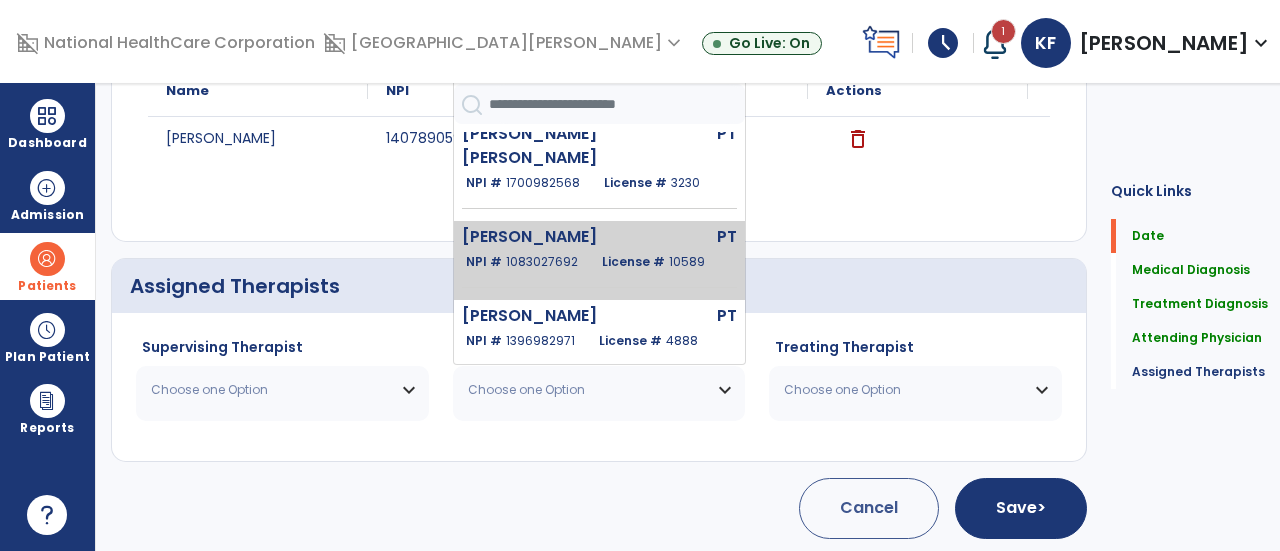 click on "License #  10589" 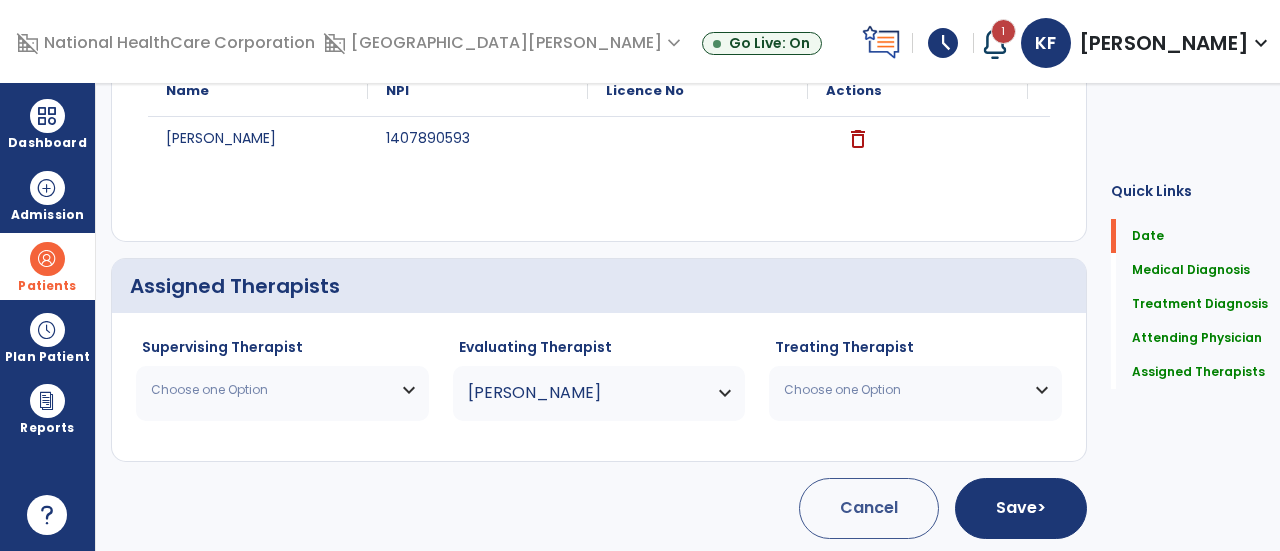 click on "Choose one Option" at bounding box center [270, 390] 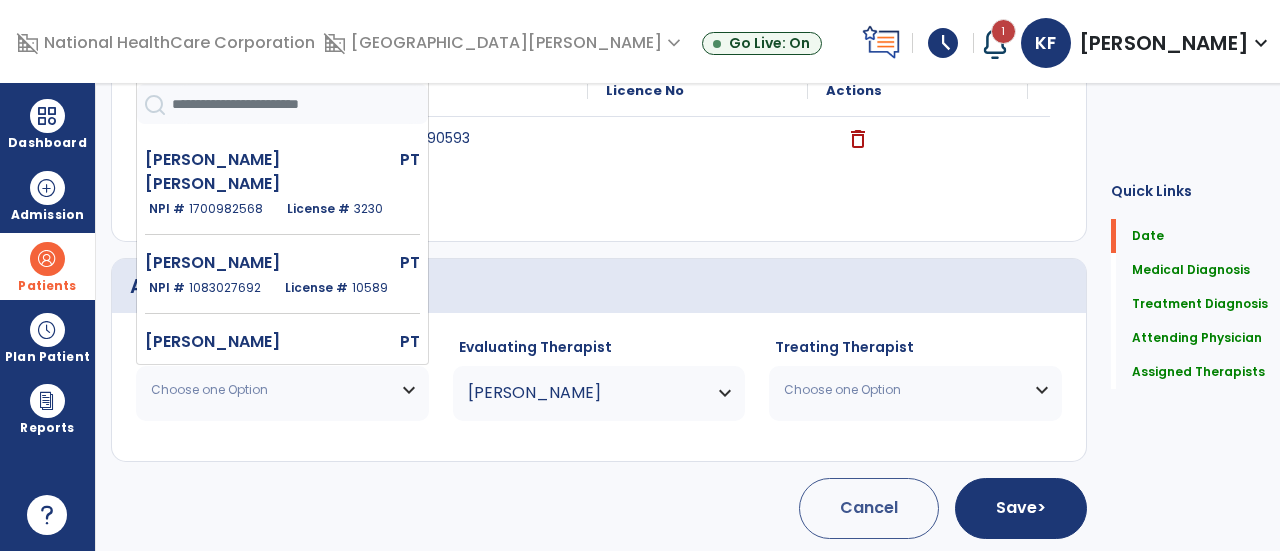 scroll, scrollTop: 377, scrollLeft: 0, axis: vertical 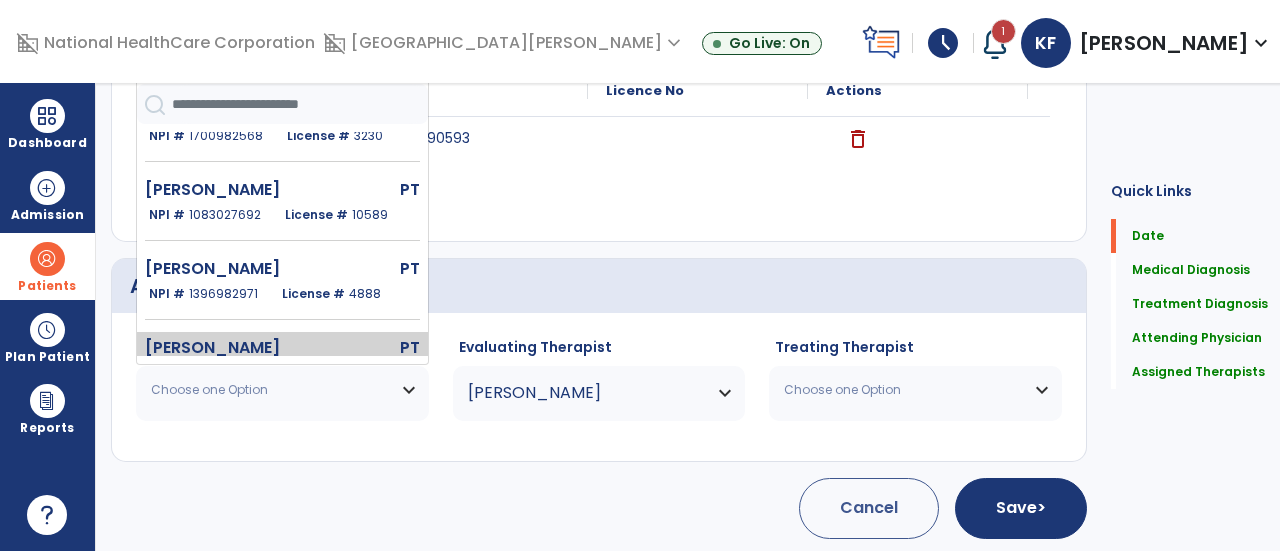 click on "License #  5273" 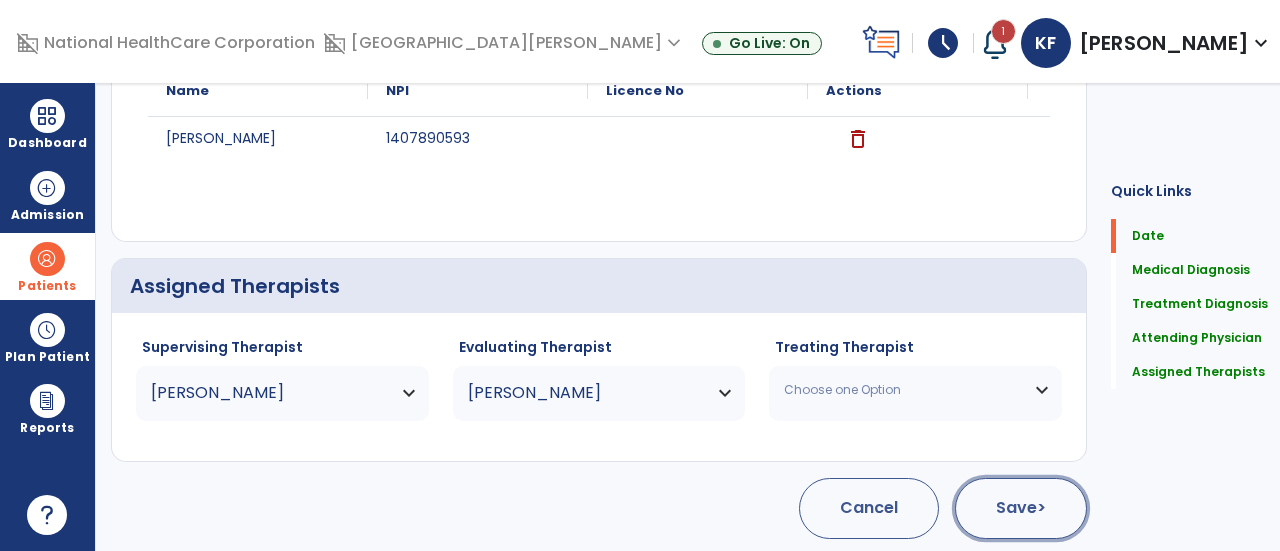 click on "Save  >" 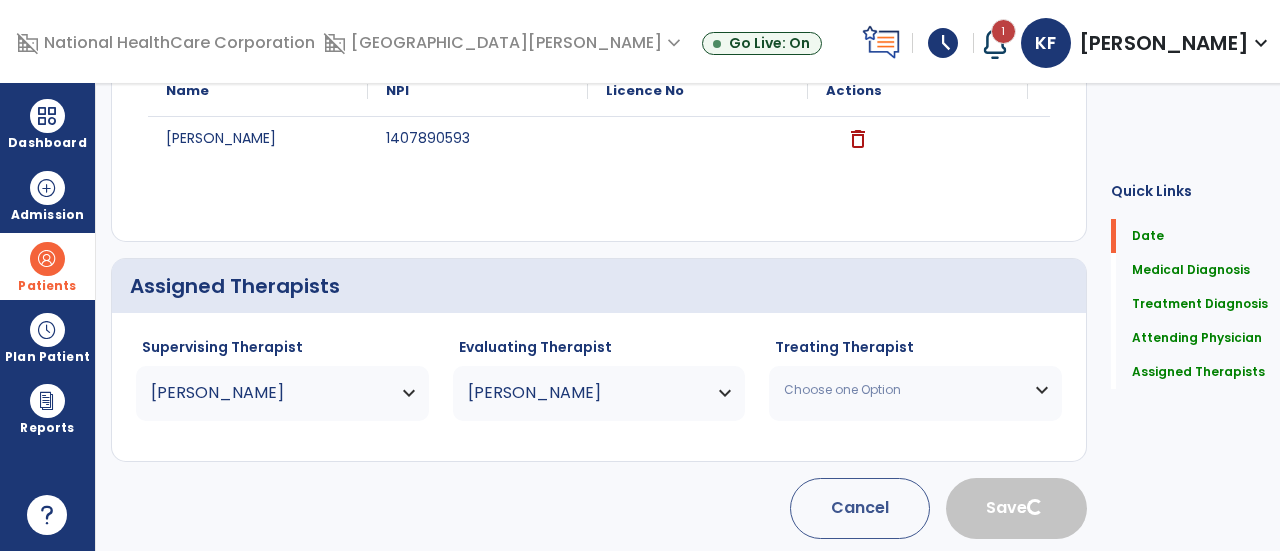 type 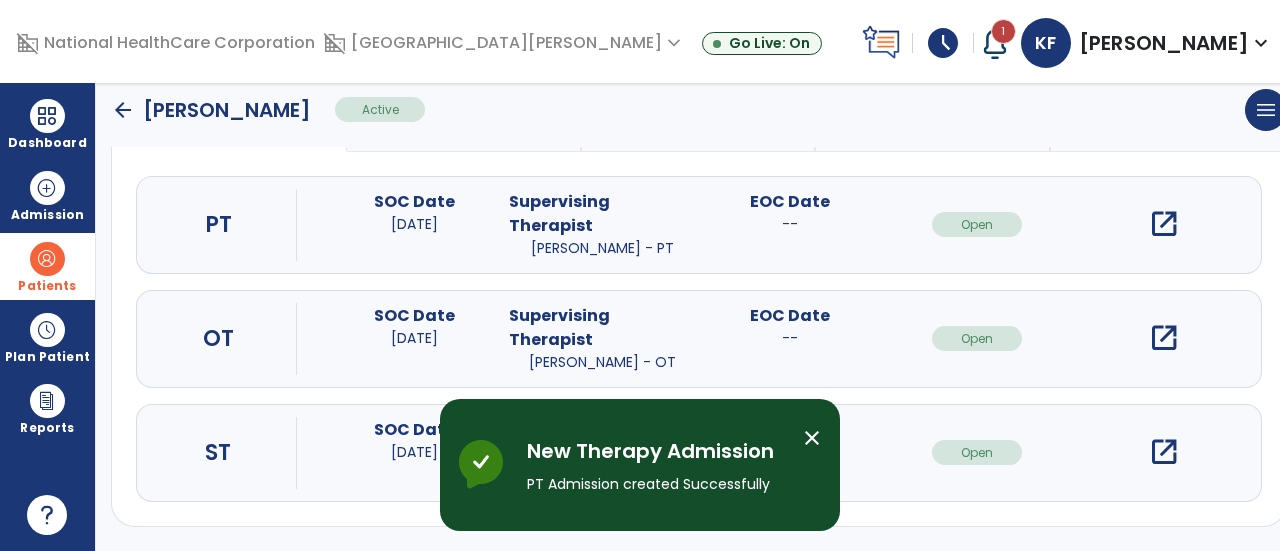 scroll, scrollTop: 205, scrollLeft: 0, axis: vertical 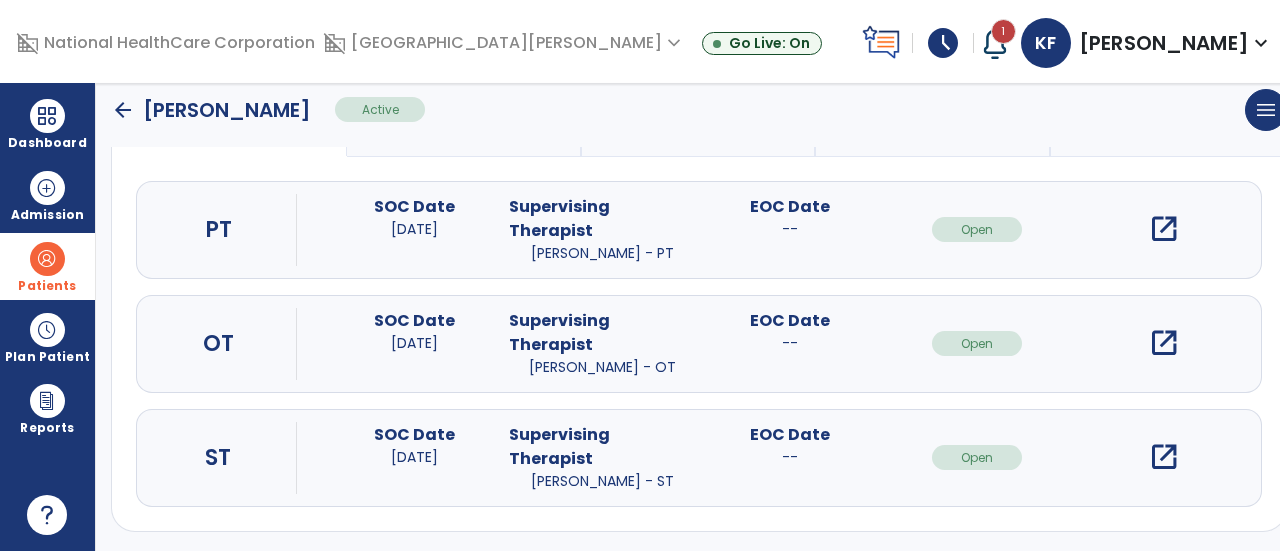 click on "open_in_new" at bounding box center (1164, 229) 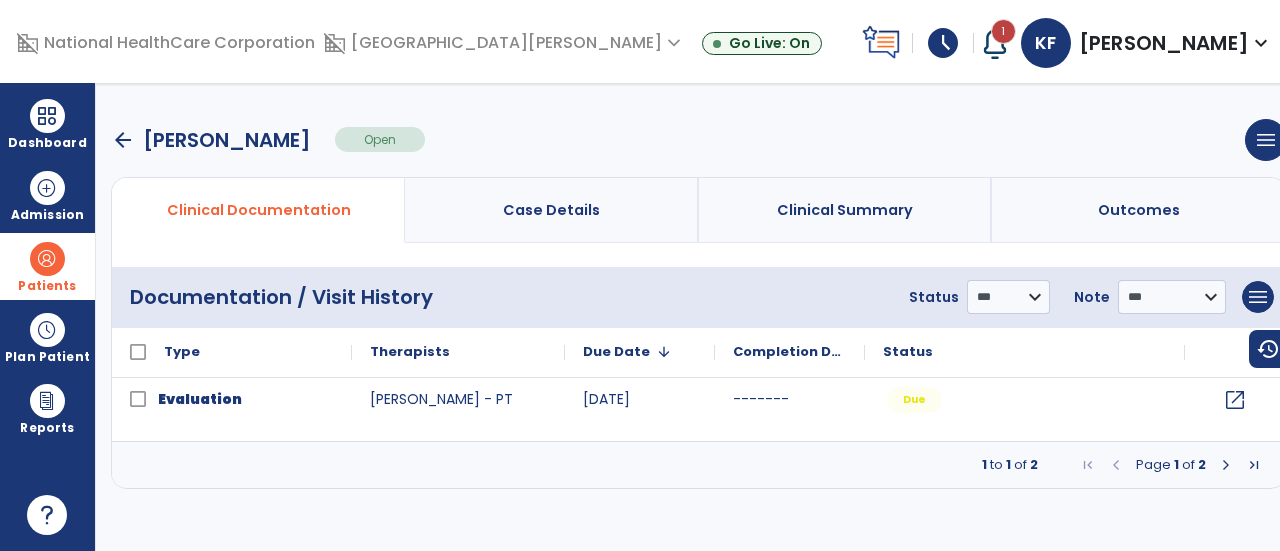 scroll, scrollTop: 0, scrollLeft: 0, axis: both 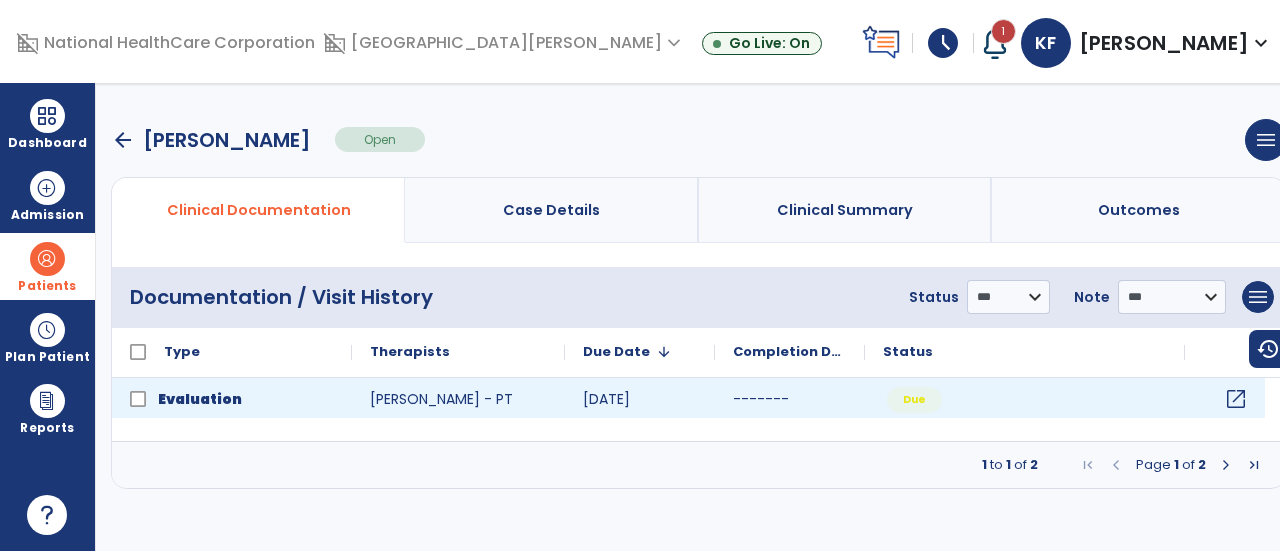 click on "open_in_new" 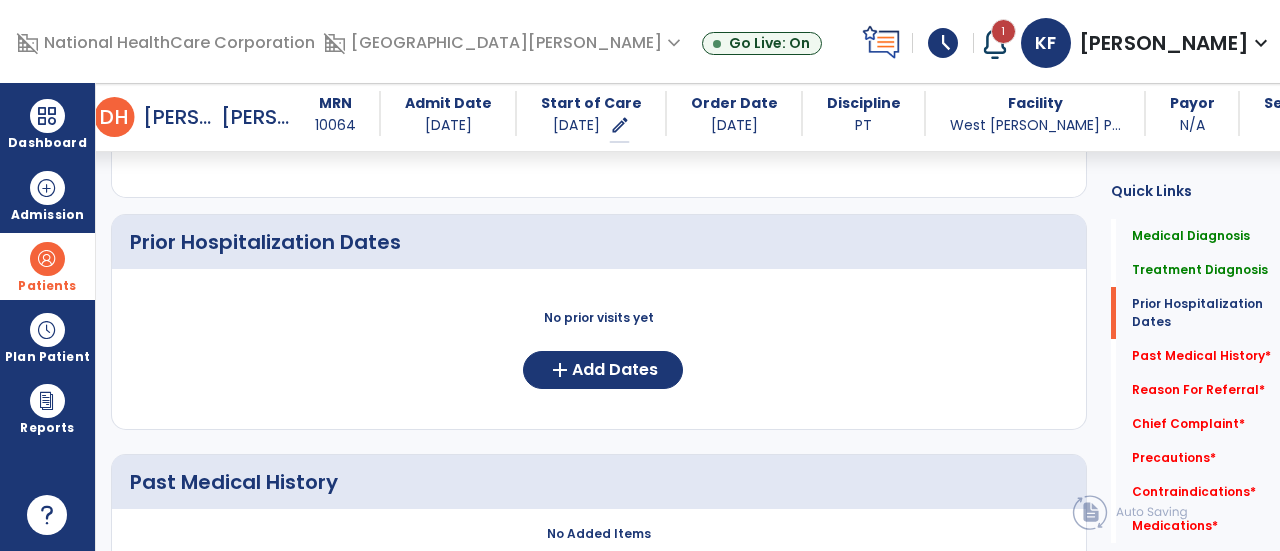scroll, scrollTop: 734, scrollLeft: 0, axis: vertical 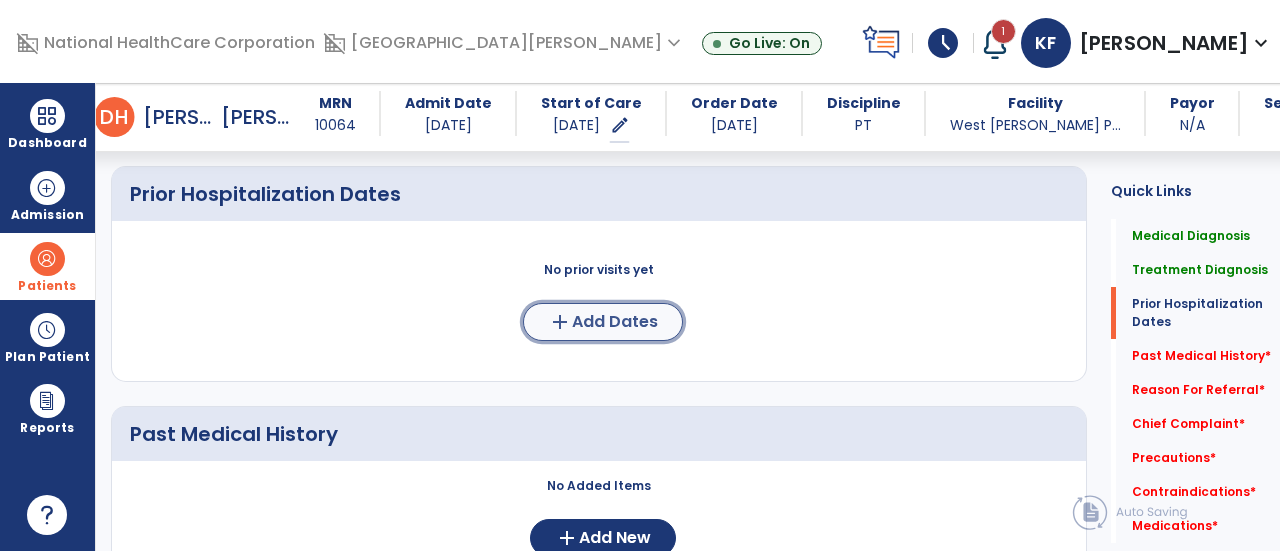 click on "Add Dates" 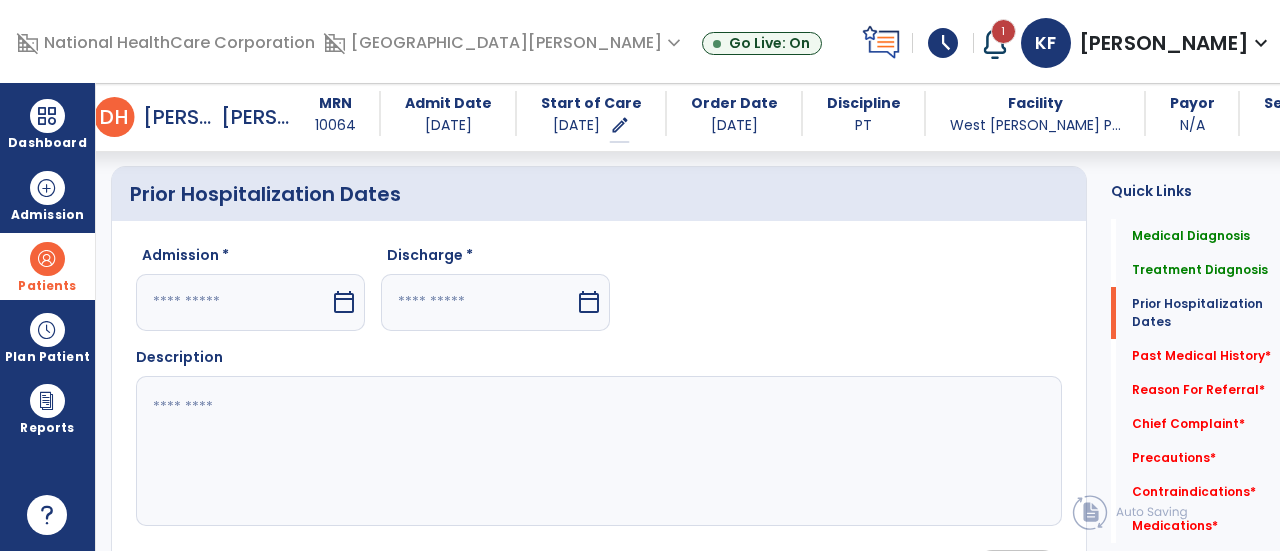 click at bounding box center [233, 302] 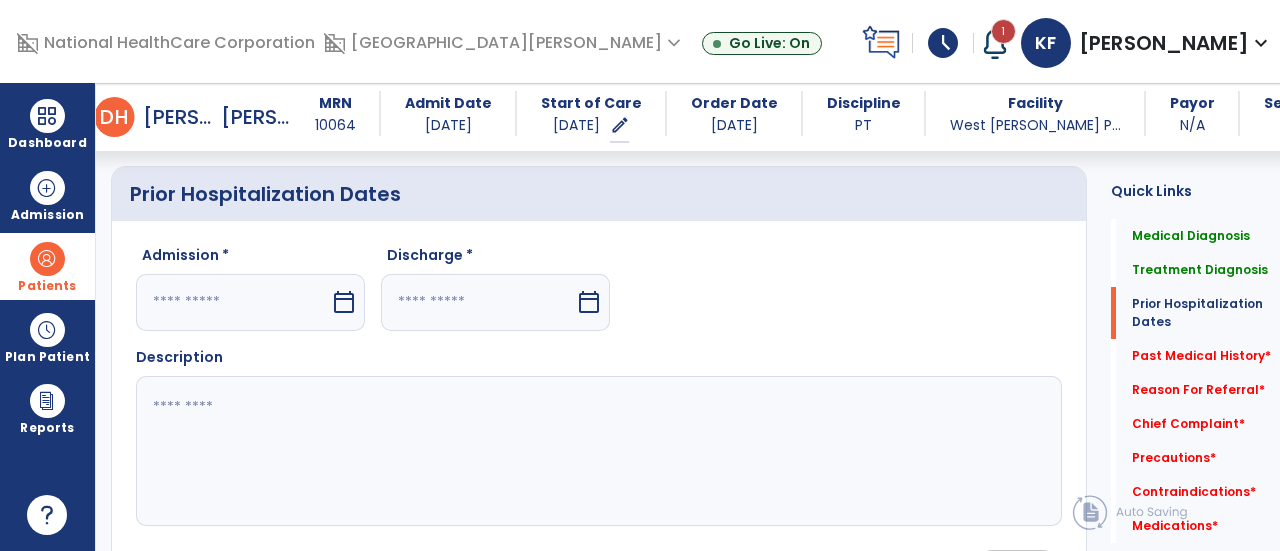 select on "*" 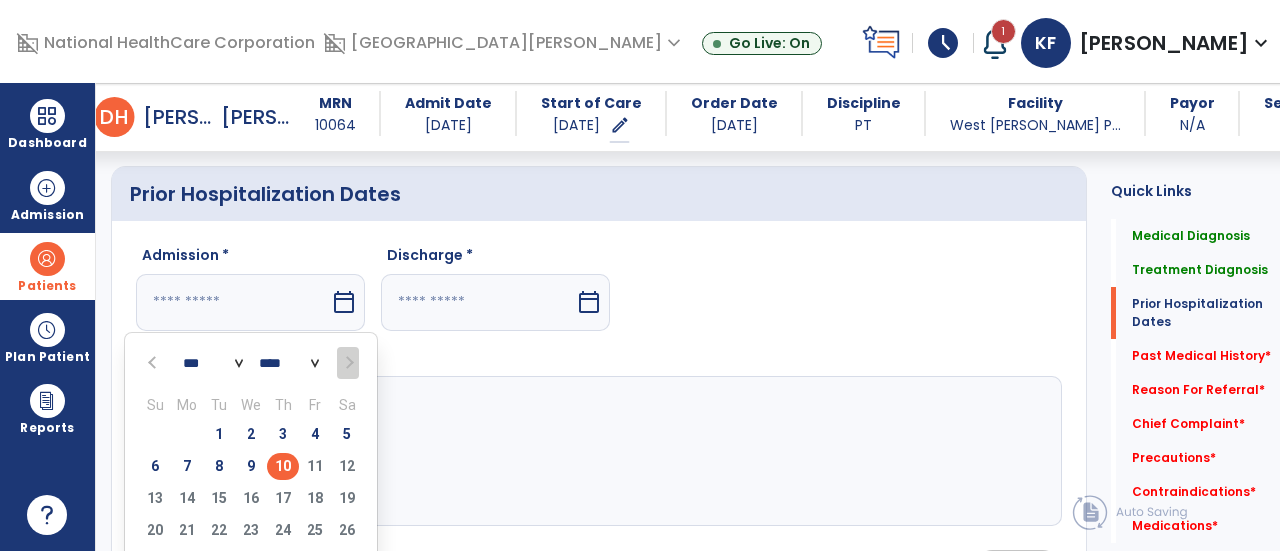 click at bounding box center [154, 362] 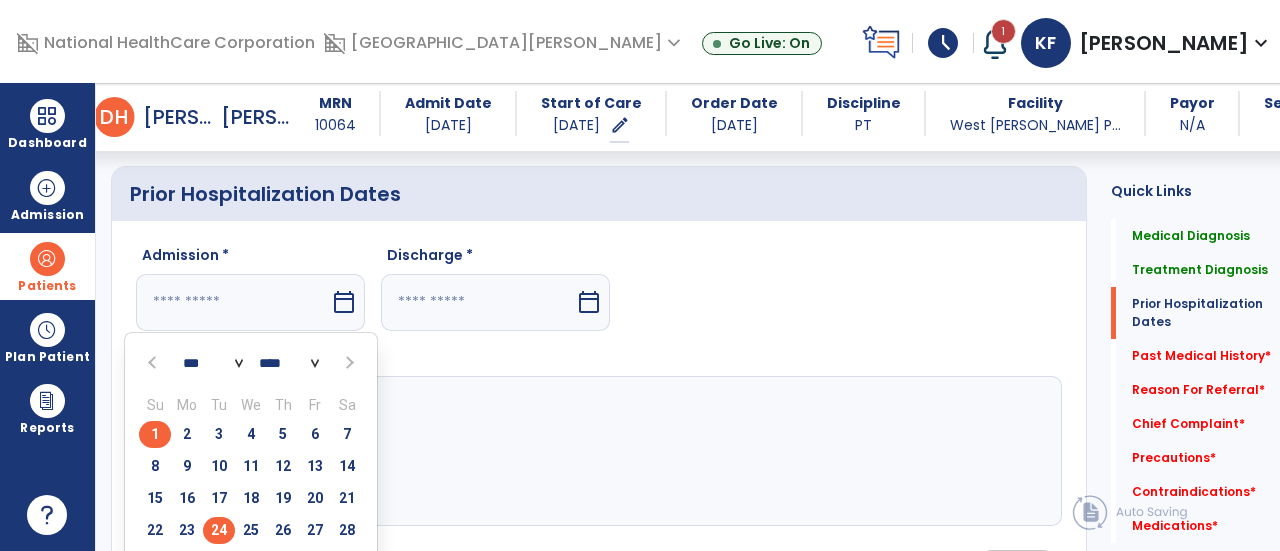 click on "24" at bounding box center (219, 530) 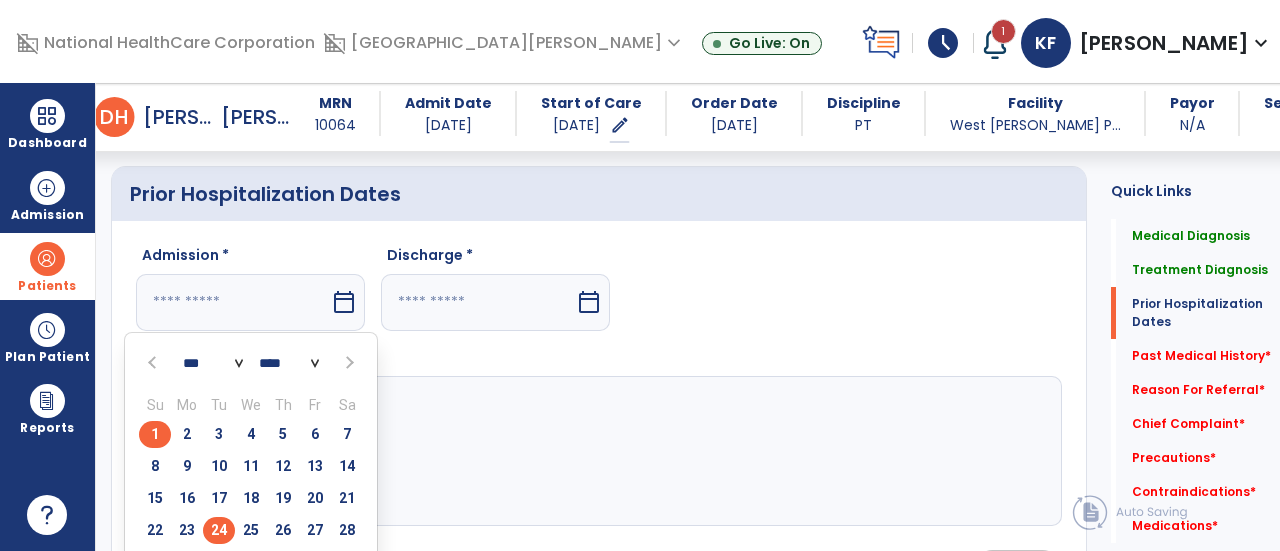 type on "*********" 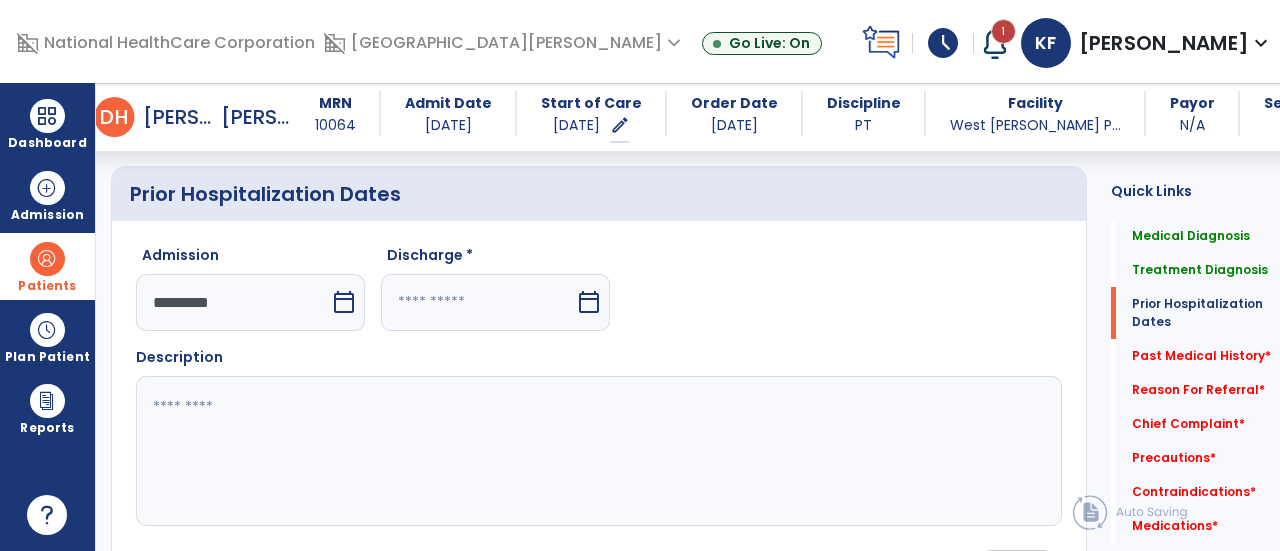 click at bounding box center [478, 302] 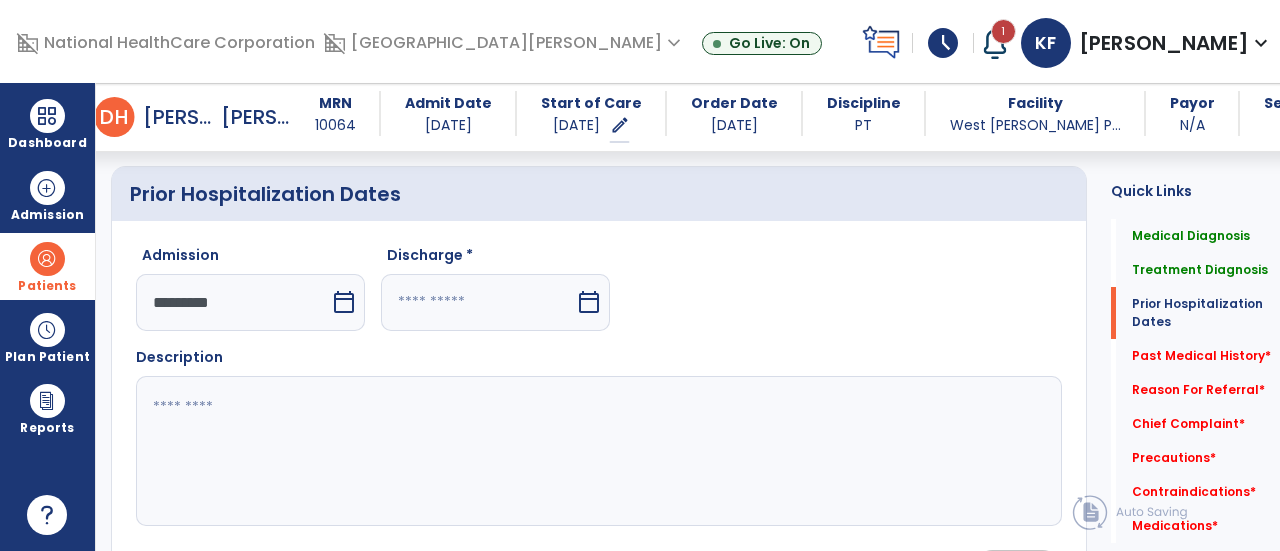 select on "*" 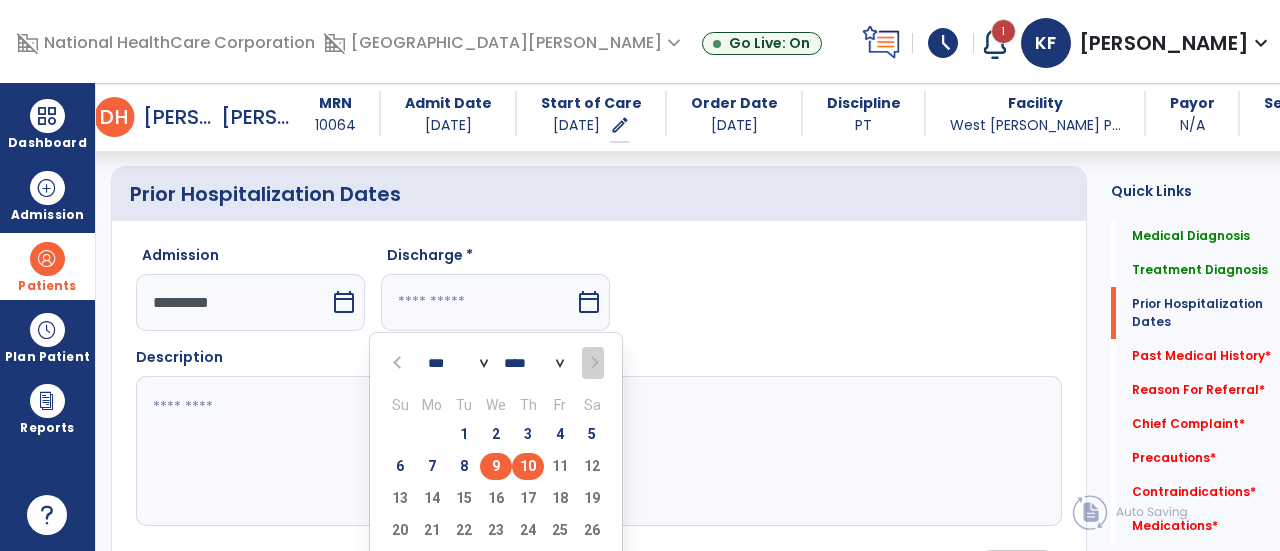 click on "9" at bounding box center [496, 466] 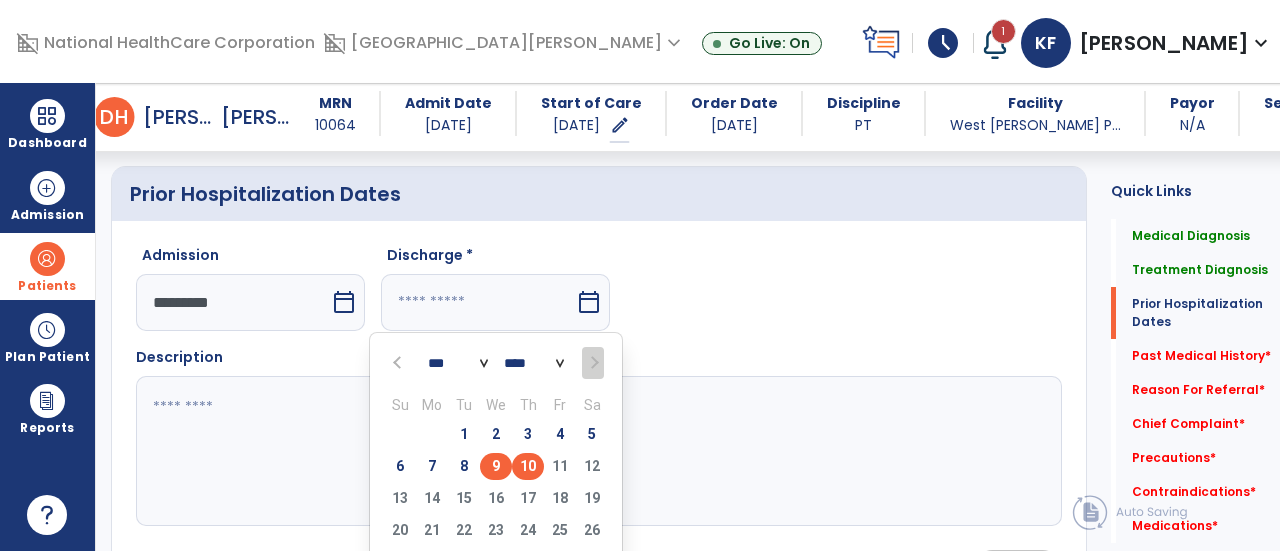type on "********" 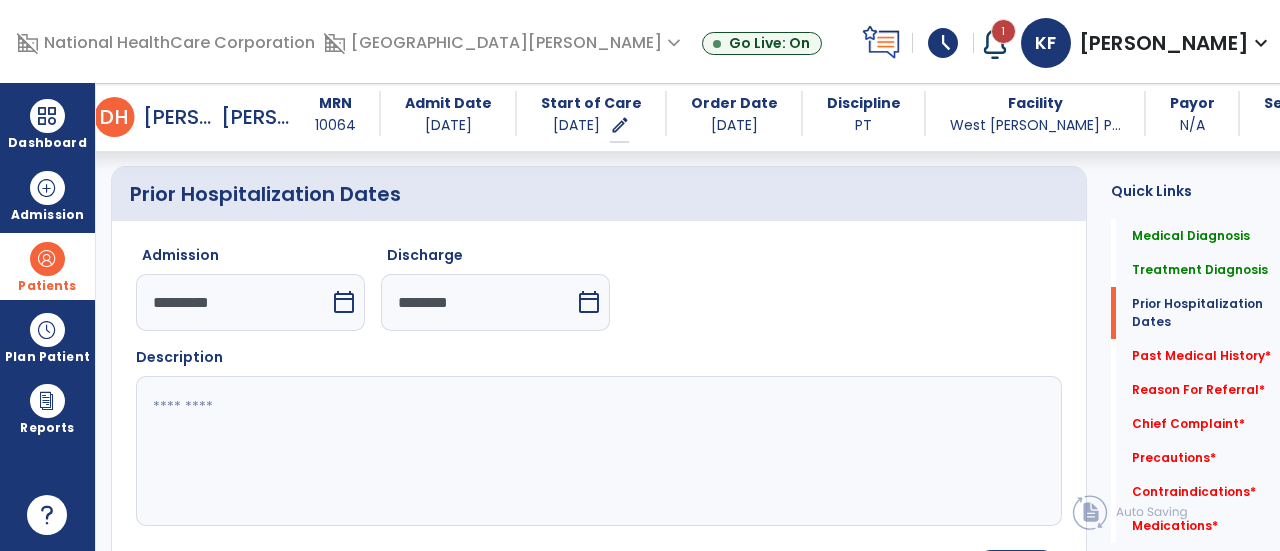 click 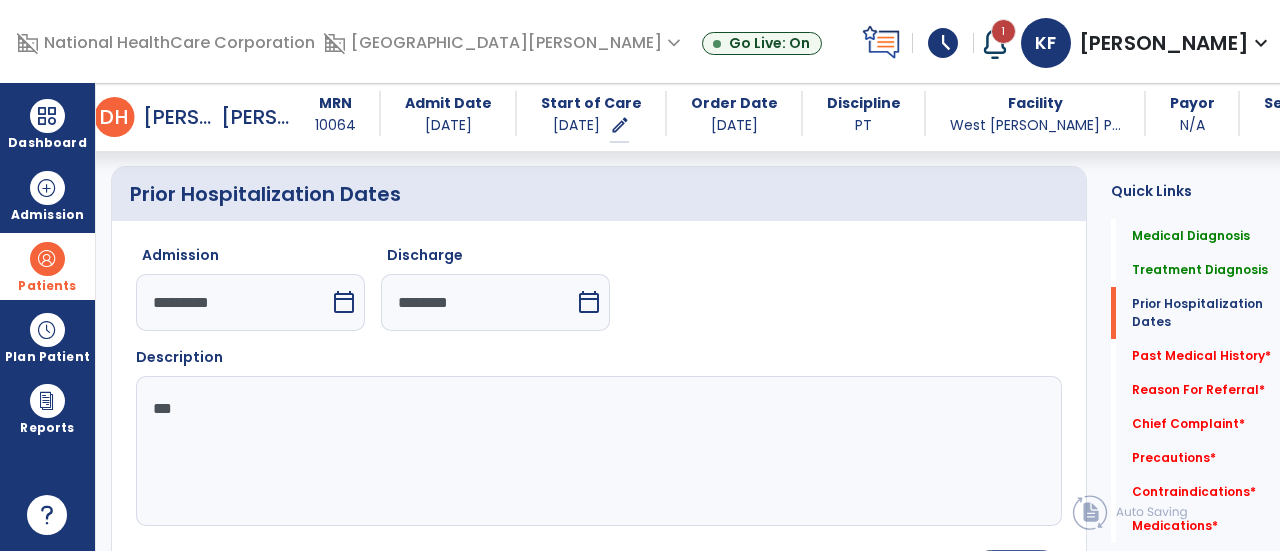 type on "***" 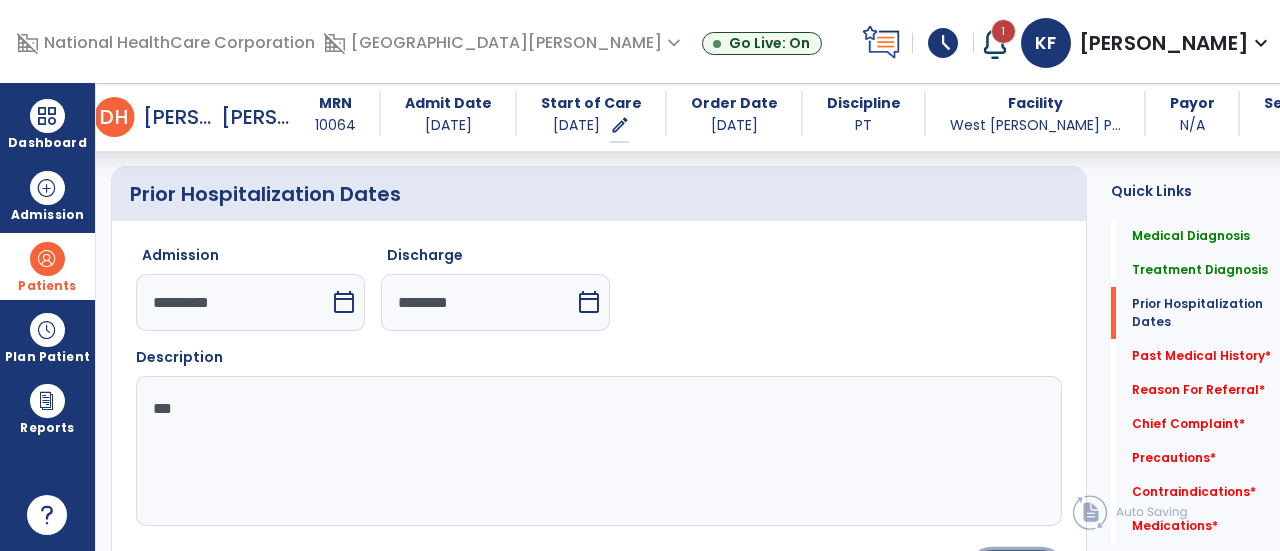 click on "Save" 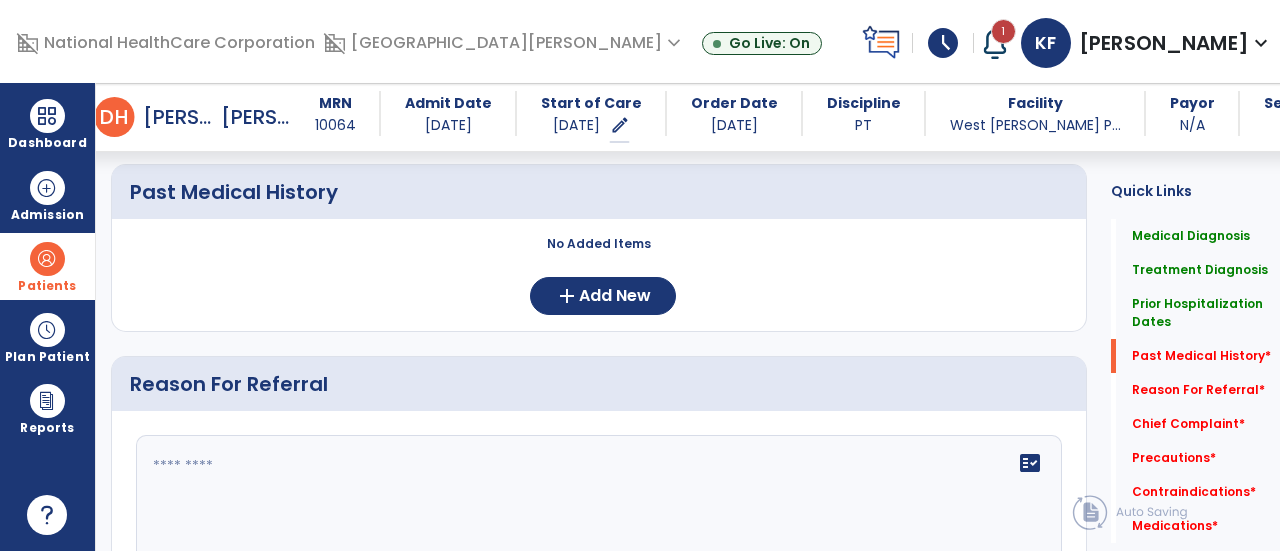 scroll, scrollTop: 1069, scrollLeft: 0, axis: vertical 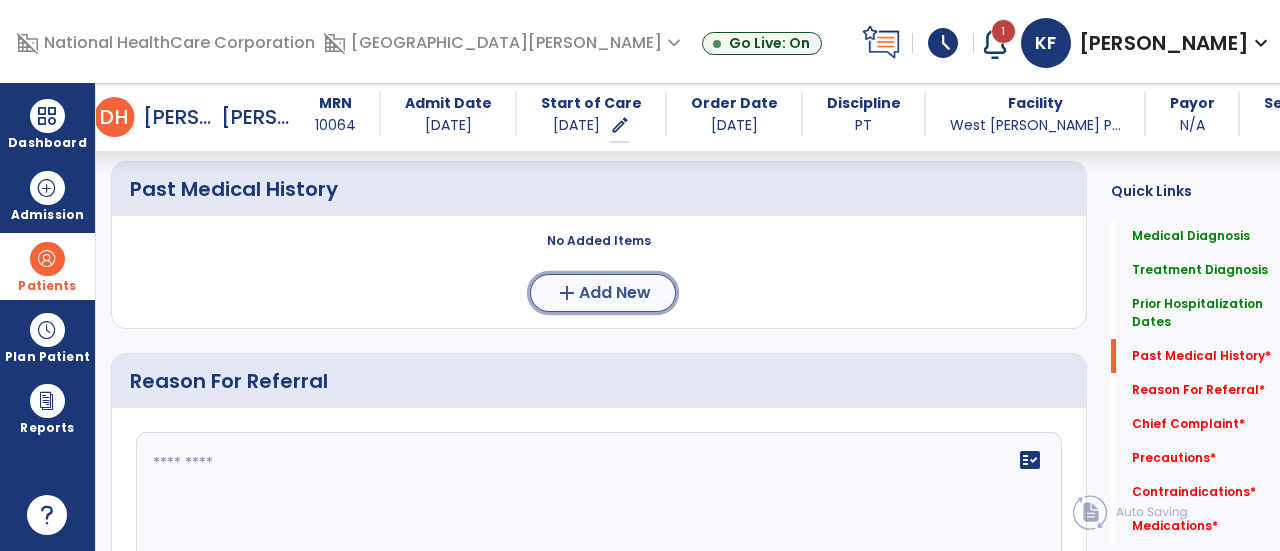 click on "Add New" 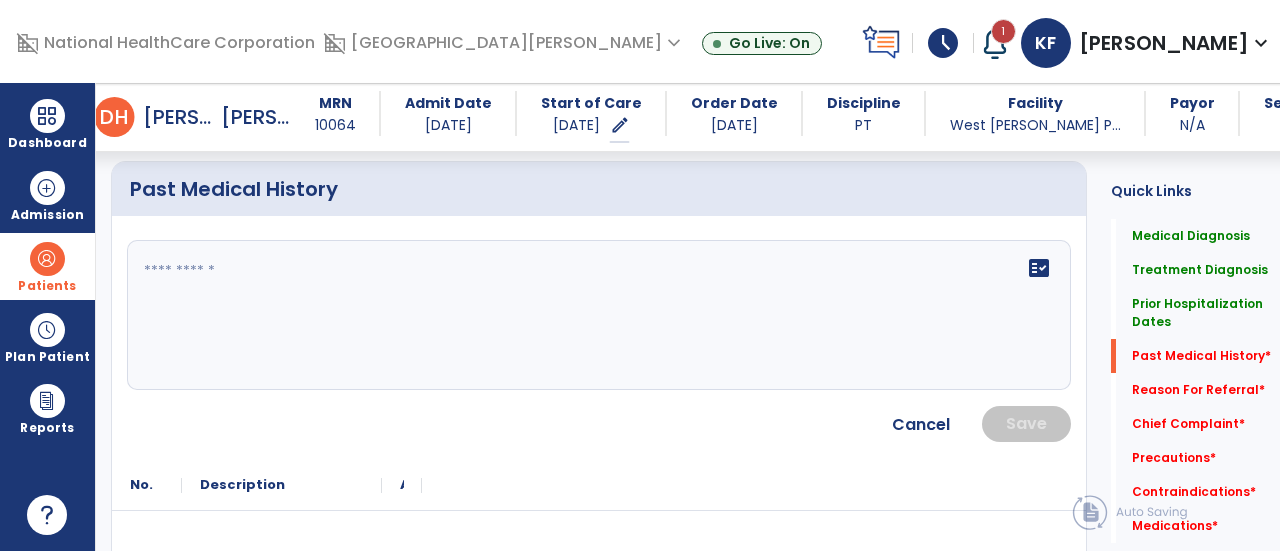 click 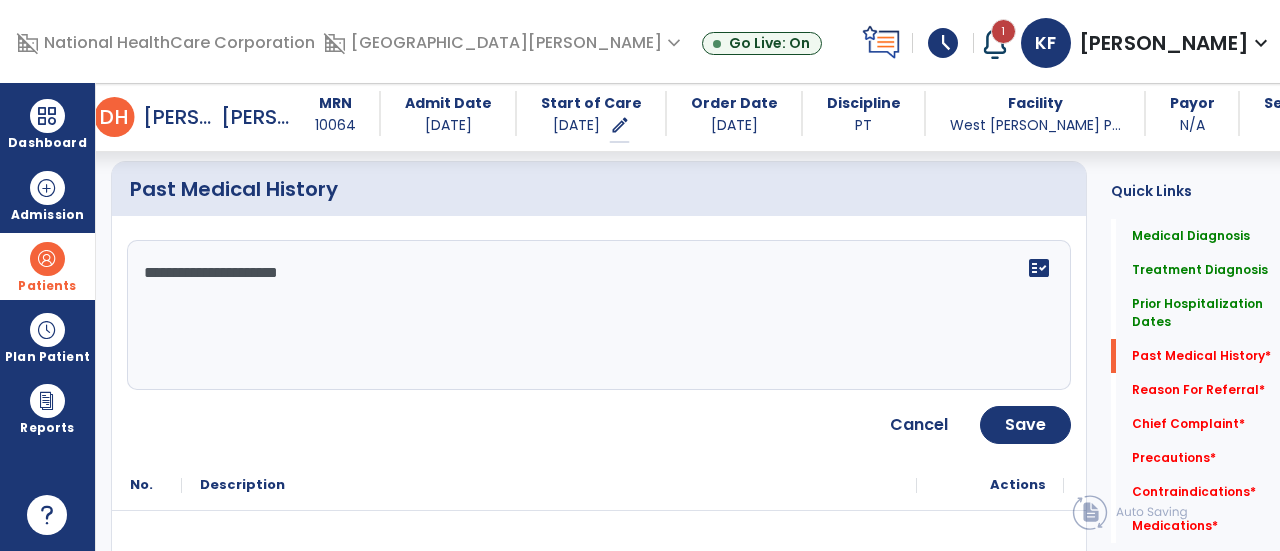 drag, startPoint x: 344, startPoint y: 254, endPoint x: 104, endPoint y: 242, distance: 240.29982 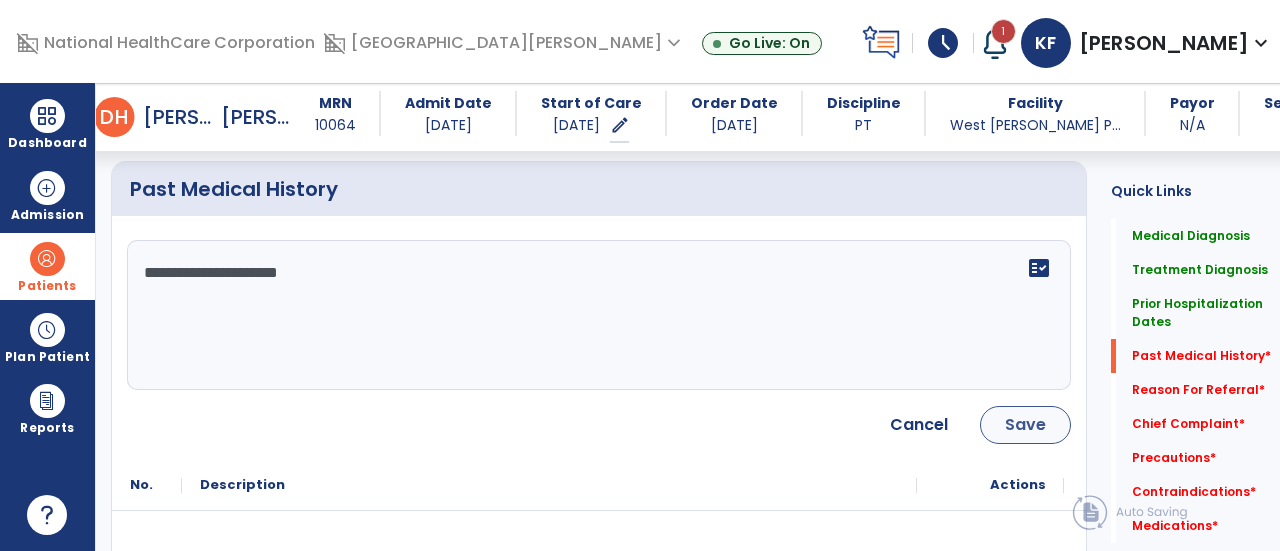 type on "**********" 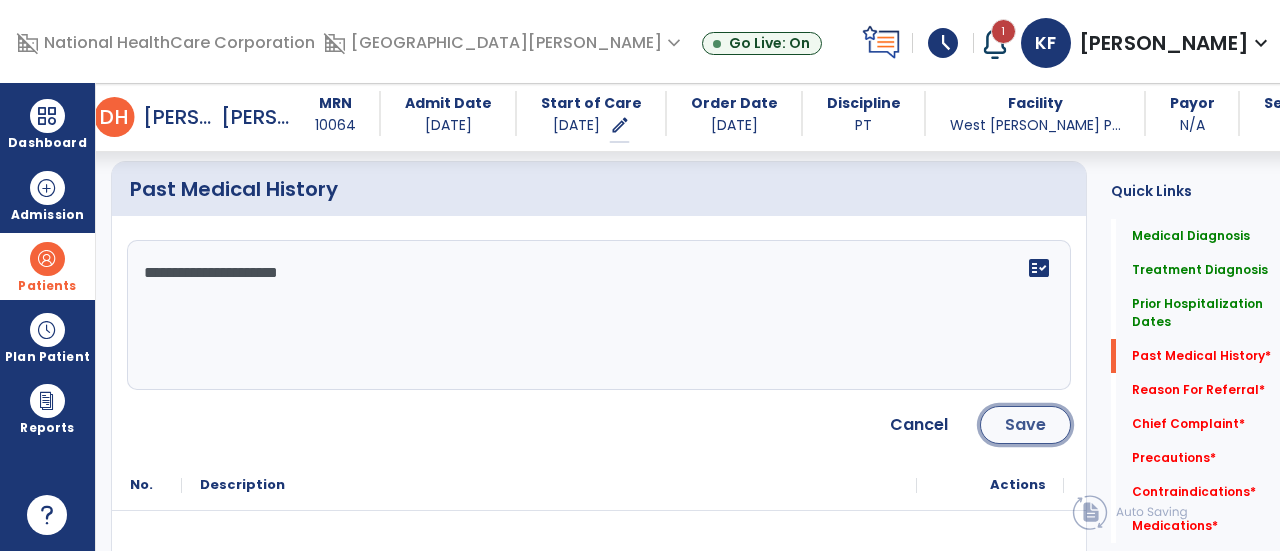 click on "Save" 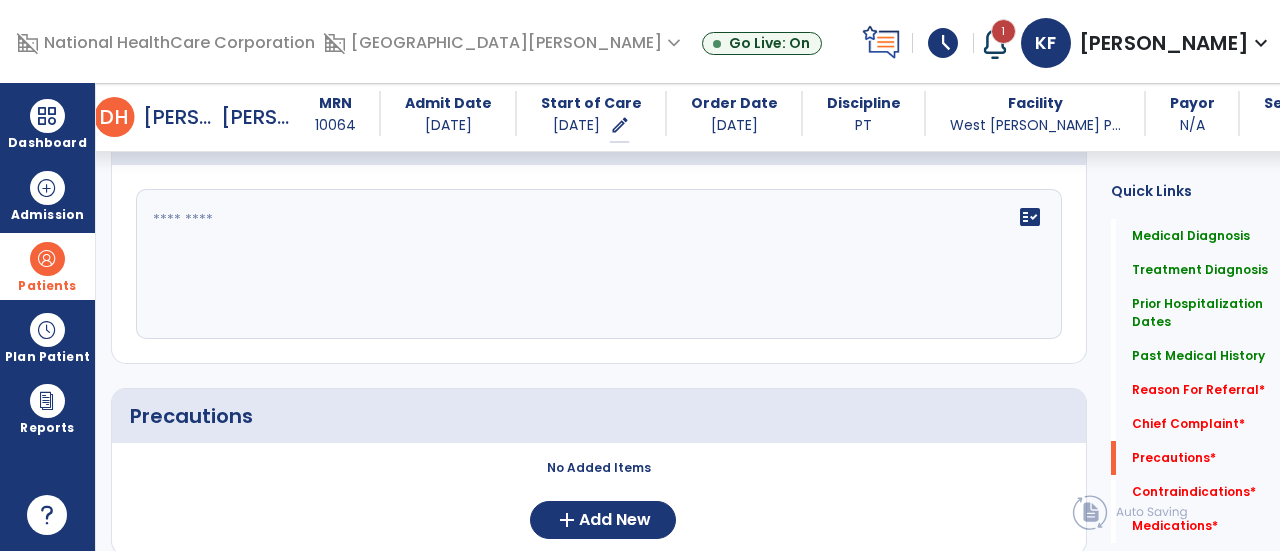 scroll, scrollTop: 1918, scrollLeft: 0, axis: vertical 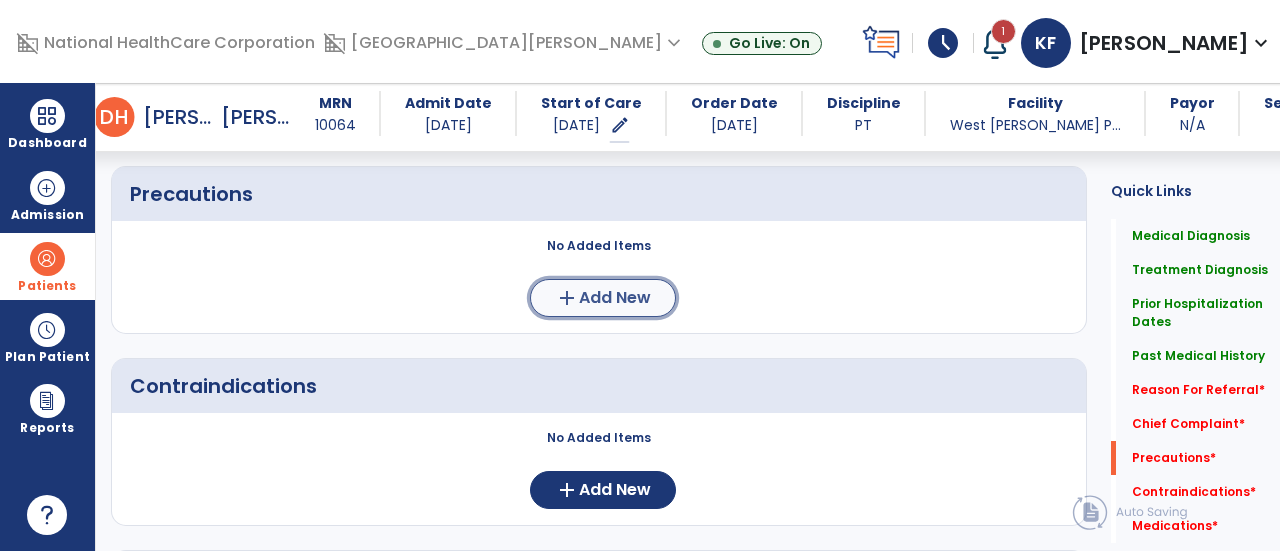 click on "add" 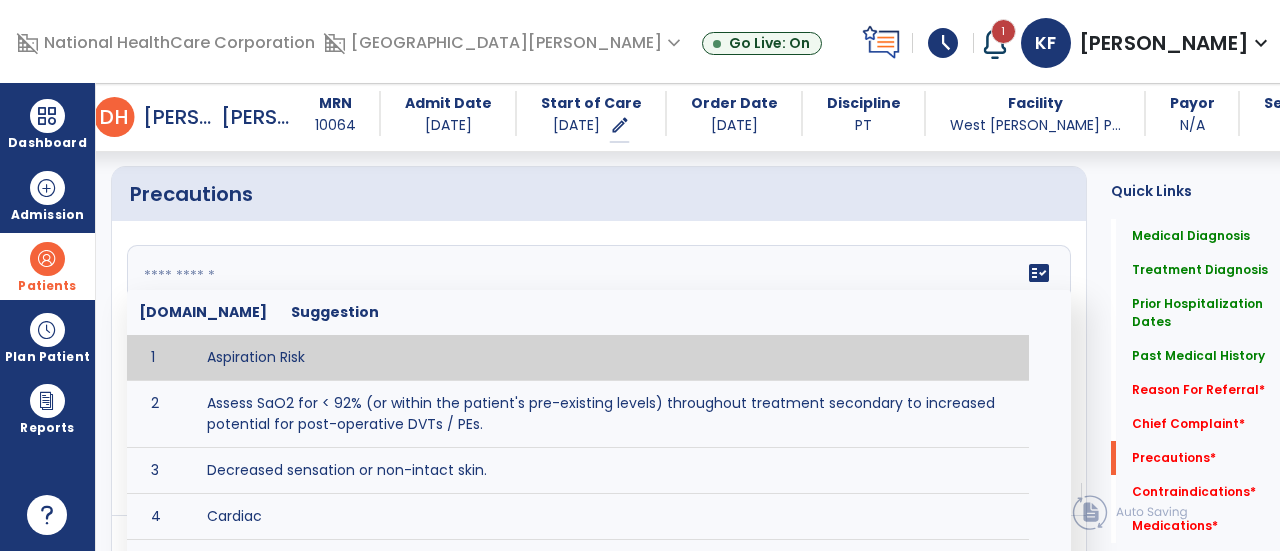 click 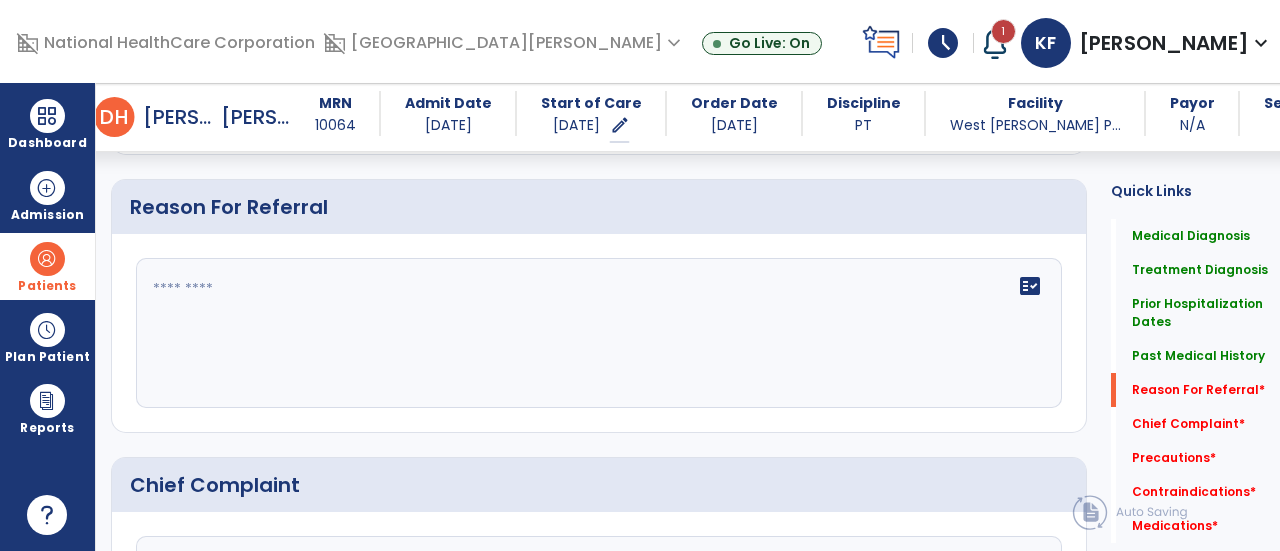 scroll, scrollTop: 1350, scrollLeft: 0, axis: vertical 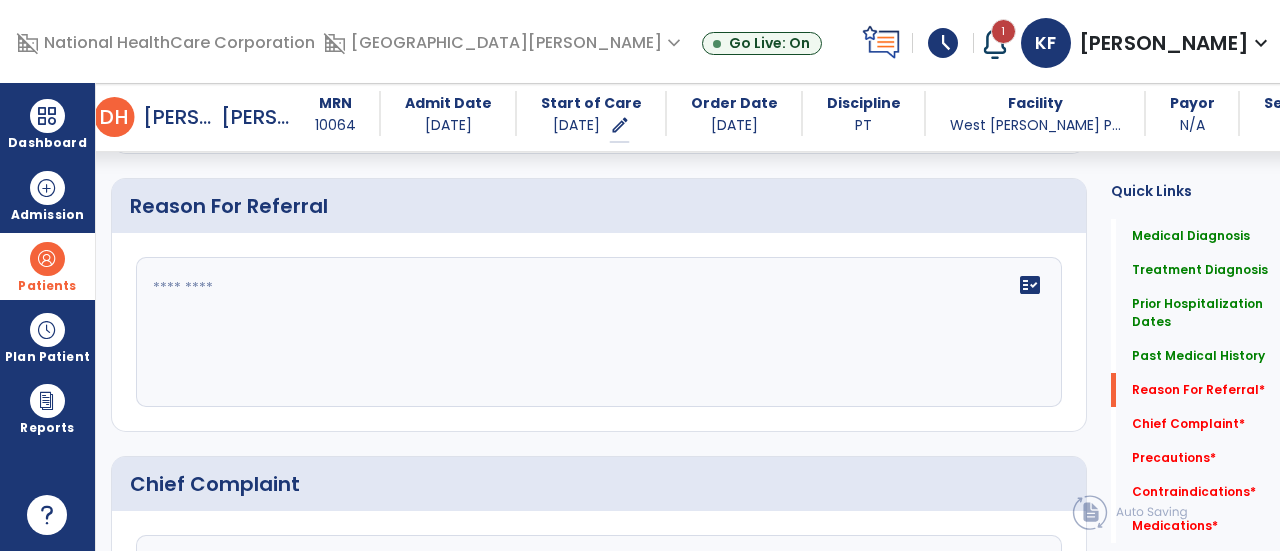 type on "**********" 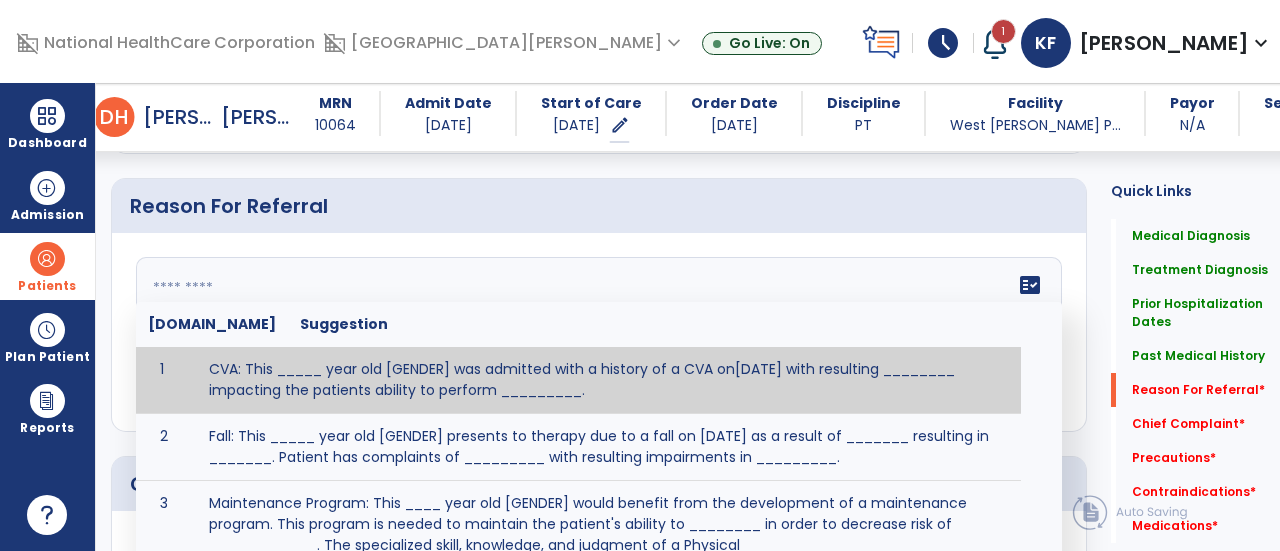 paste on "**********" 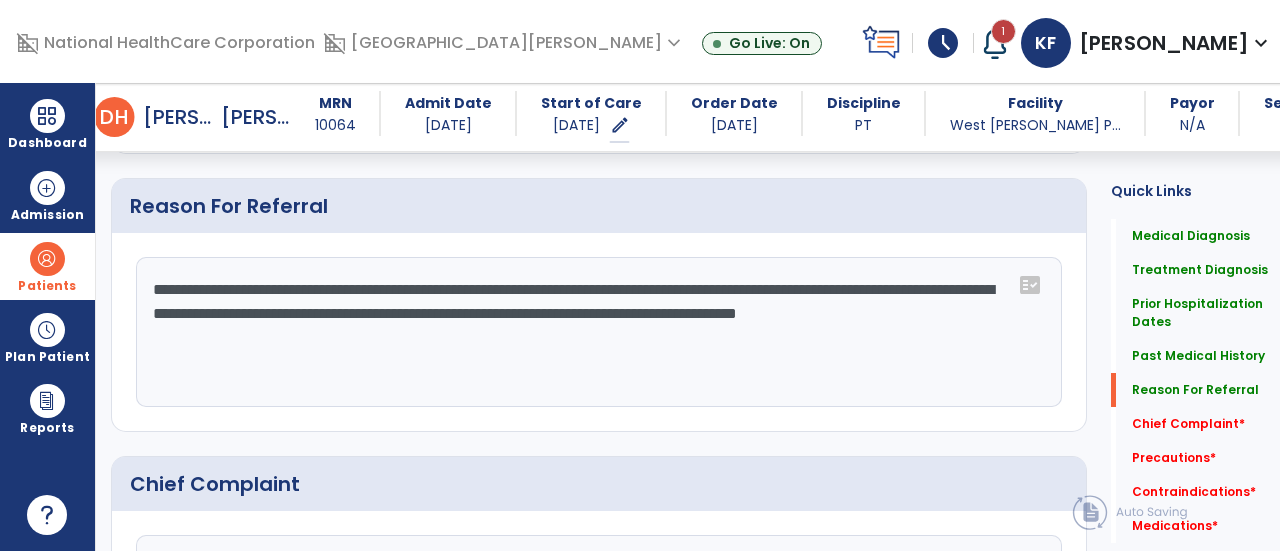 type on "**********" 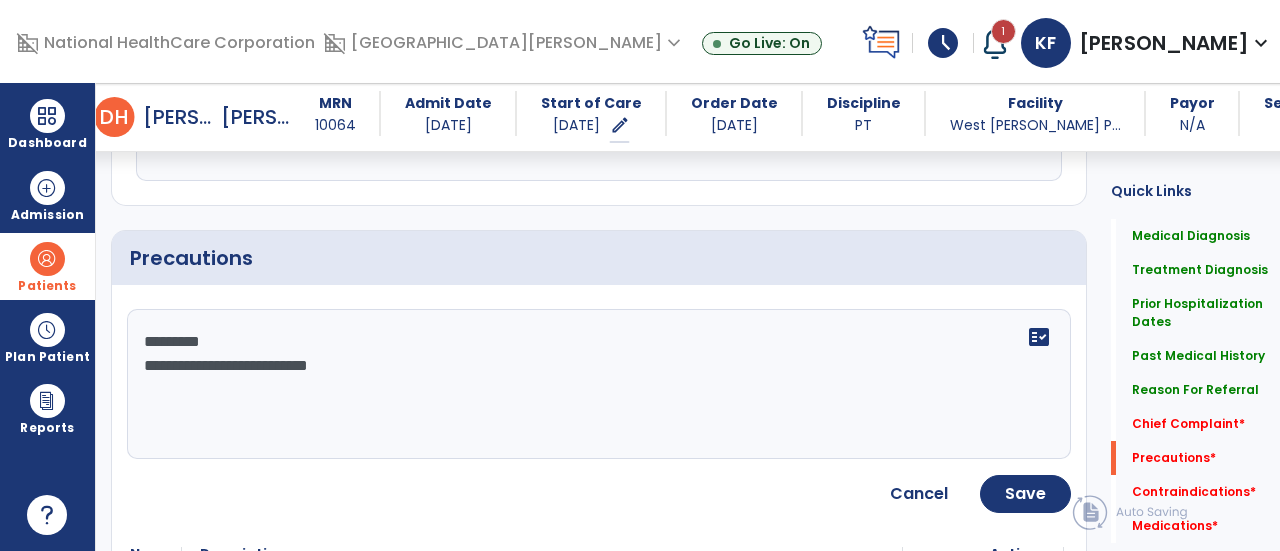 scroll, scrollTop: 1858, scrollLeft: 0, axis: vertical 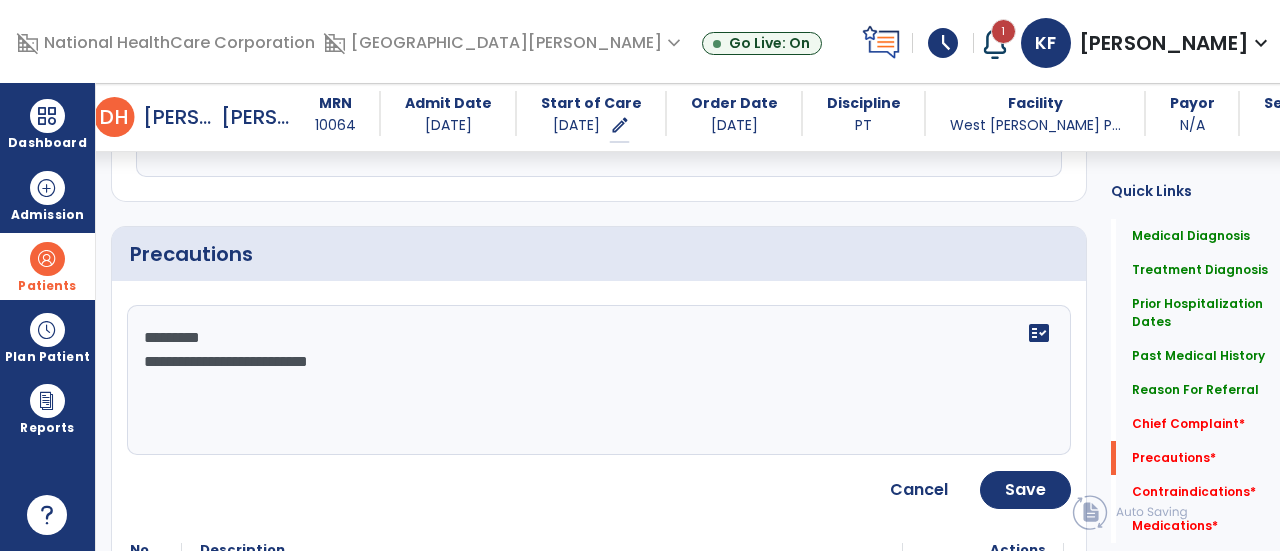 click on "**********" 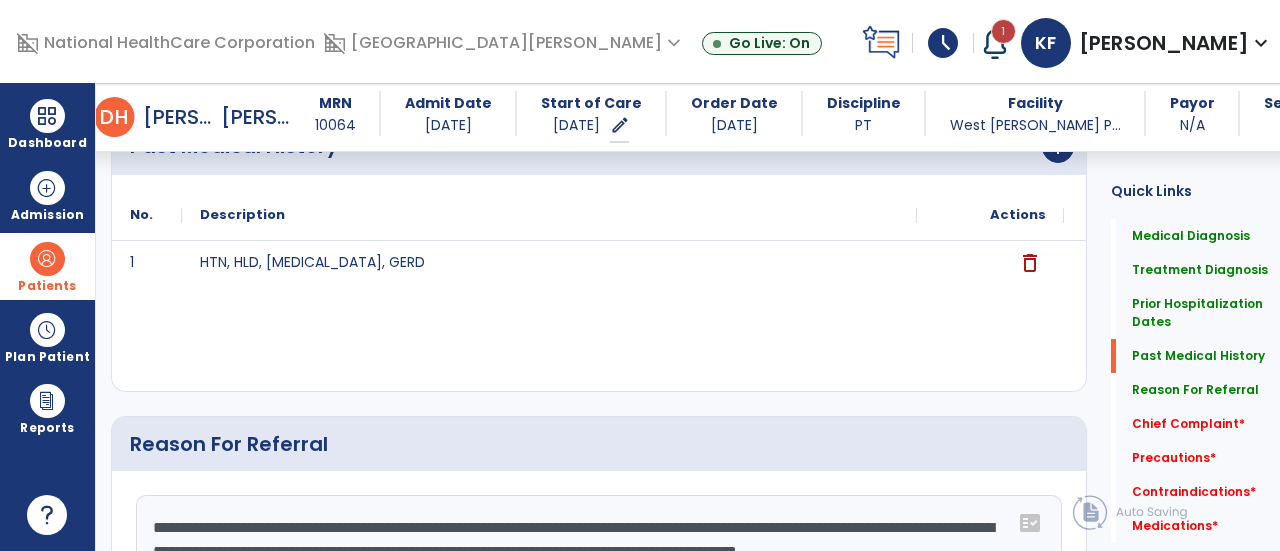 scroll, scrollTop: 1116, scrollLeft: 0, axis: vertical 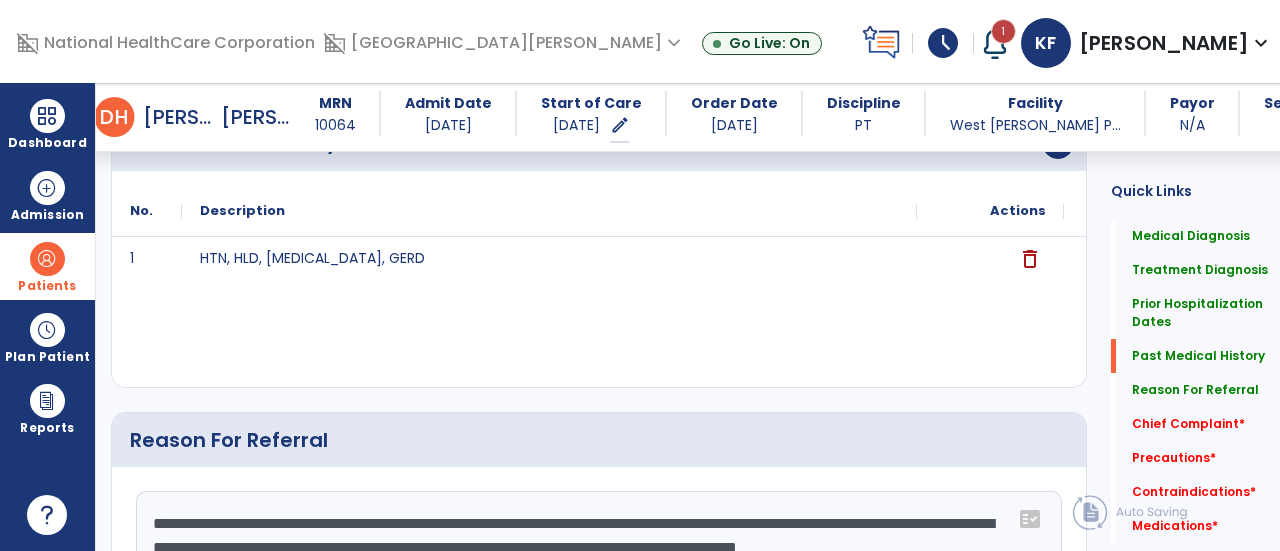 type on "**********" 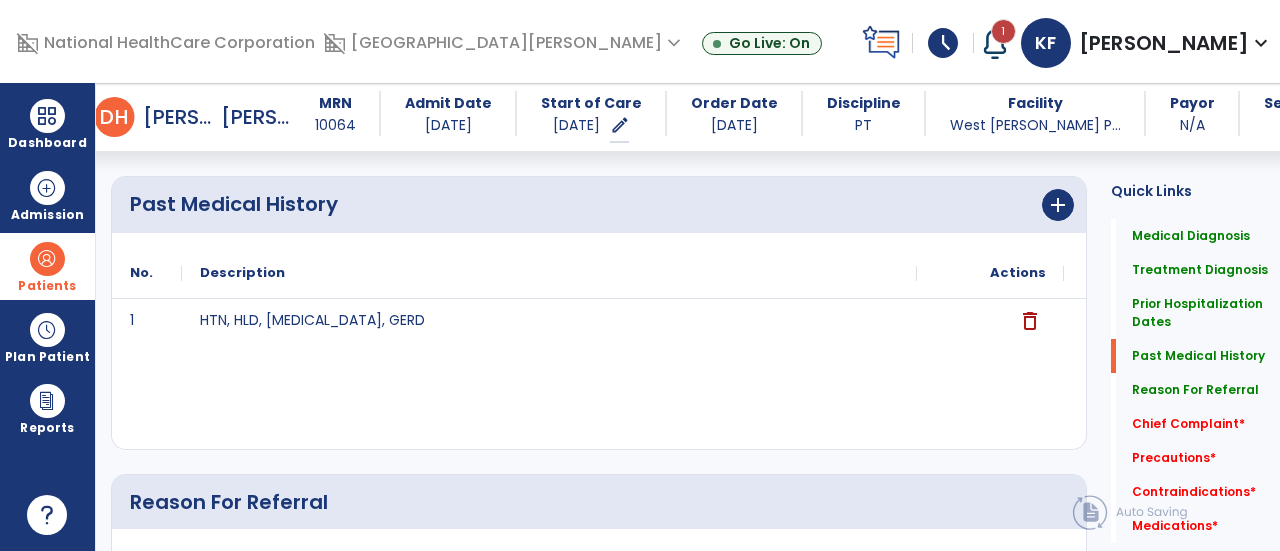 scroll, scrollTop: 1032, scrollLeft: 0, axis: vertical 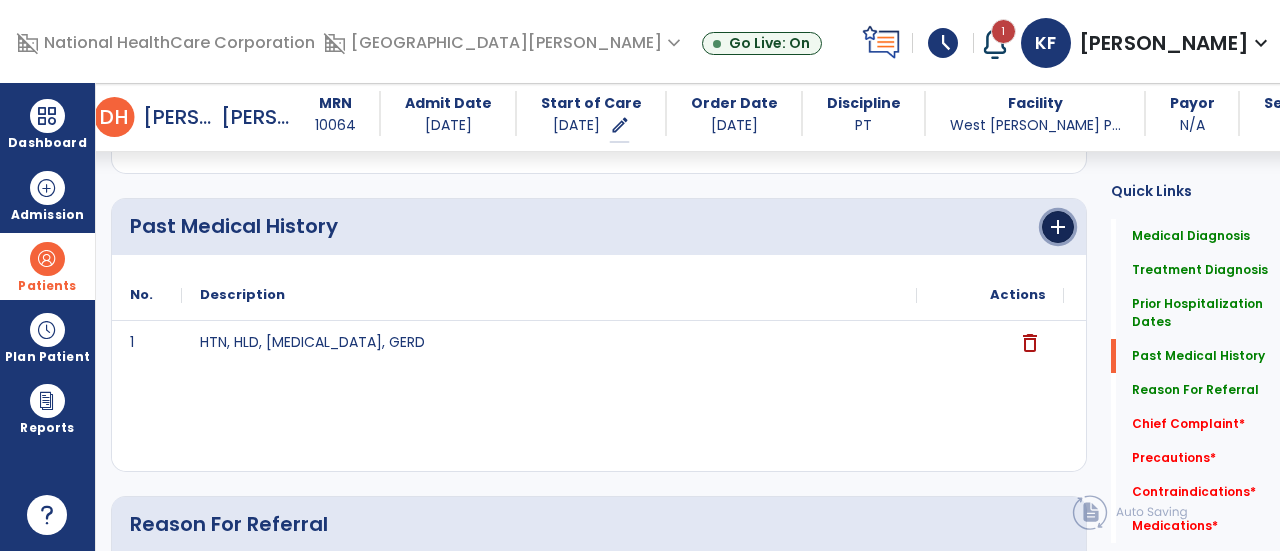 click on "add" 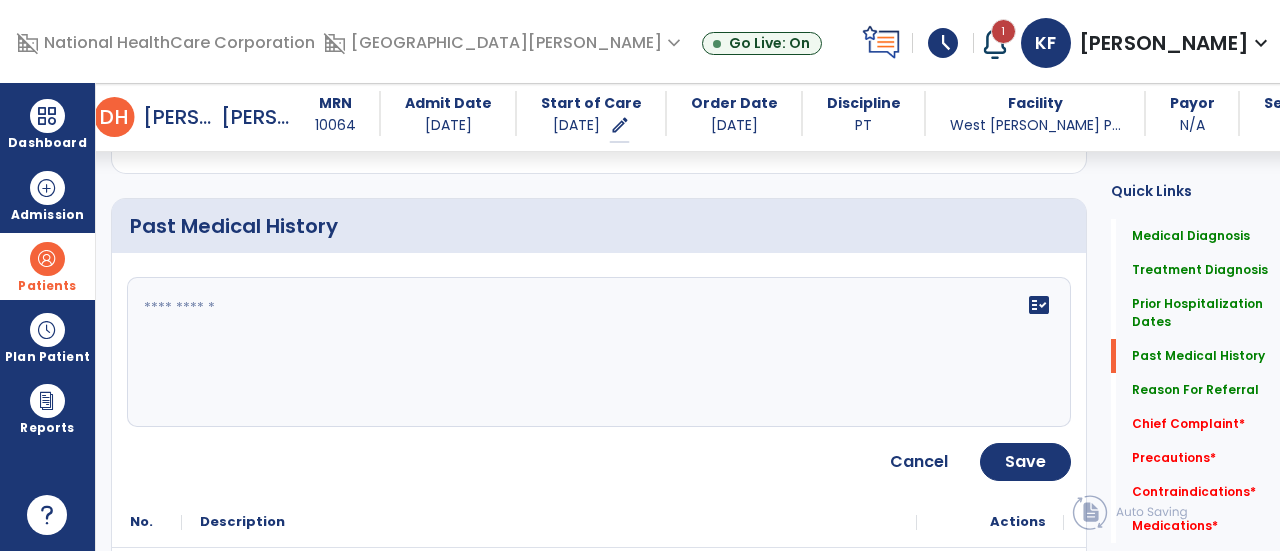 click 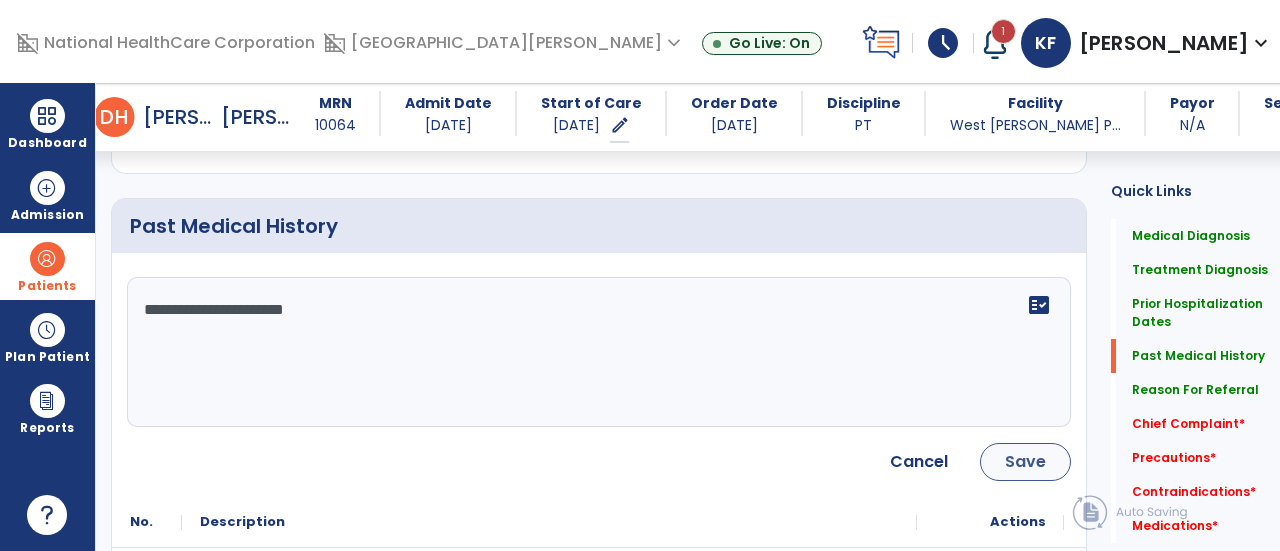 type on "**********" 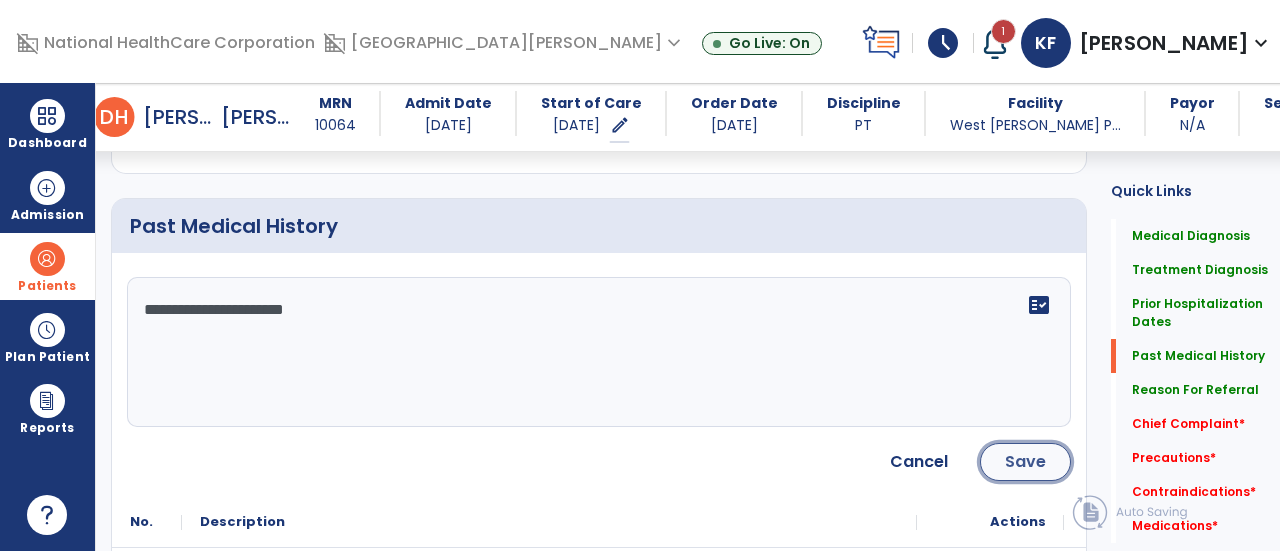 click on "Save" 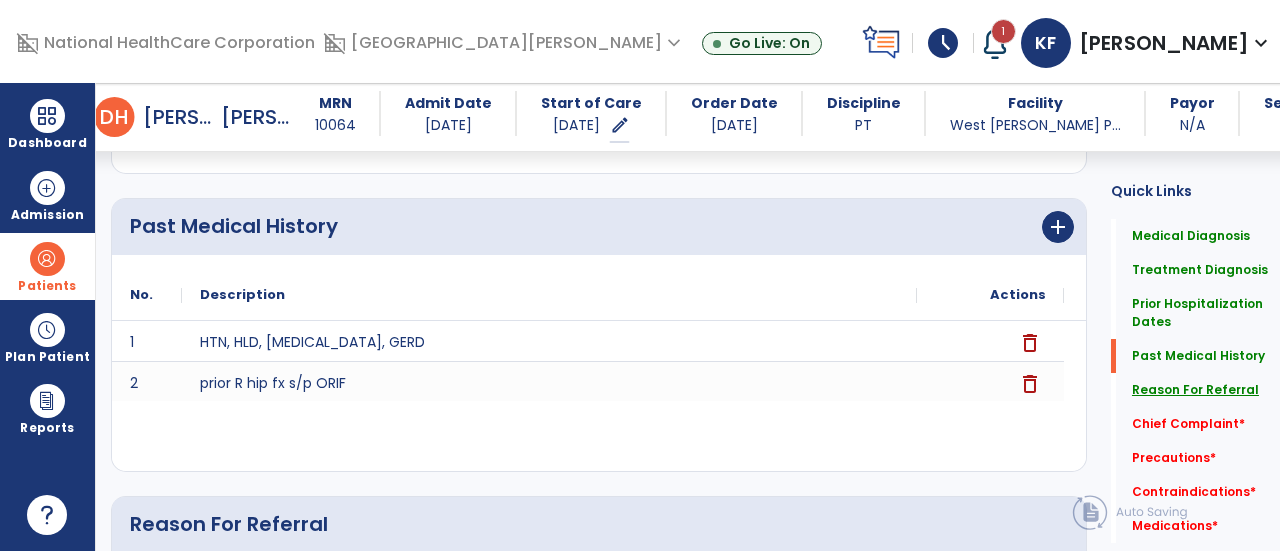 scroll, scrollTop: 1032, scrollLeft: 0, axis: vertical 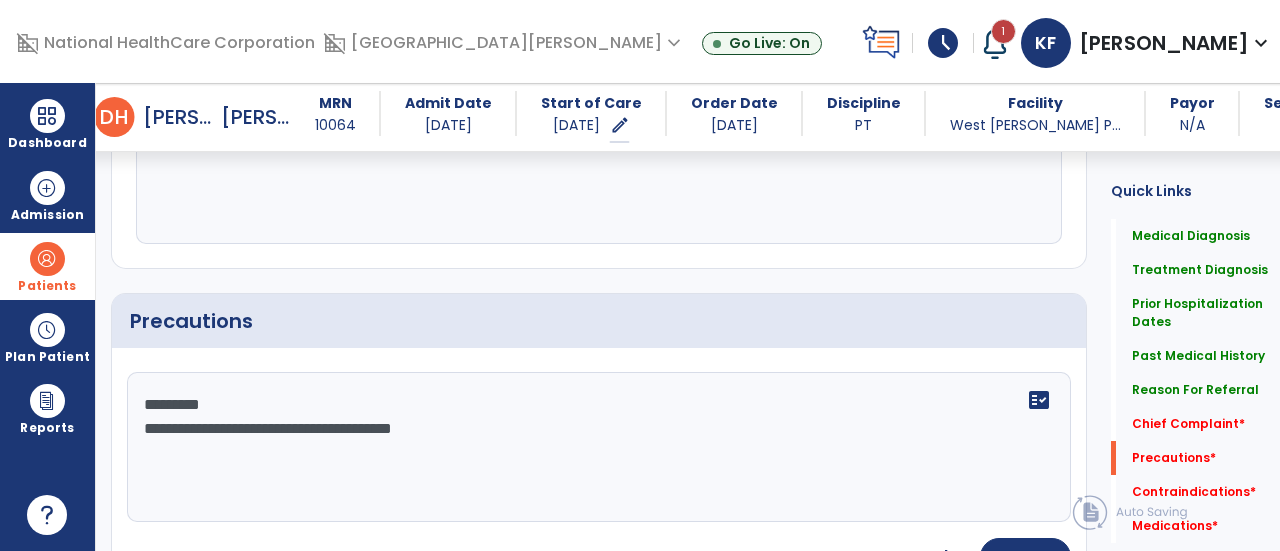 click on "**********" 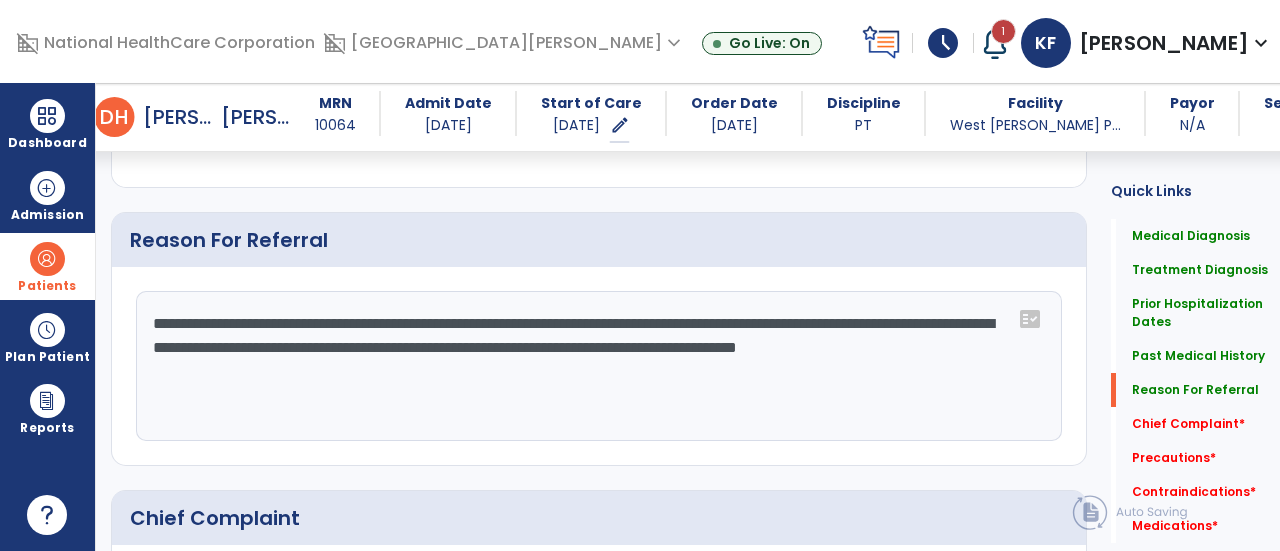 scroll, scrollTop: 1316, scrollLeft: 0, axis: vertical 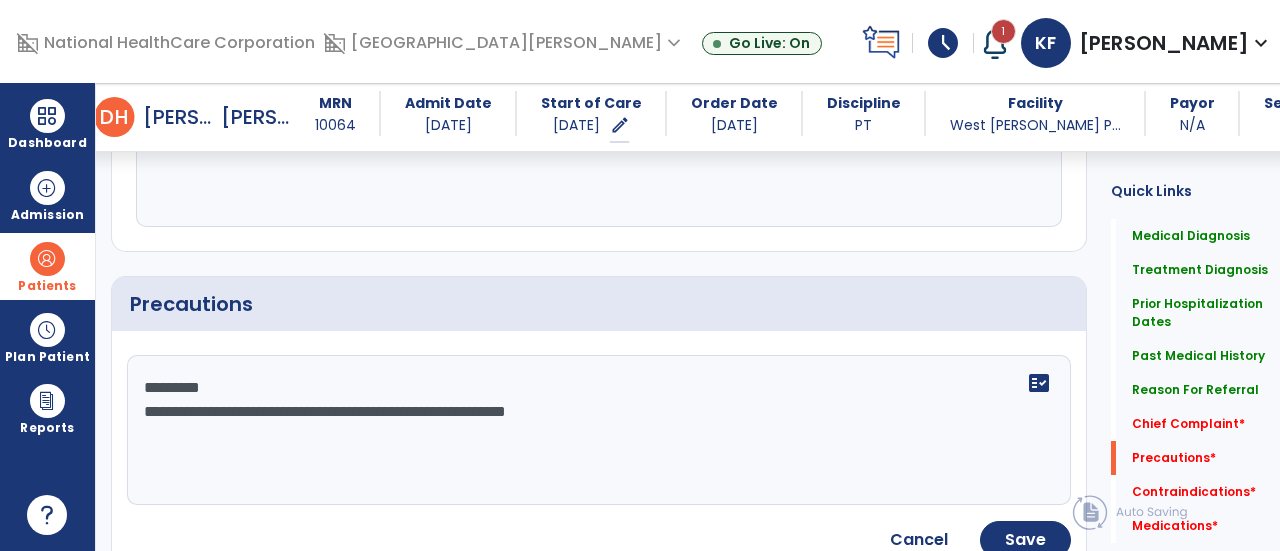 click on "**********" 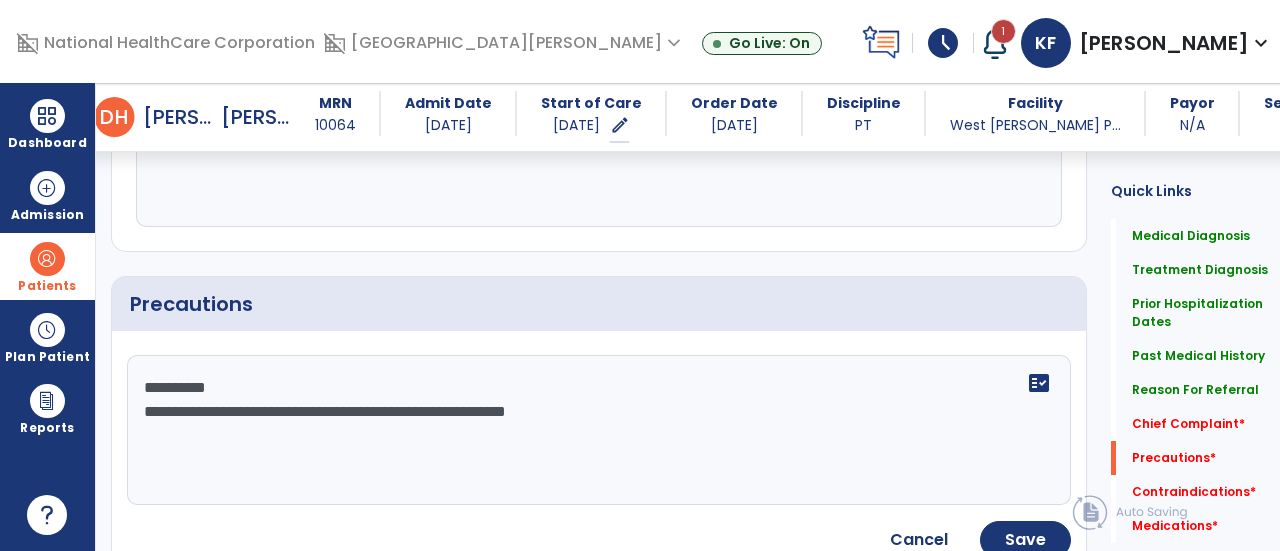 paste on "**********" 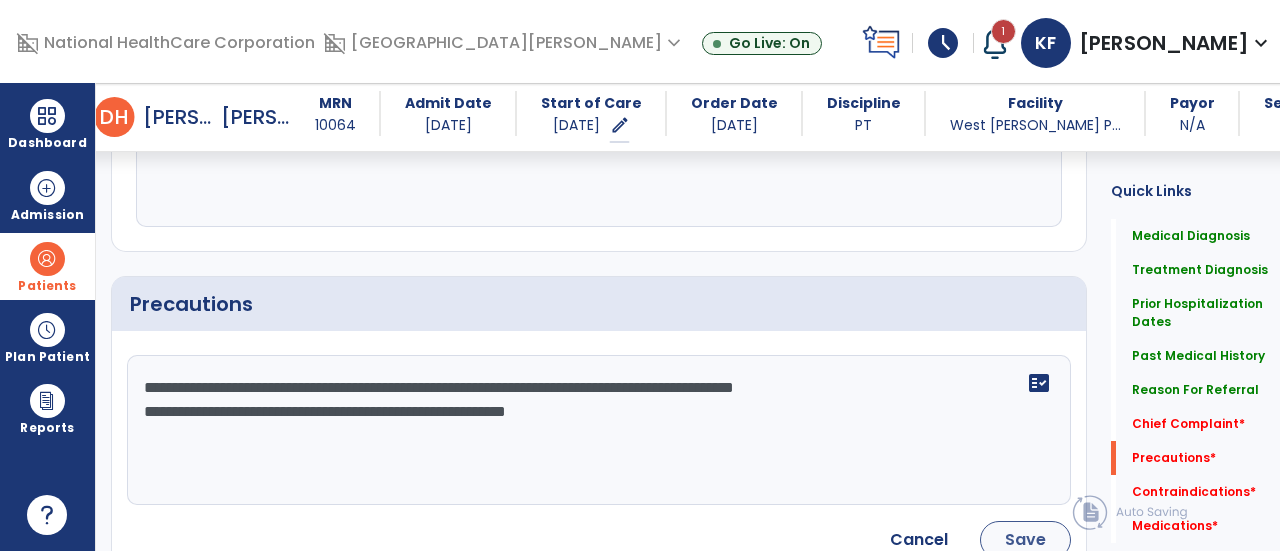 type on "**********" 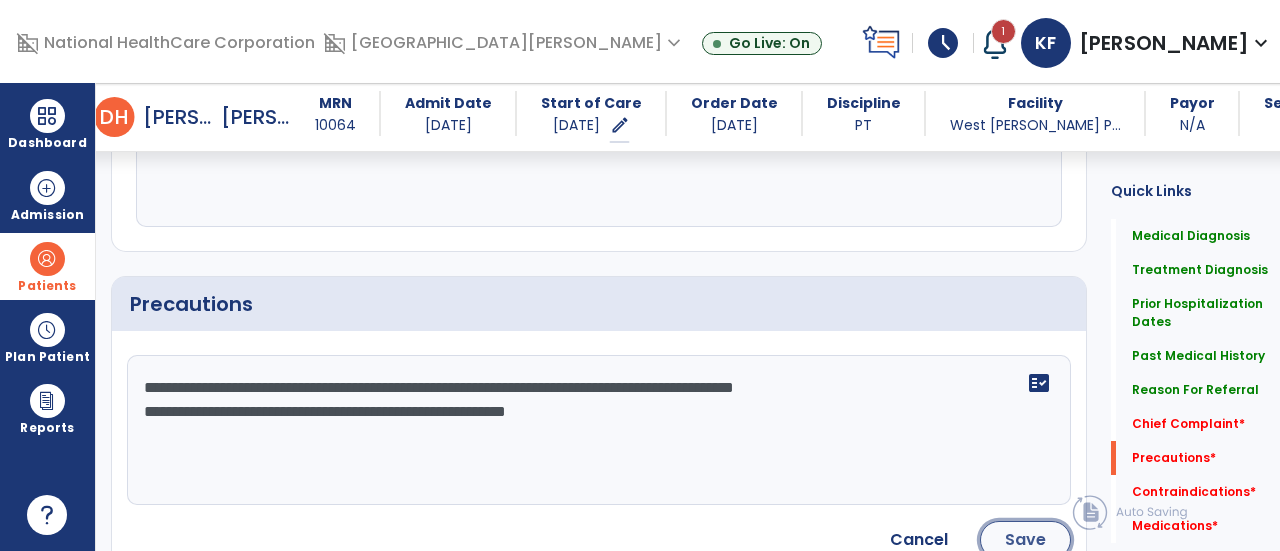 click on "Save" 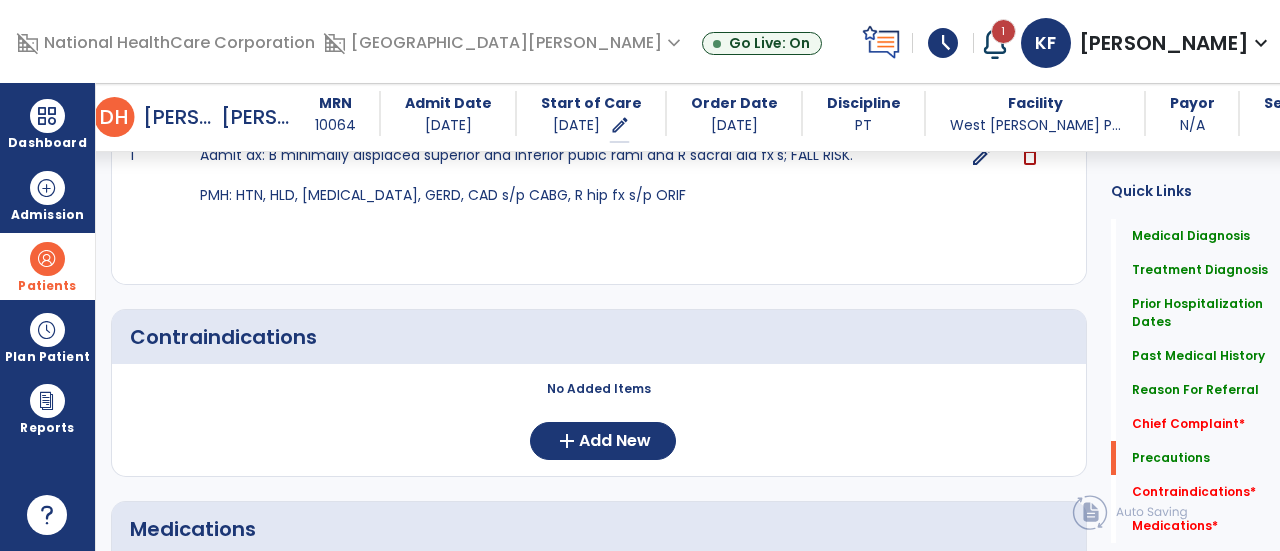 scroll, scrollTop: 2100, scrollLeft: 0, axis: vertical 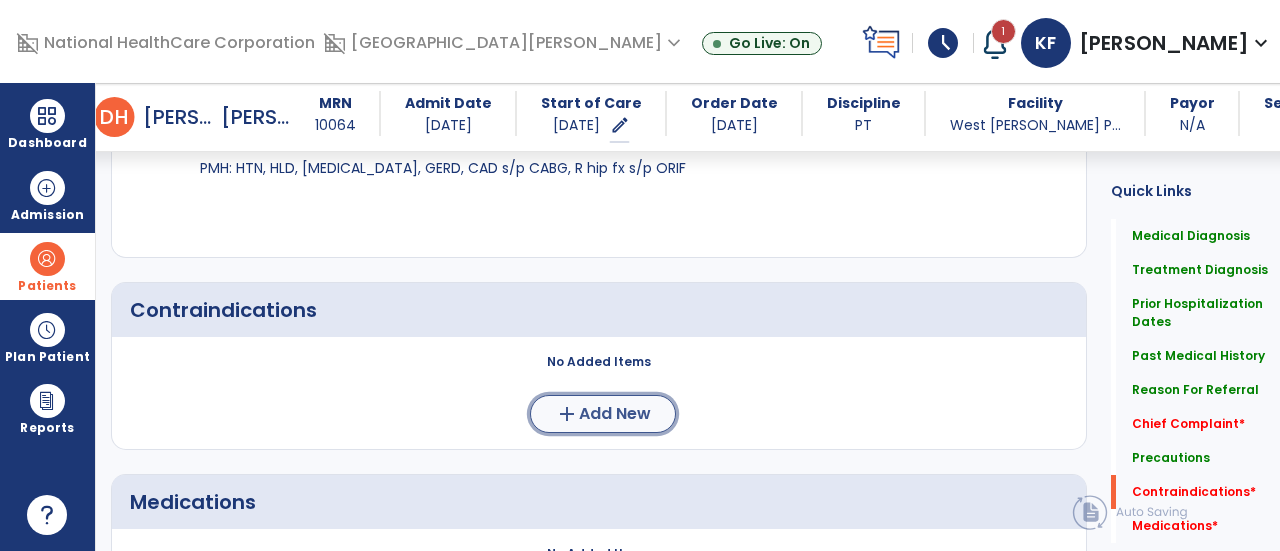 click on "add  Add New" 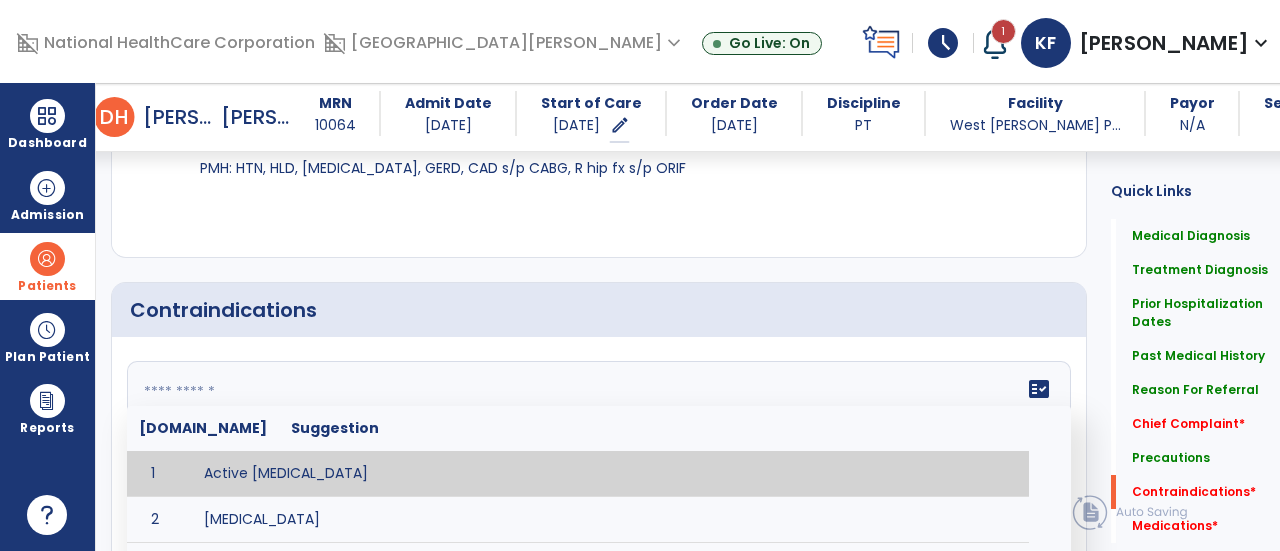 click on "fact_check  [DOMAIN_NAME] Suggestion 1 Active [MEDICAL_DATA] 2 [MEDICAL_DATA] 3 Chemotherapy in the last [HOURS] 4 Complaint of [MEDICAL_DATA] 5 DVT 6 [MEDICAL_DATA] [VALUES] 7 Inflammation or infection in the heart. 8 [MEDICAL_DATA] lower than [VALUE] 9 [MEDICAL_DATA] 10 Pulmonary [MEDICAL_DATA] 11 Recent changes in EKG 12 Severe [MEDICAL_DATA] 13 Severe dehydration 14 Severe diaphoresis 15 Severe [MEDICAL_DATA] 16 Severe shortness of breath/dyspnea 17 Significantly elevated potassium levels 18 Significantly [MEDICAL_DATA] levels 19 Suspected or known [MEDICAL_DATA] 20 [MEDICAL_DATA] 21 Uncontrolled [MEDICAL_DATA] with blood sugar levels greater than [VALUE] or less than [Value]  22 [MEDICAL_DATA] 23 Untreated [MEDICAL_DATA]" 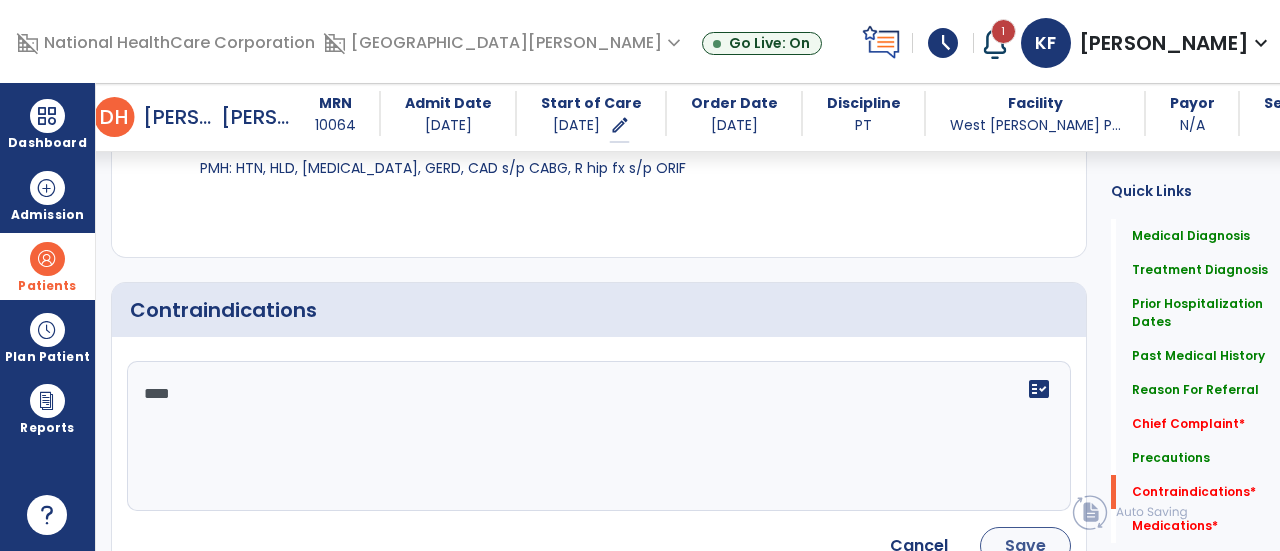 type on "****" 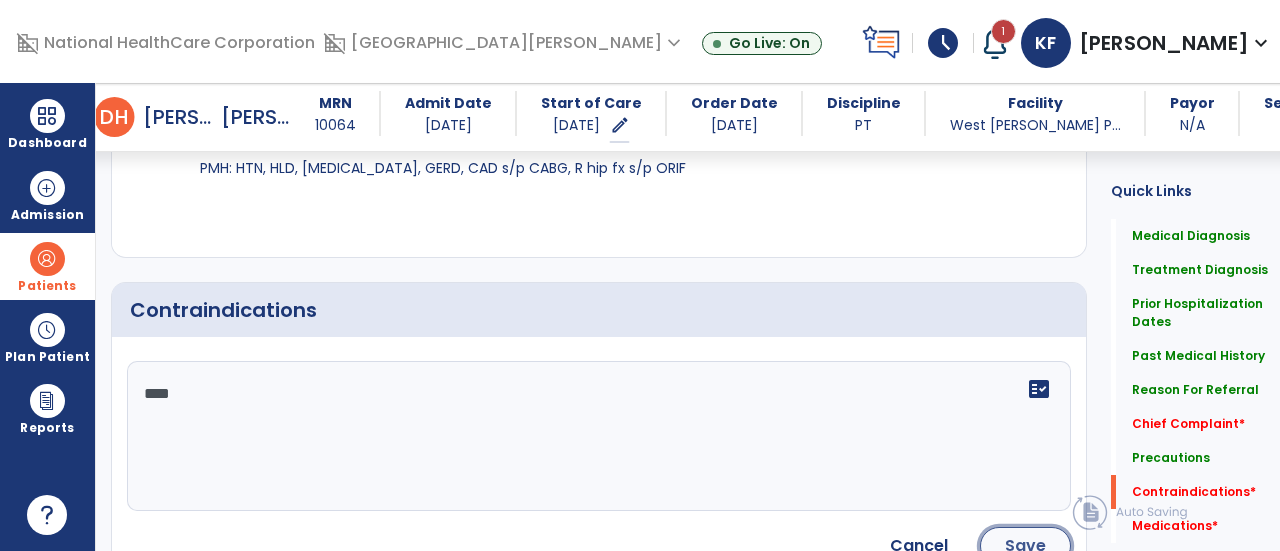 click on "Save" 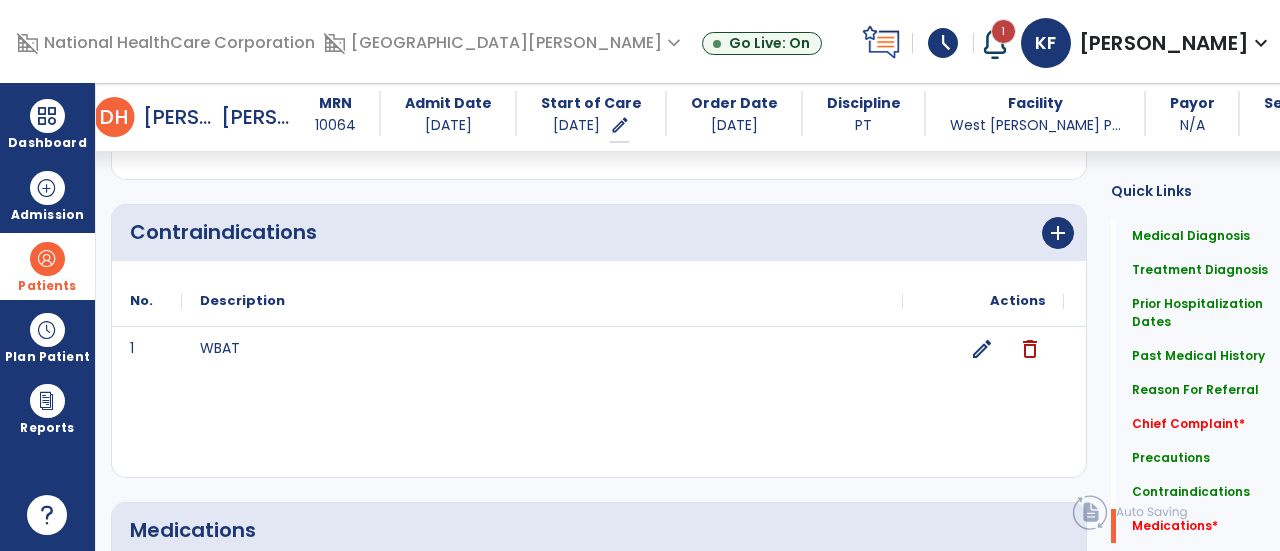 scroll, scrollTop: 2342, scrollLeft: 0, axis: vertical 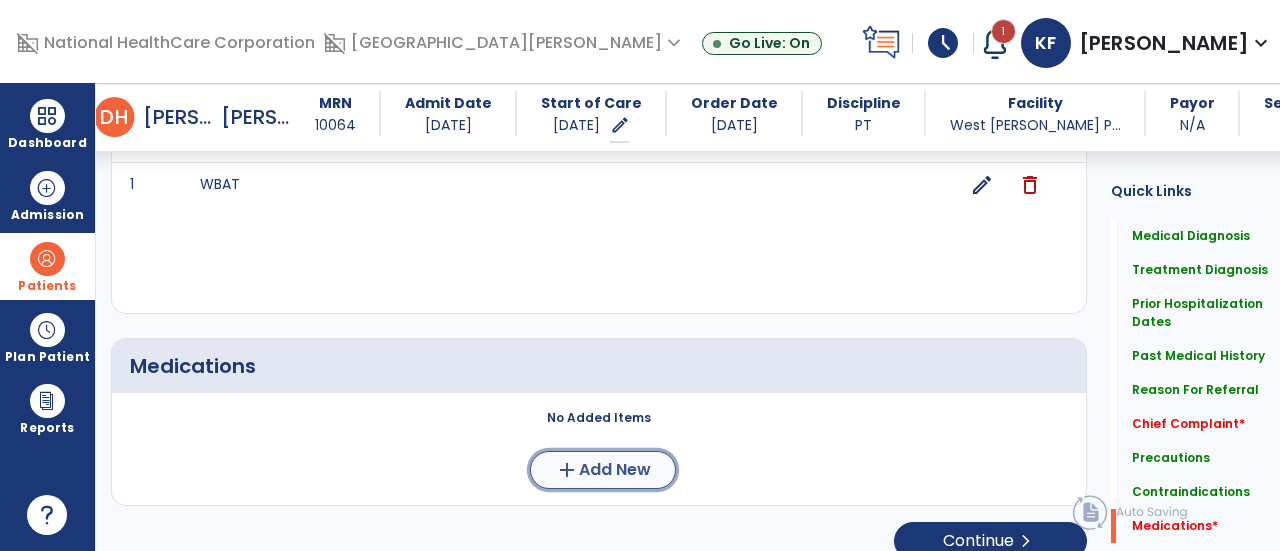 click on "Add New" 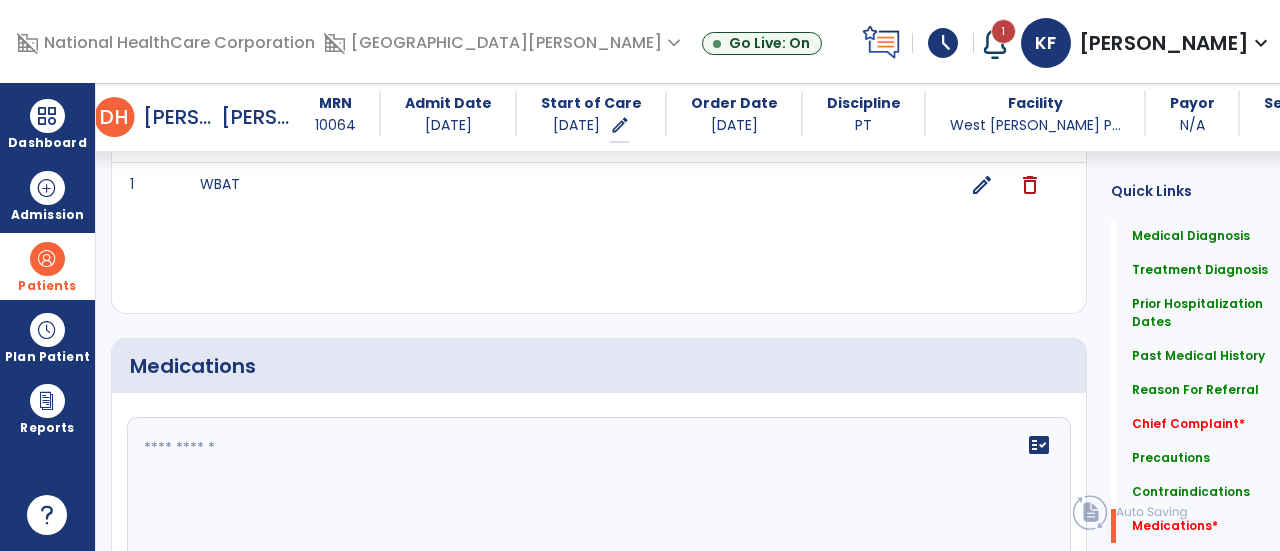 click 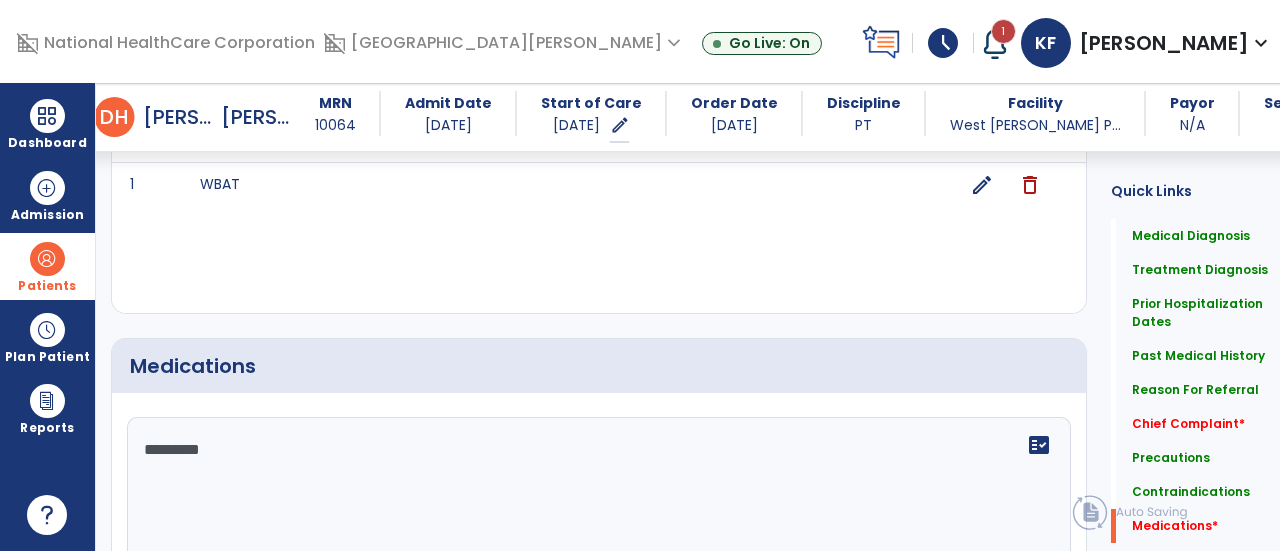 type on "**********" 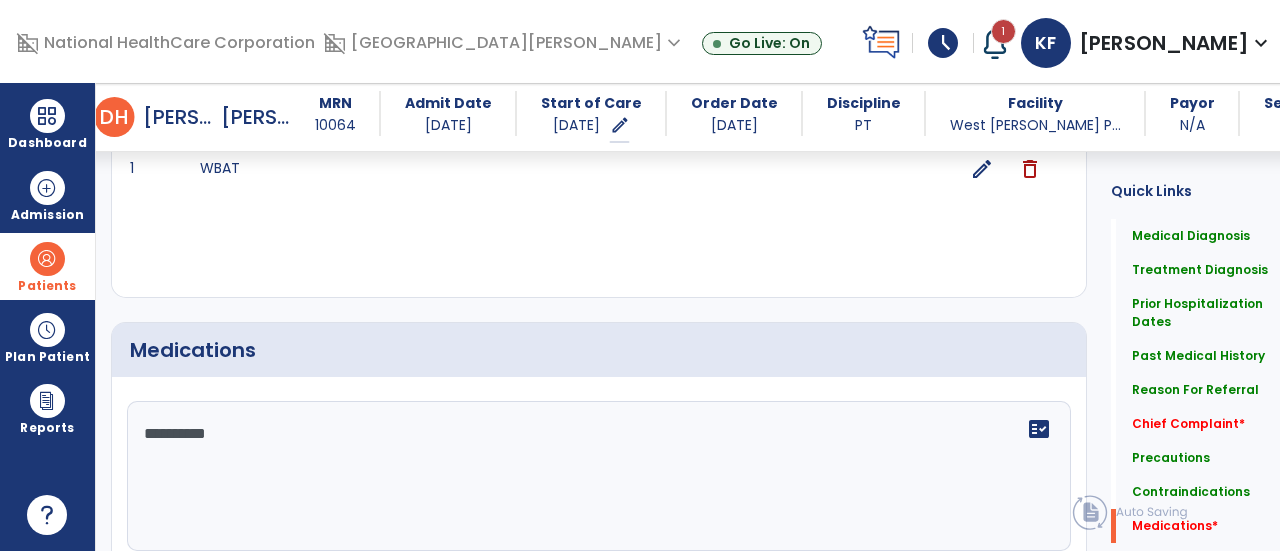 scroll, scrollTop: 2474, scrollLeft: 0, axis: vertical 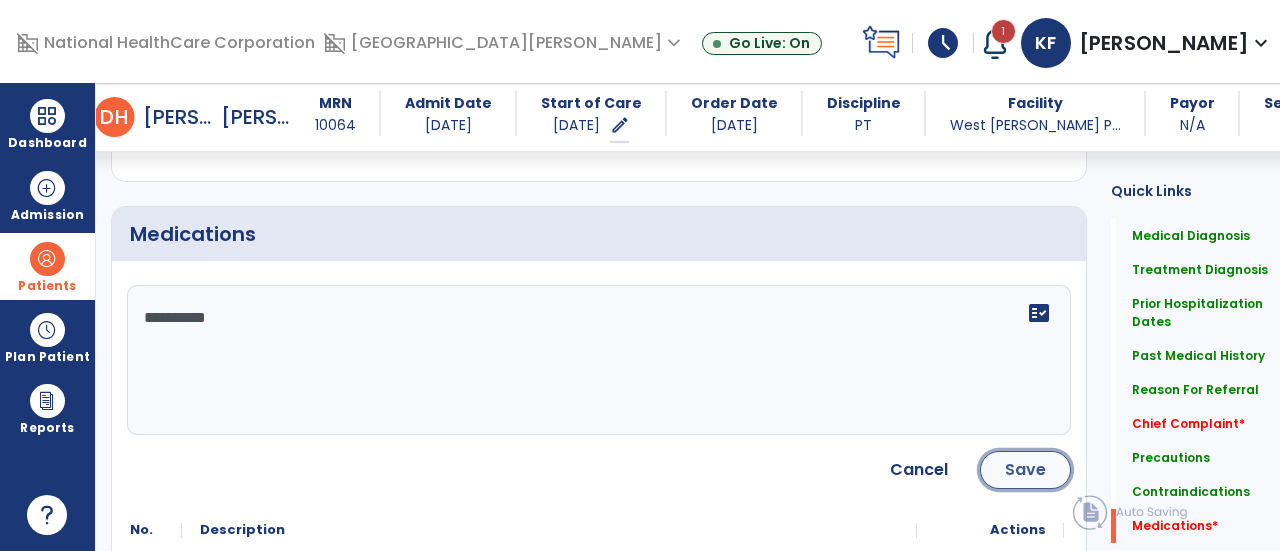 click on "Save" 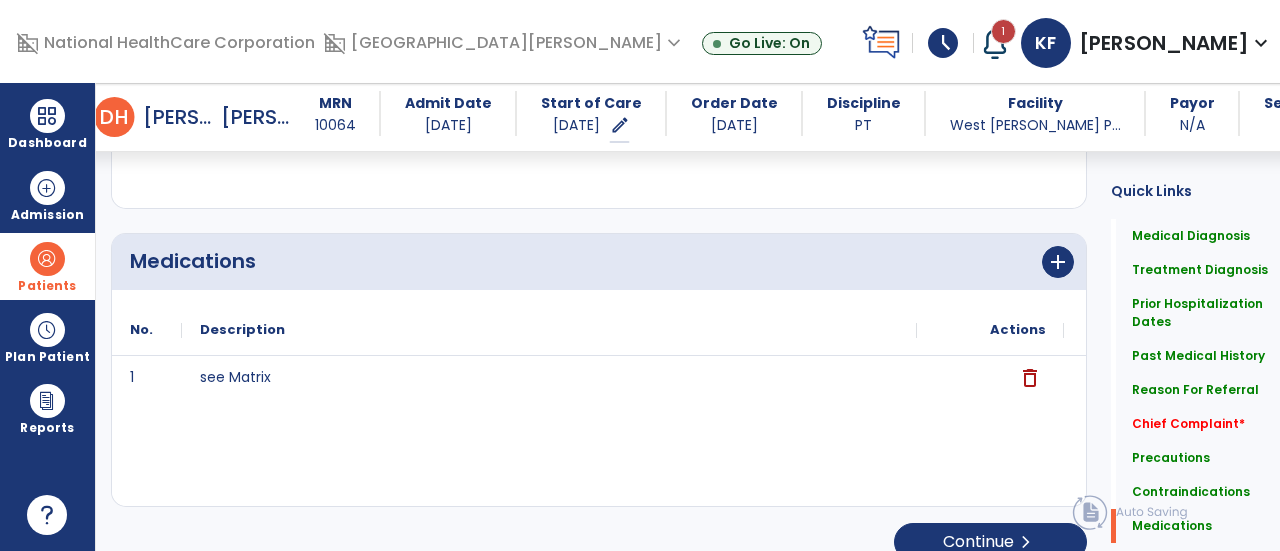 scroll, scrollTop: 2448, scrollLeft: 0, axis: vertical 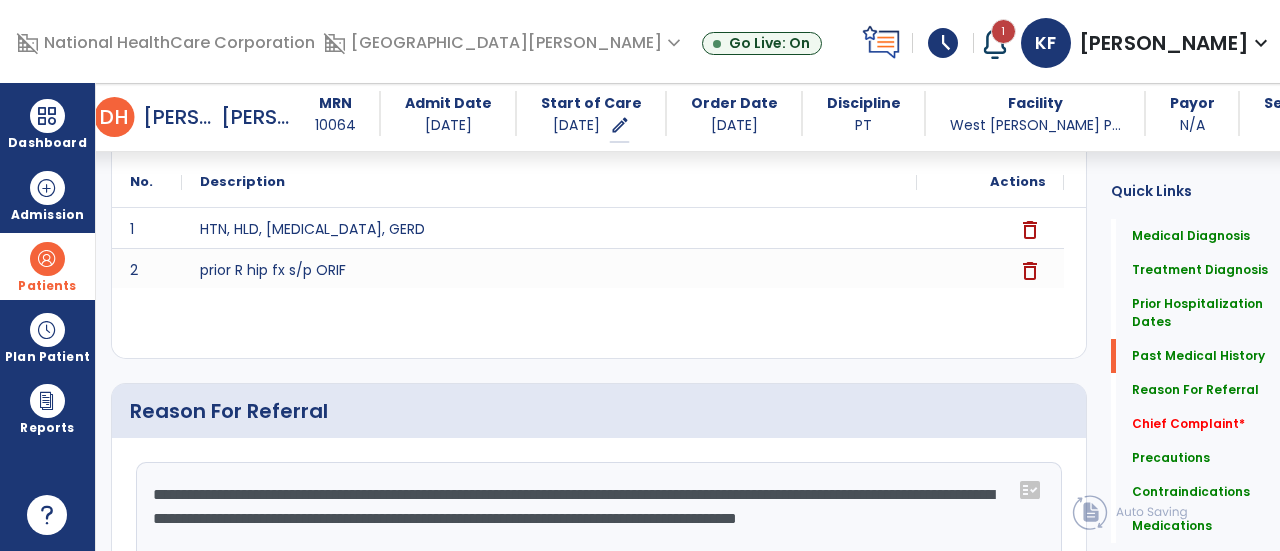 click on "Prior Hospitalization Dates   Prior Hospitalization Dates" 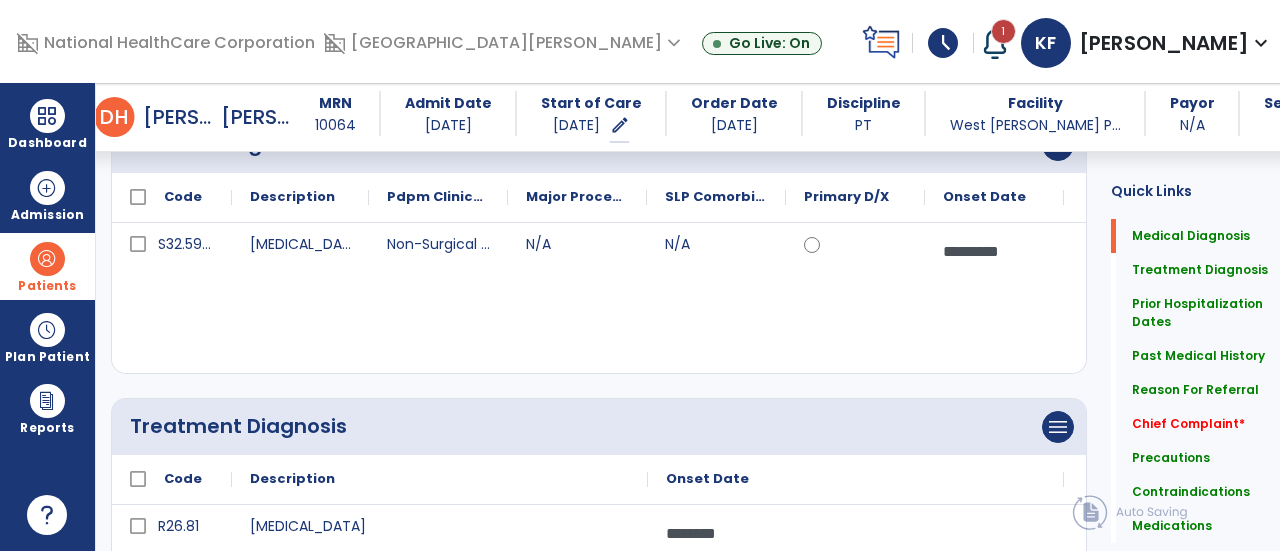 scroll, scrollTop: 128, scrollLeft: 0, axis: vertical 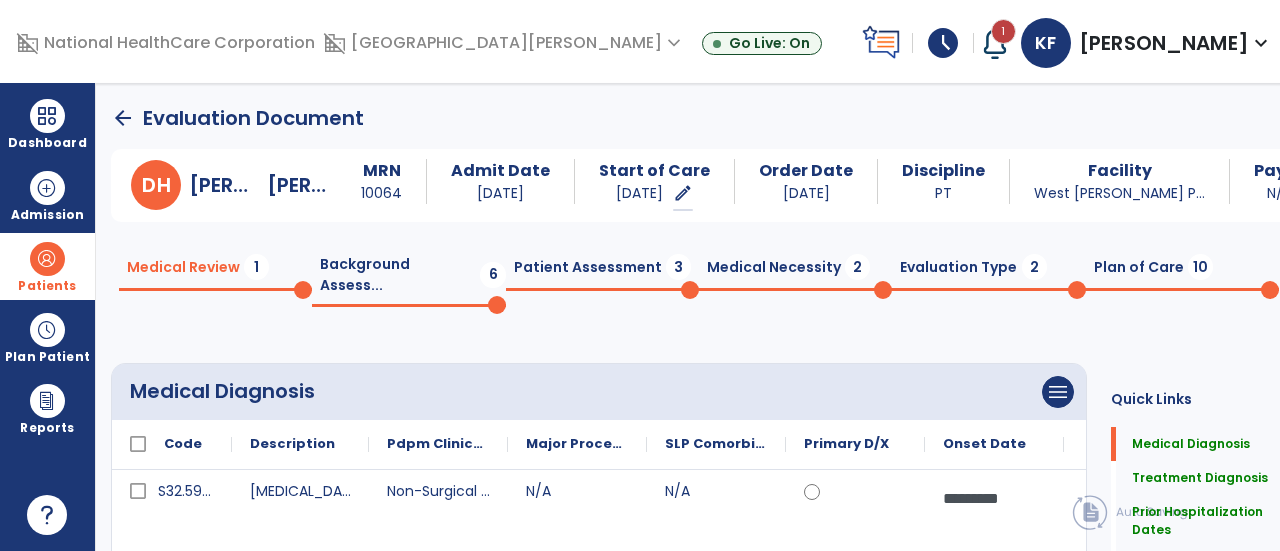 click on "Background Assess...  6" 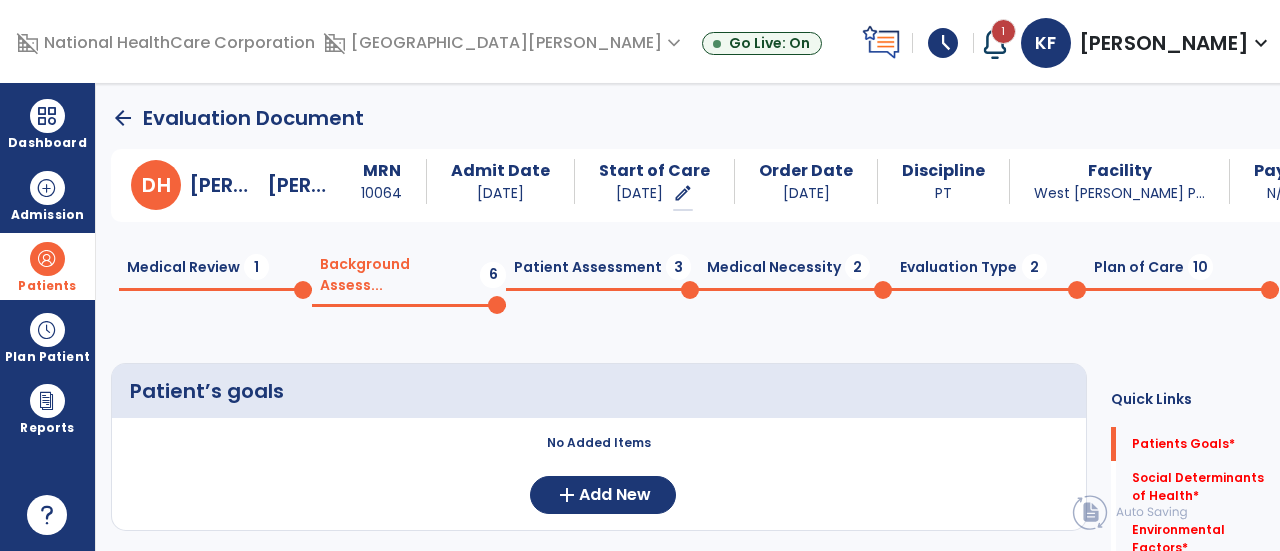 click on "Medical Review  1" 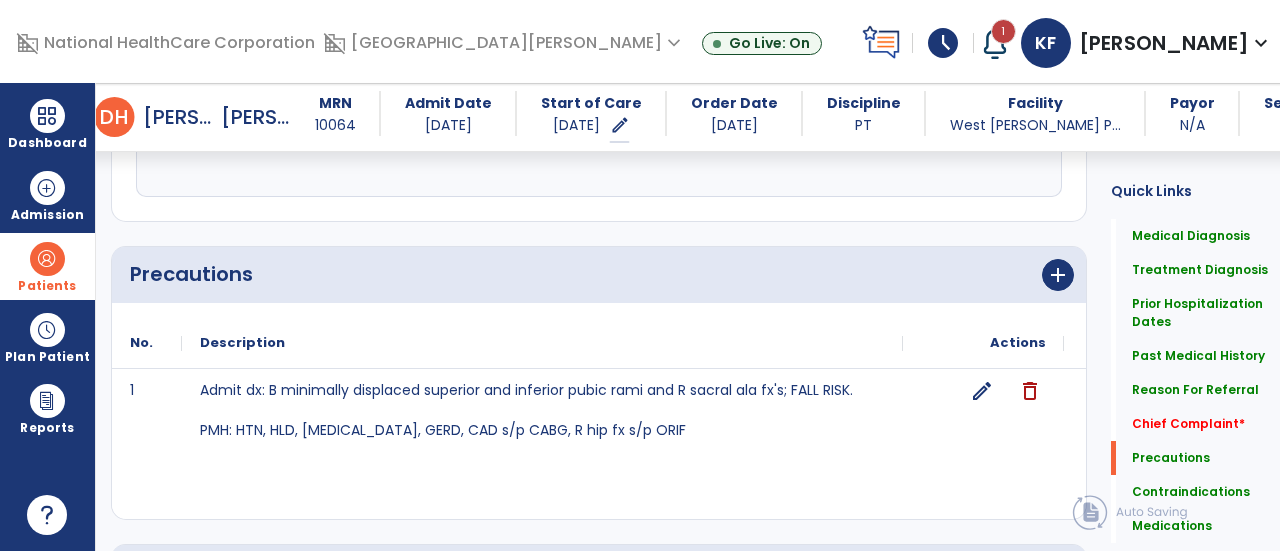 scroll, scrollTop: 1842, scrollLeft: 0, axis: vertical 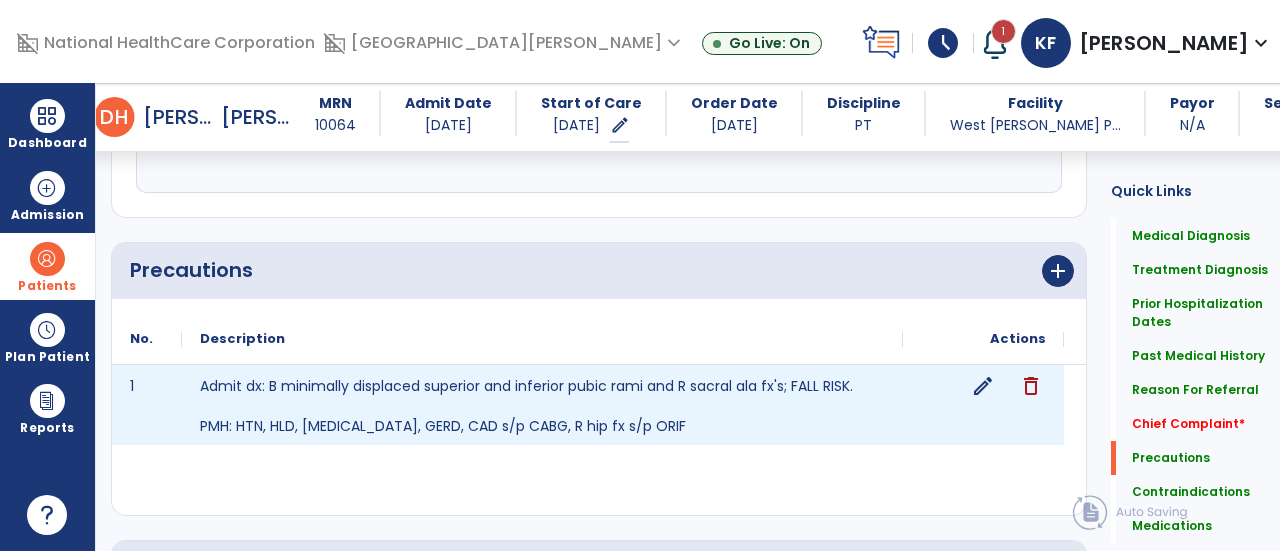 click on "edit" 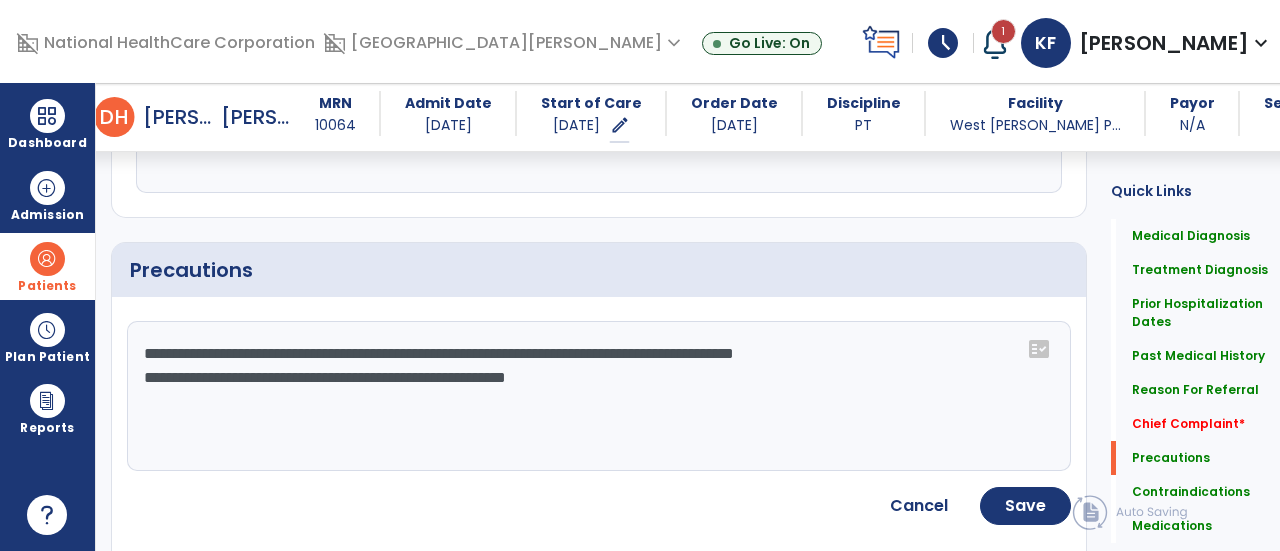 click on "**********" 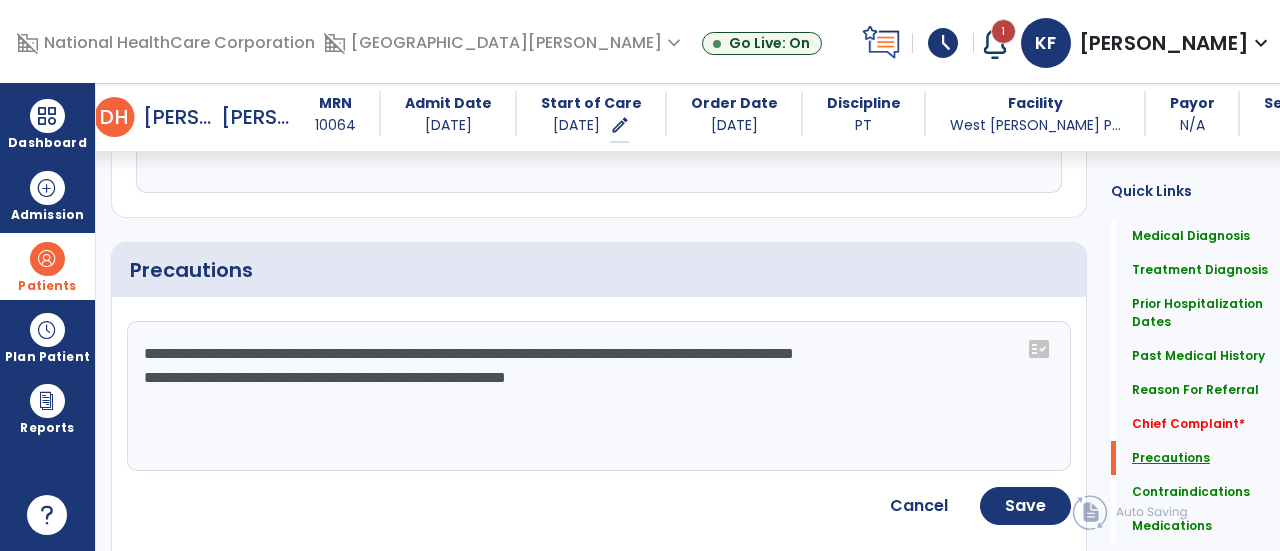 type on "**********" 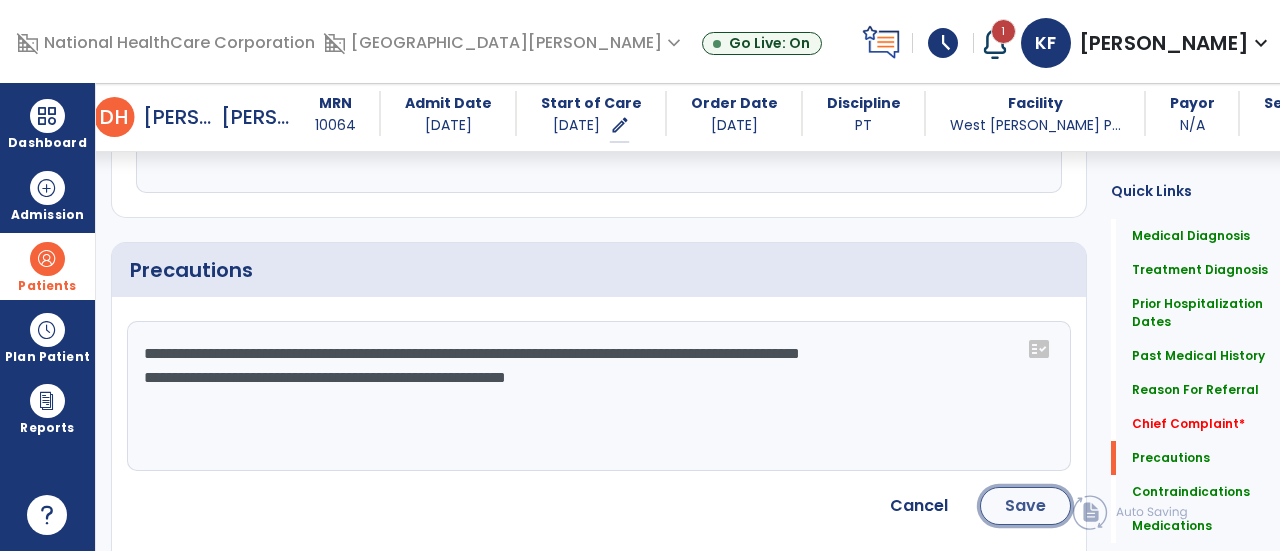 click on "Save" 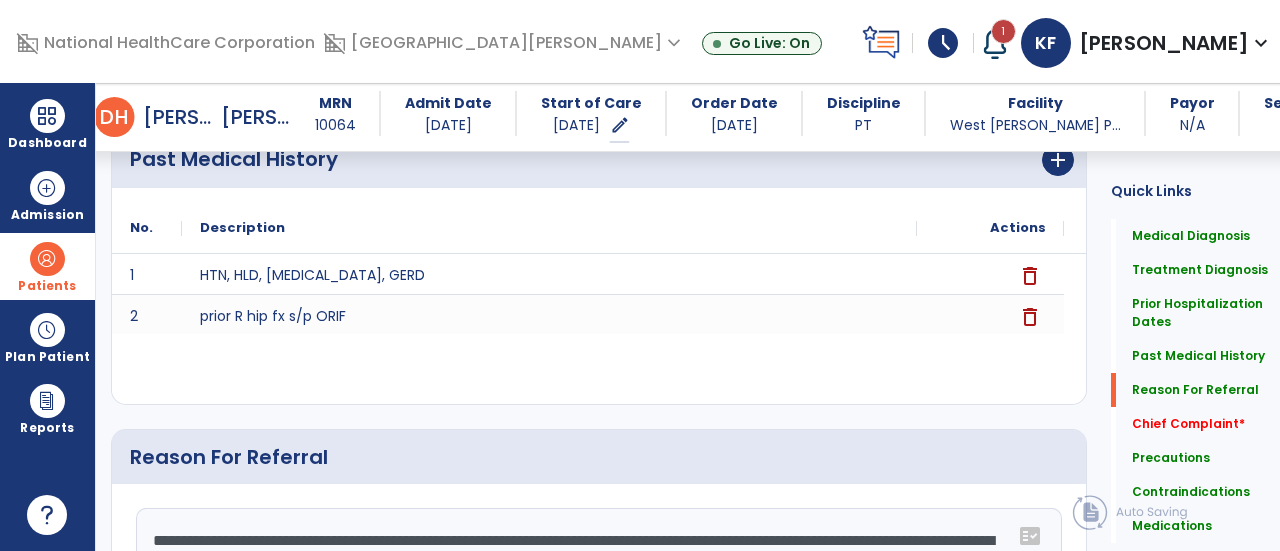 scroll, scrollTop: 0, scrollLeft: 0, axis: both 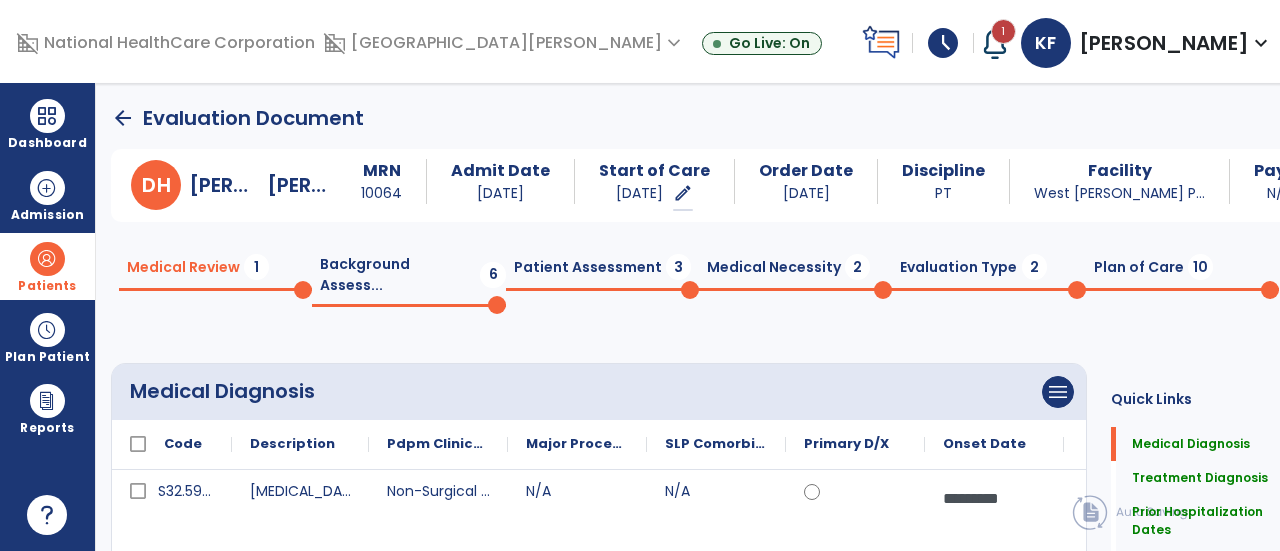 click on "Background Assess...  6" 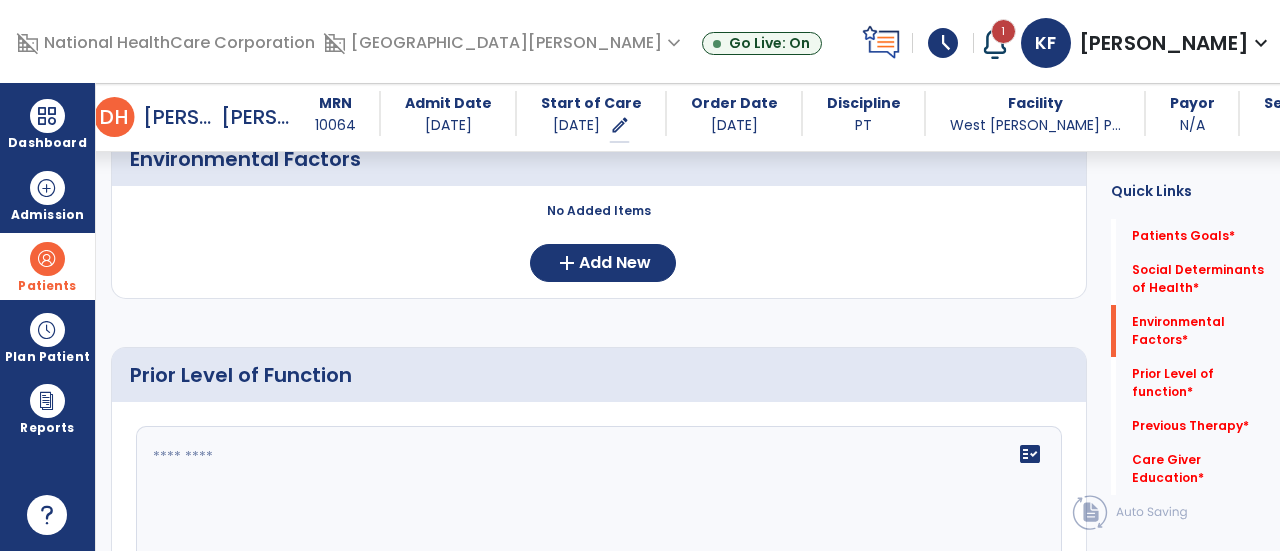 scroll, scrollTop: 662, scrollLeft: 0, axis: vertical 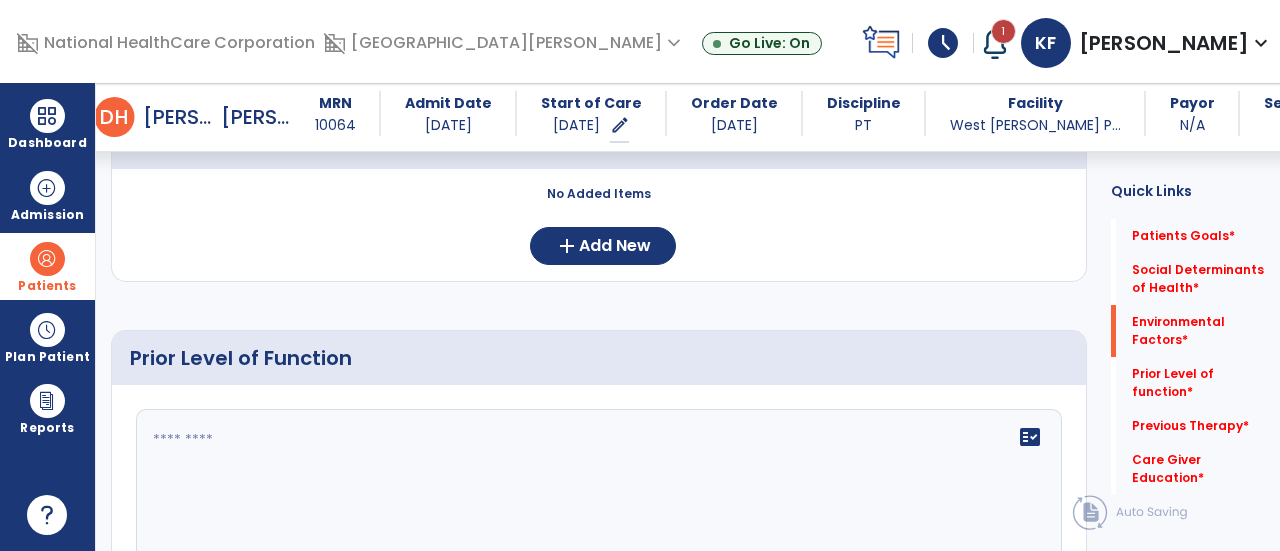 click 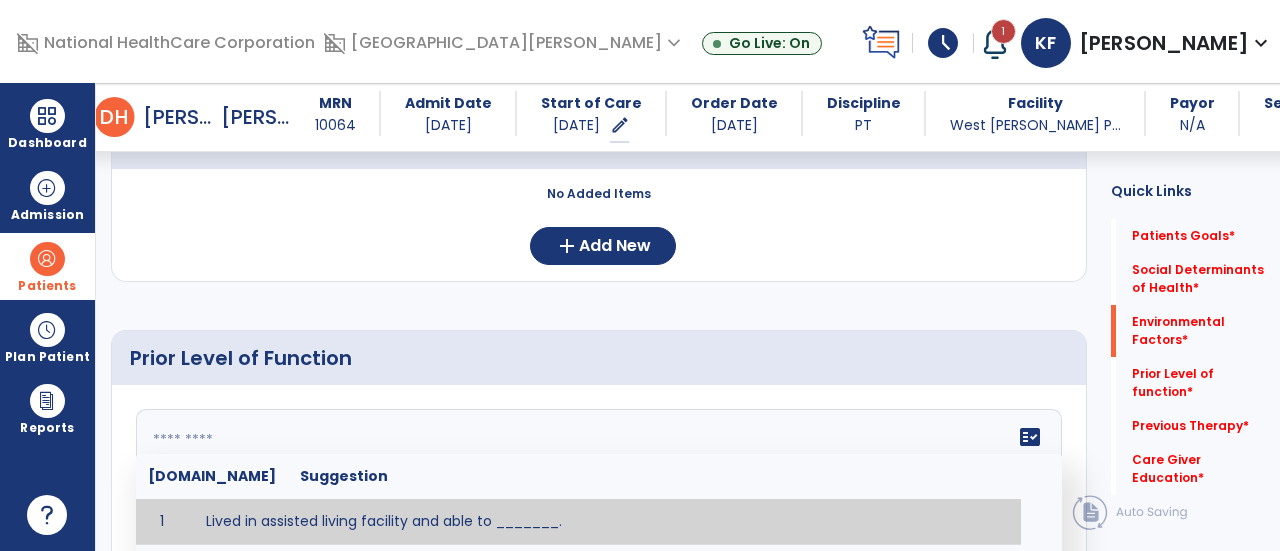 paste on "**********" 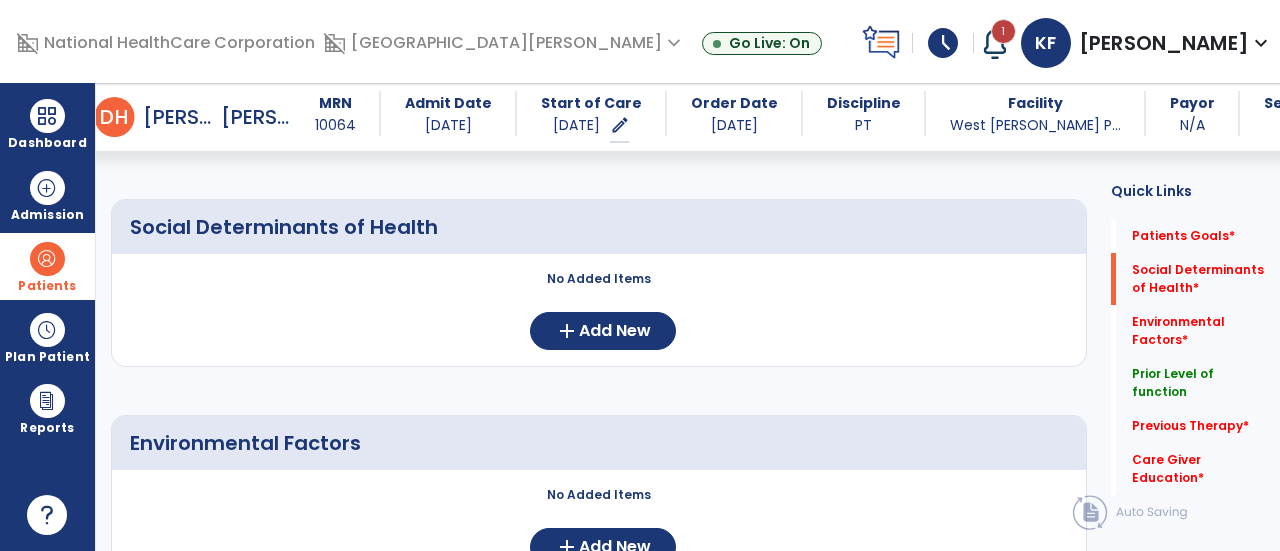 scroll, scrollTop: 338, scrollLeft: 0, axis: vertical 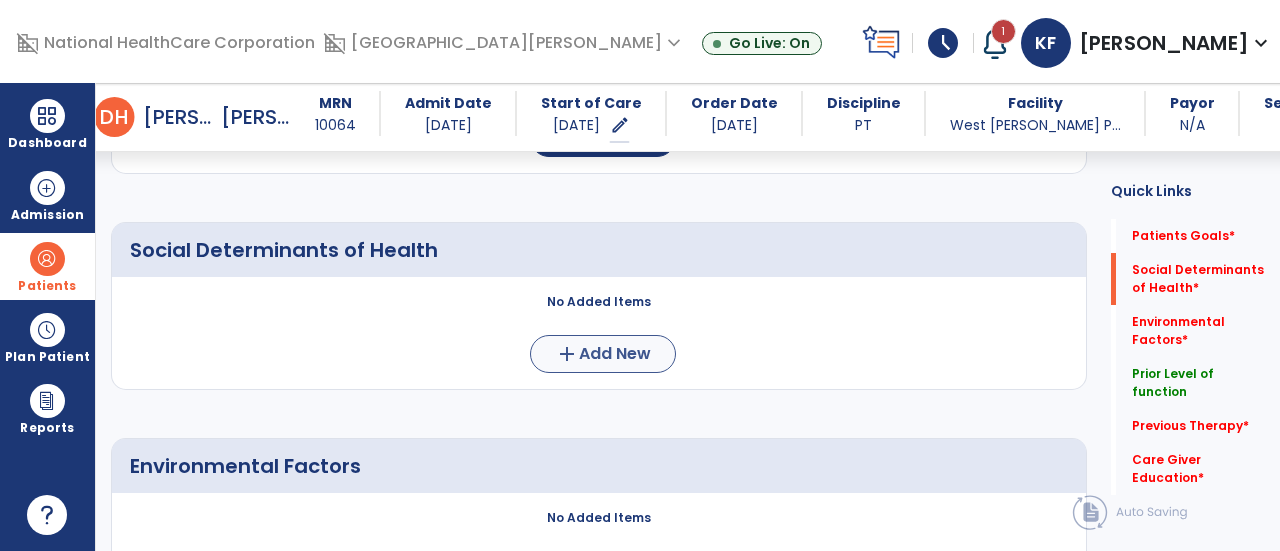 type on "**********" 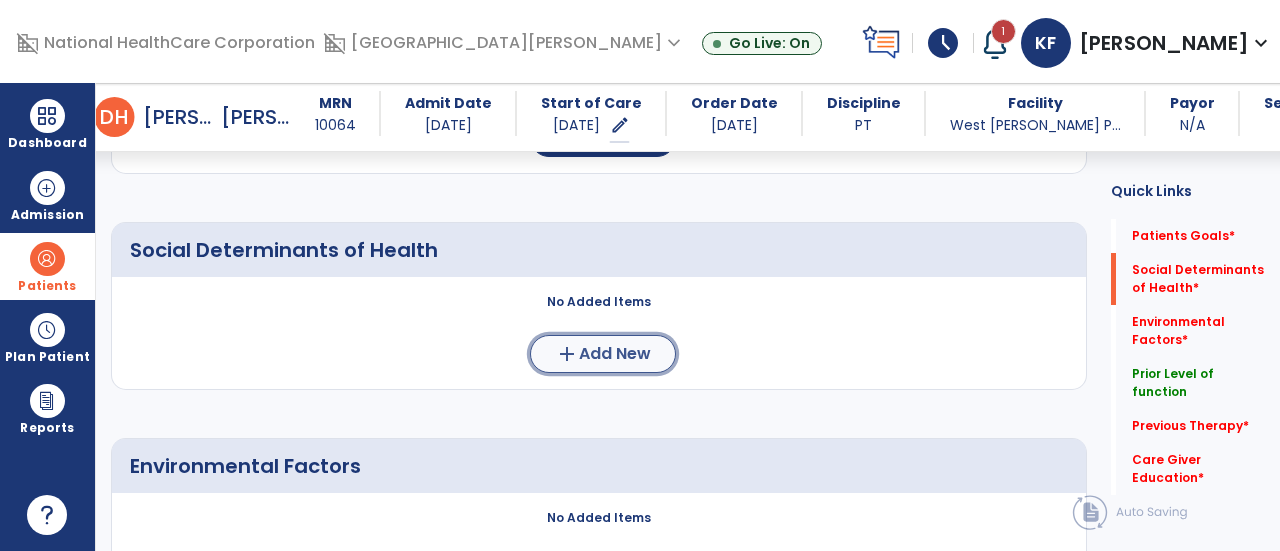 click on "add" 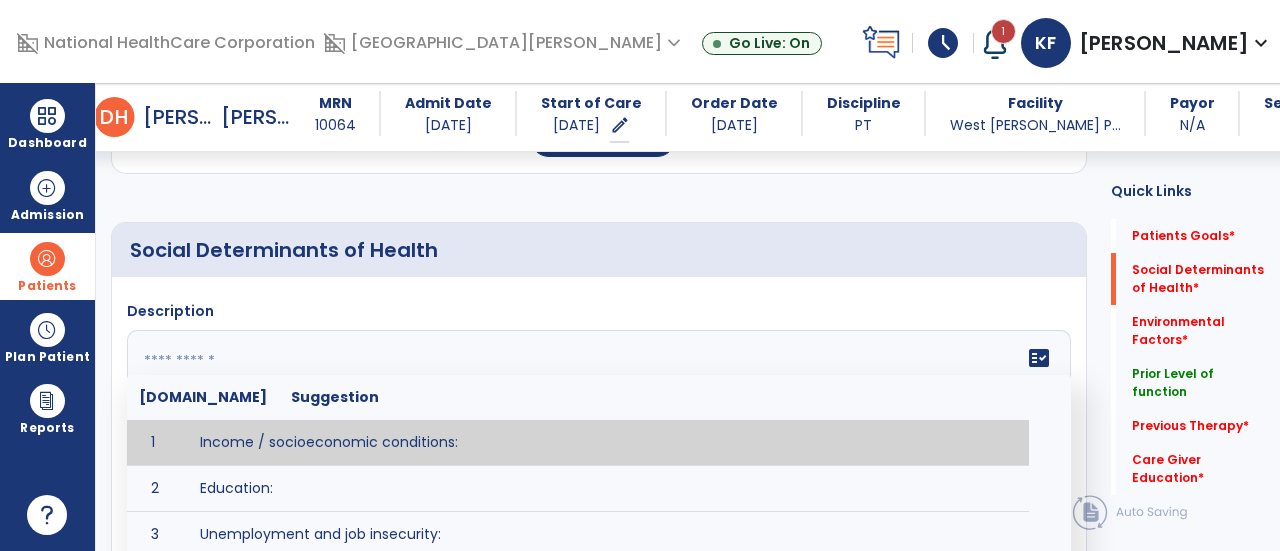 click 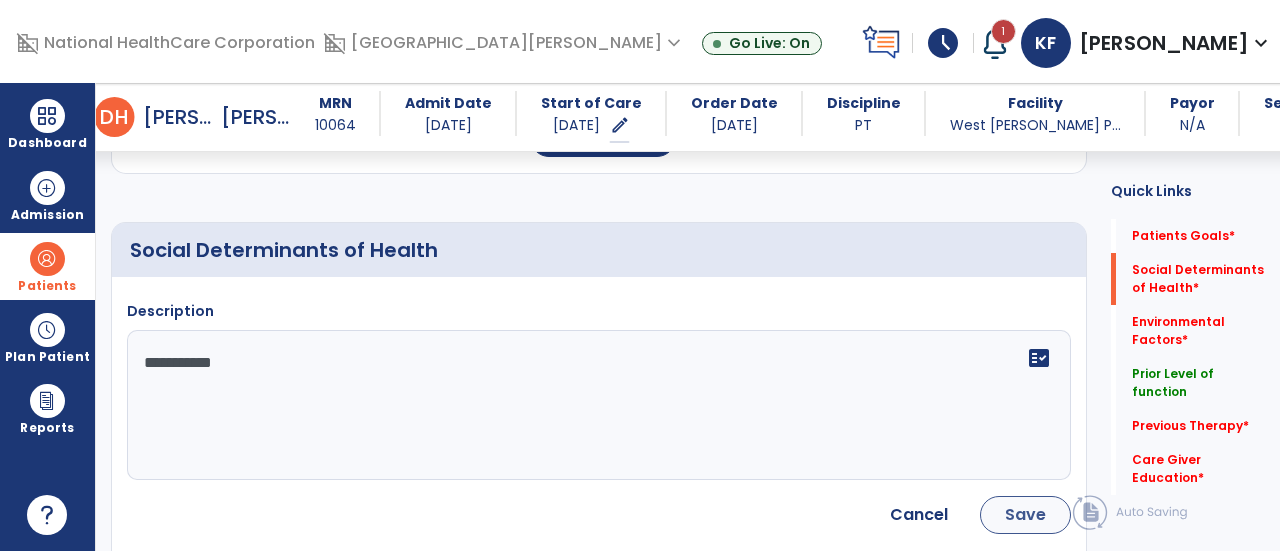 type on "**********" 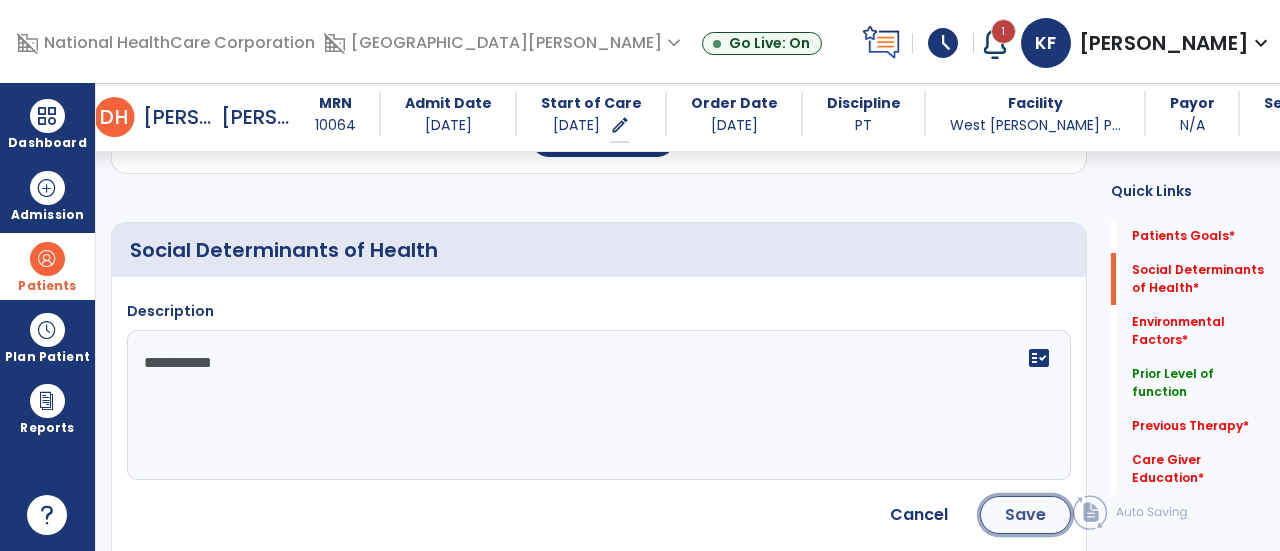 click on "Save" 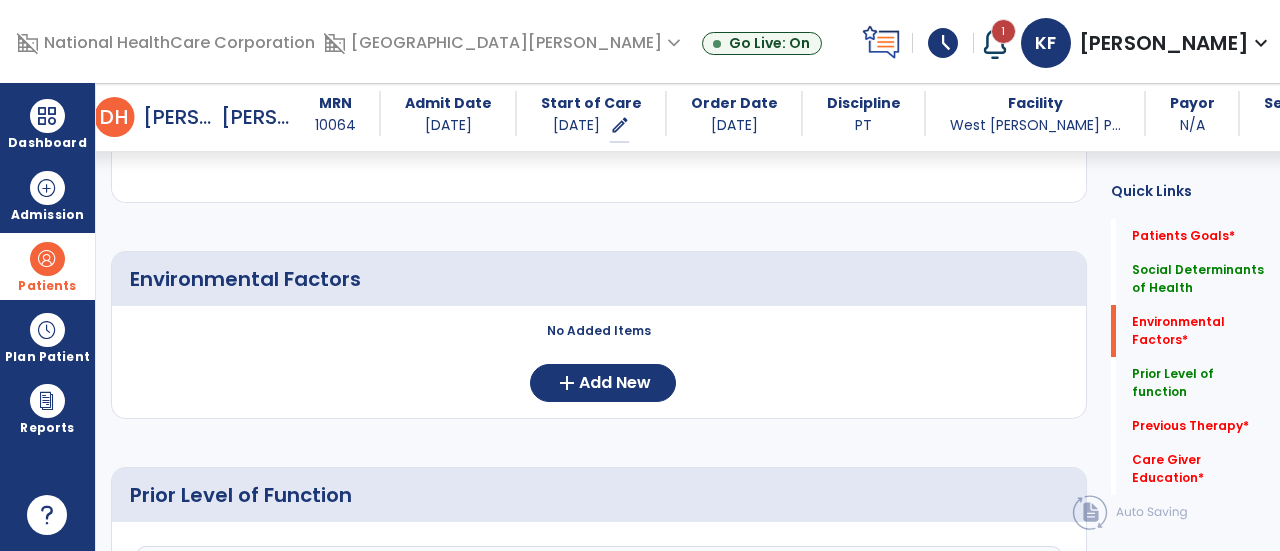 scroll, scrollTop: 666, scrollLeft: 0, axis: vertical 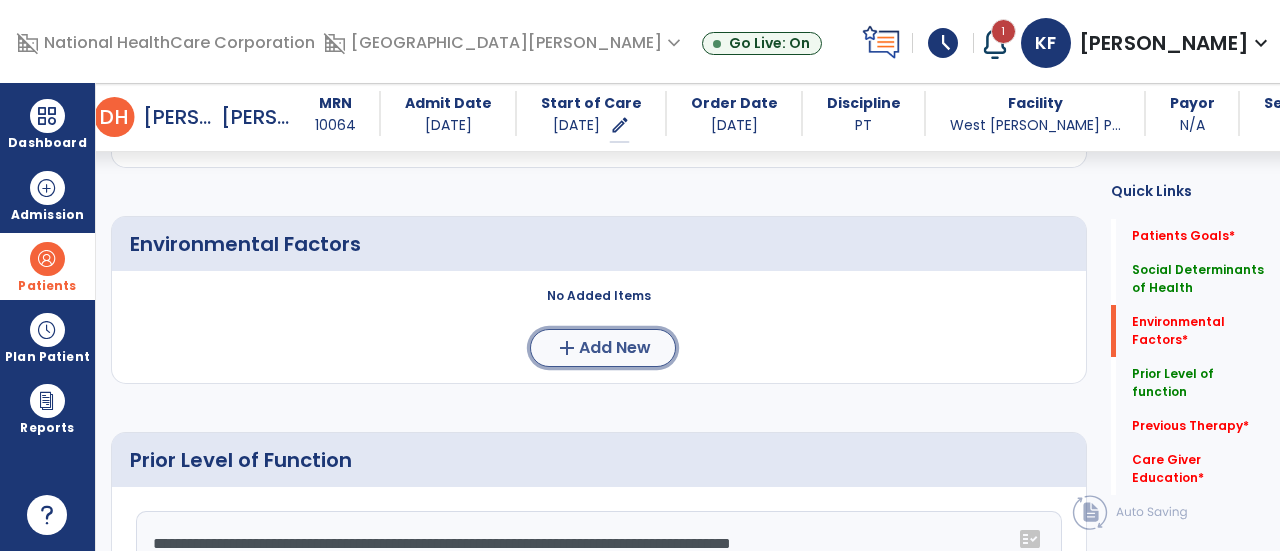 click on "Add New" 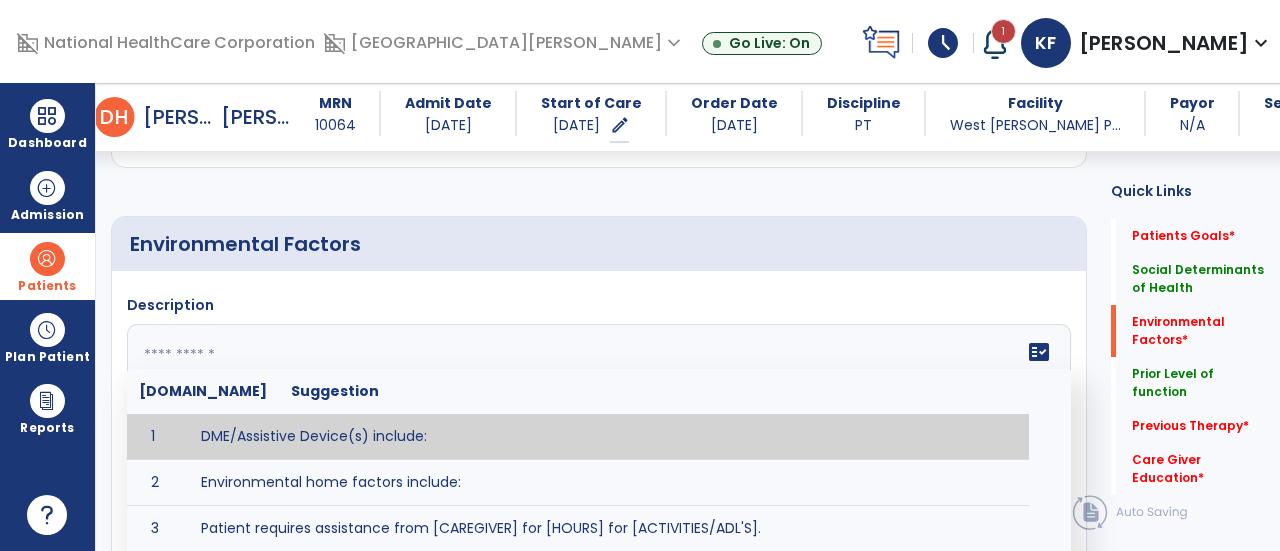 click 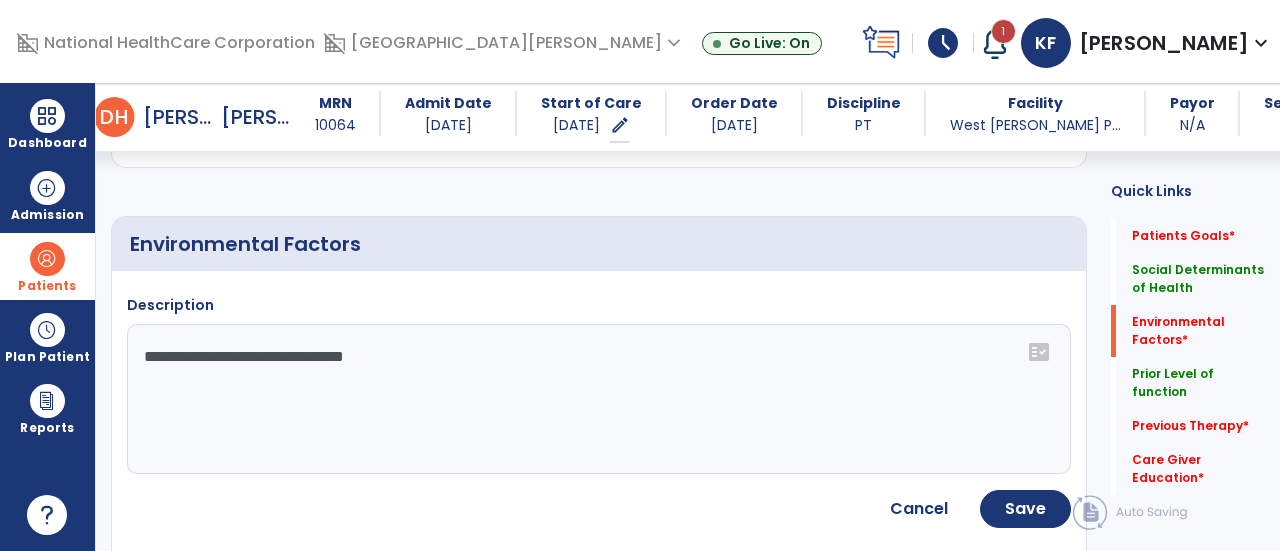 click on "**********" 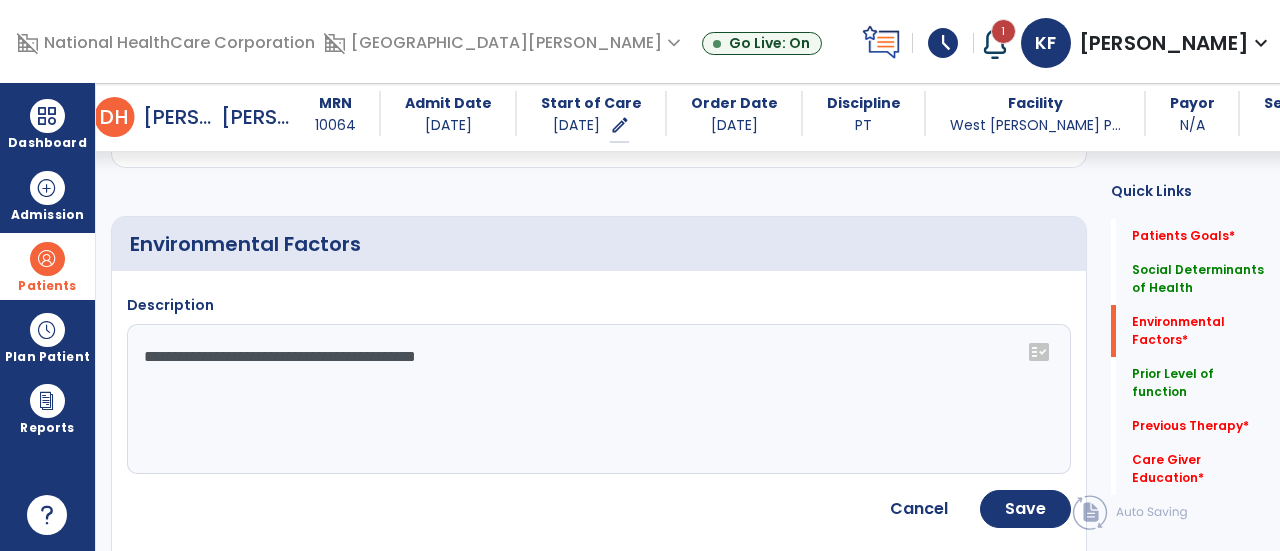 type on "**********" 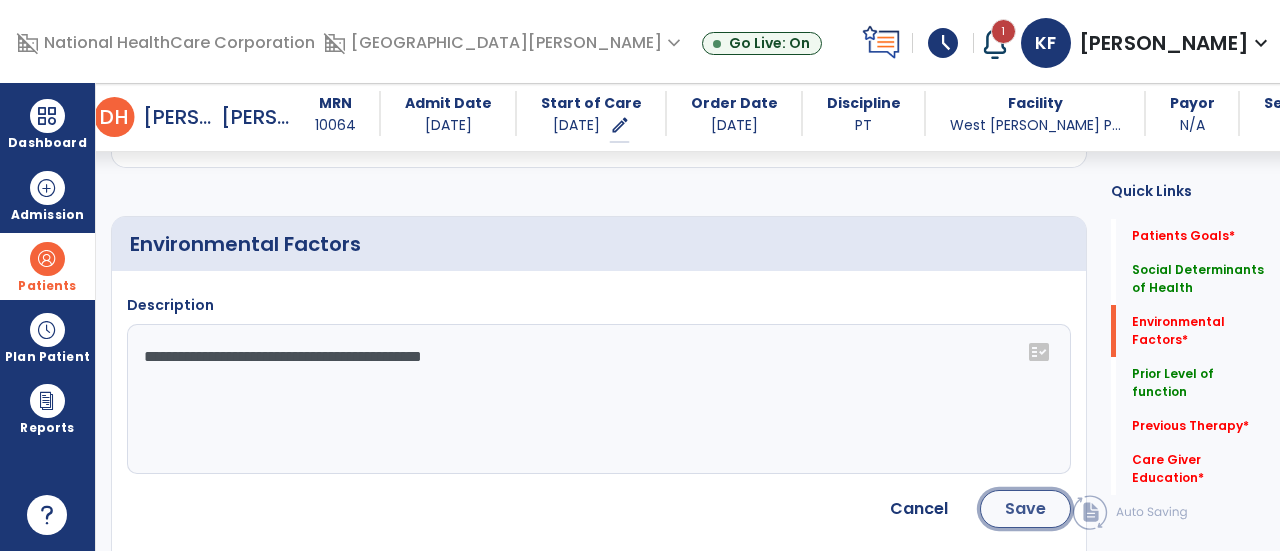 click on "Save" 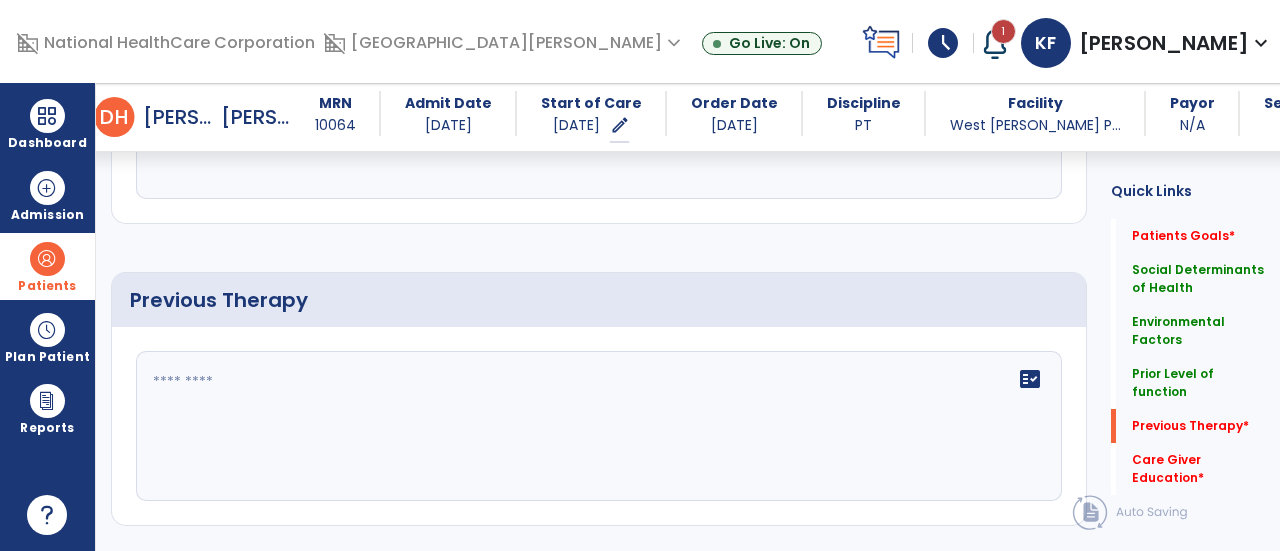 scroll, scrollTop: 1343, scrollLeft: 0, axis: vertical 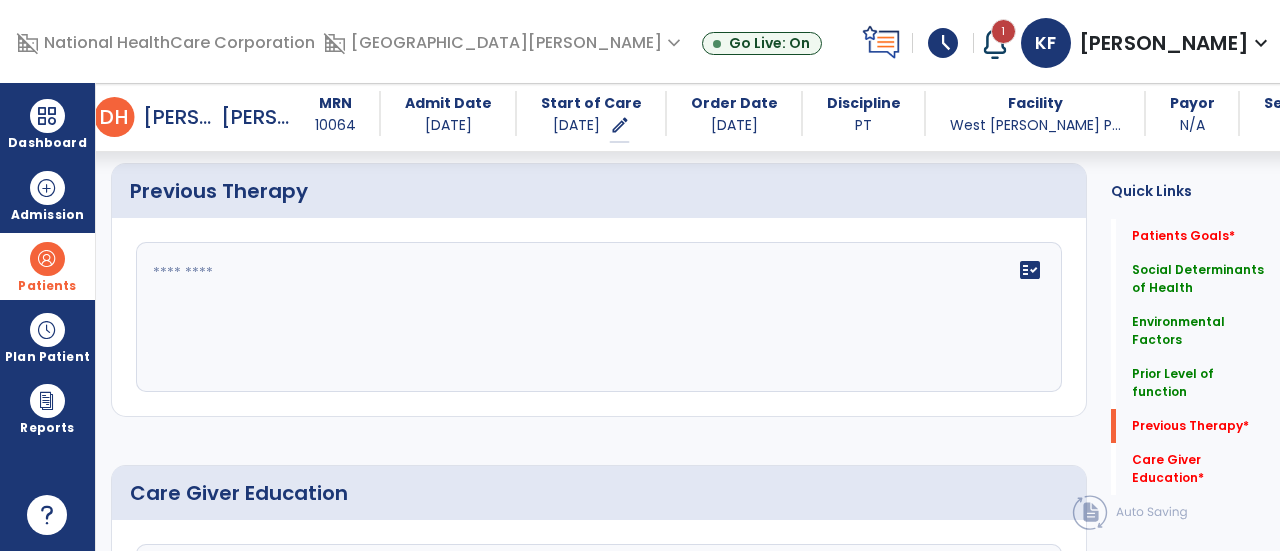 click 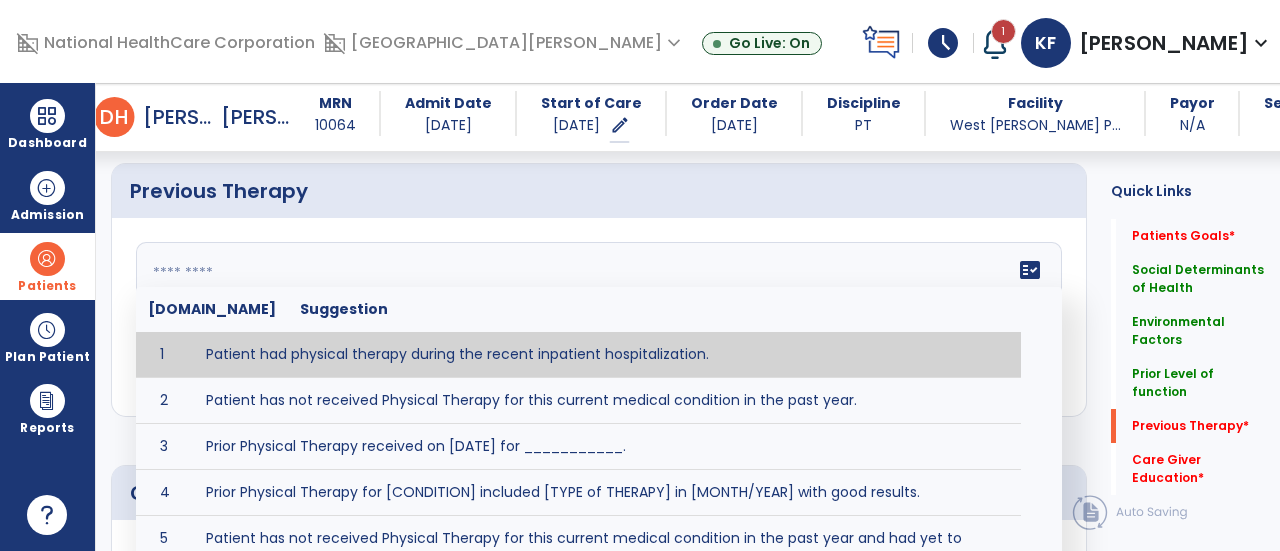 type on "**********" 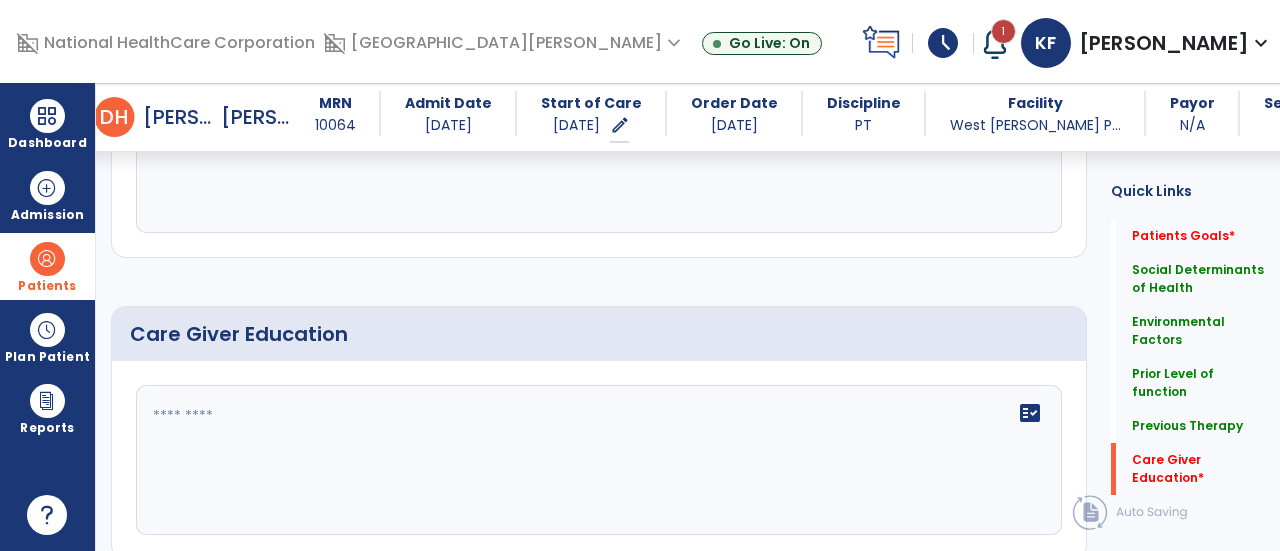 scroll, scrollTop: 1557, scrollLeft: 0, axis: vertical 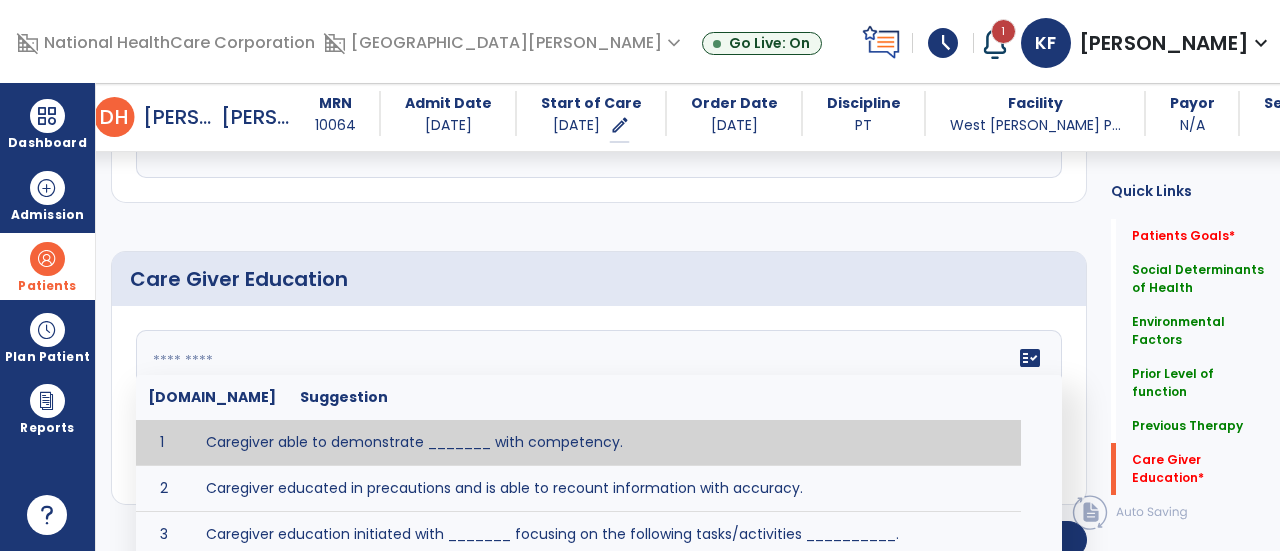 click 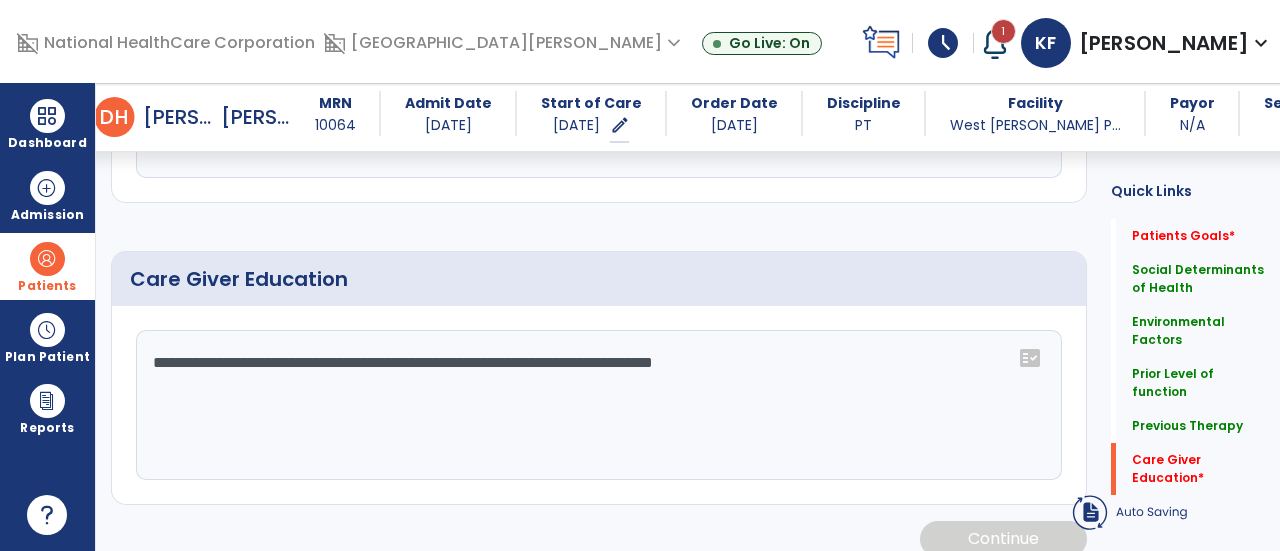 scroll, scrollTop: 1556, scrollLeft: 0, axis: vertical 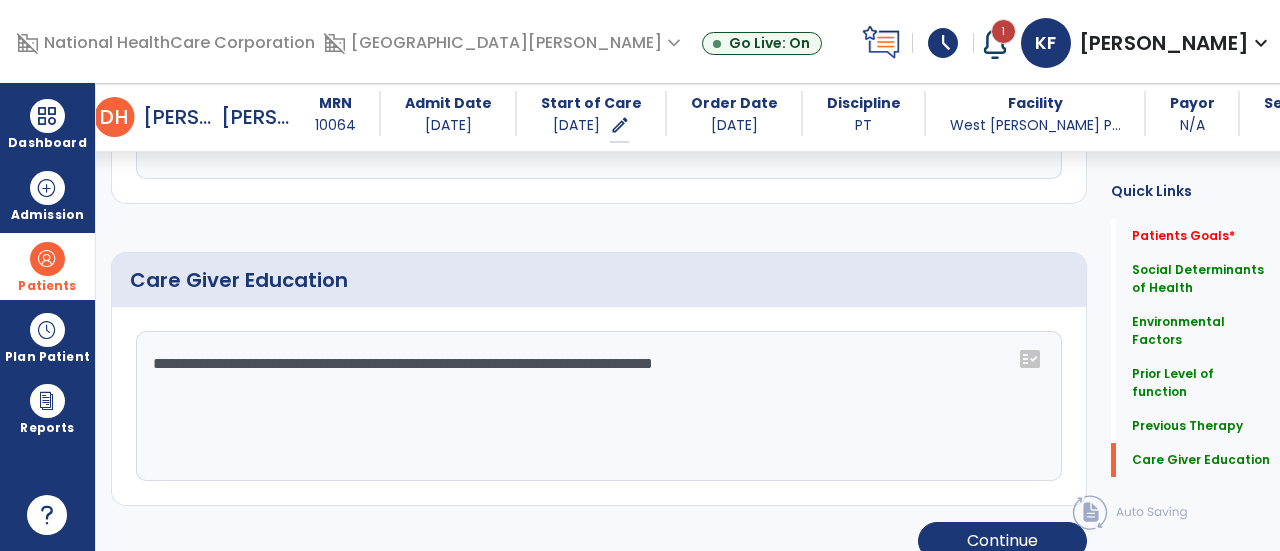 drag, startPoint x: 228, startPoint y: 349, endPoint x: 124, endPoint y: 337, distance: 104.69002 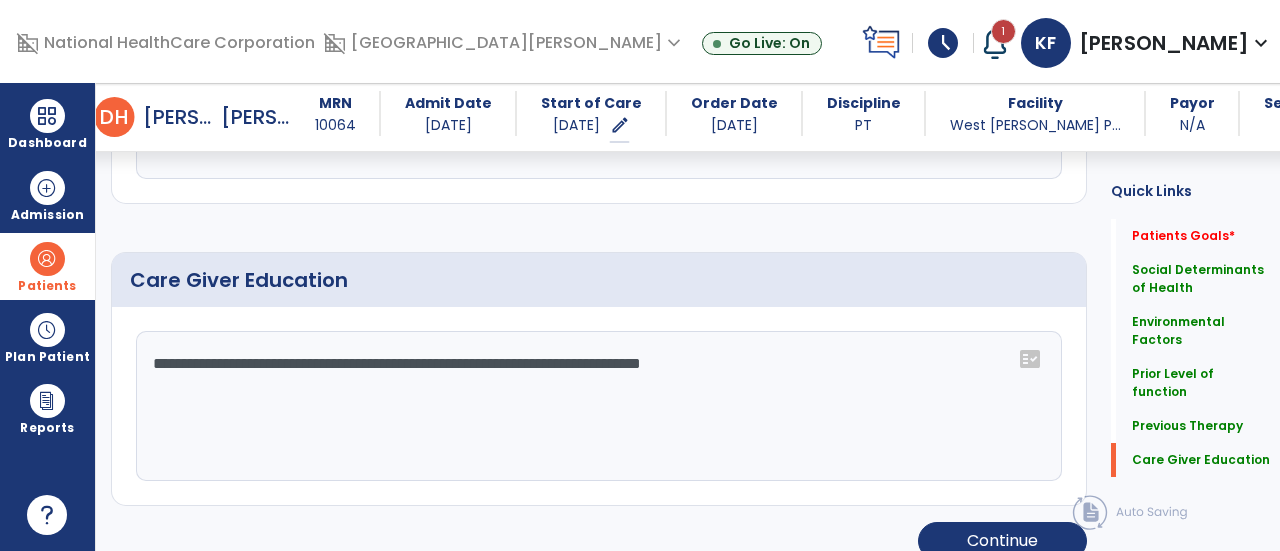 drag, startPoint x: 805, startPoint y: 343, endPoint x: 412, endPoint y: 336, distance: 393.06235 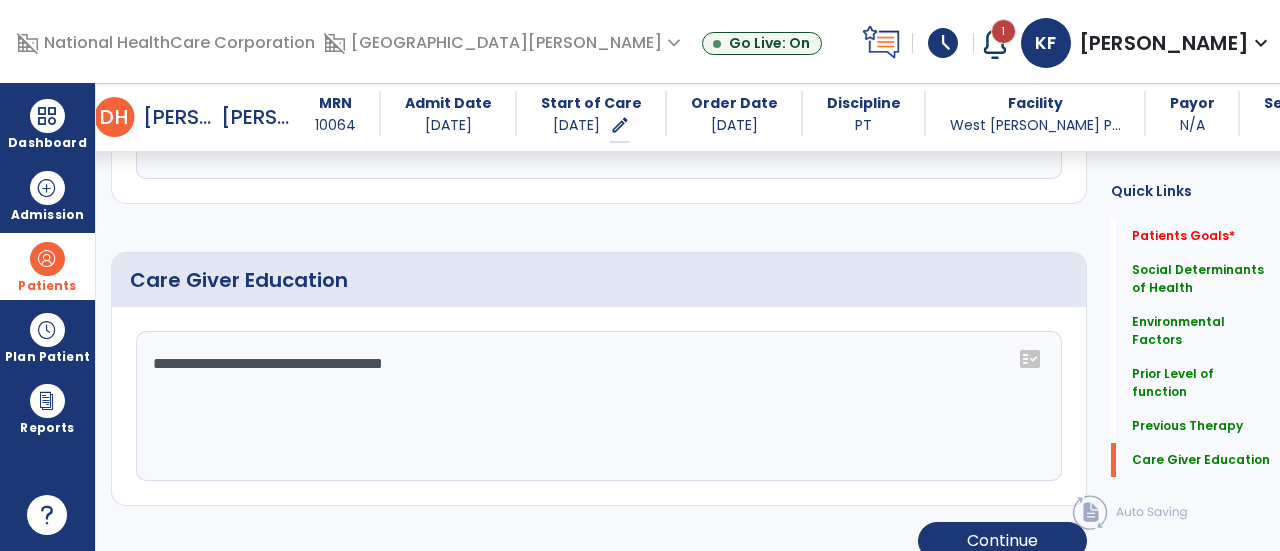 type on "**********" 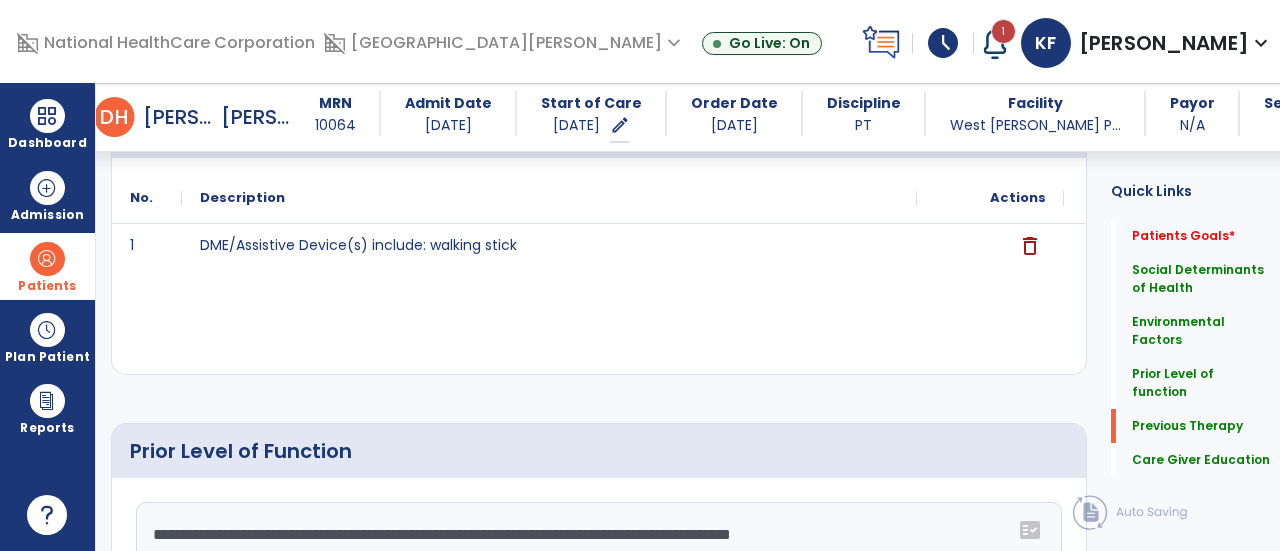 scroll, scrollTop: 0, scrollLeft: 0, axis: both 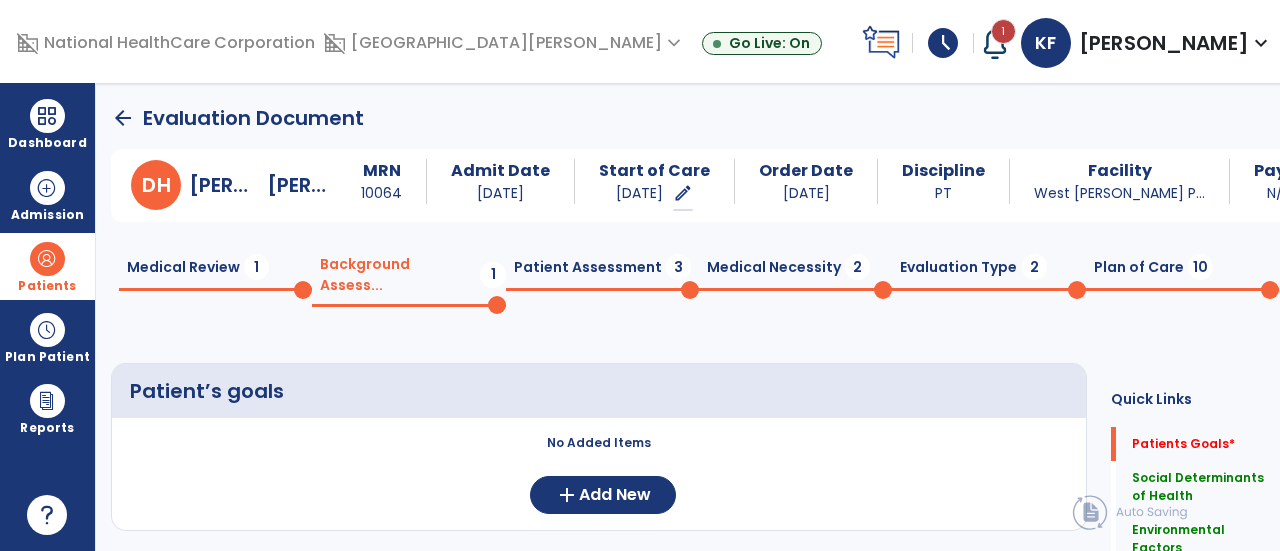 click on "Evaluation Type  2" 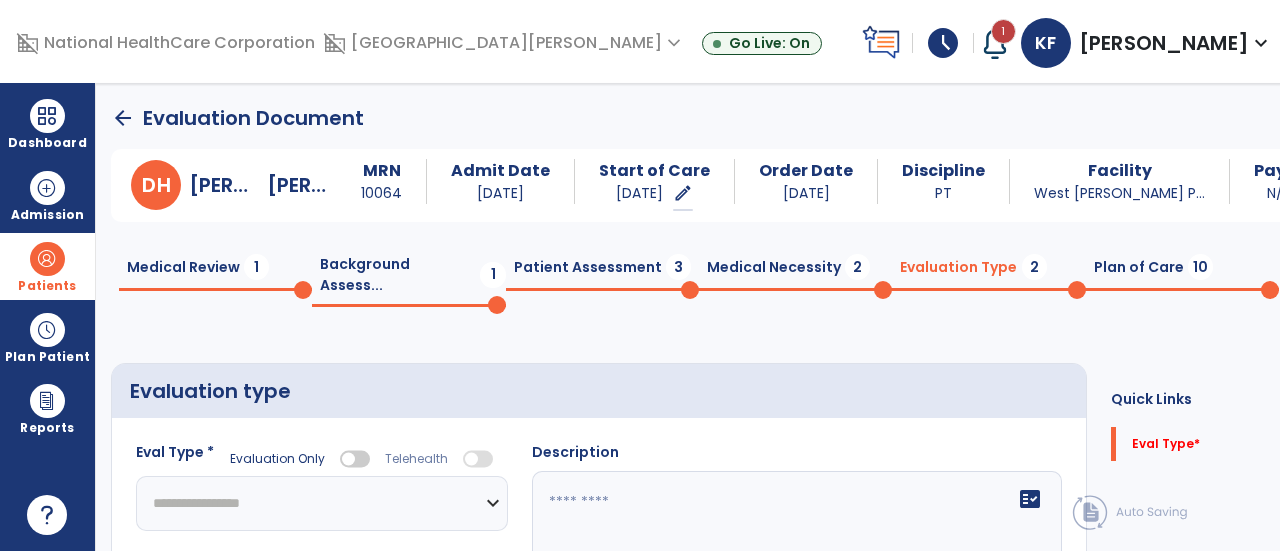 click on "**********" 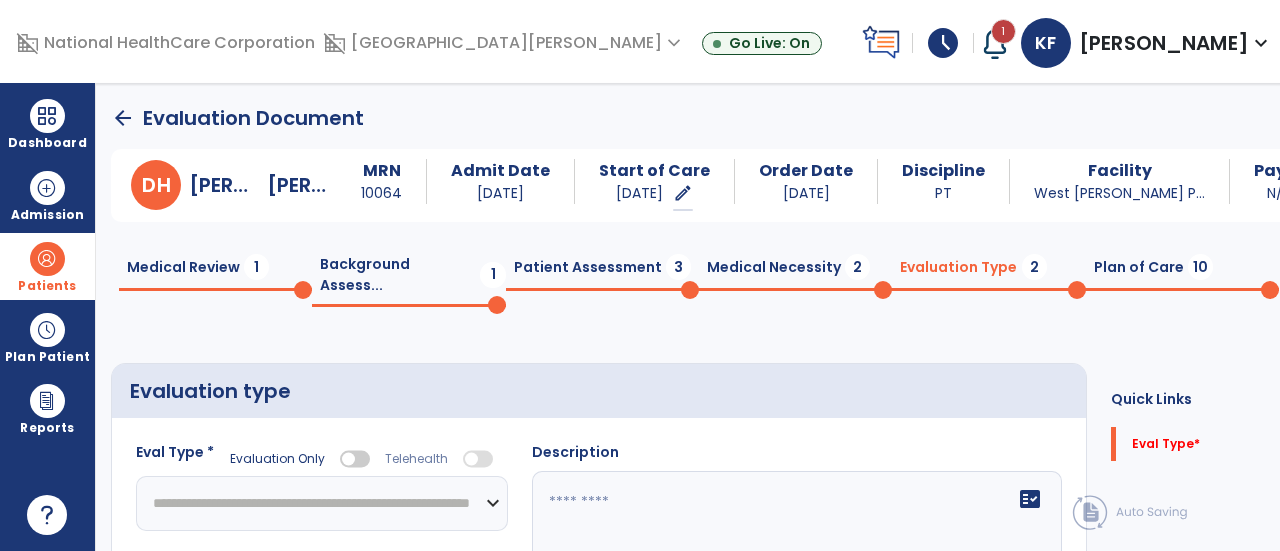 click on "**********" 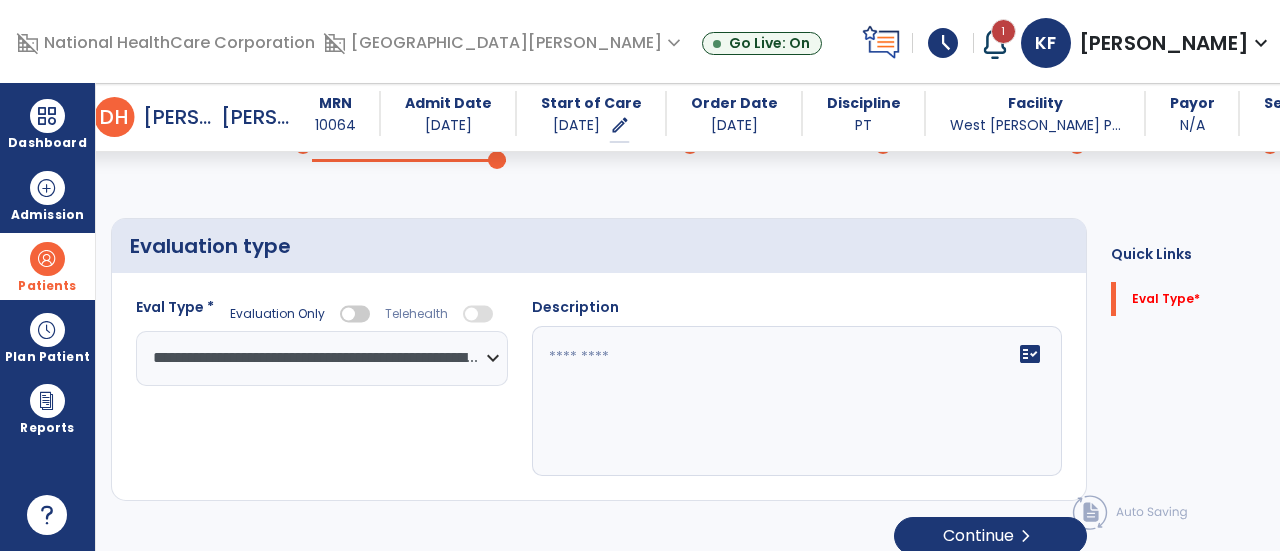 scroll, scrollTop: 128, scrollLeft: 0, axis: vertical 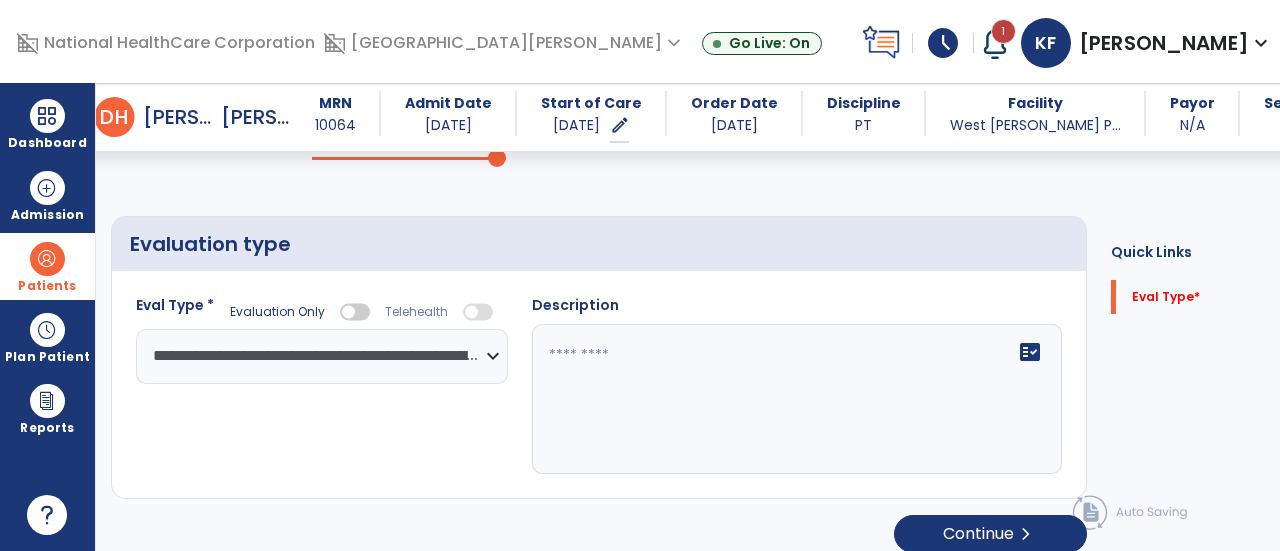 click 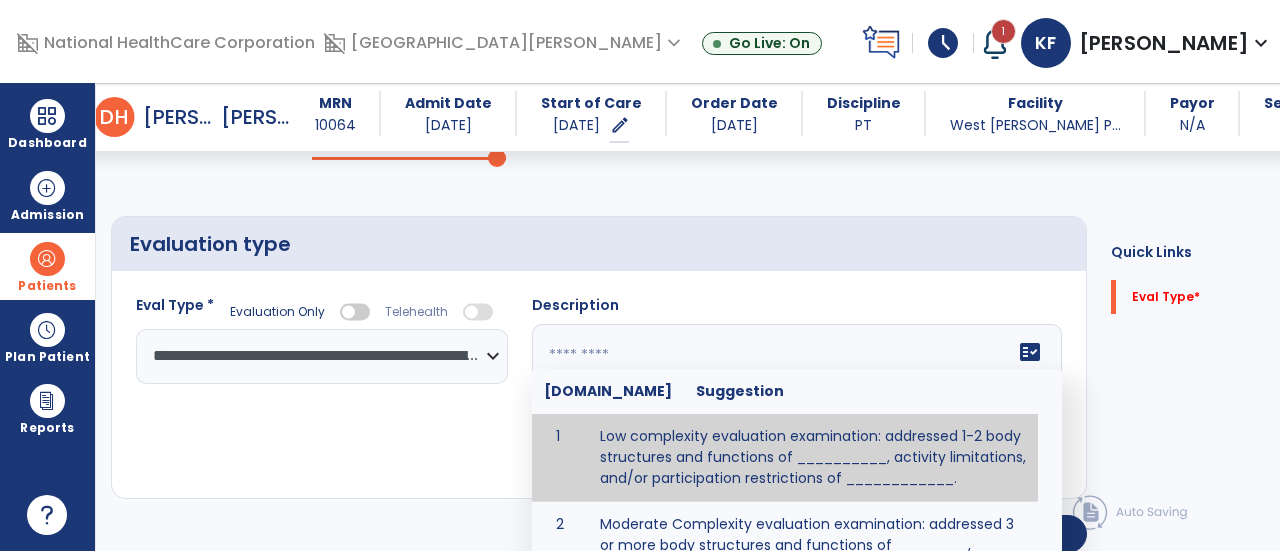 scroll, scrollTop: 76, scrollLeft: 0, axis: vertical 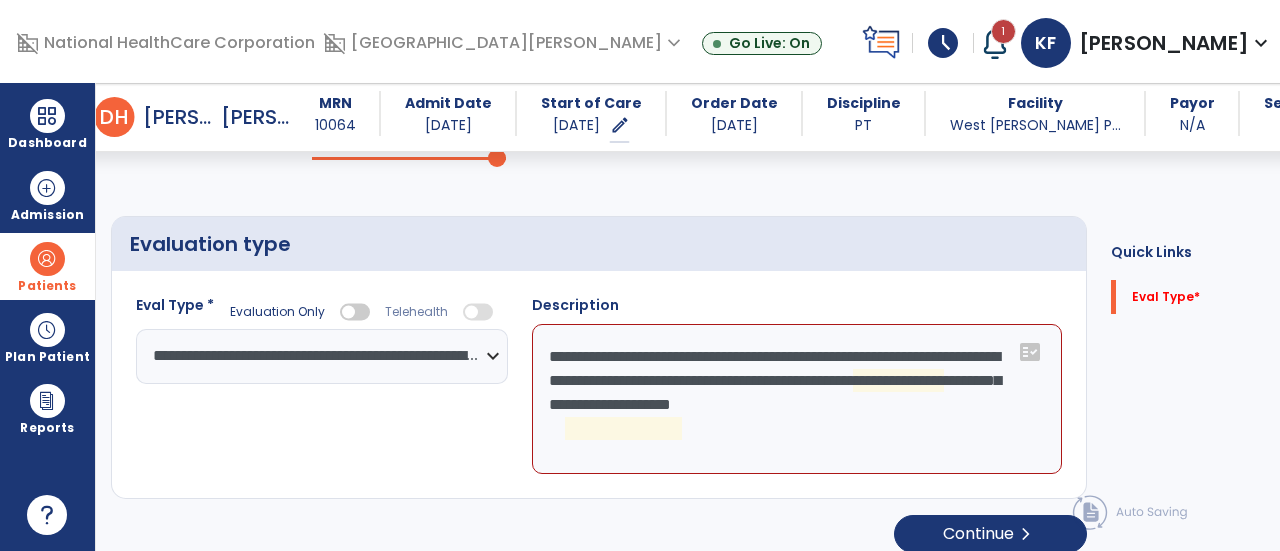 click on "**********" 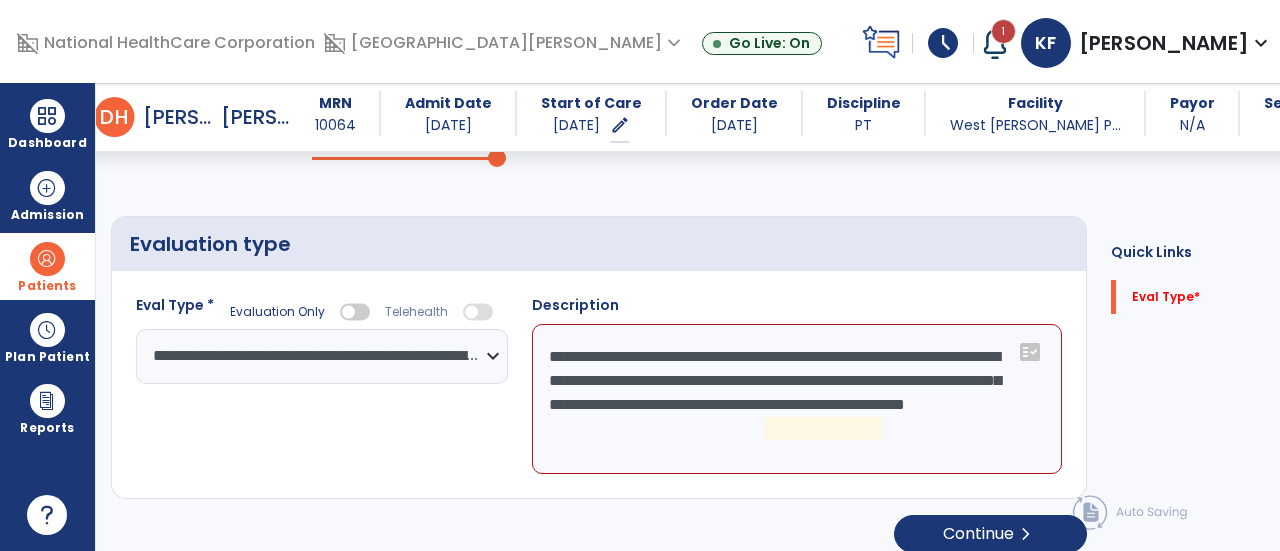 click on "**********" 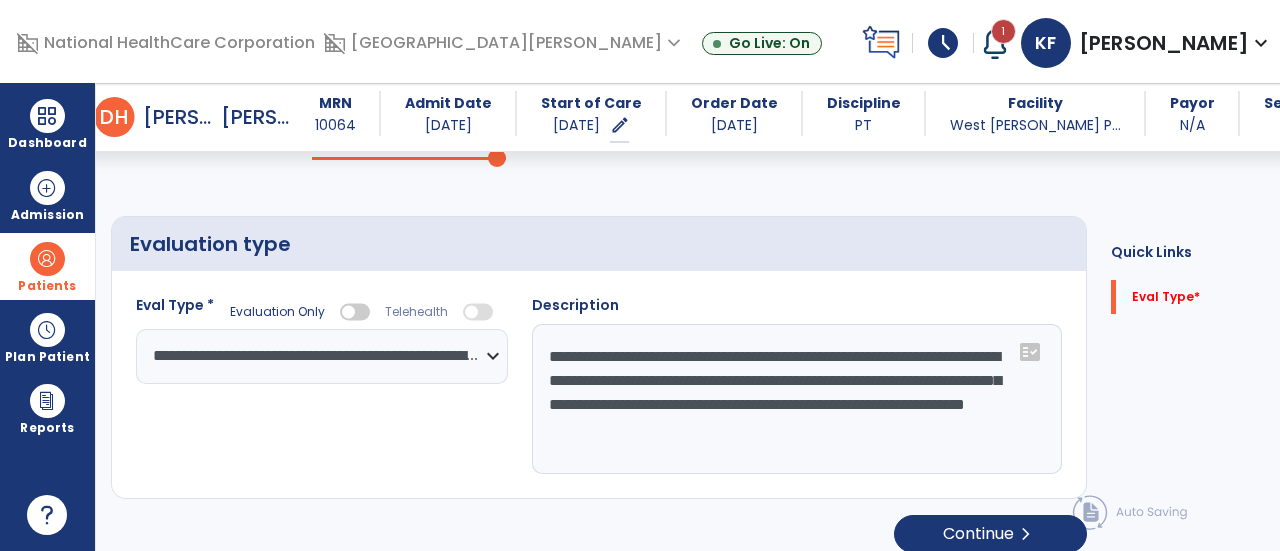 scroll, scrollTop: 126, scrollLeft: 0, axis: vertical 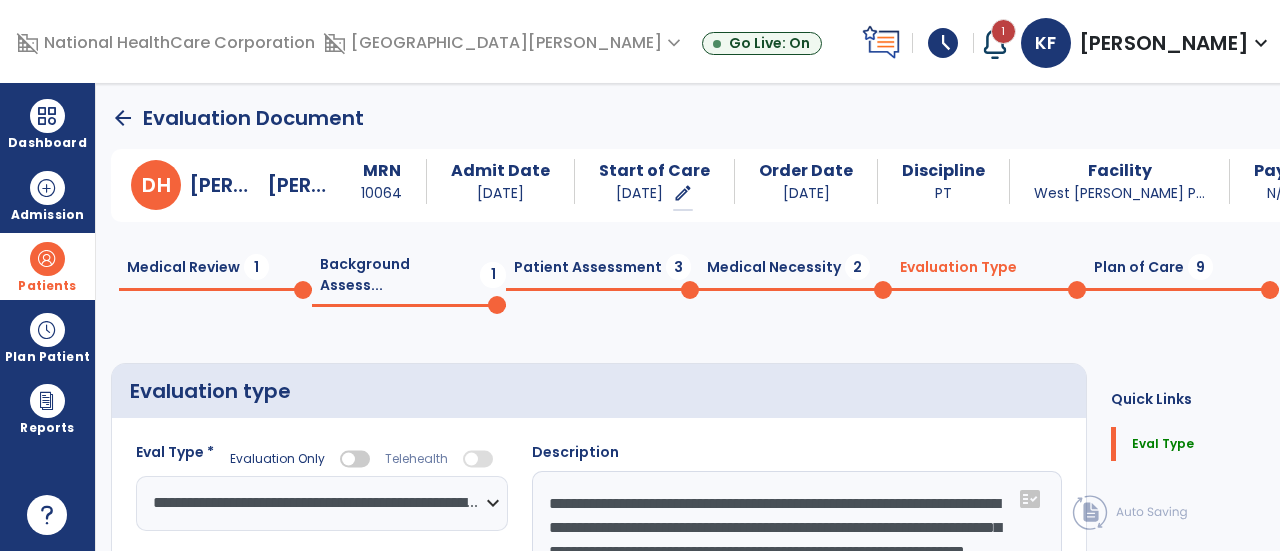 type on "**********" 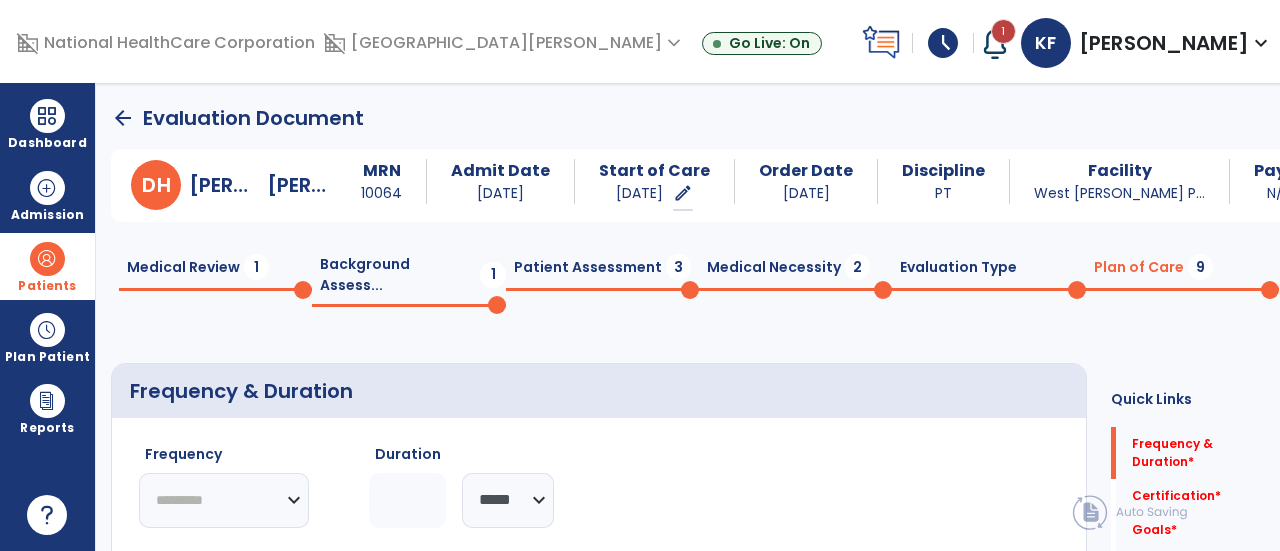 click 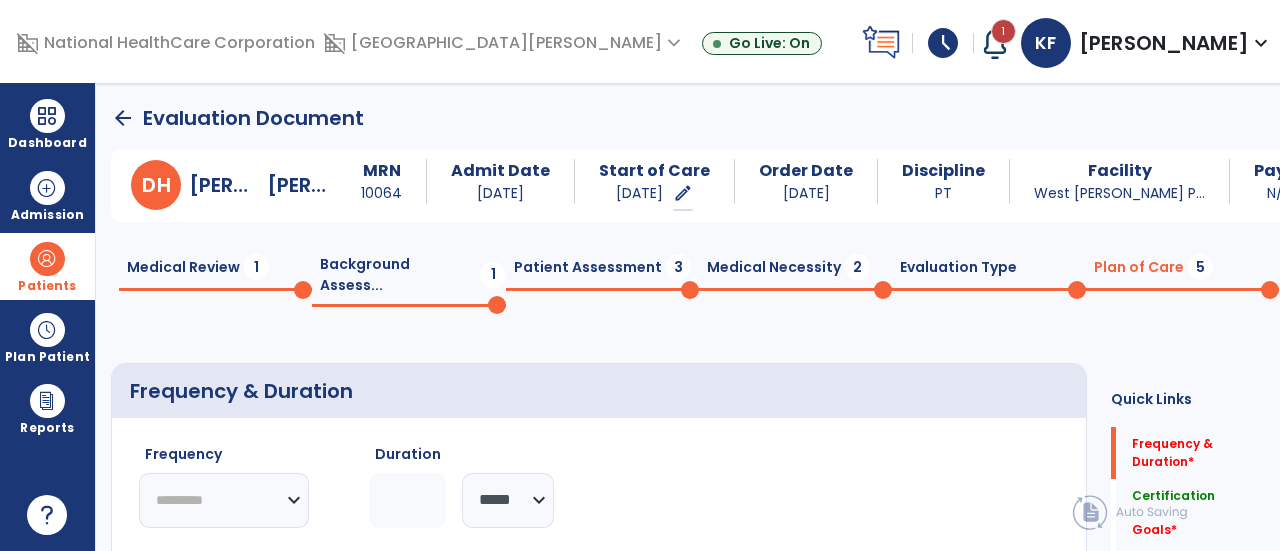 type on "*" 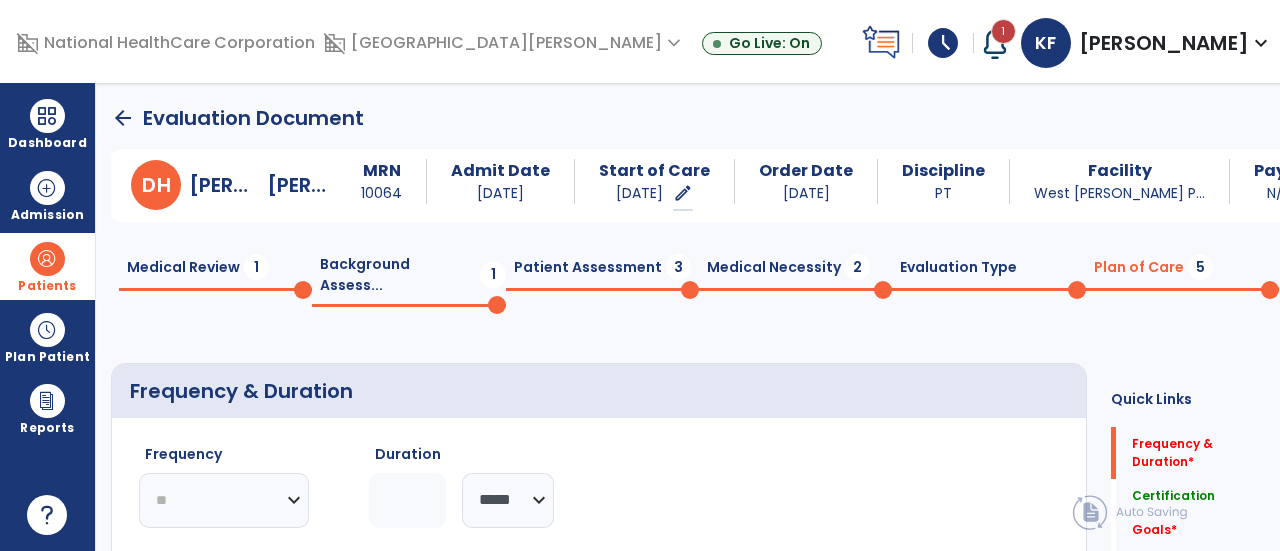 click on "********* ** ** ** ** ** ** **" 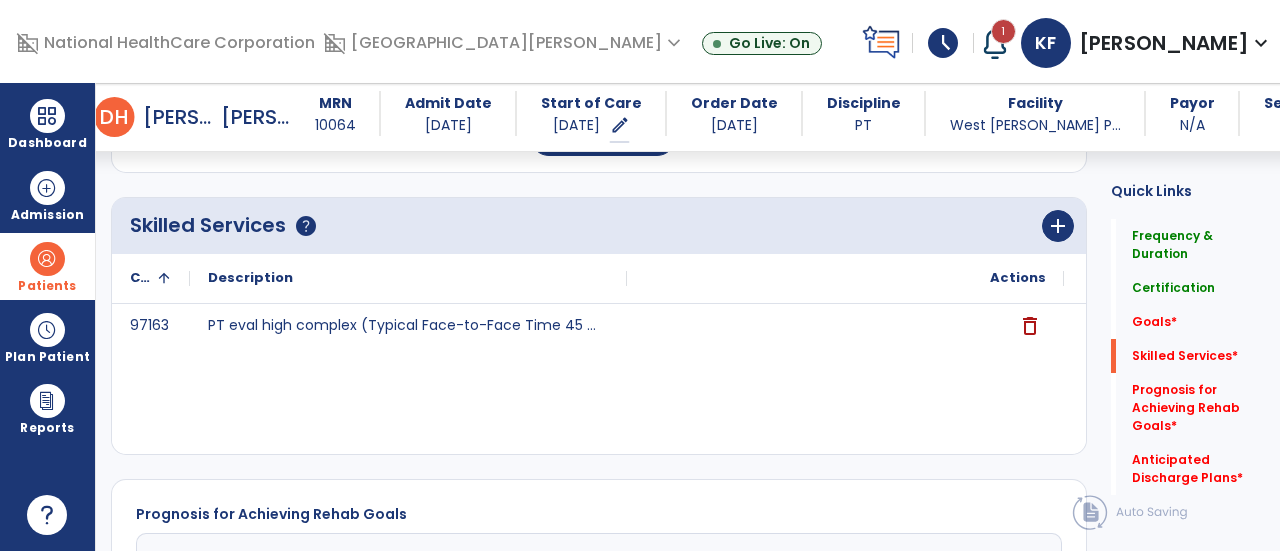 scroll, scrollTop: 640, scrollLeft: 0, axis: vertical 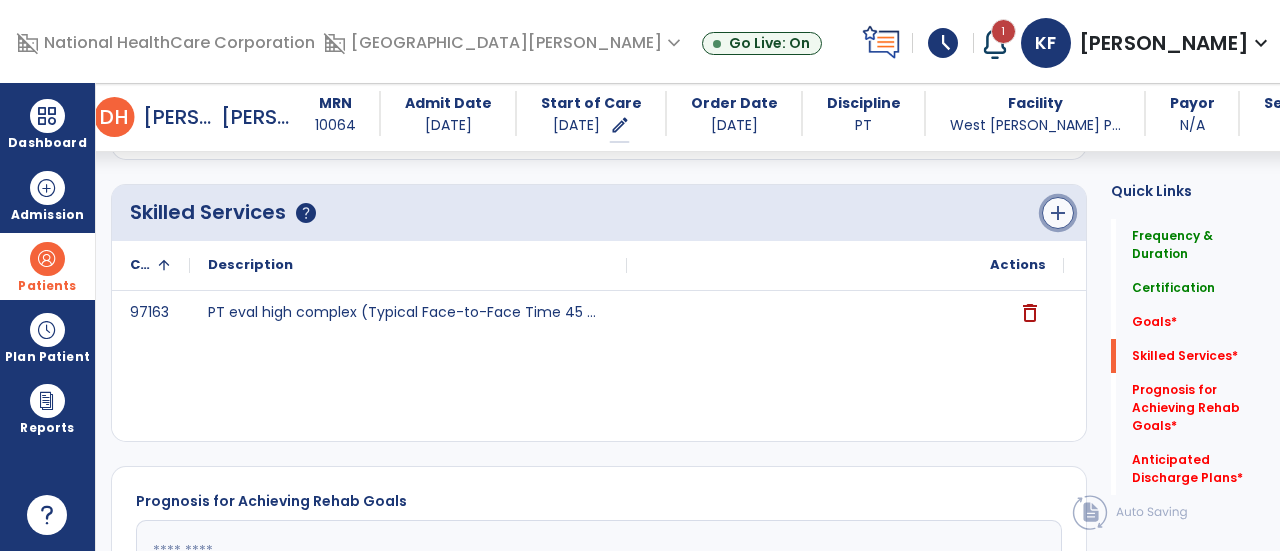 click on "add" 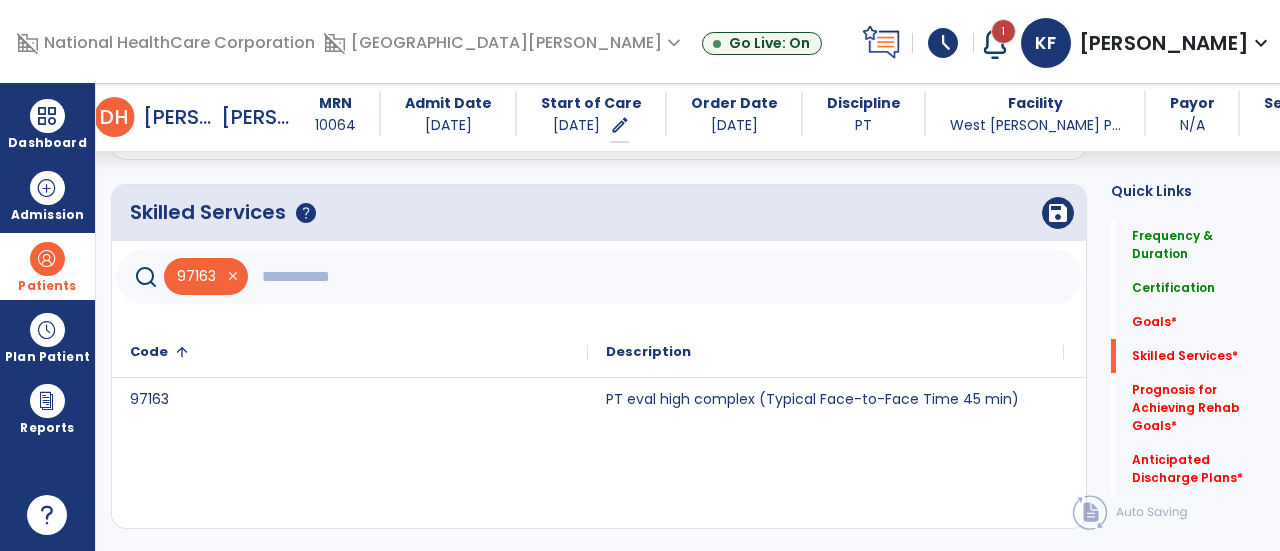 click 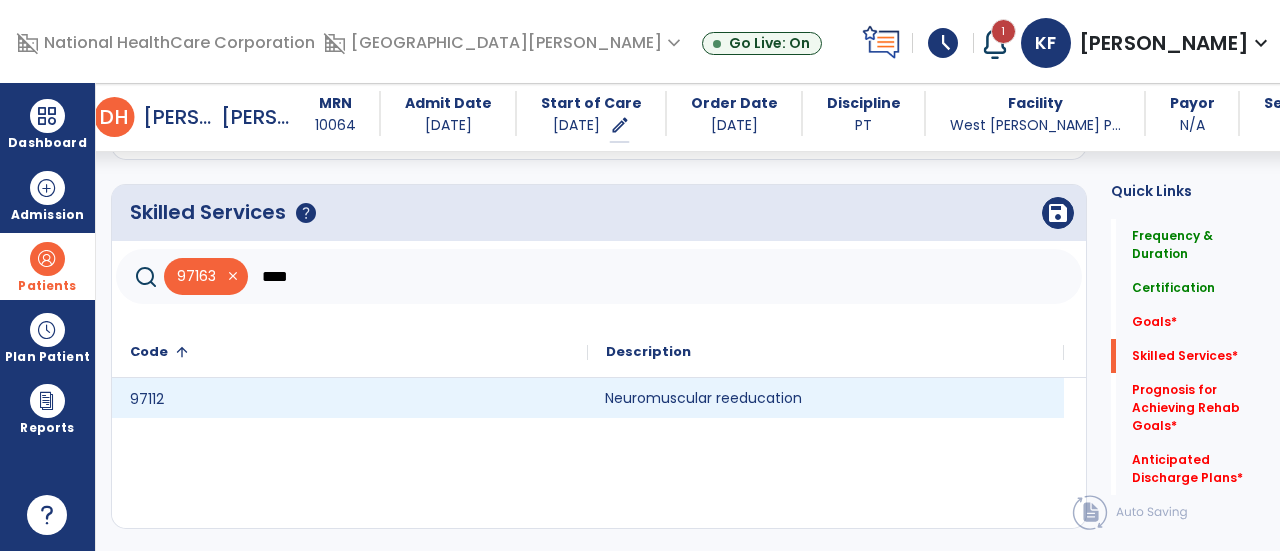 click on "Neuromuscular reeducation" 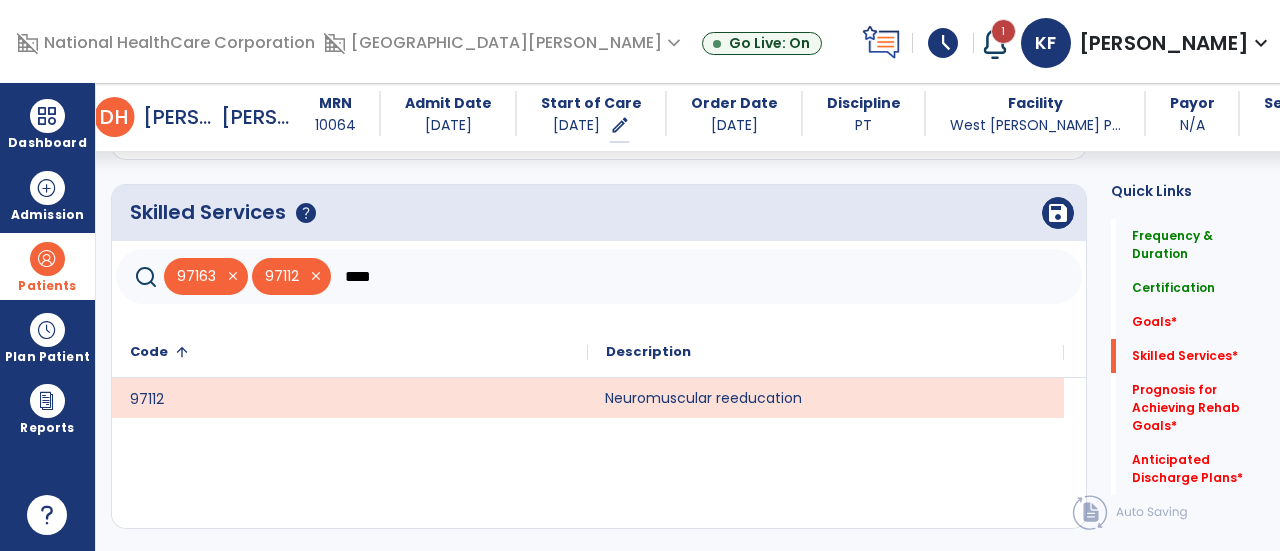 click on "****" 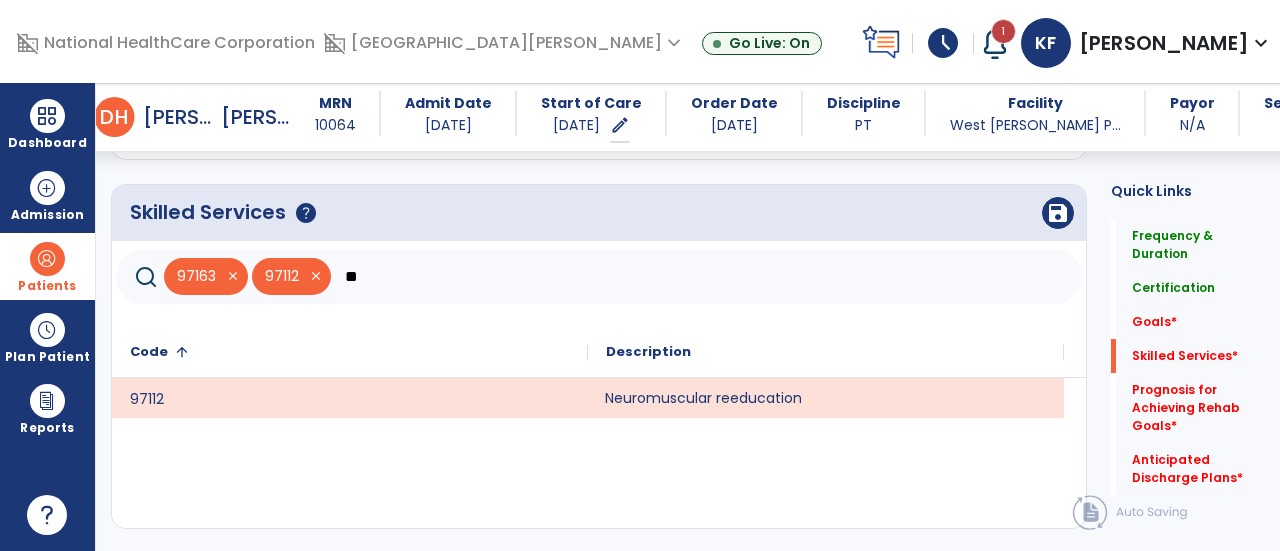 type on "*" 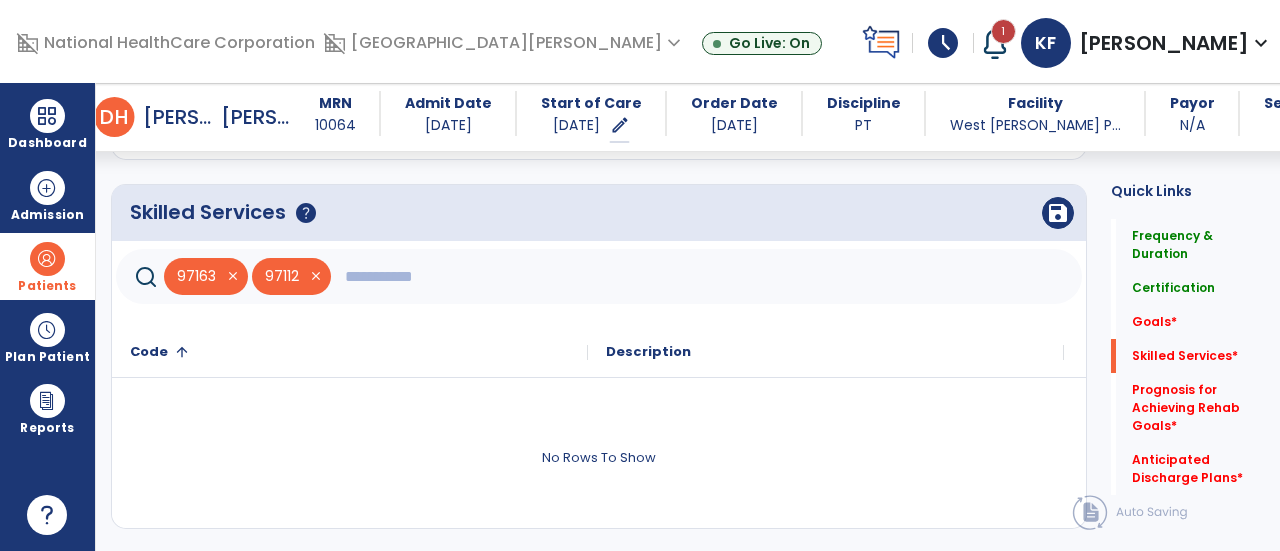 type on "*" 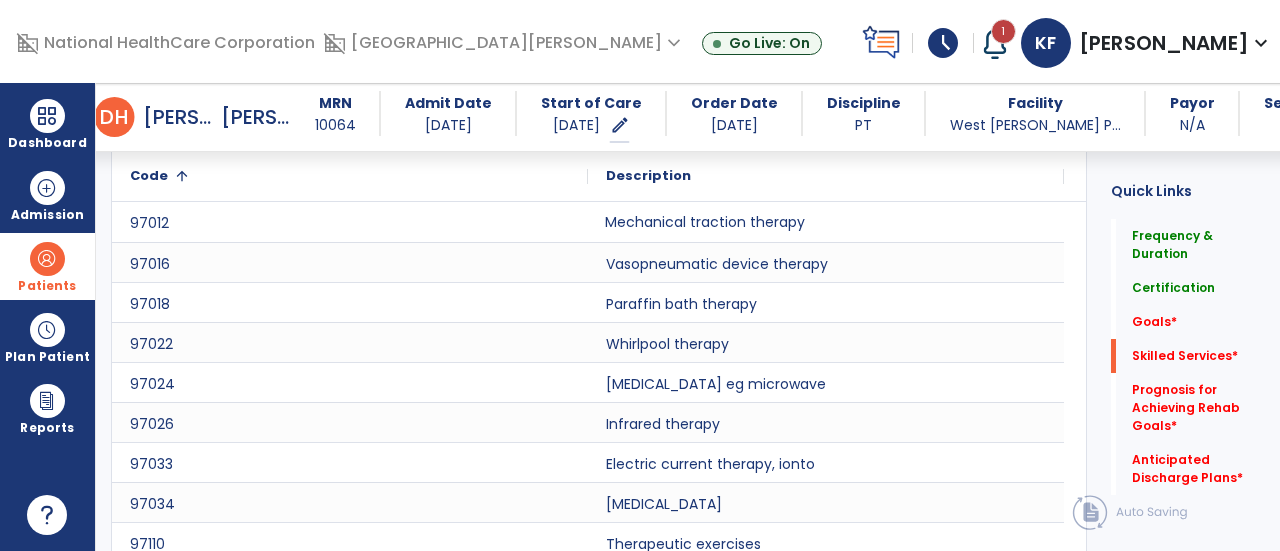 scroll, scrollTop: 895, scrollLeft: 0, axis: vertical 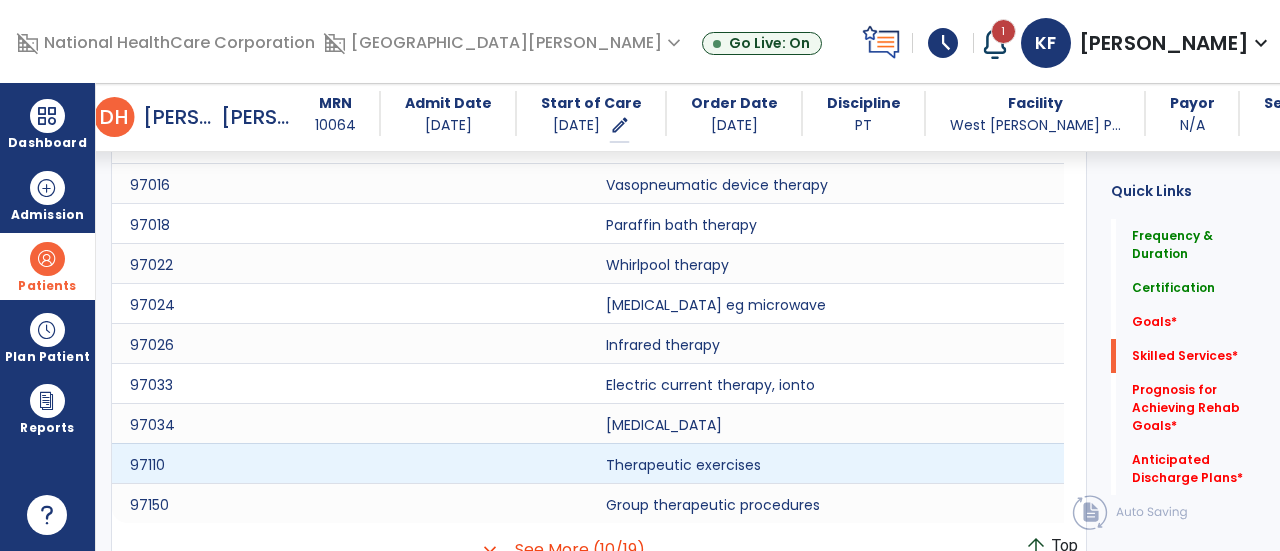 type on "****" 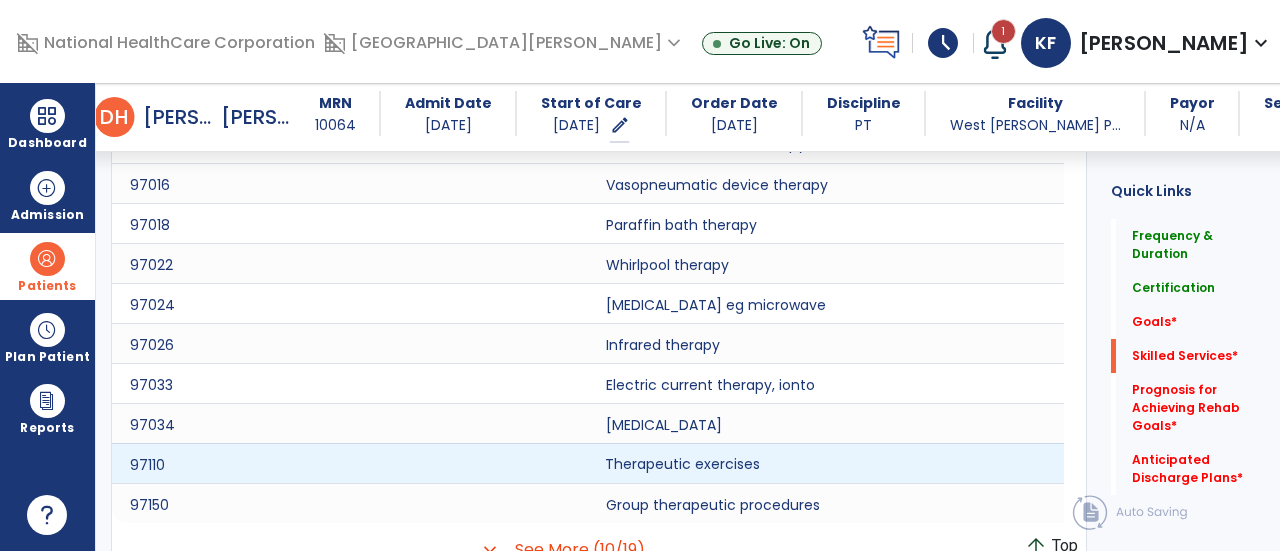 click on "Therapeutic exercises" 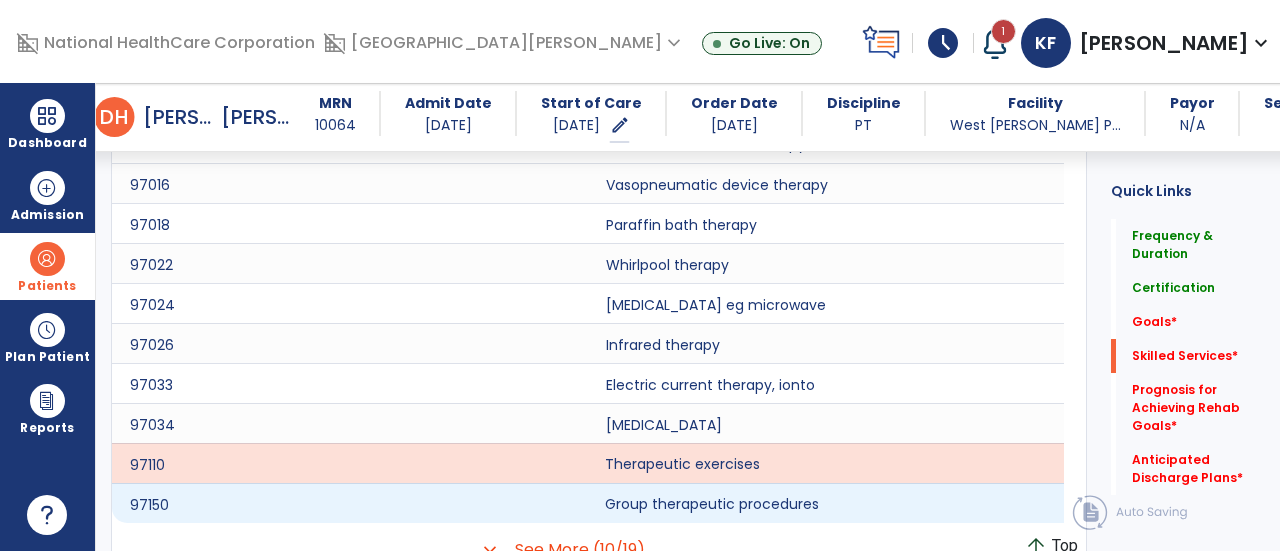 click on "Group therapeutic procedures" 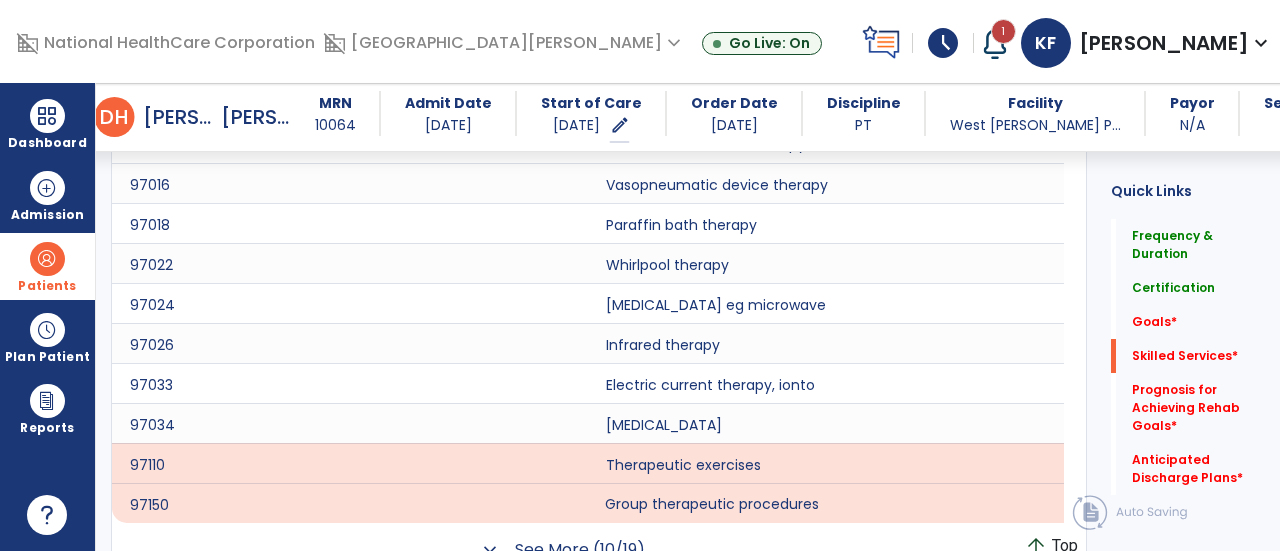 click on "See More (10/19)" 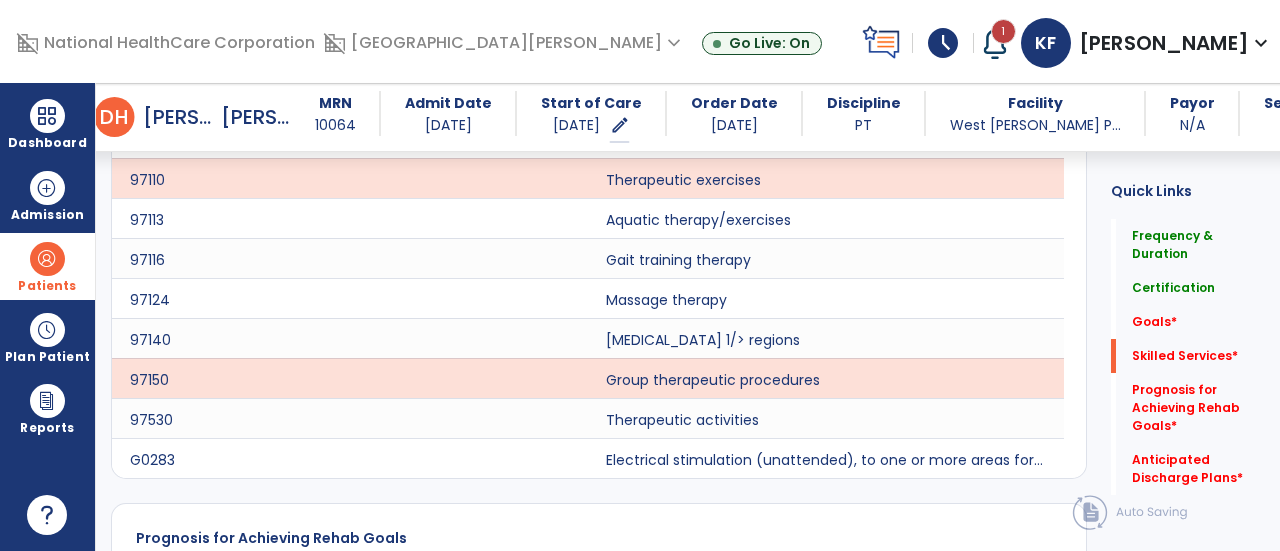 scroll, scrollTop: 1310, scrollLeft: 0, axis: vertical 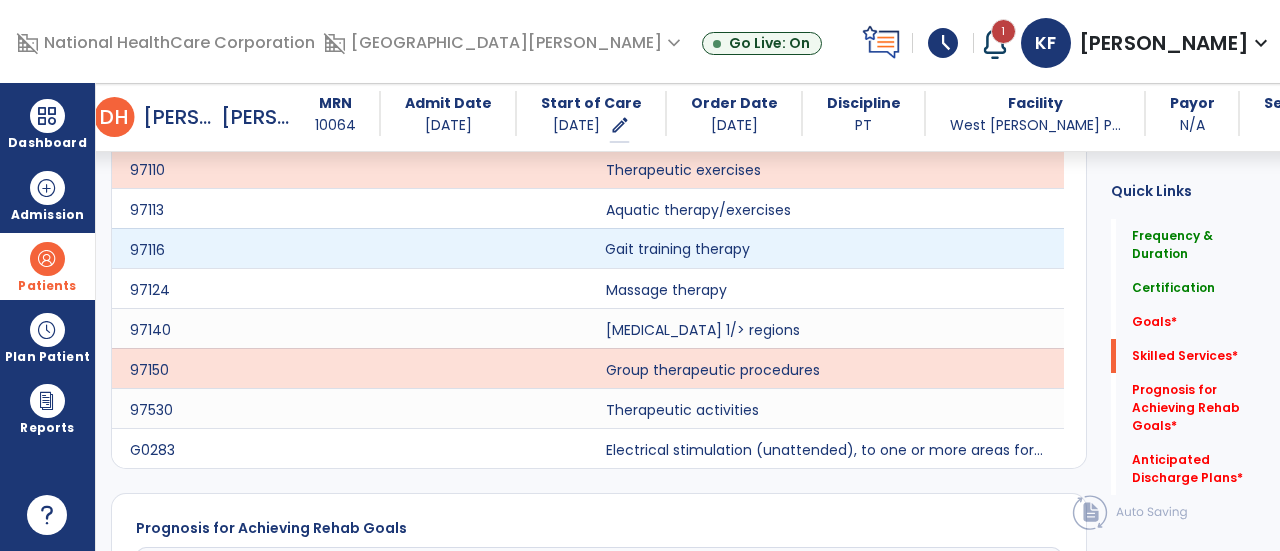 click on "Gait training therapy" 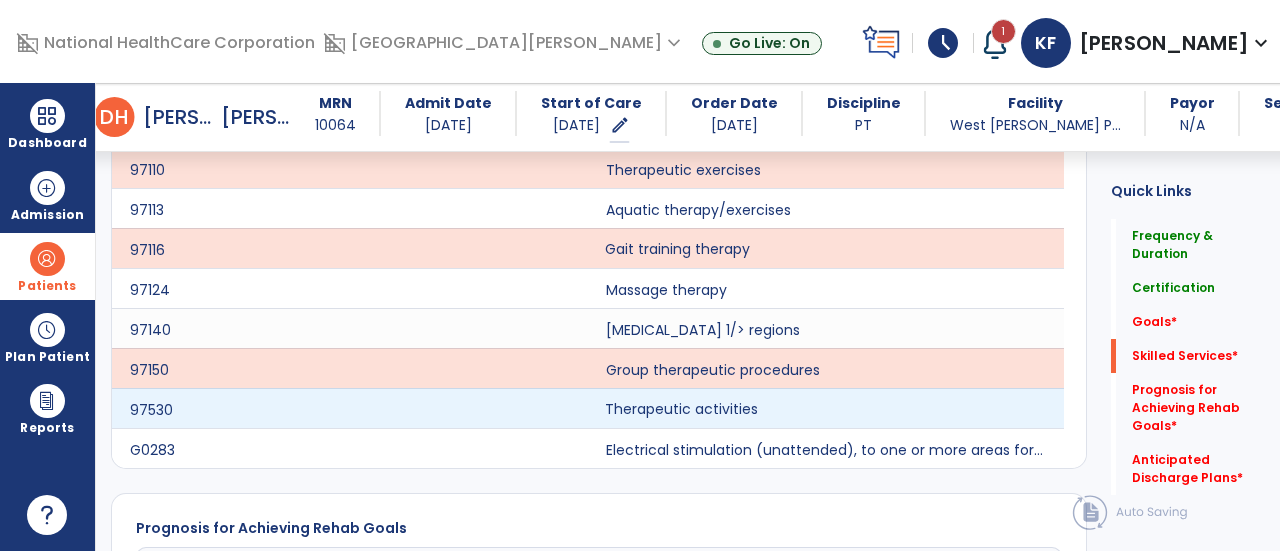 click on "Therapeutic activities" 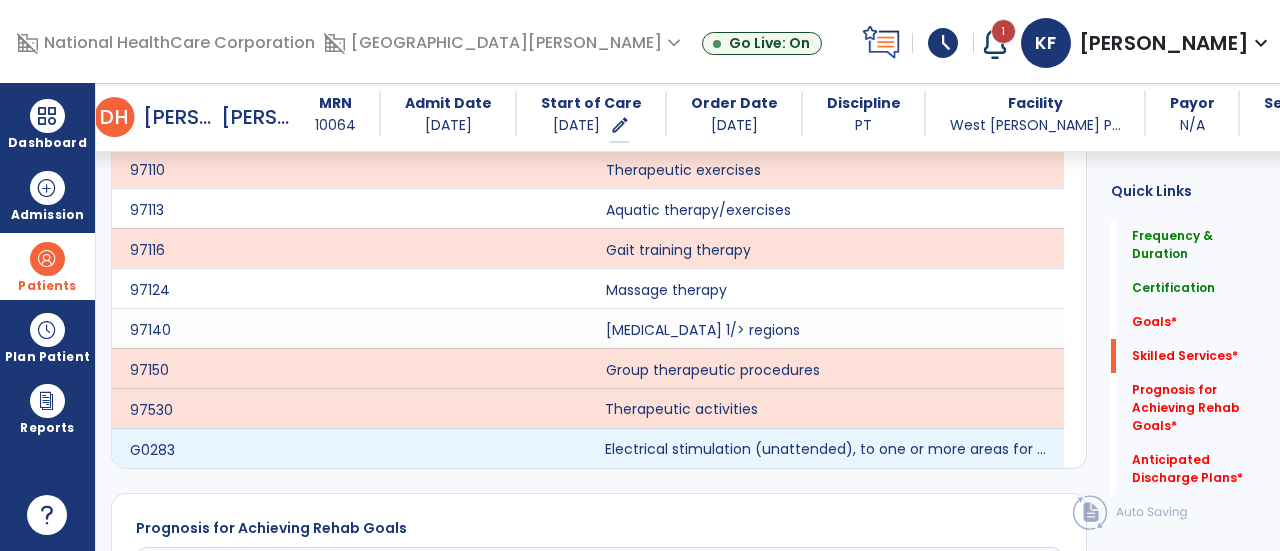 click on "Electrical stimulation (unattended), to one or more areas for indication(s) other than wound care" 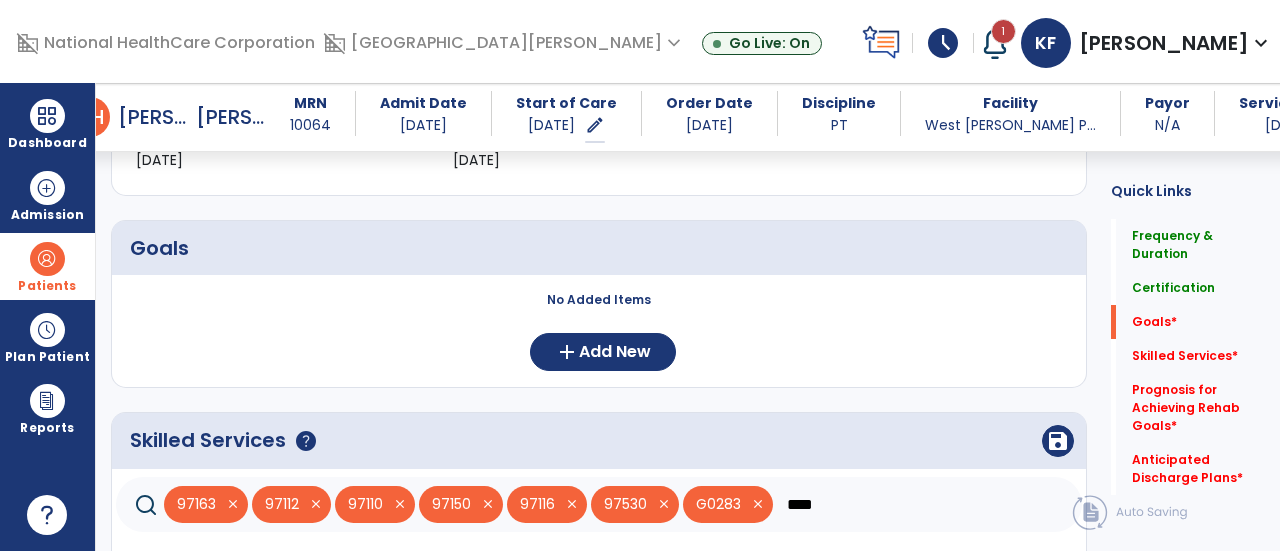 scroll, scrollTop: 431, scrollLeft: 0, axis: vertical 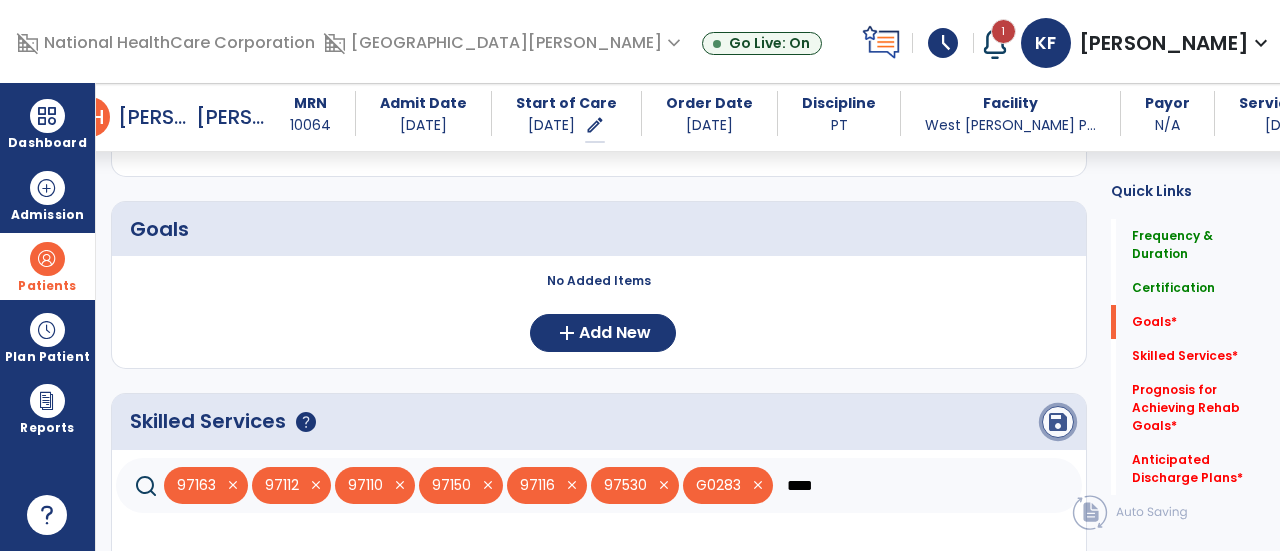 click on "save" 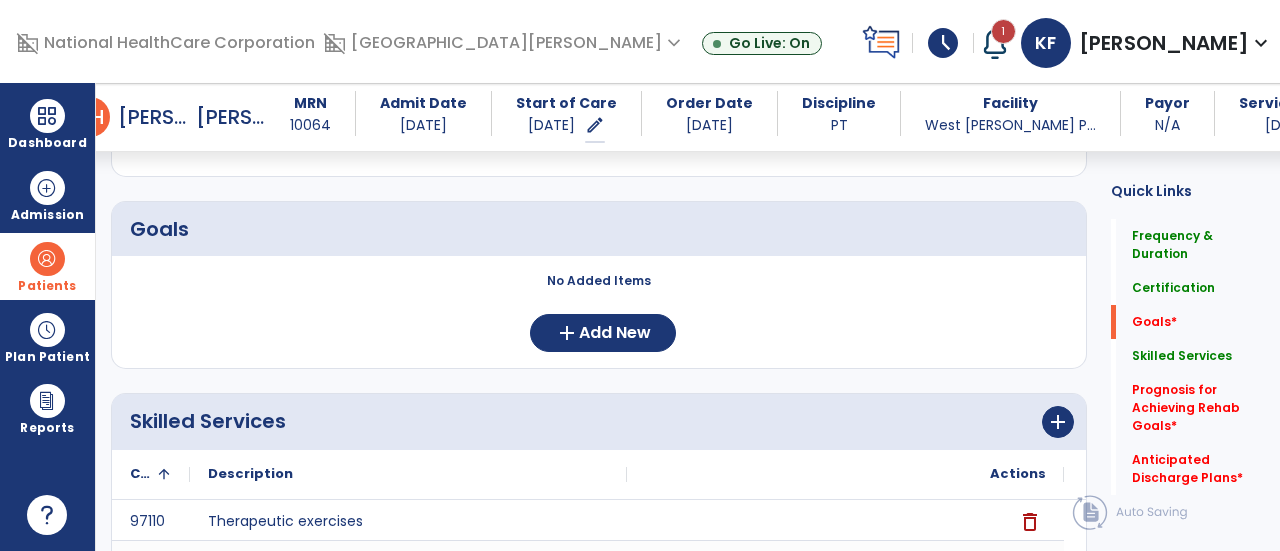 click at bounding box center [47, 259] 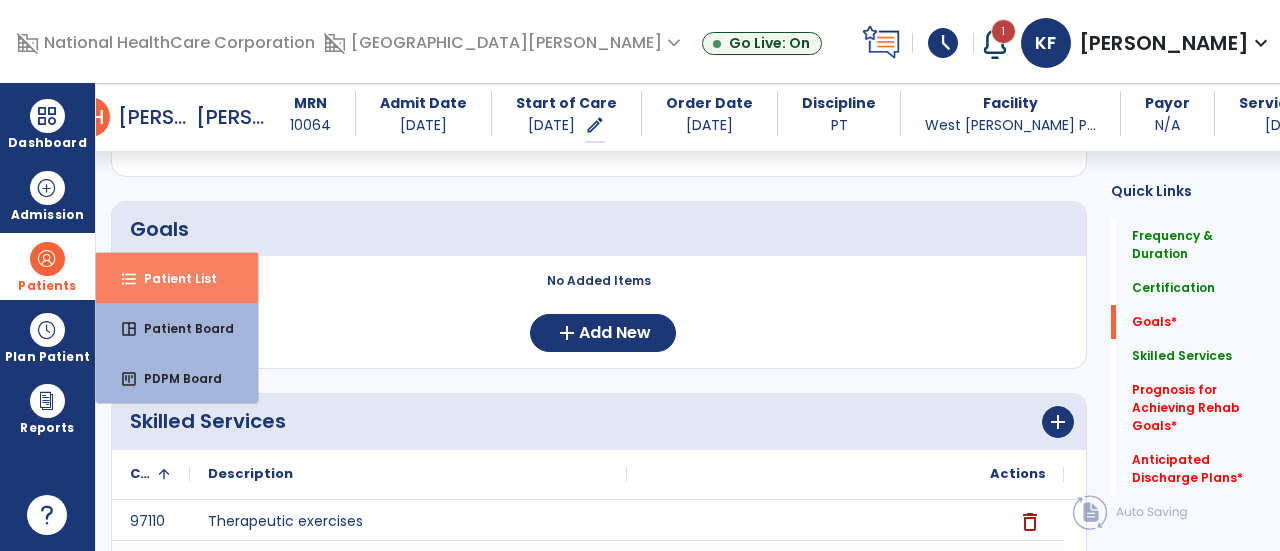 click on "format_list_bulleted" at bounding box center [129, 279] 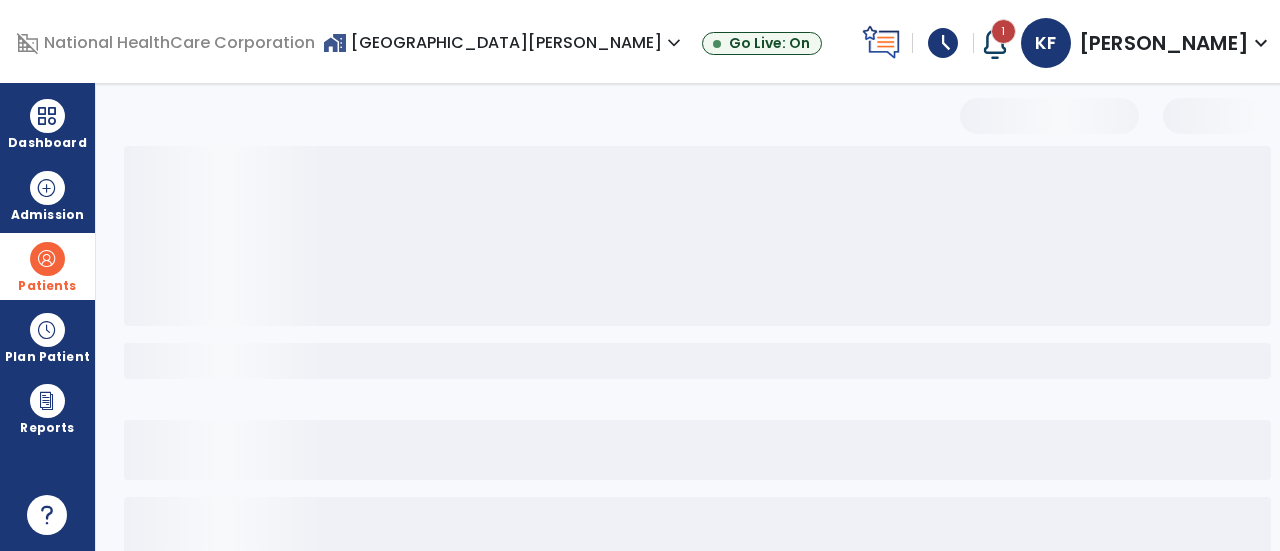 scroll, scrollTop: 190, scrollLeft: 0, axis: vertical 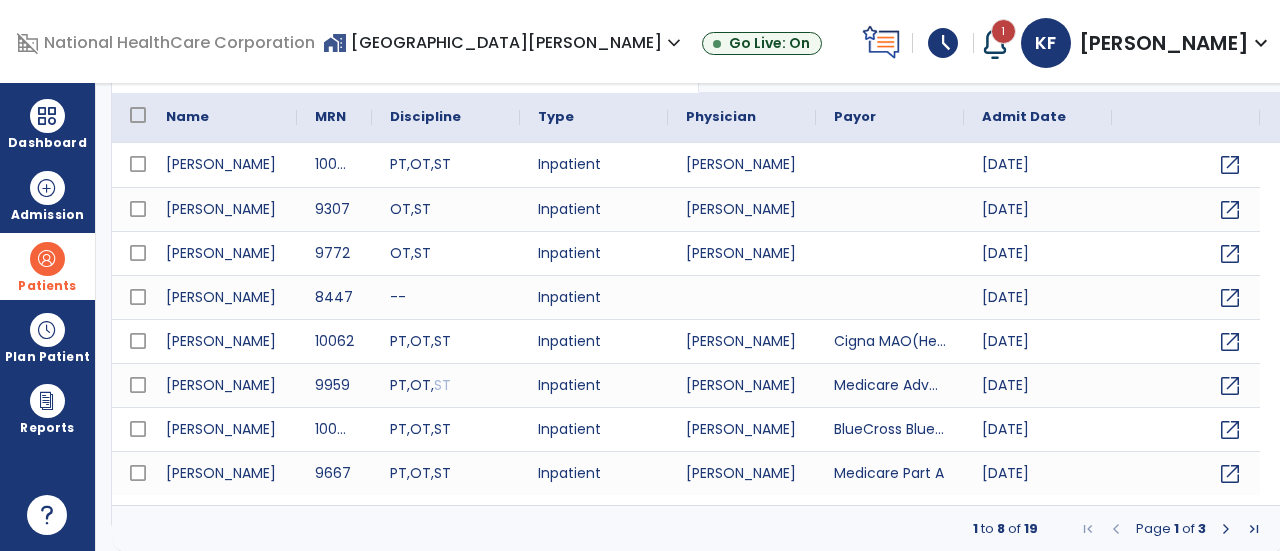 select on "***" 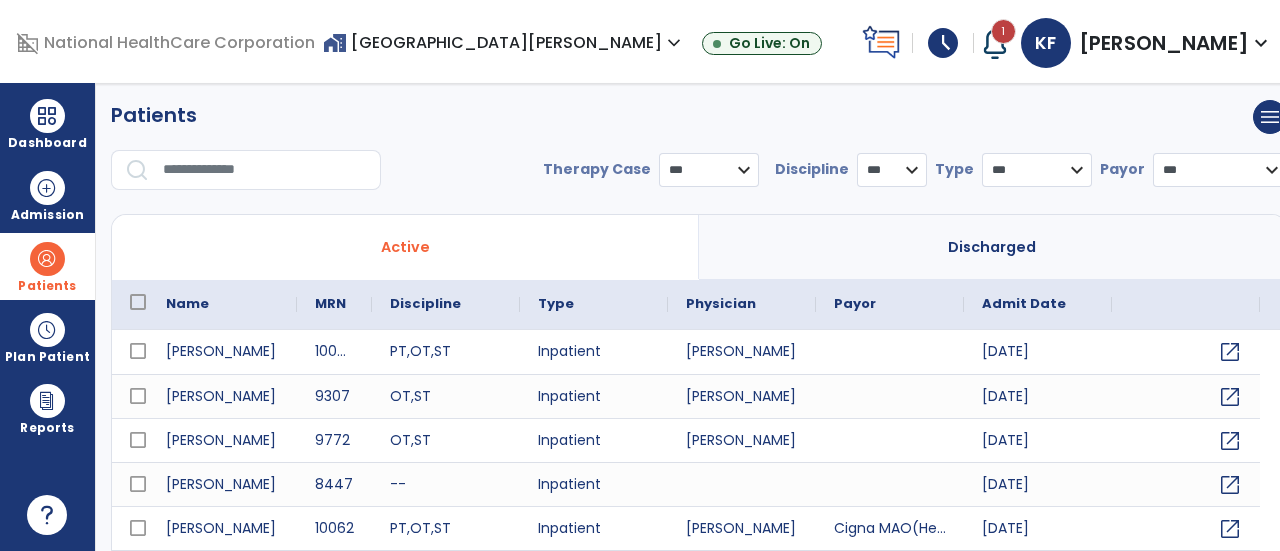 scroll, scrollTop: 0, scrollLeft: 0, axis: both 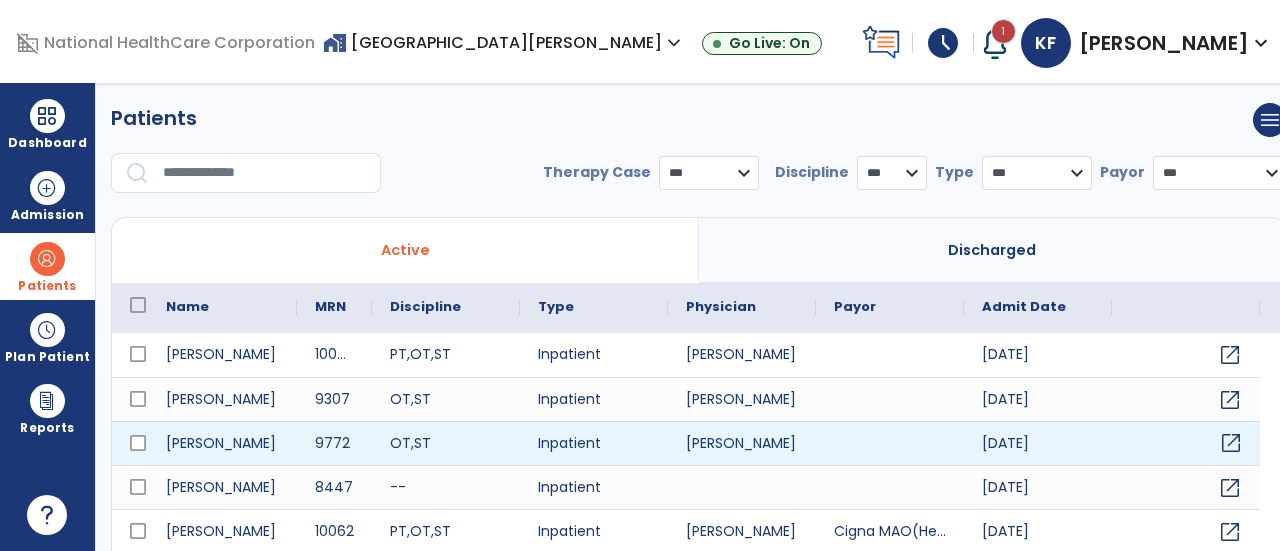 click on "open_in_new" at bounding box center (1231, 443) 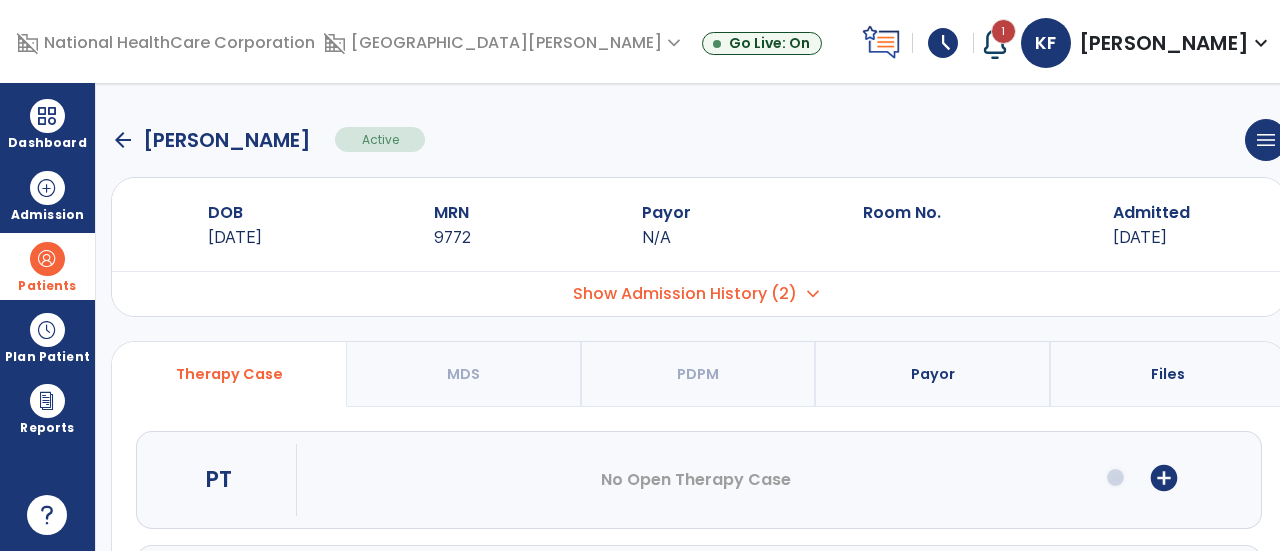 click on "arrow_back   [PERSON_NAME]  Active  menu   Edit Admission   View OBRA Report   Discharge Patient  DOB [DEMOGRAPHIC_DATA] MRN 9772 Payor N/A Room No. Admitted [DATE]
Admission No.
Admit Date" at bounding box center (699, 317) 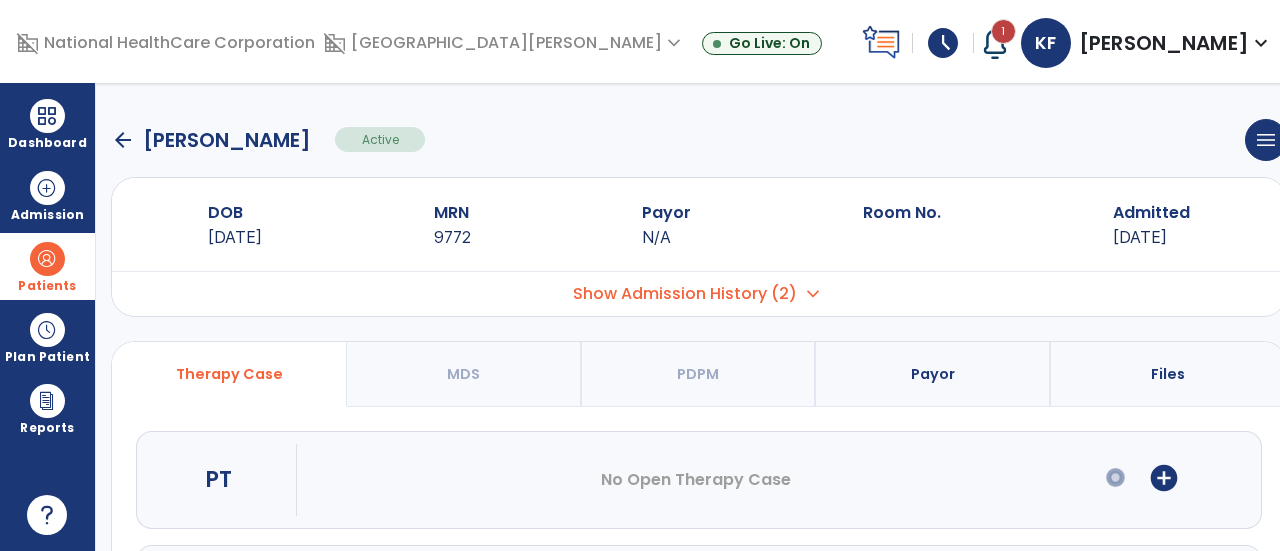 click on "add_circle" at bounding box center (1164, 478) 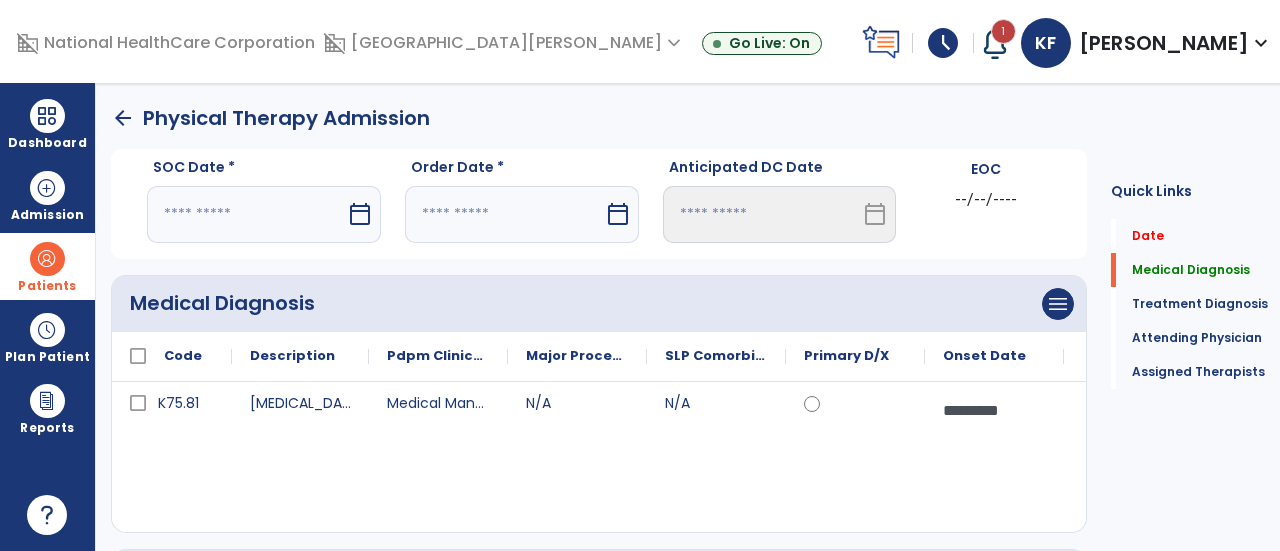 click at bounding box center (246, 214) 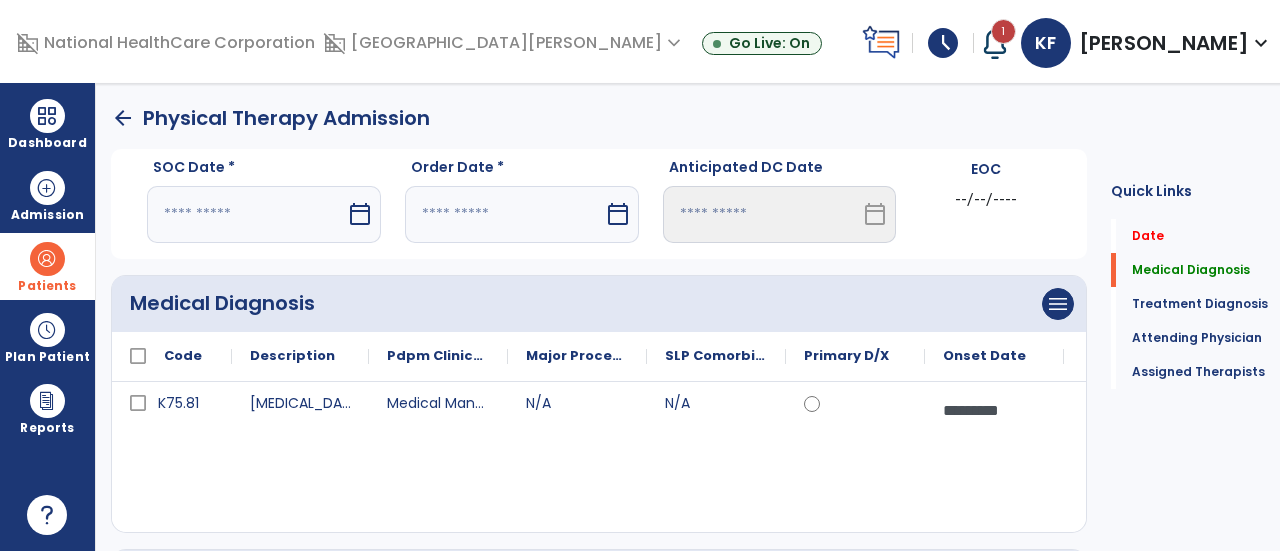 select on "*" 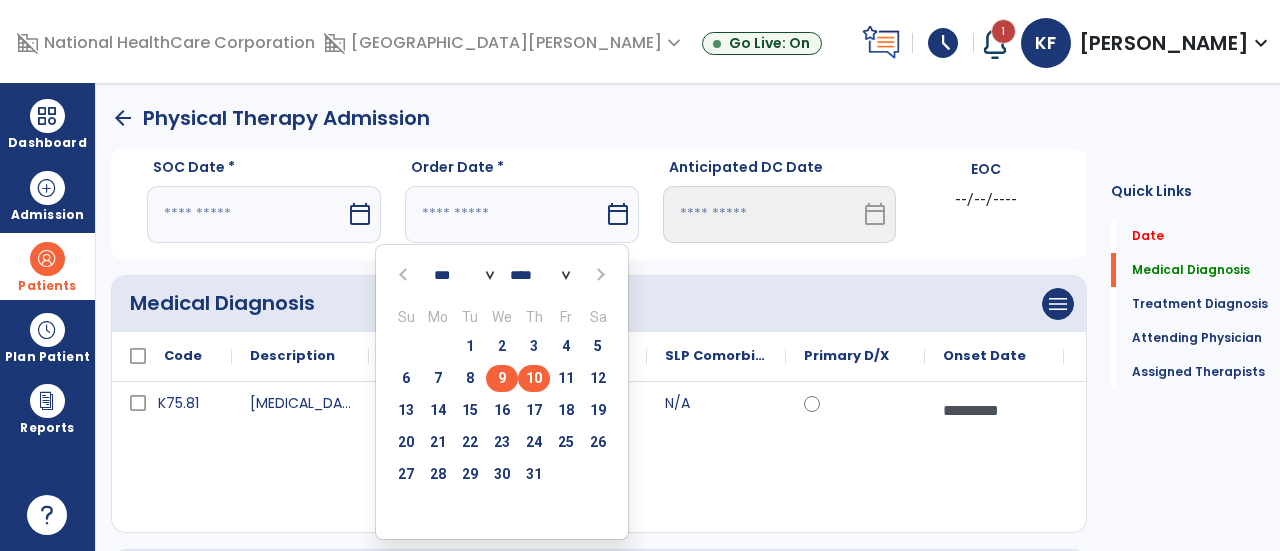 click on "9" at bounding box center [502, 378] 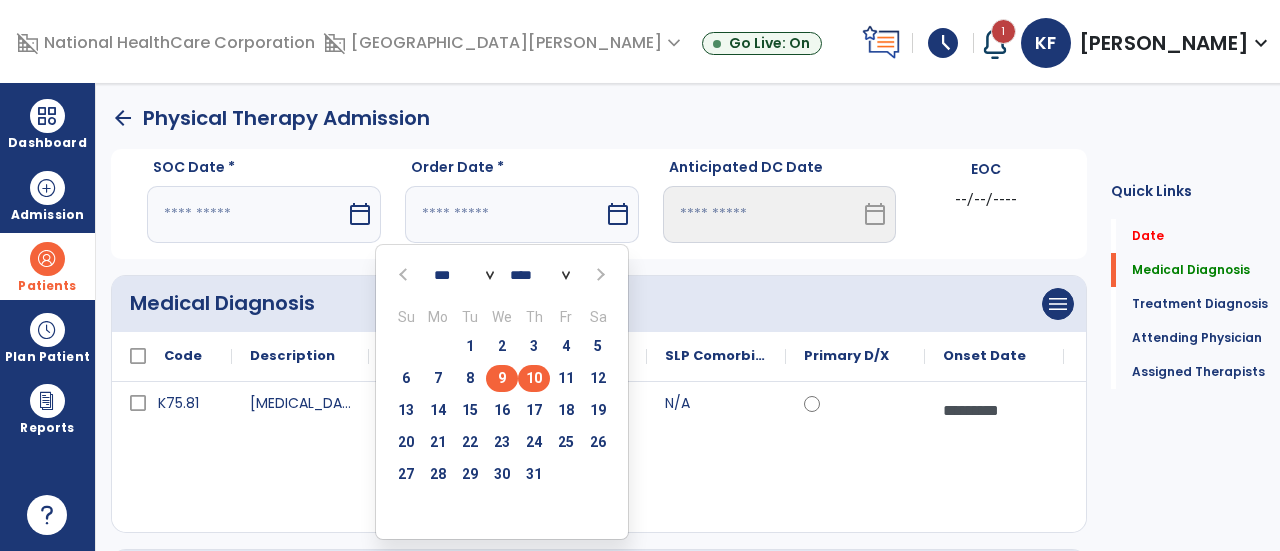type on "********" 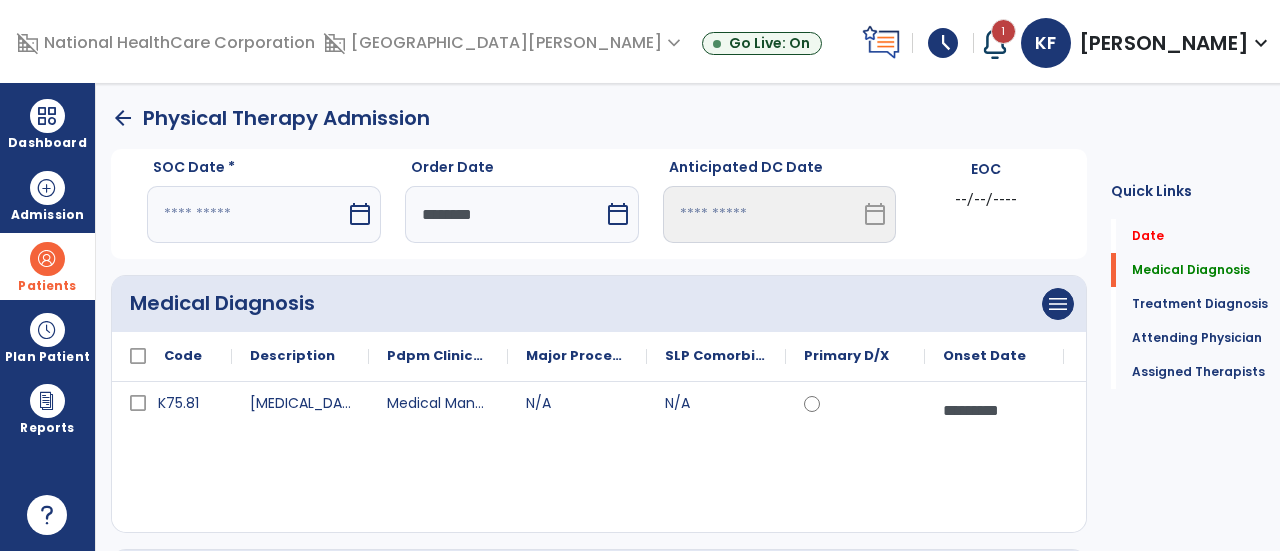 click at bounding box center [246, 214] 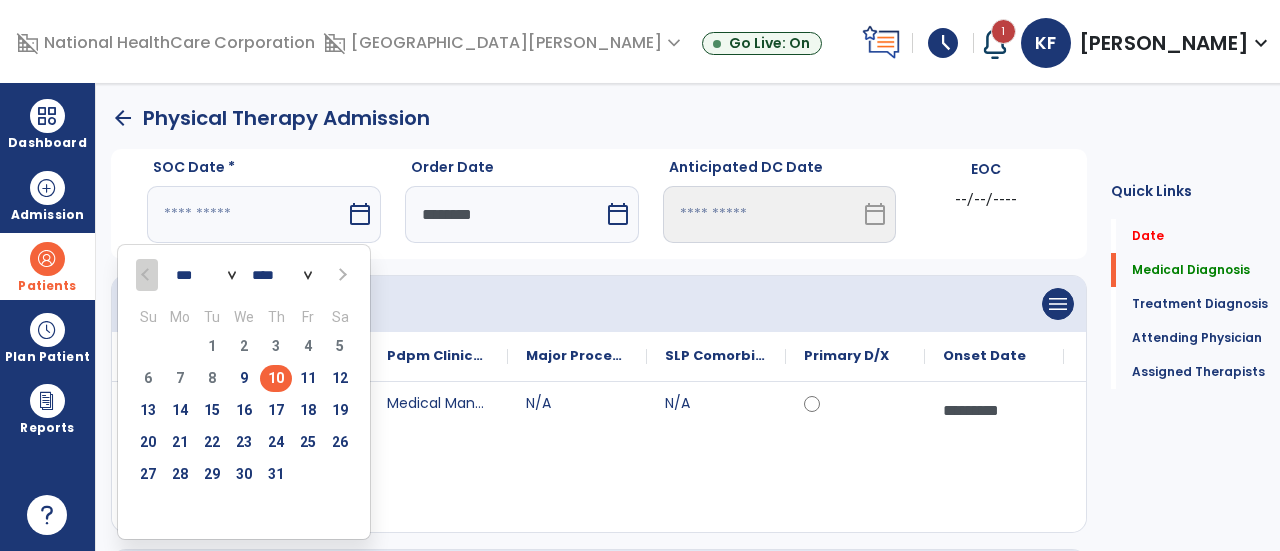 click on "10" at bounding box center (276, 378) 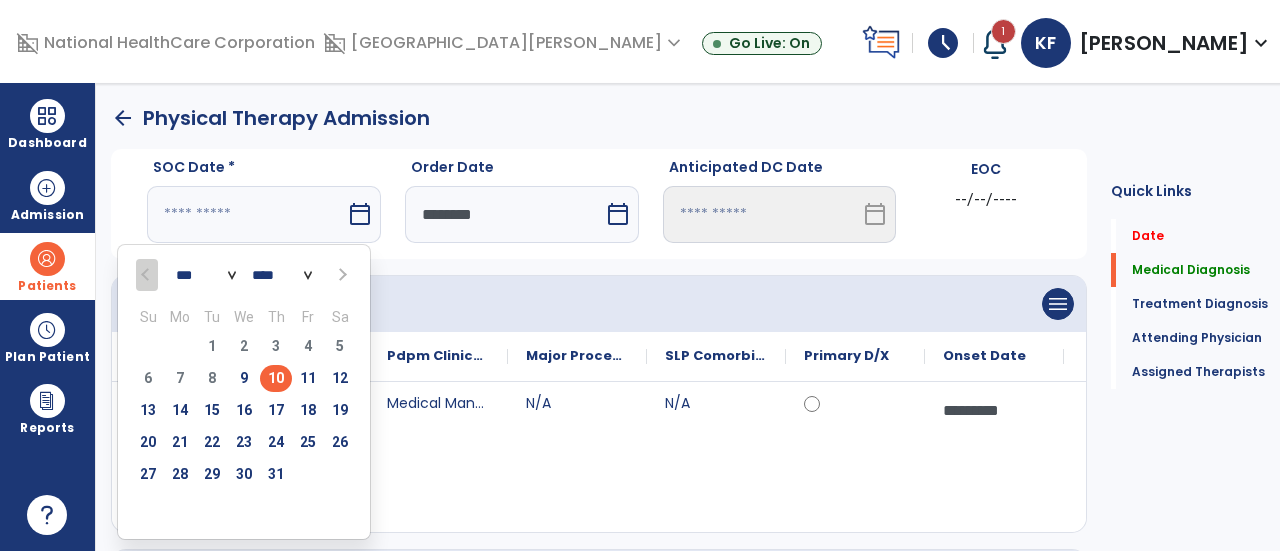 type on "*********" 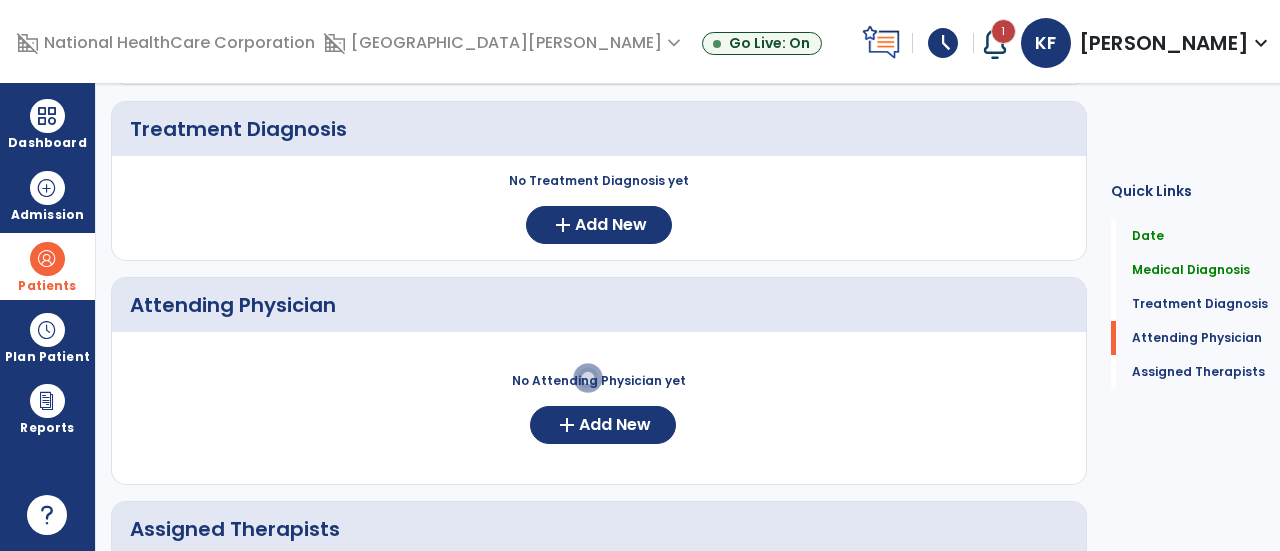 scroll, scrollTop: 452, scrollLeft: 0, axis: vertical 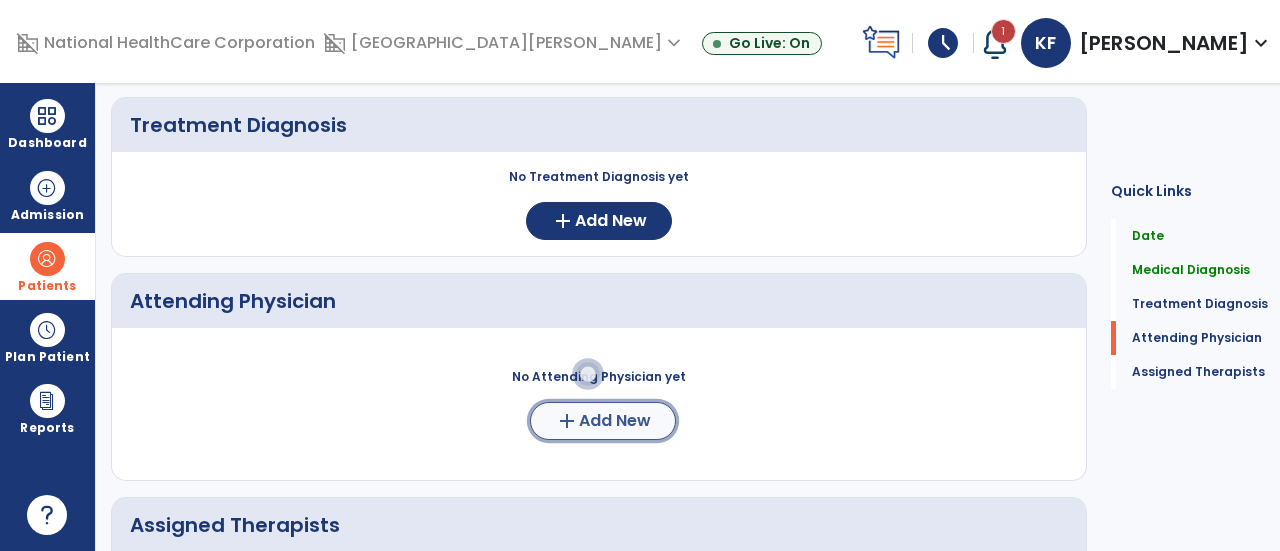 click on "add  Add New" 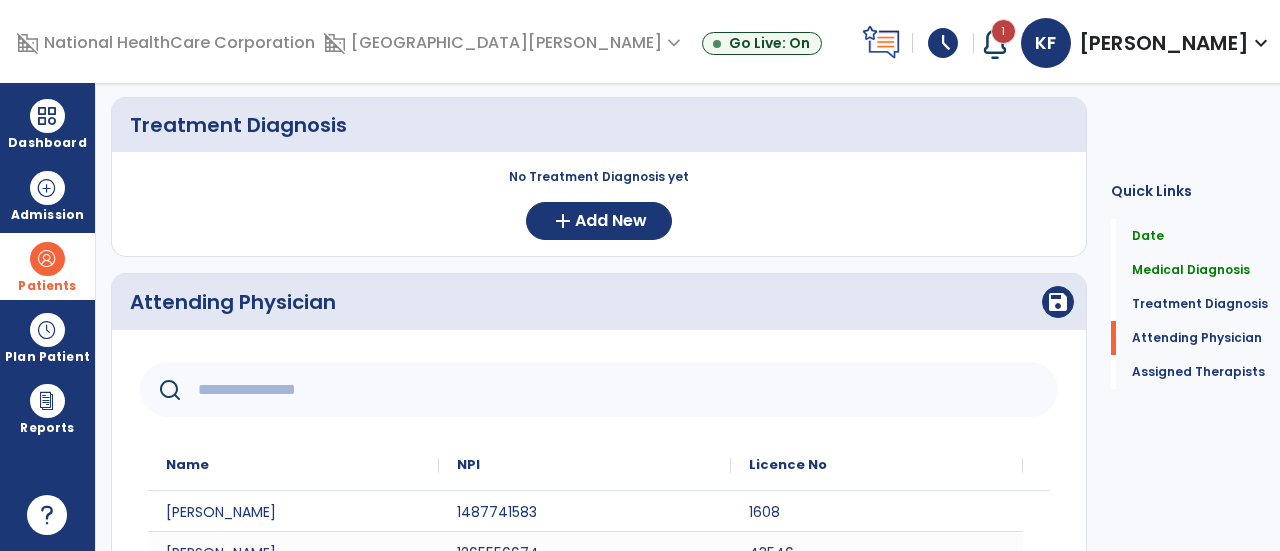click 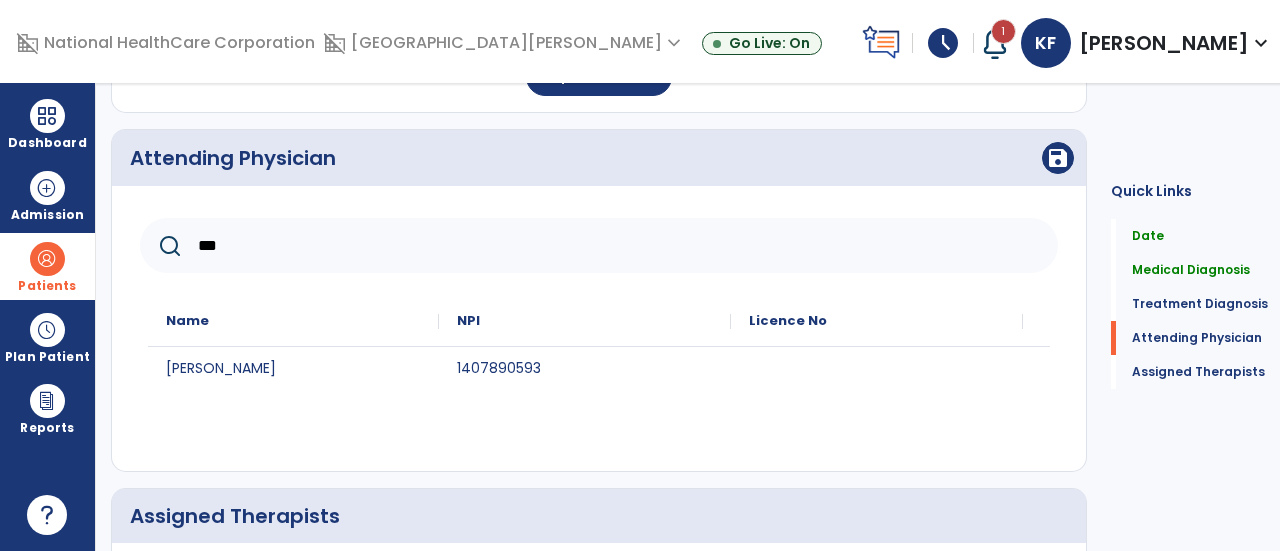 scroll, scrollTop: 607, scrollLeft: 0, axis: vertical 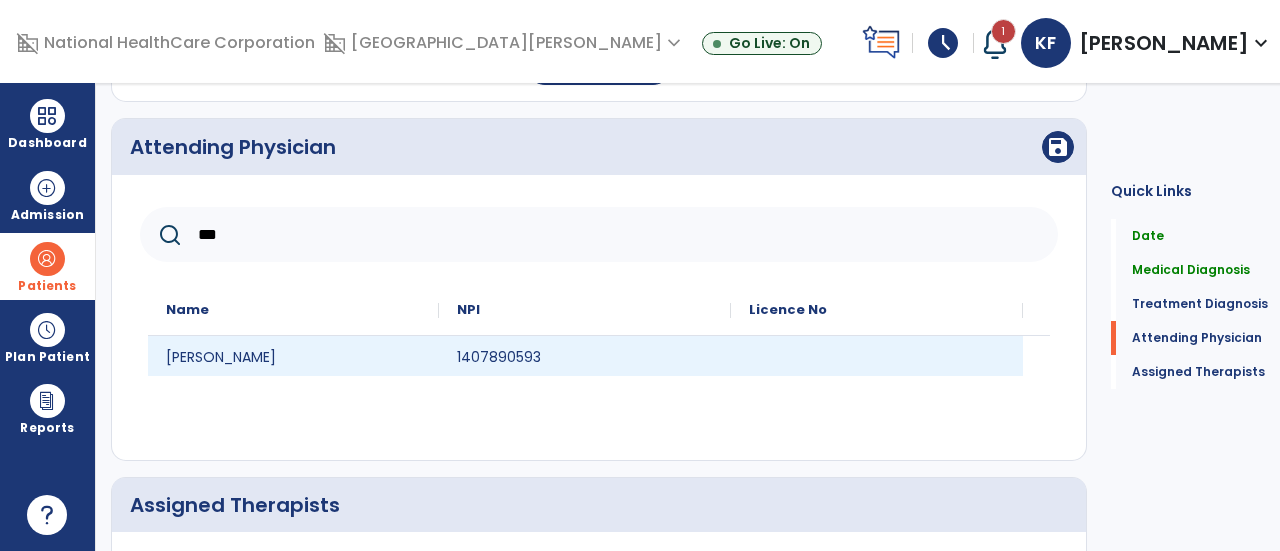 type on "***" 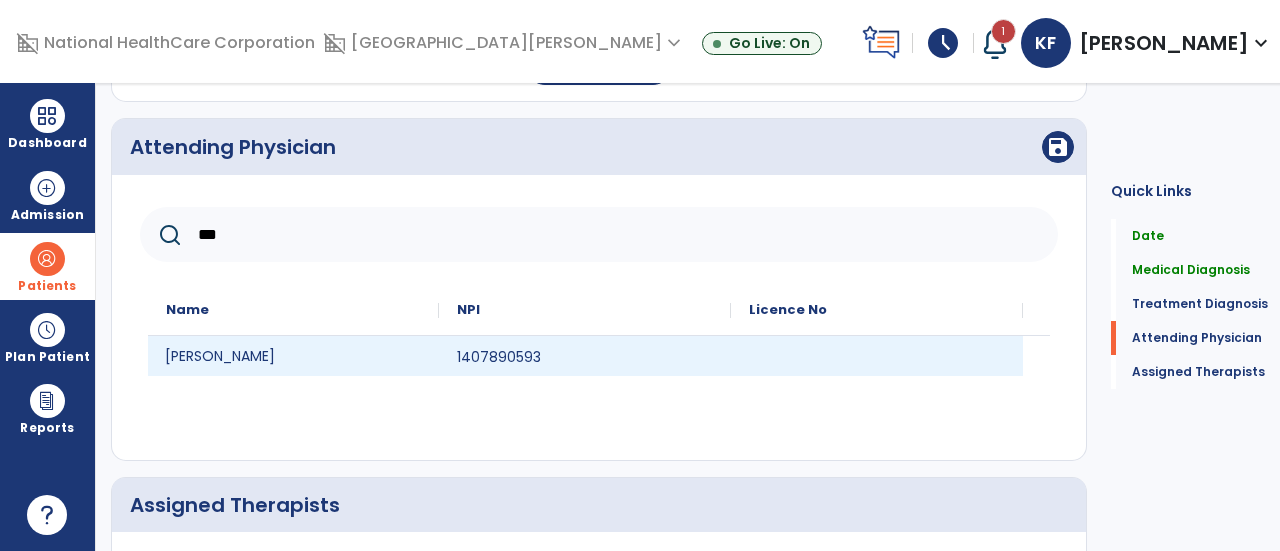 click on "[PERSON_NAME]" 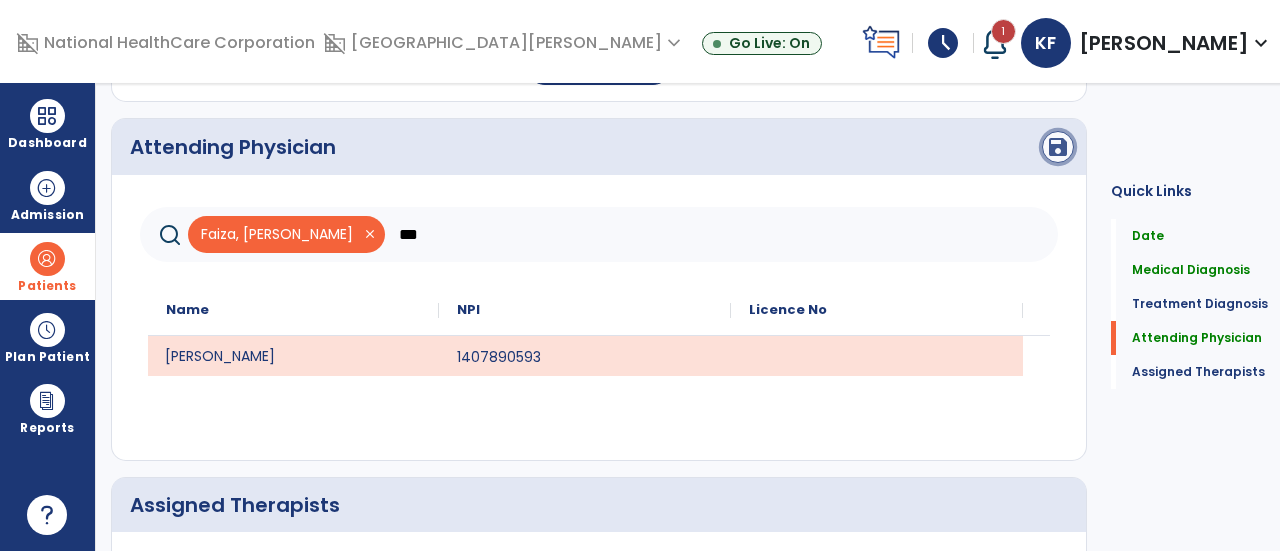 click on "save" 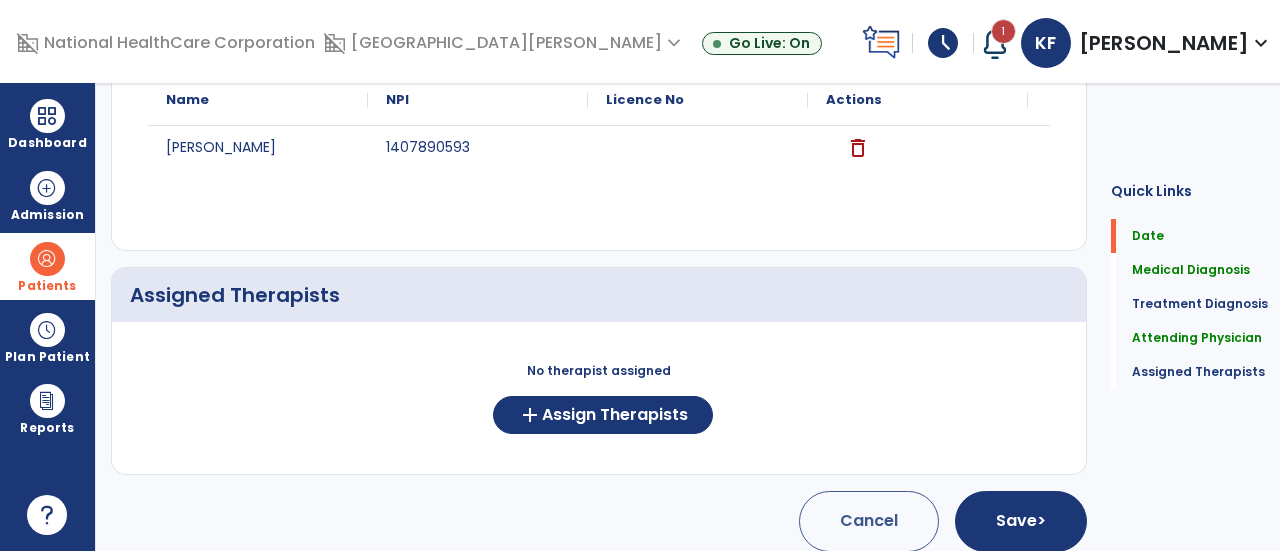 scroll, scrollTop: 738, scrollLeft: 0, axis: vertical 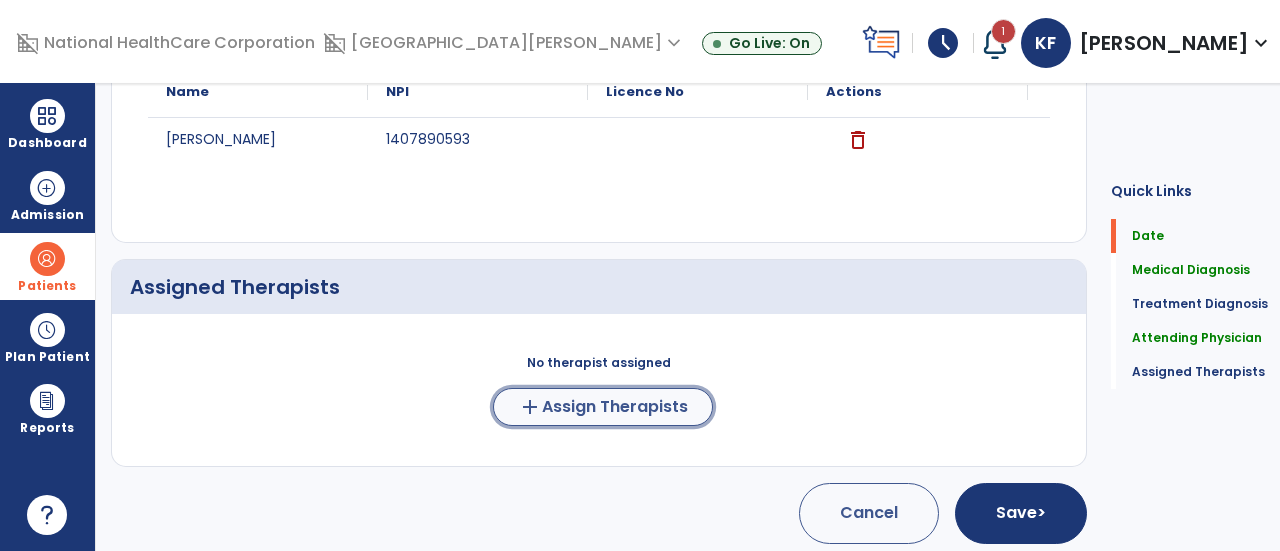 click on "Assign Therapists" 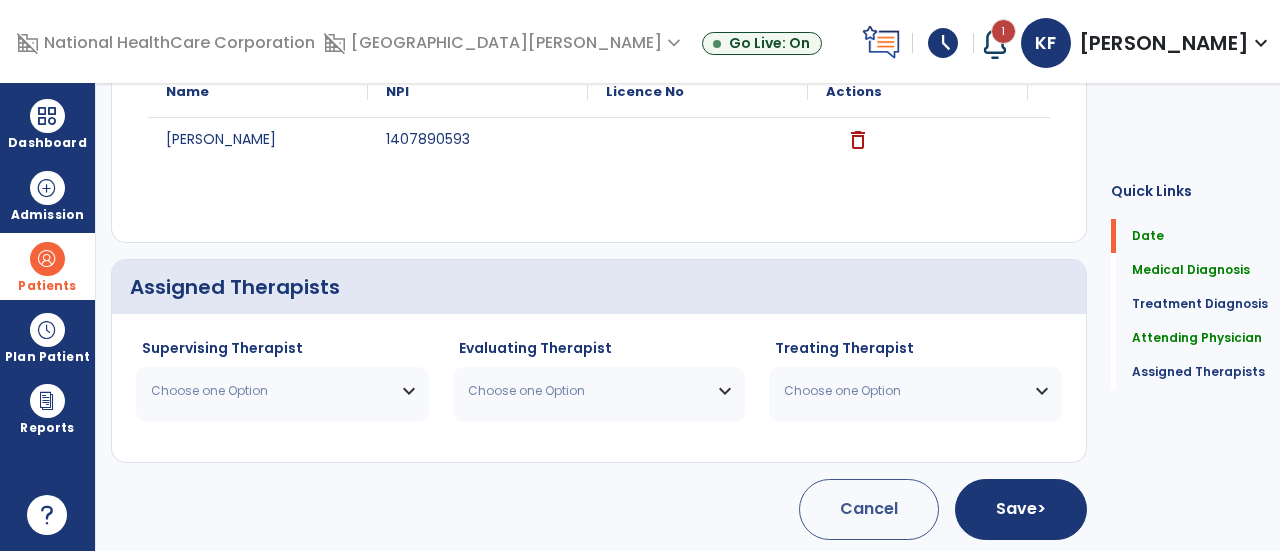click on "Choose one Option" at bounding box center (282, 391) 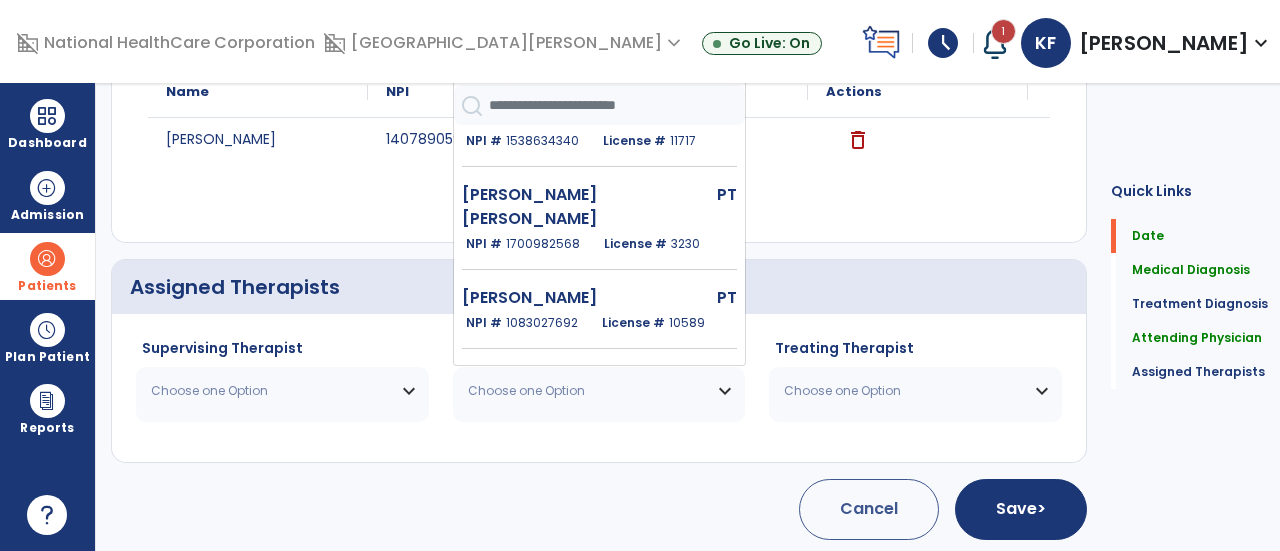 scroll, scrollTop: 287, scrollLeft: 0, axis: vertical 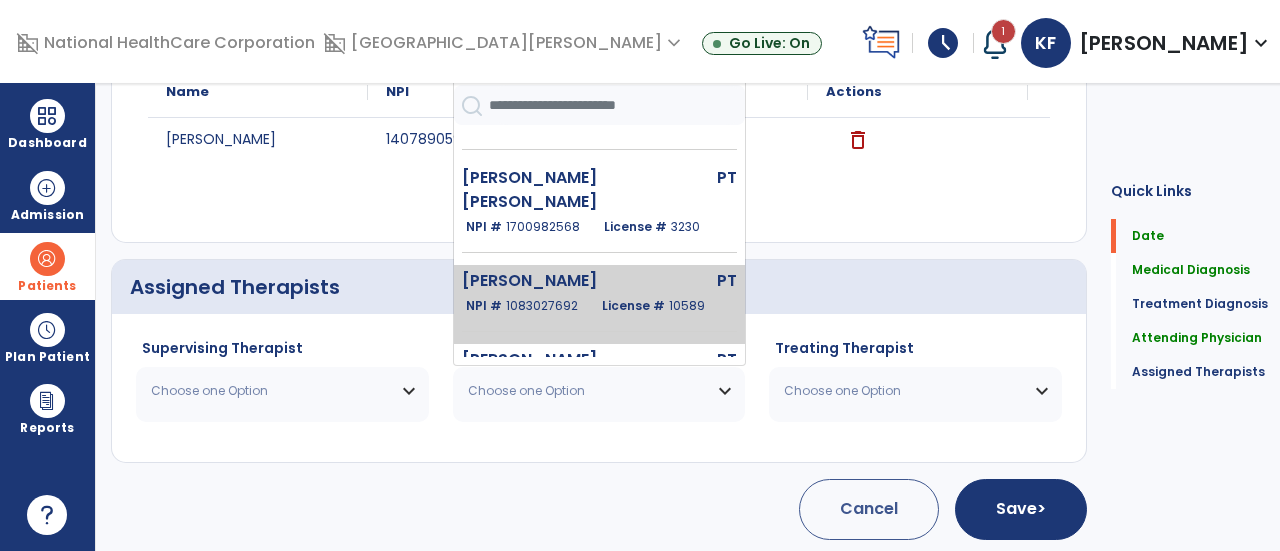 click on "PT" 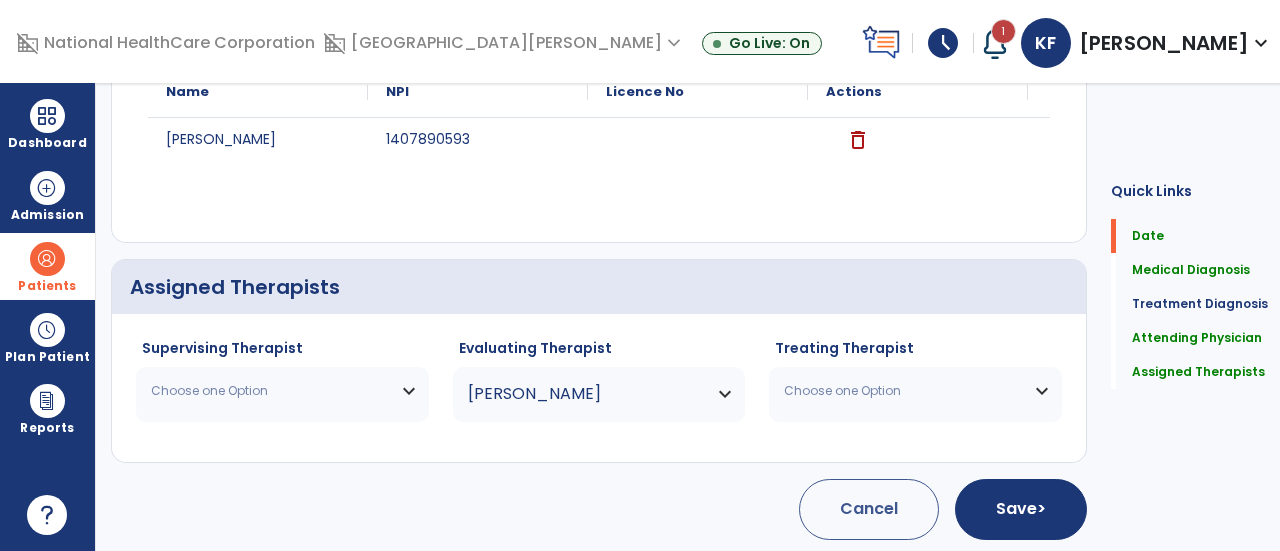 click on "Choose one Option" at bounding box center (282, 391) 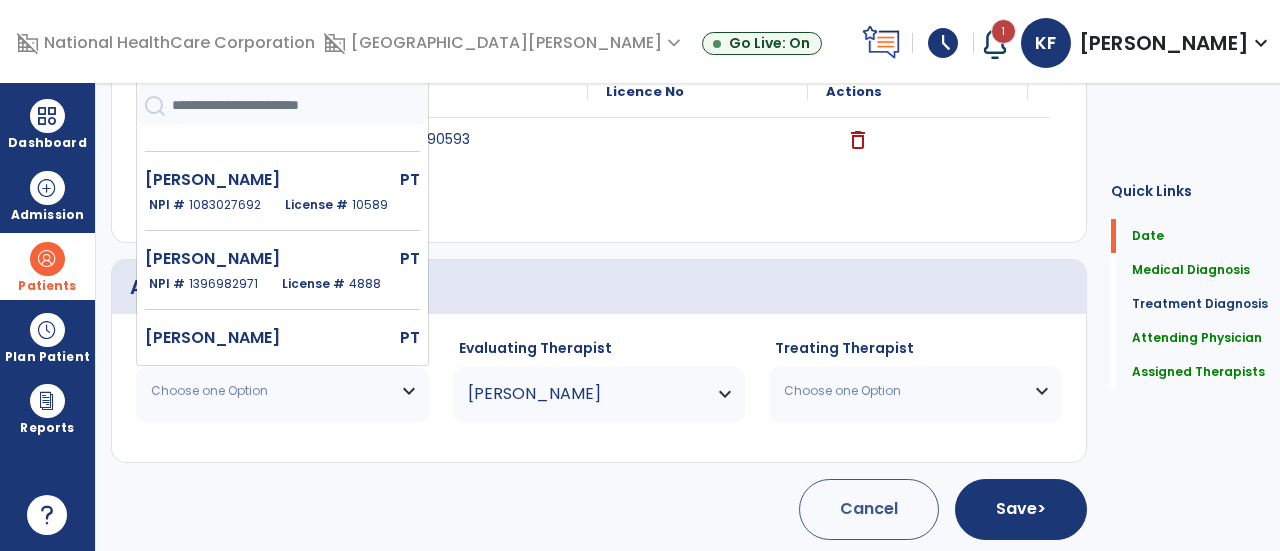 scroll, scrollTop: 405, scrollLeft: 0, axis: vertical 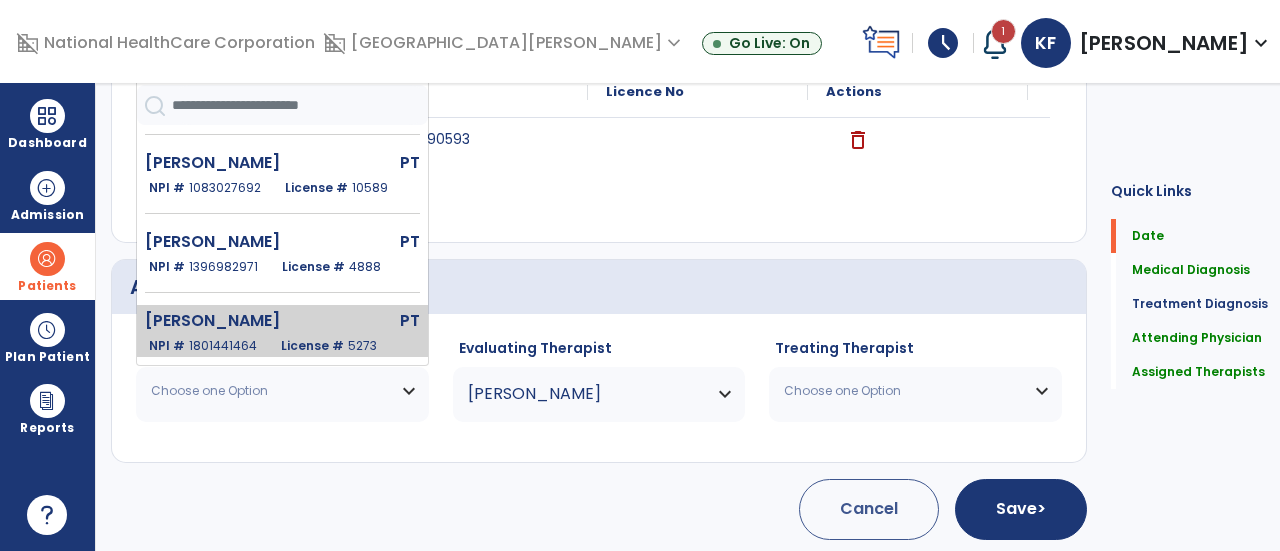 click on "5273" 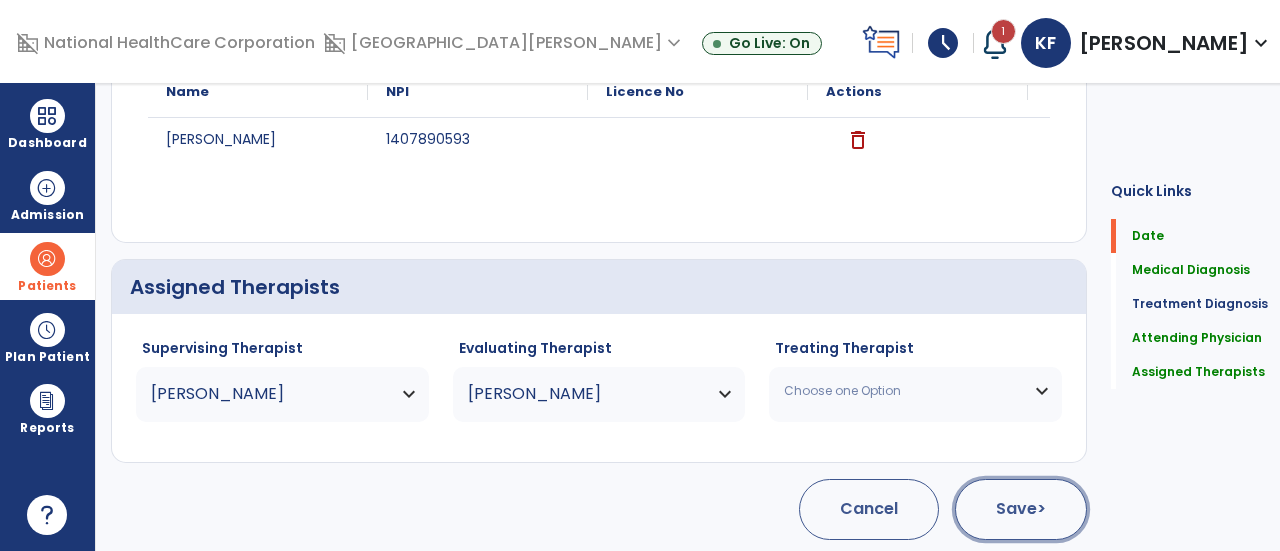click on "Save  >" 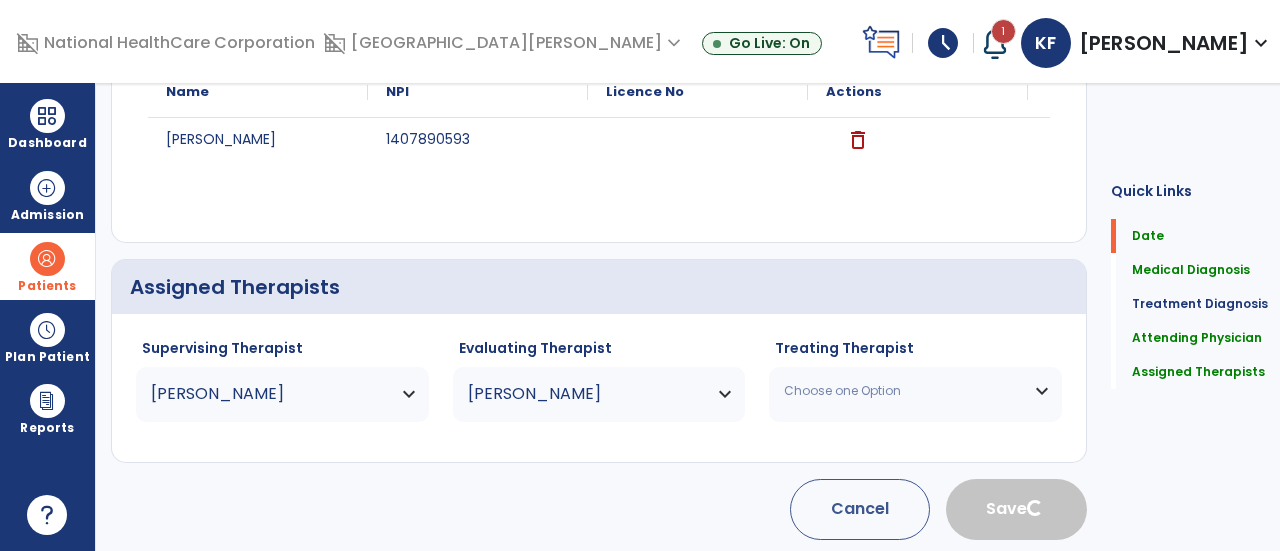 type 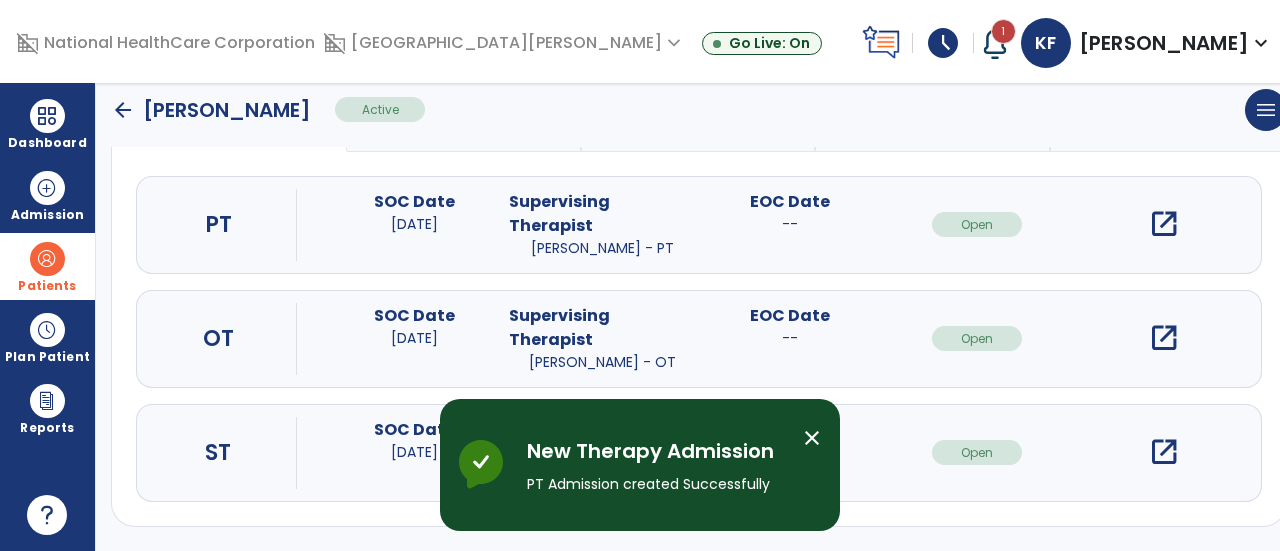 scroll, scrollTop: 0, scrollLeft: 0, axis: both 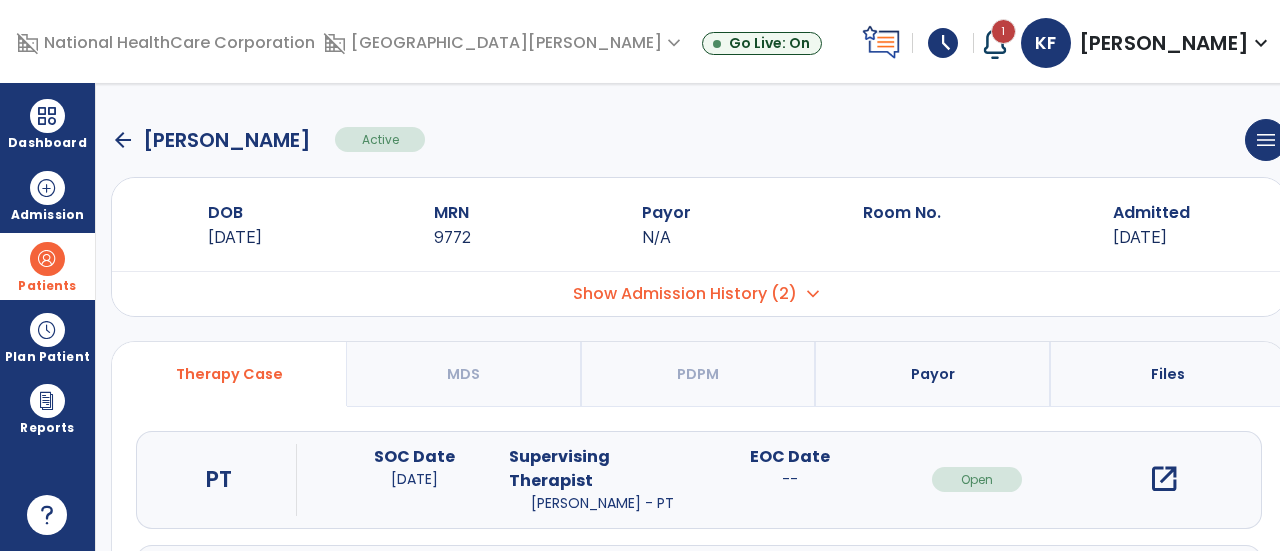 click on "open_in_new" at bounding box center (1164, 479) 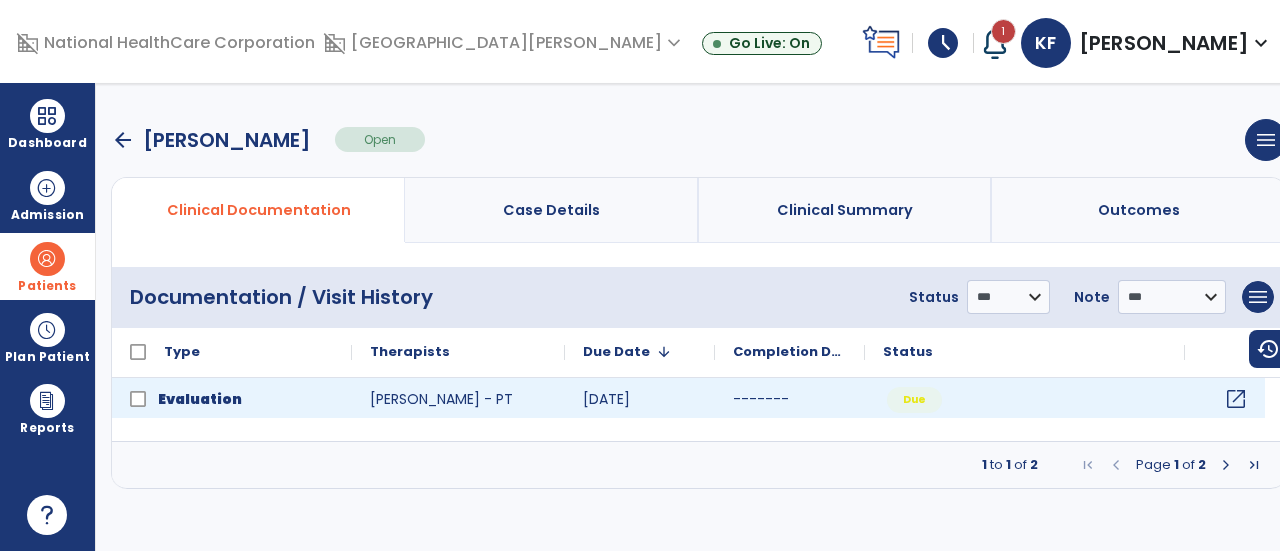 click on "open_in_new" 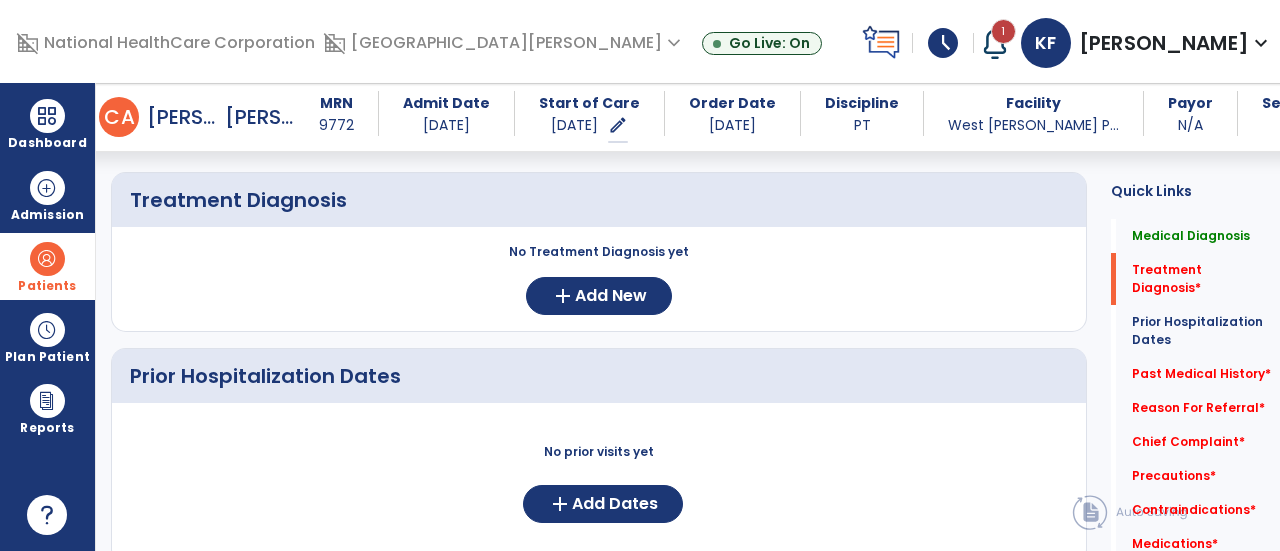 scroll, scrollTop: 458, scrollLeft: 0, axis: vertical 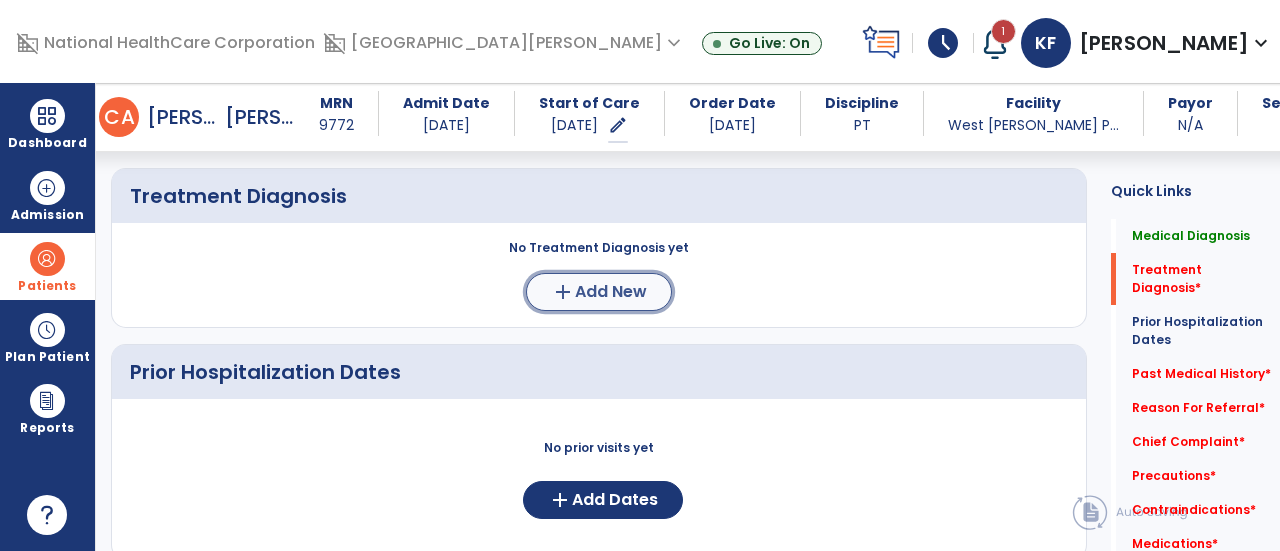 click on "add  Add New" 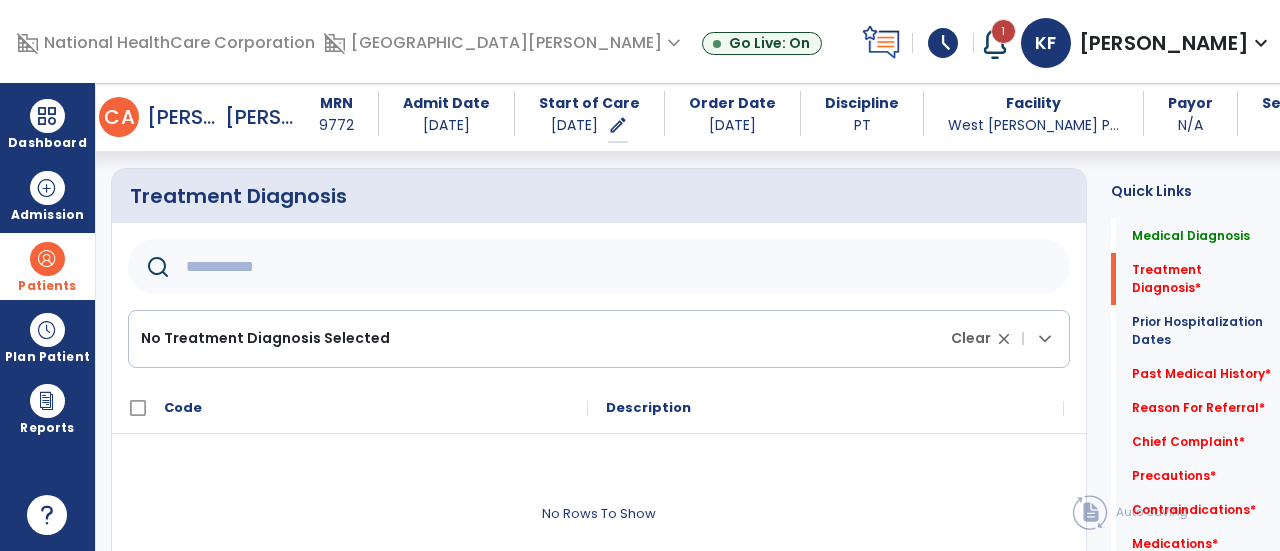 click 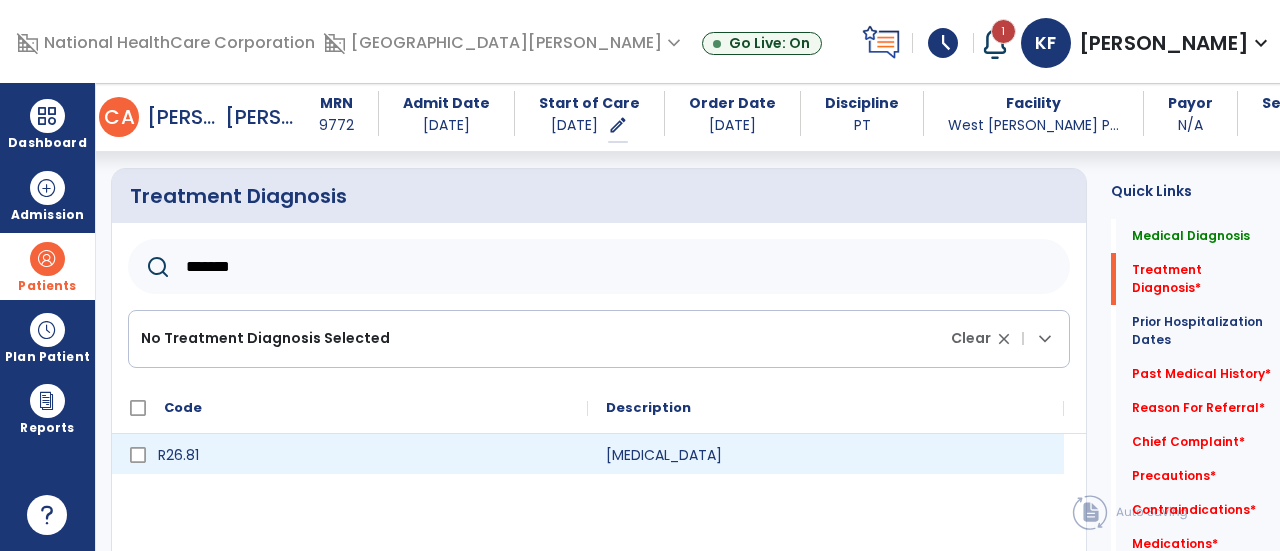 type on "*******" 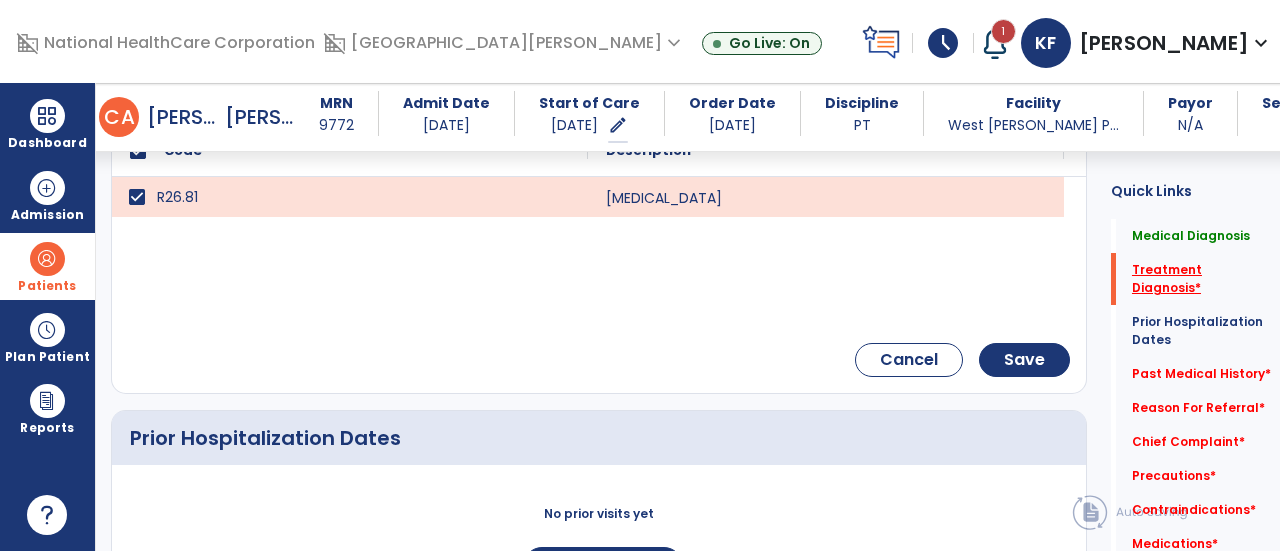 scroll, scrollTop: 725, scrollLeft: 0, axis: vertical 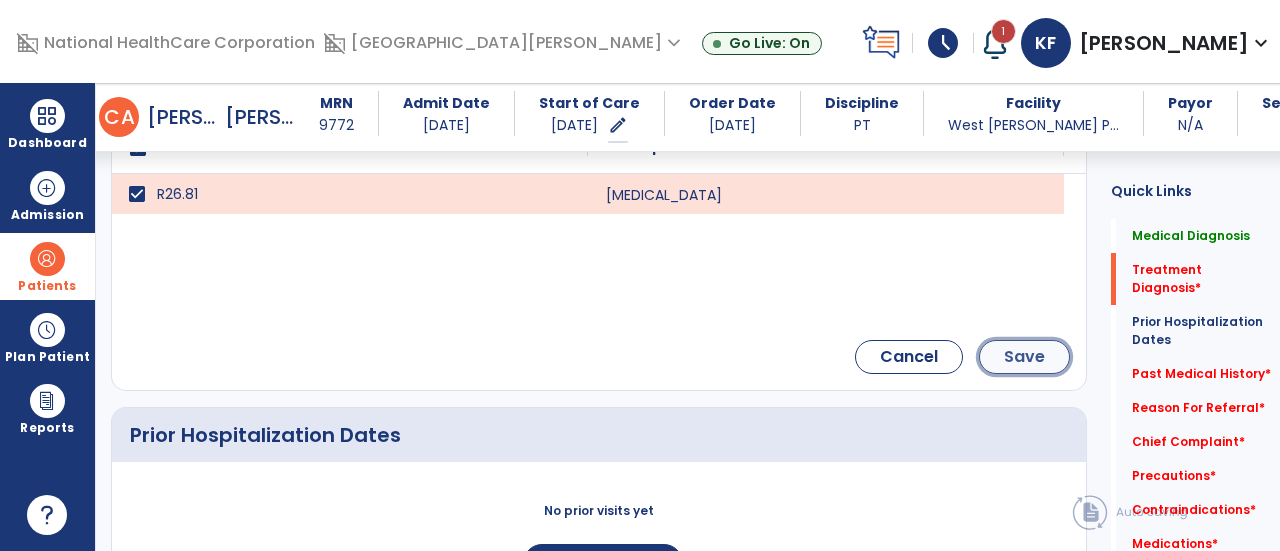 click on "Save" 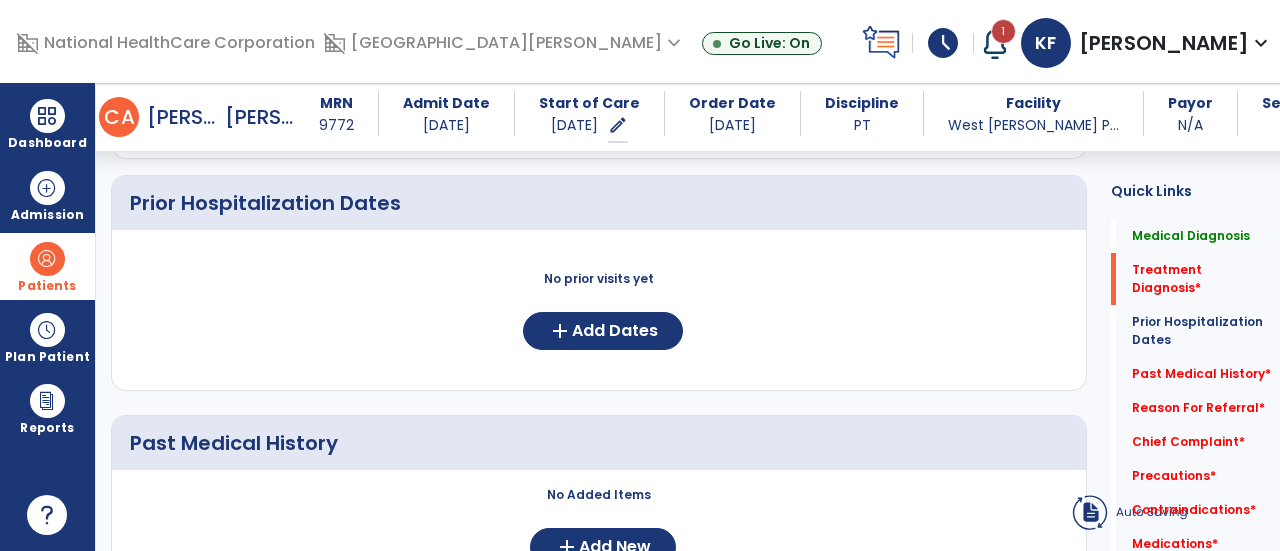 scroll, scrollTop: 560, scrollLeft: 0, axis: vertical 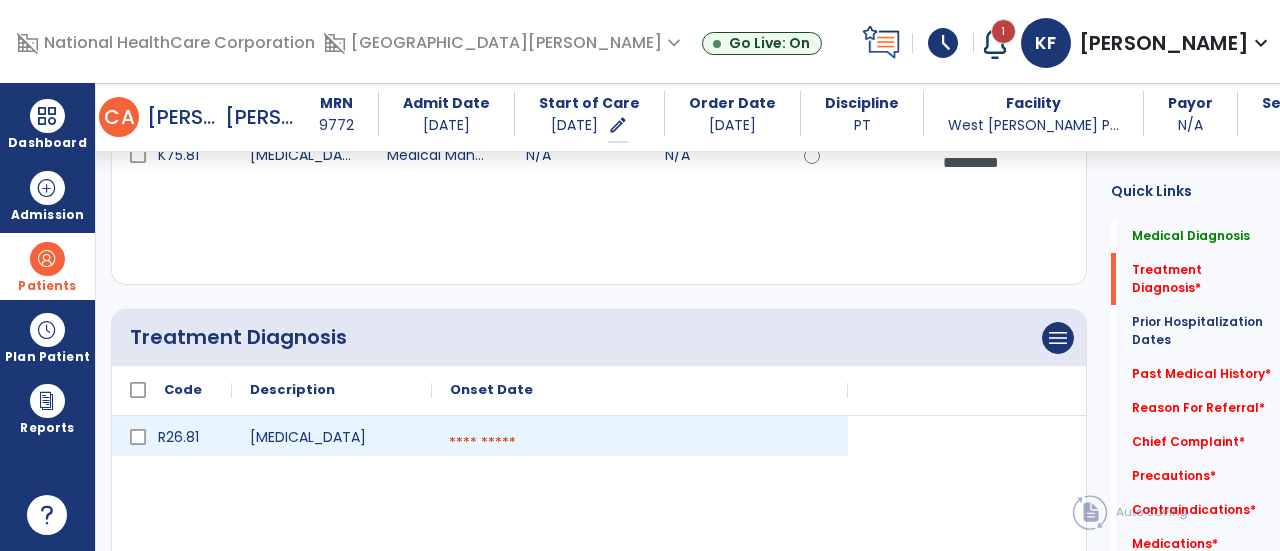 click at bounding box center (640, 443) 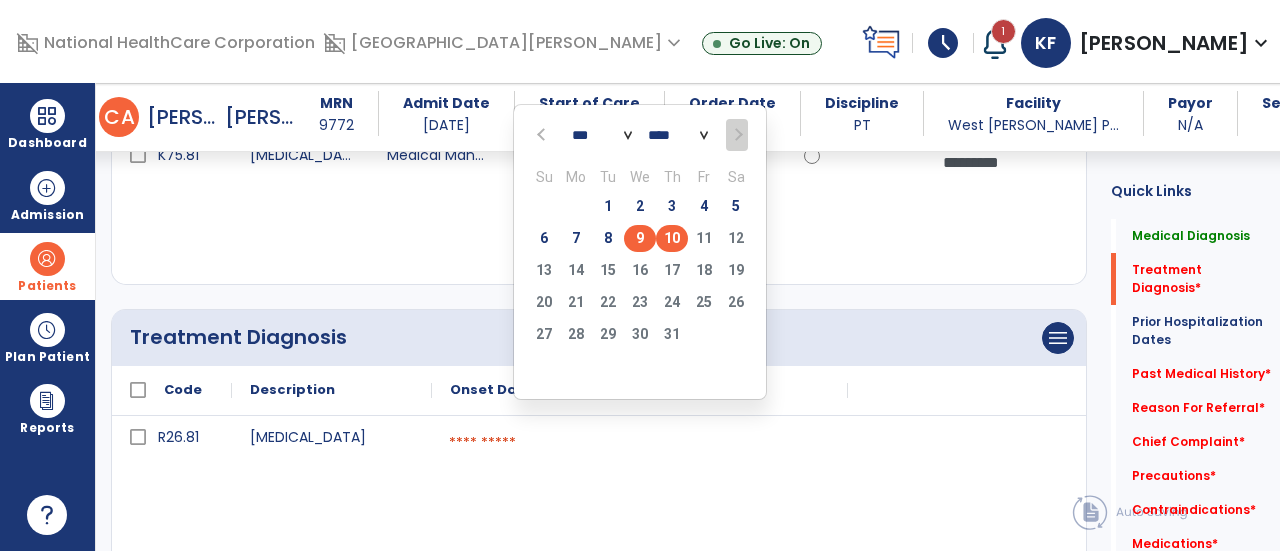 click on "9" 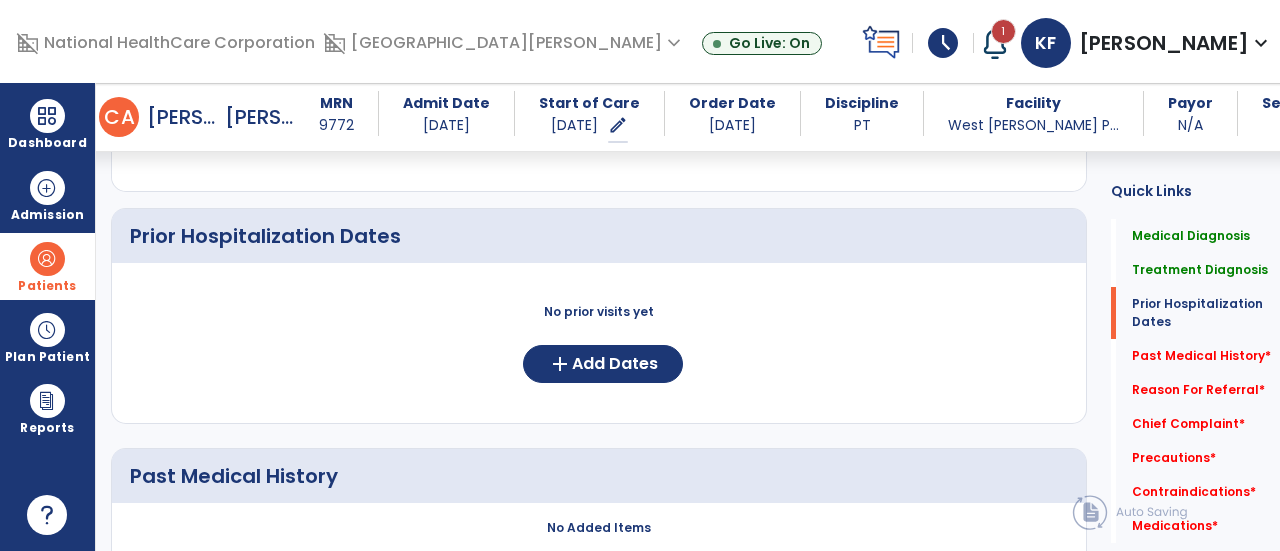scroll, scrollTop: 703, scrollLeft: 0, axis: vertical 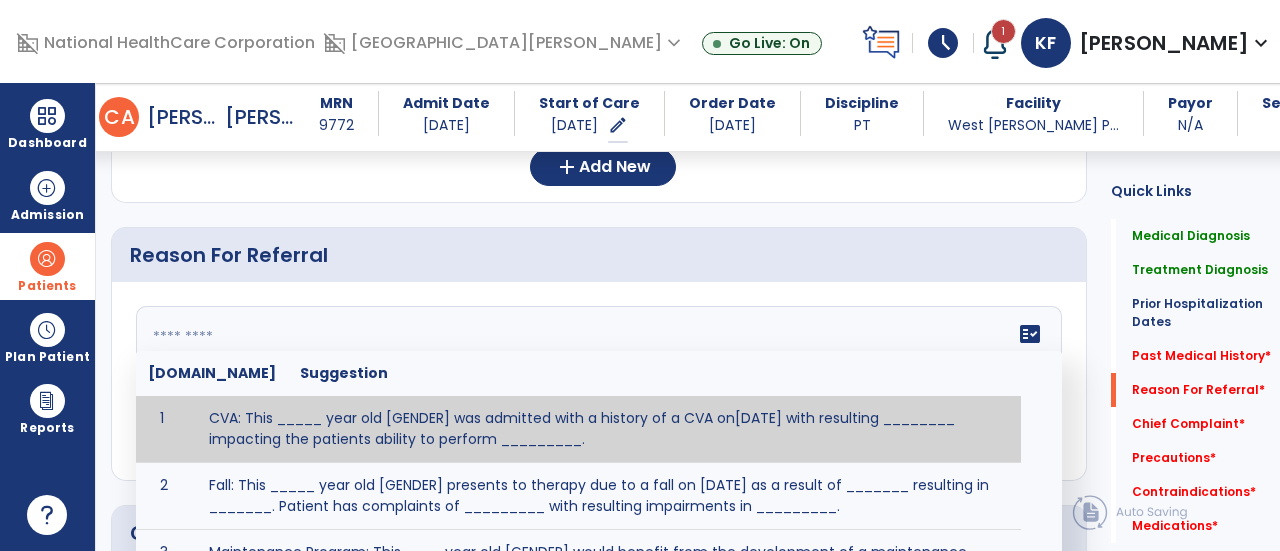 click 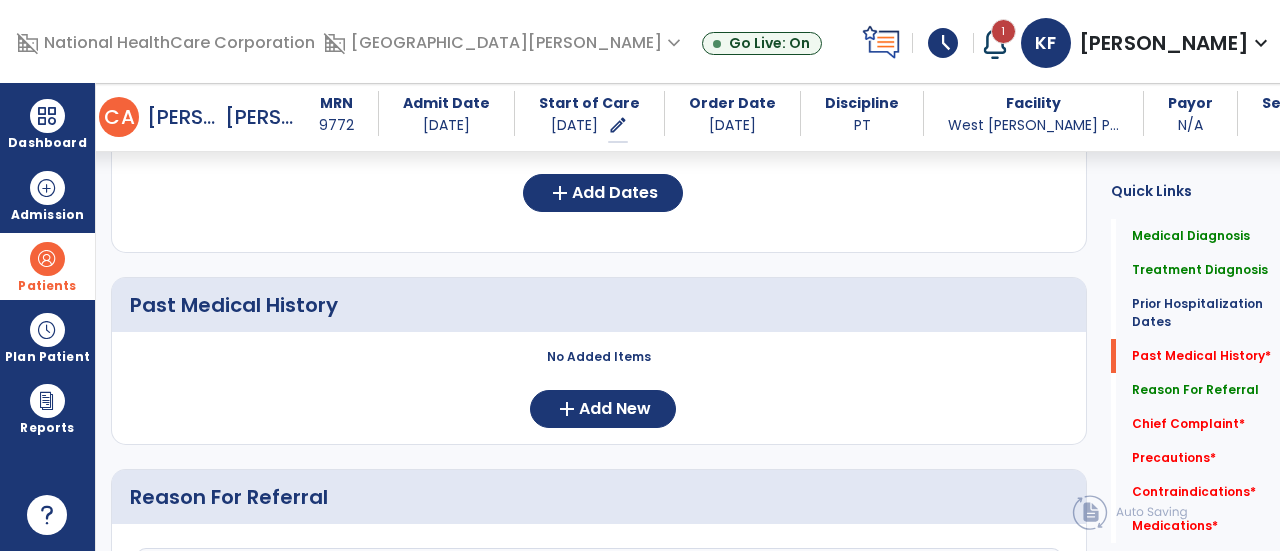 scroll, scrollTop: 860, scrollLeft: 0, axis: vertical 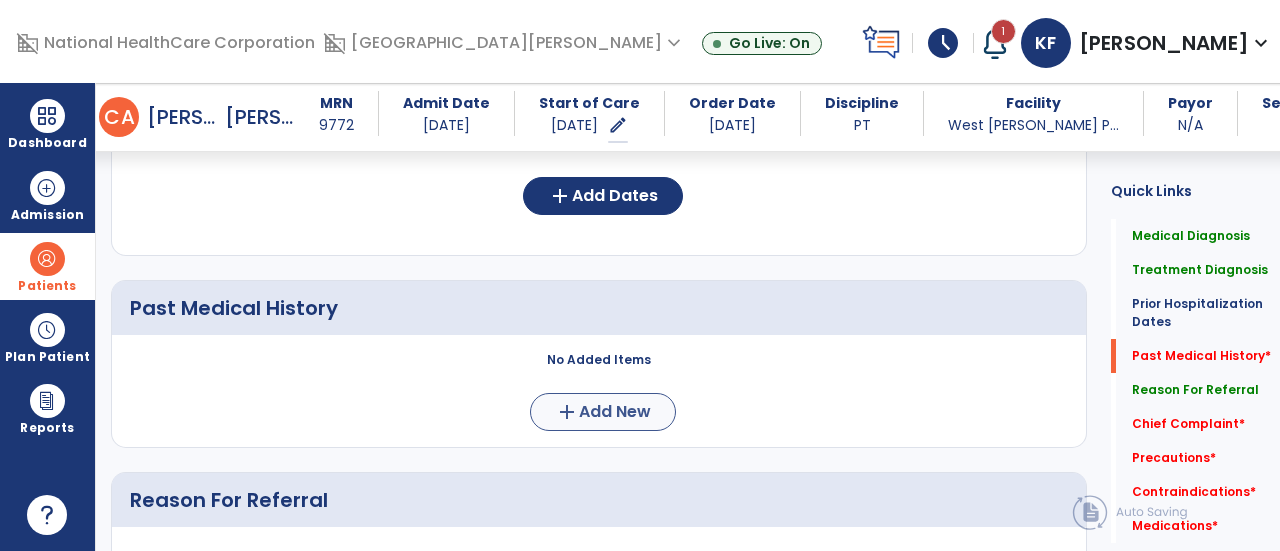 type on "**********" 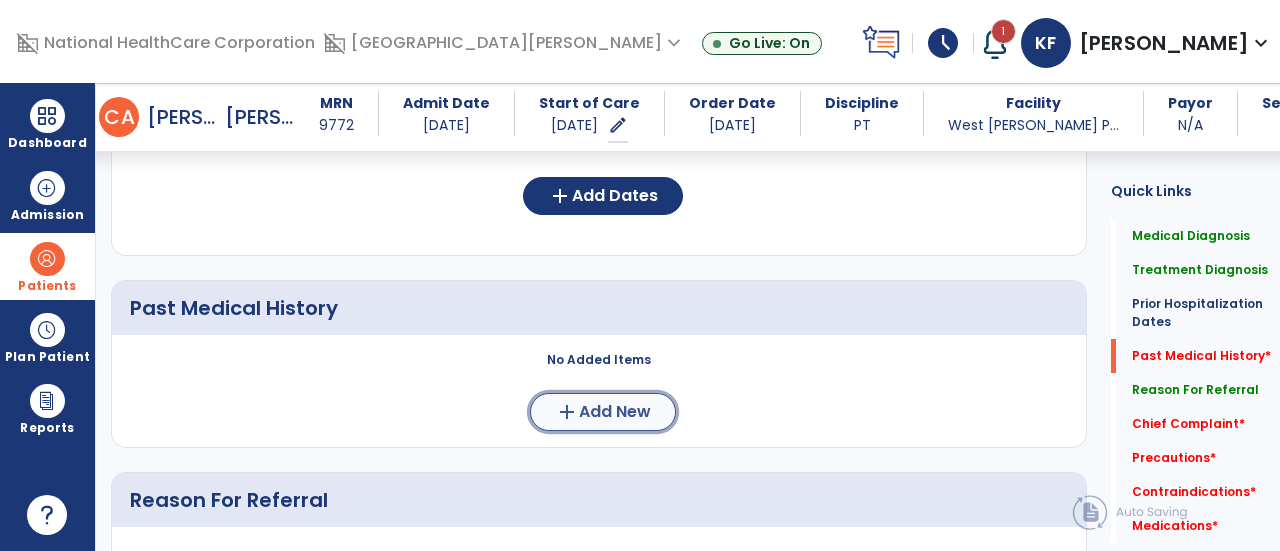 click on "add  Add New" 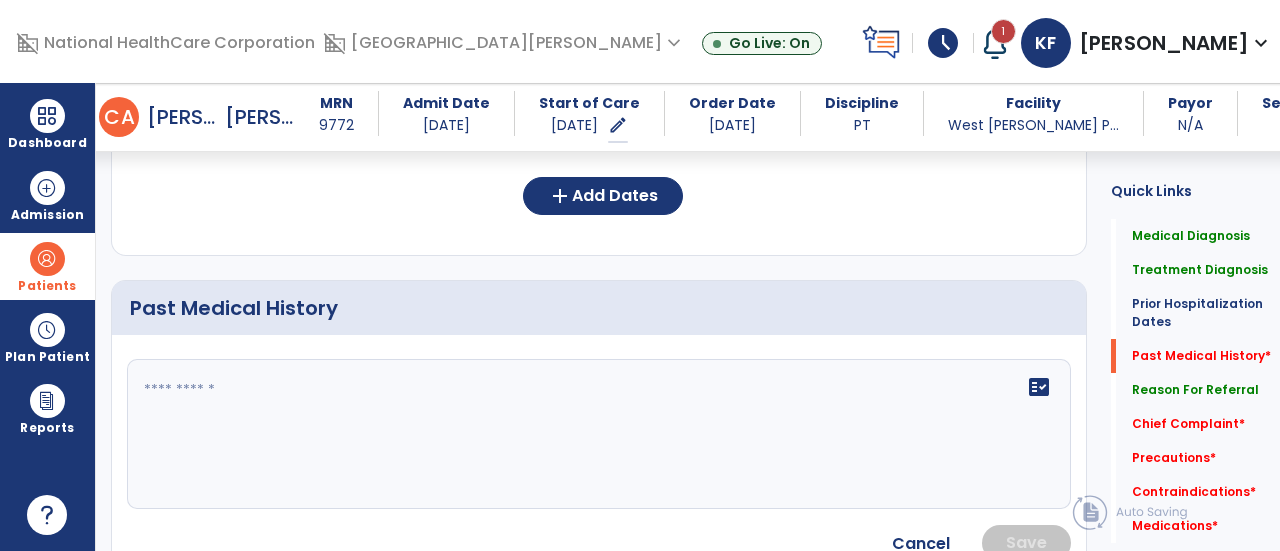 click on "fact_check" 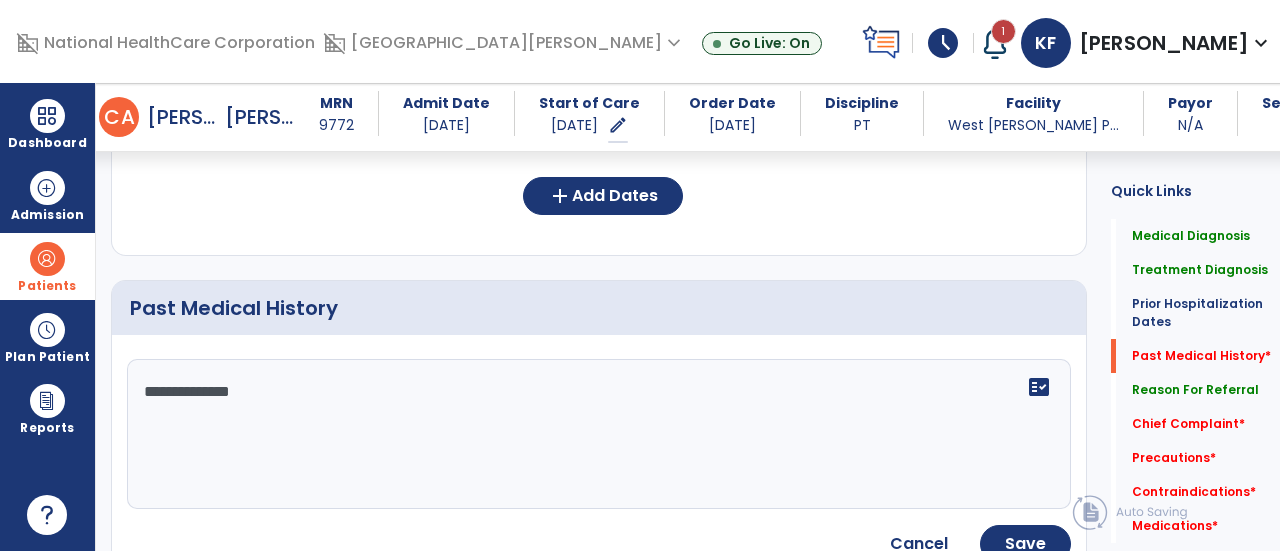click on "**********" 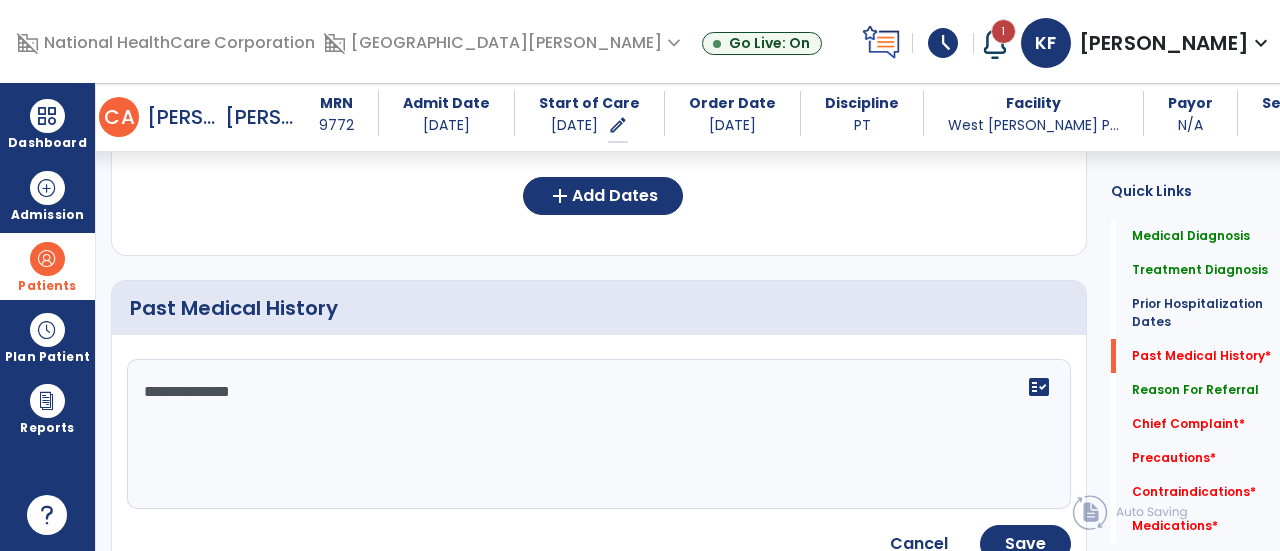click on "**********" 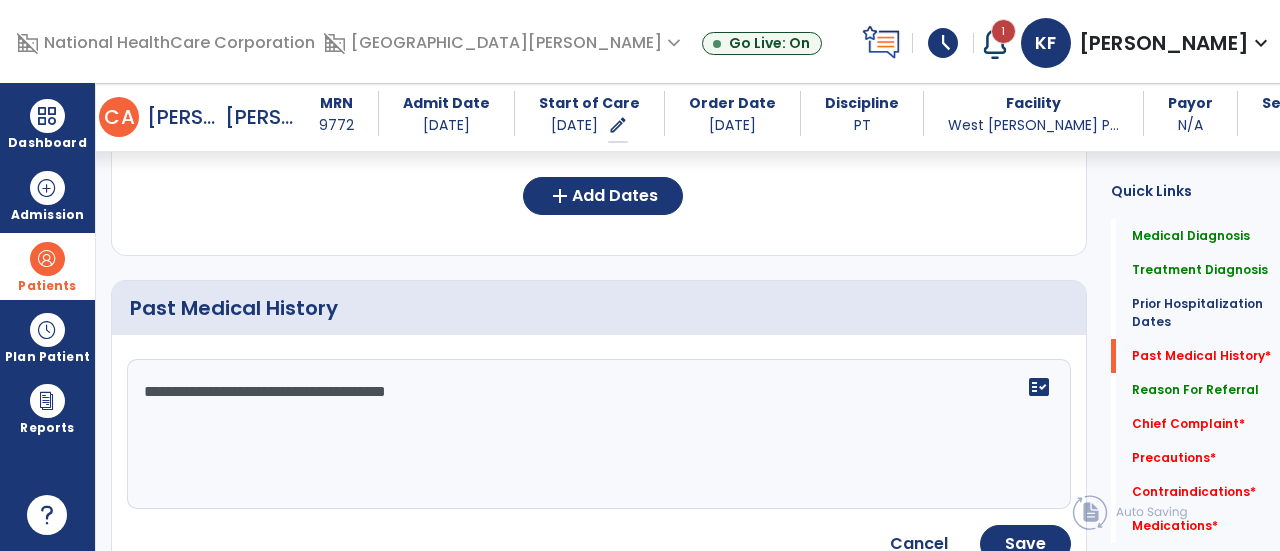 click on "**********" 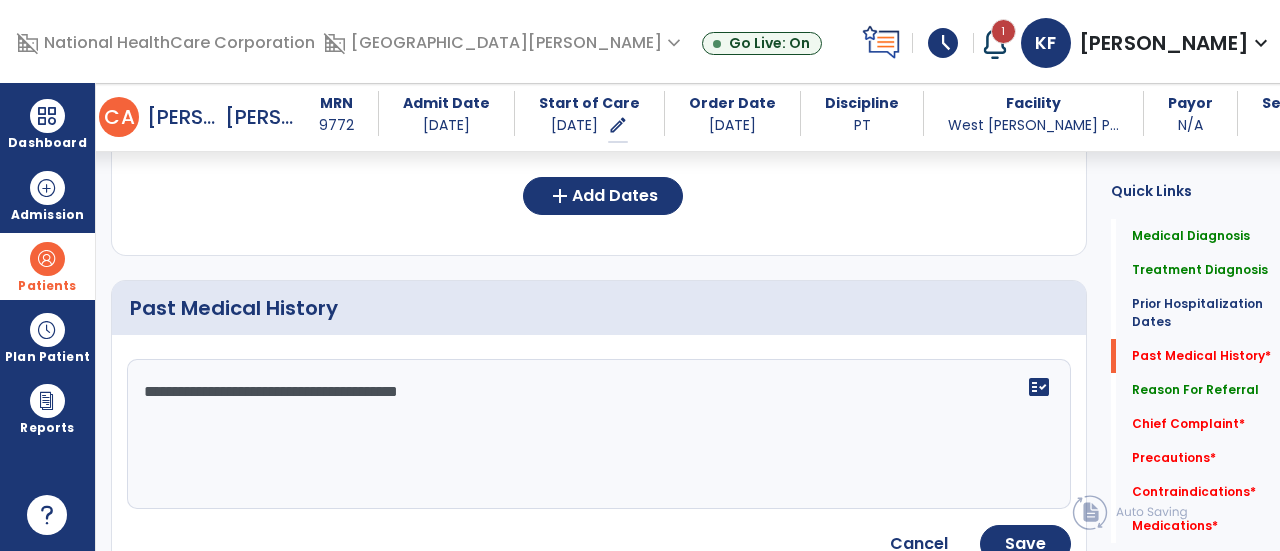 click on "**********" 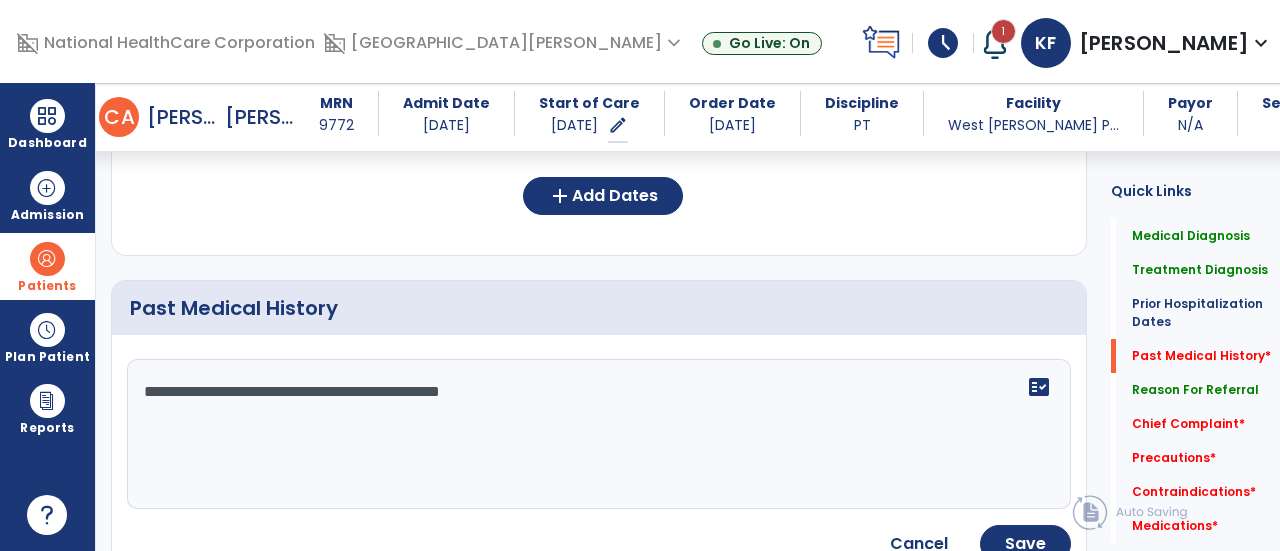 click on "**********" 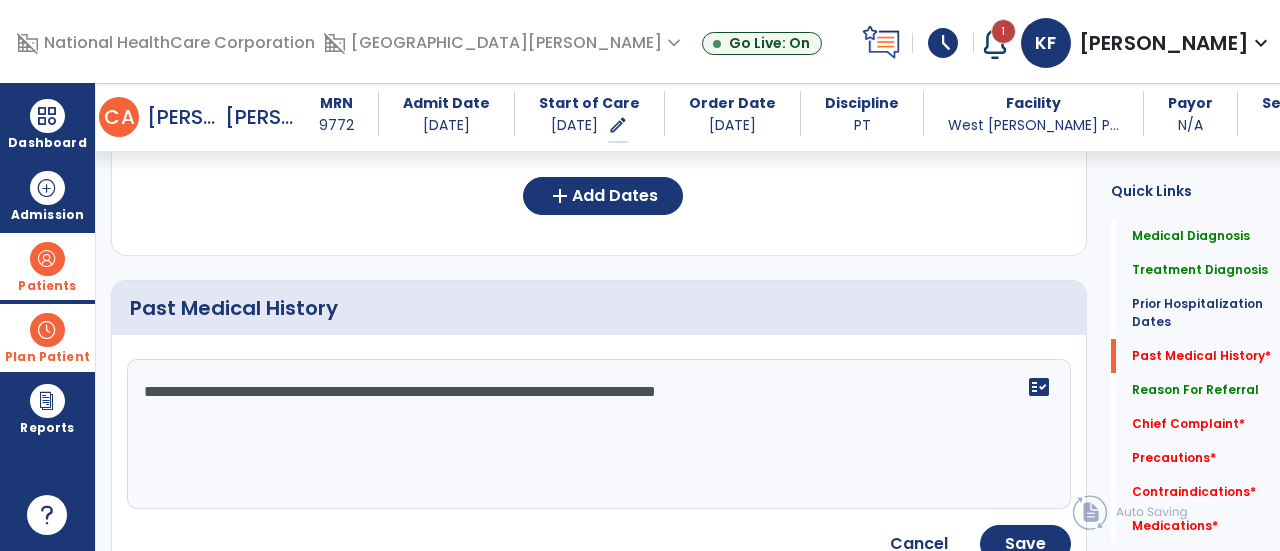 drag, startPoint x: 800, startPoint y: 376, endPoint x: 84, endPoint y: 317, distance: 718.42676 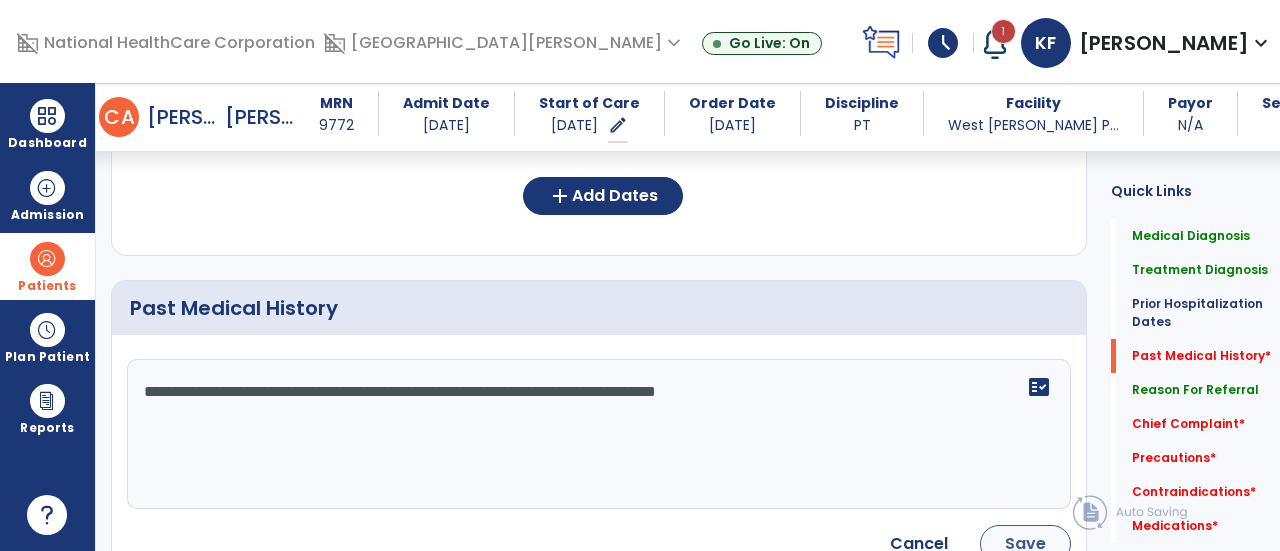 type on "**********" 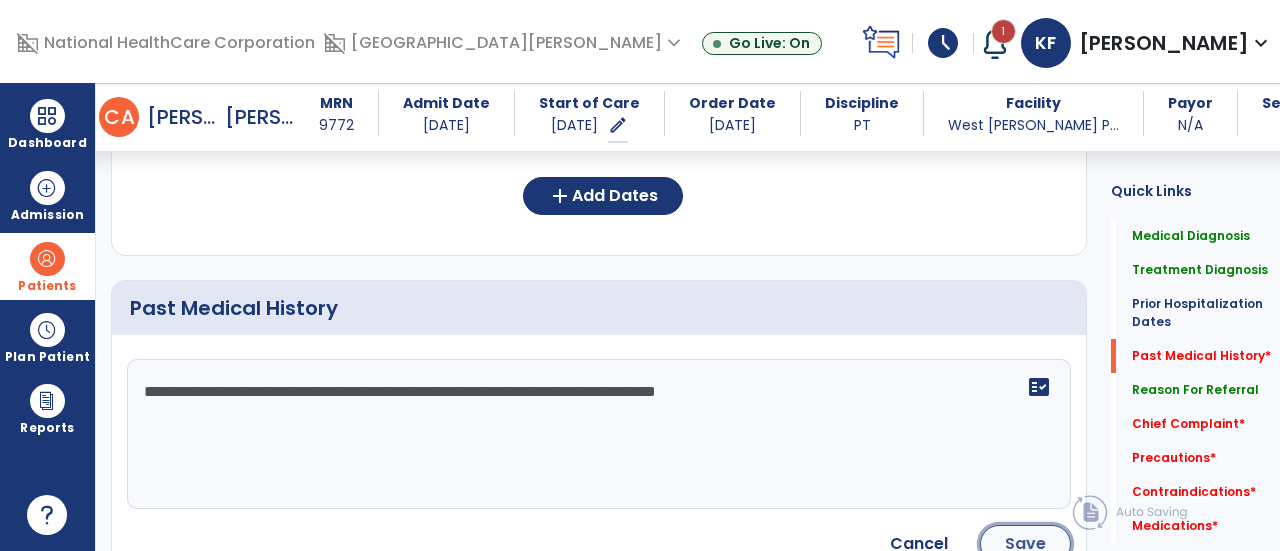 click on "Save" 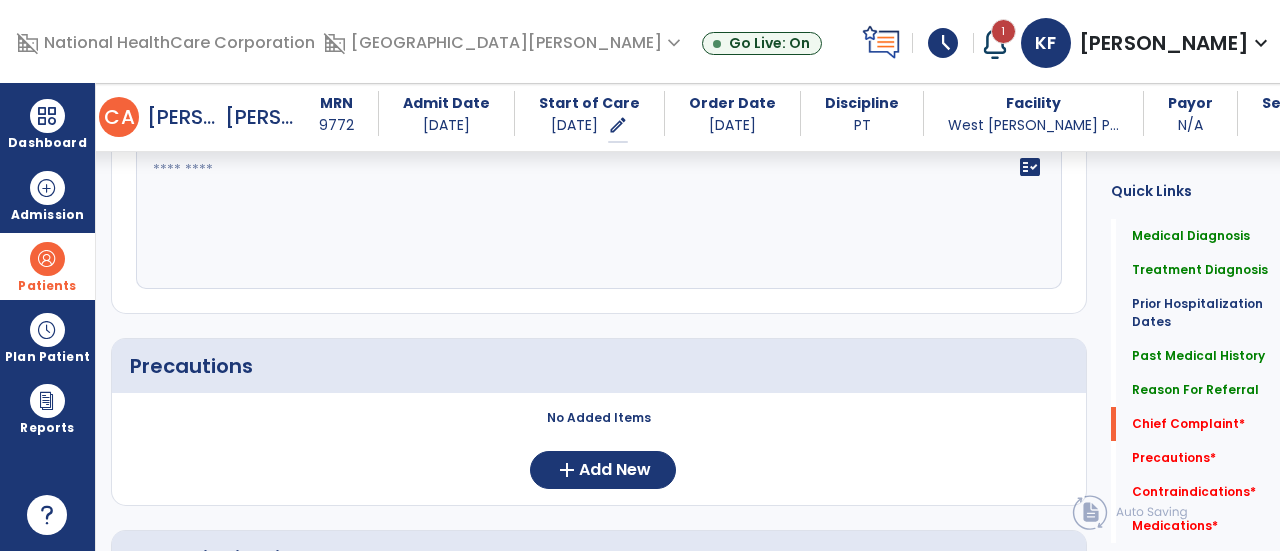 scroll, scrollTop: 1763, scrollLeft: 0, axis: vertical 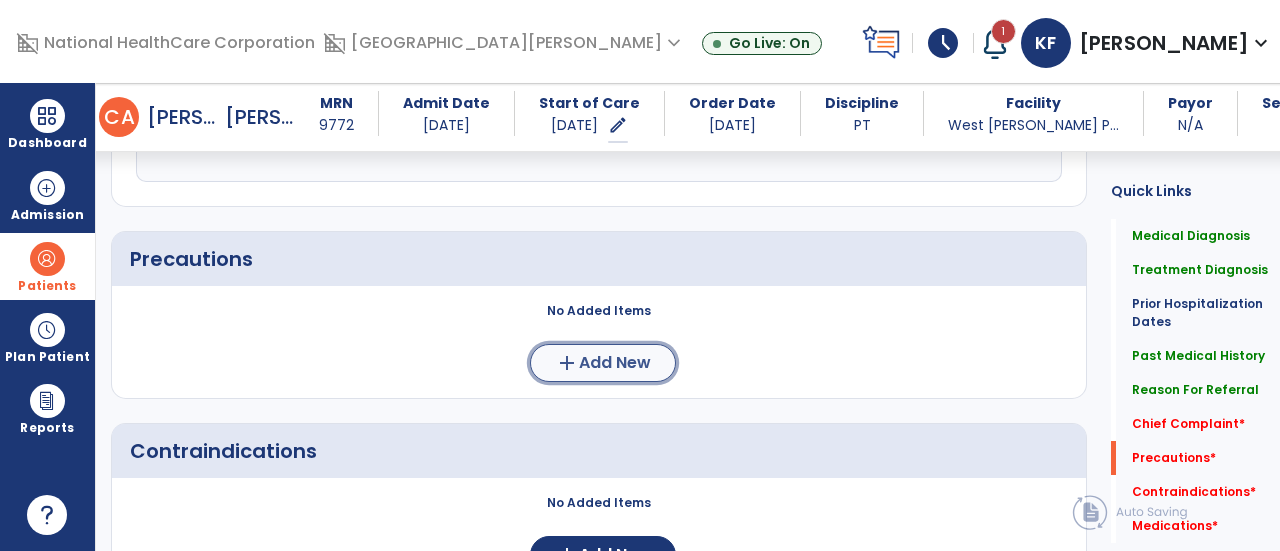click on "Add New" 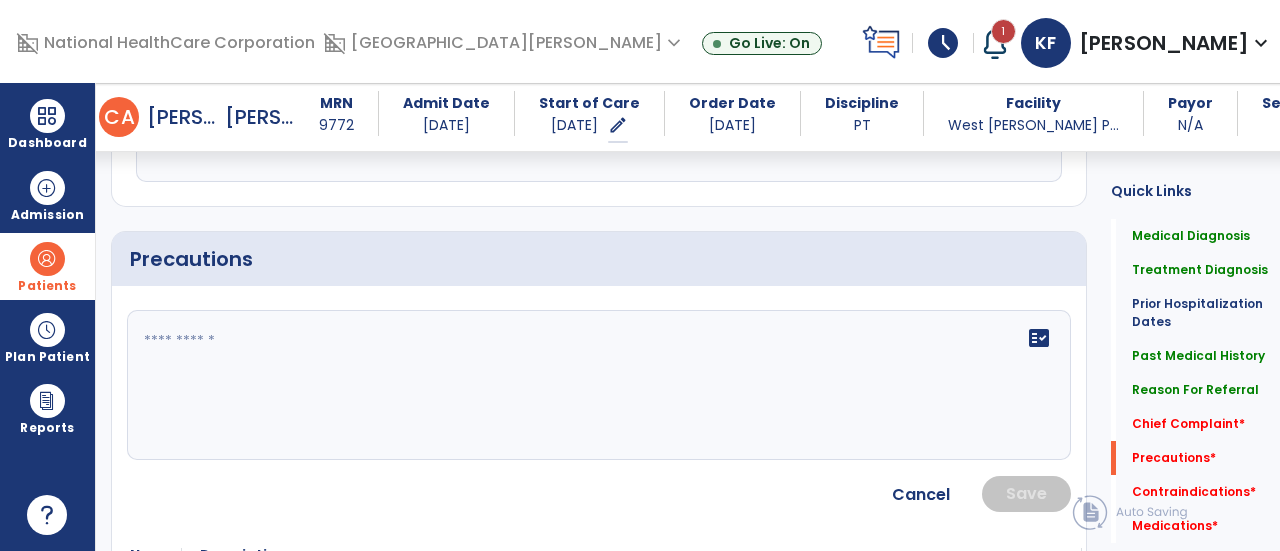 click on "fact_check" 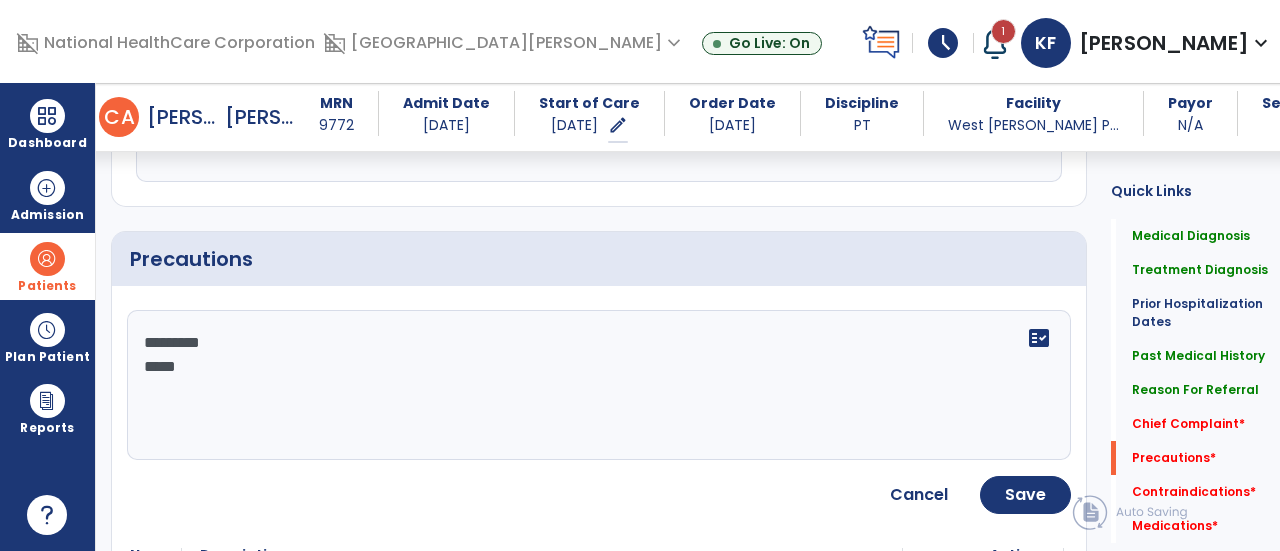 paste on "**********" 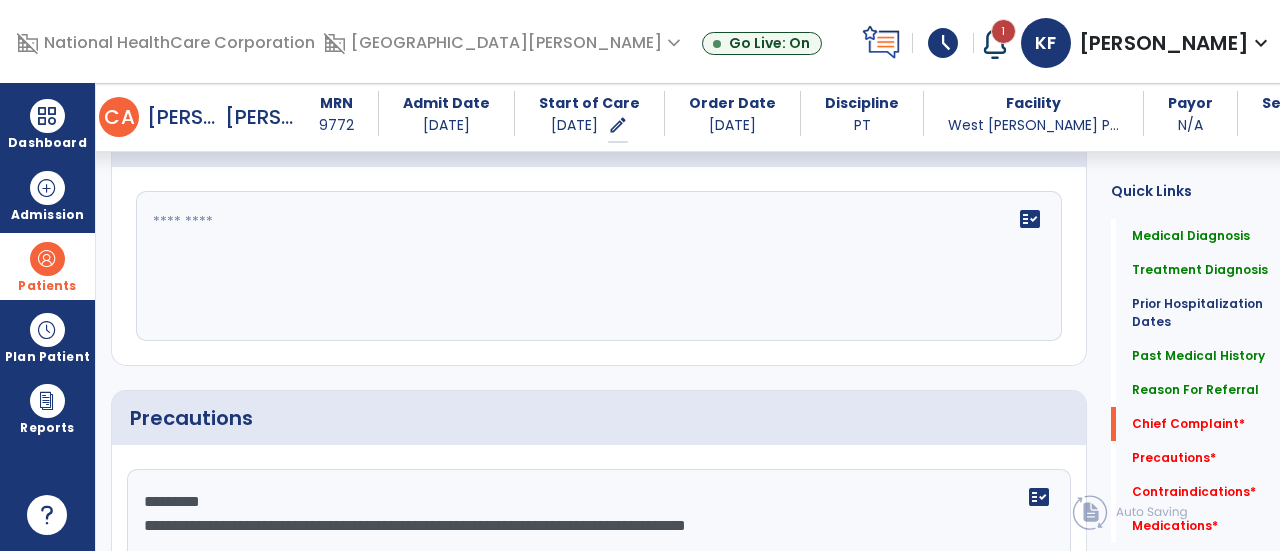 scroll, scrollTop: 1538, scrollLeft: 0, axis: vertical 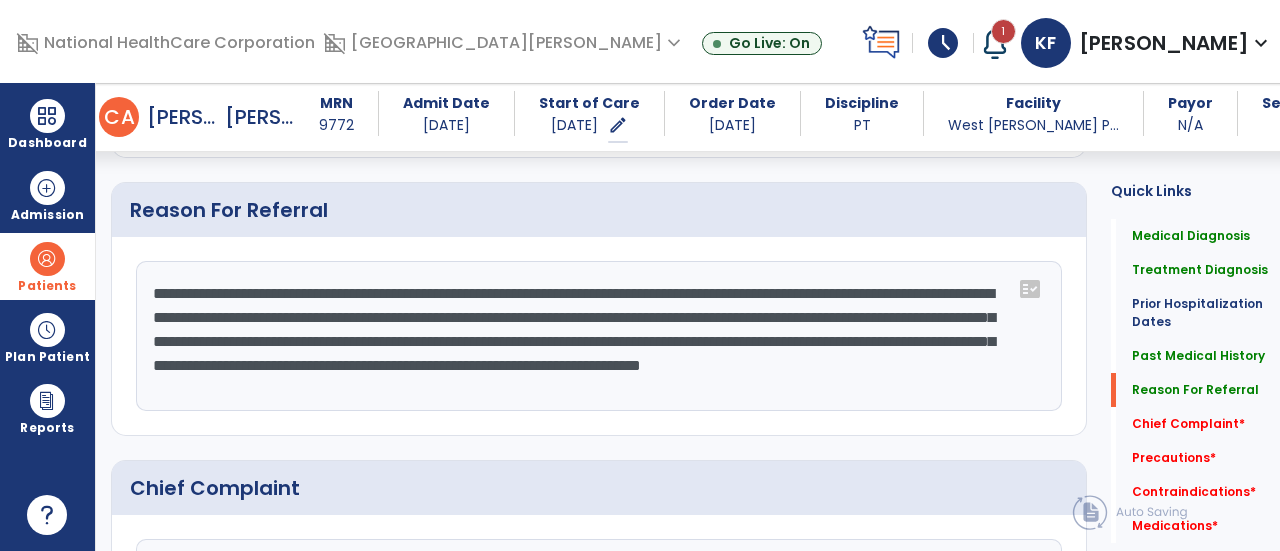 drag, startPoint x: 347, startPoint y: 349, endPoint x: 904, endPoint y: 374, distance: 557.5607 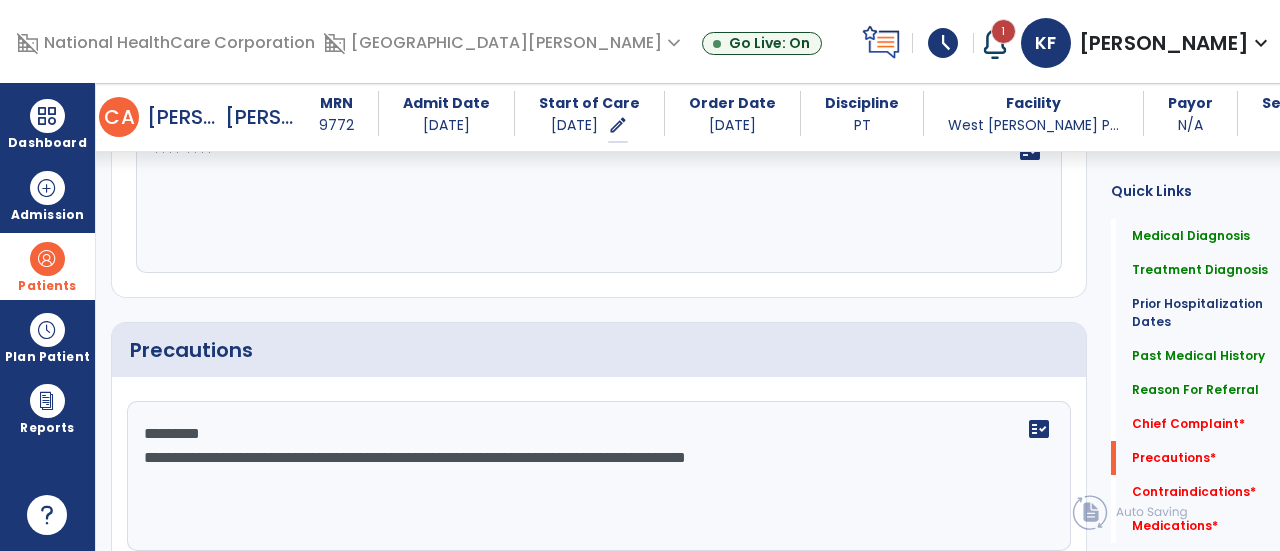 scroll, scrollTop: 1902, scrollLeft: 0, axis: vertical 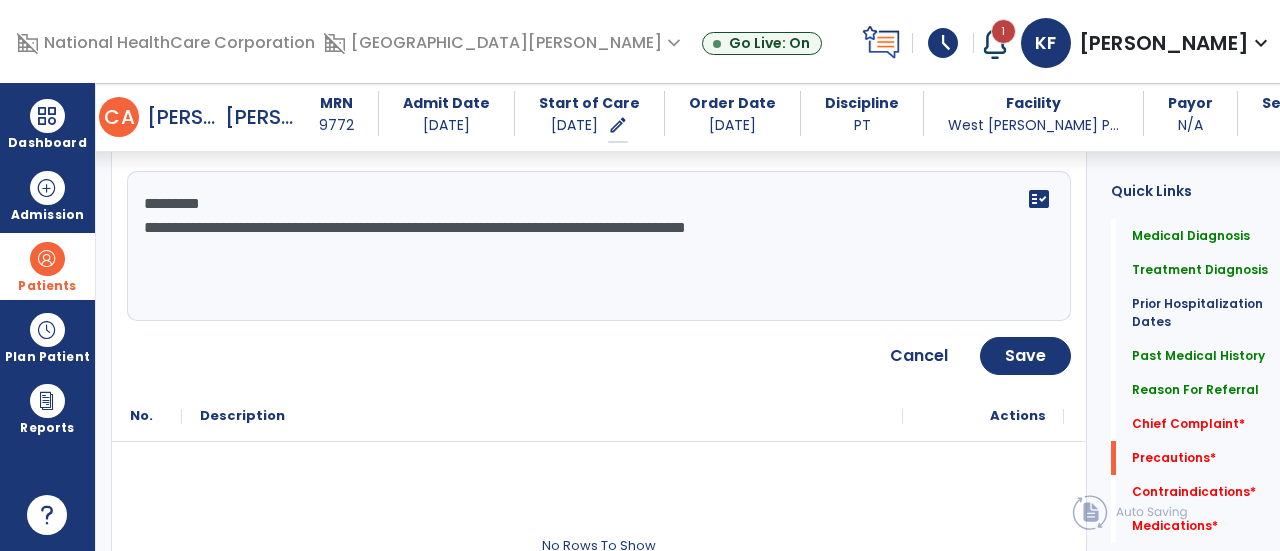 click on "**********" 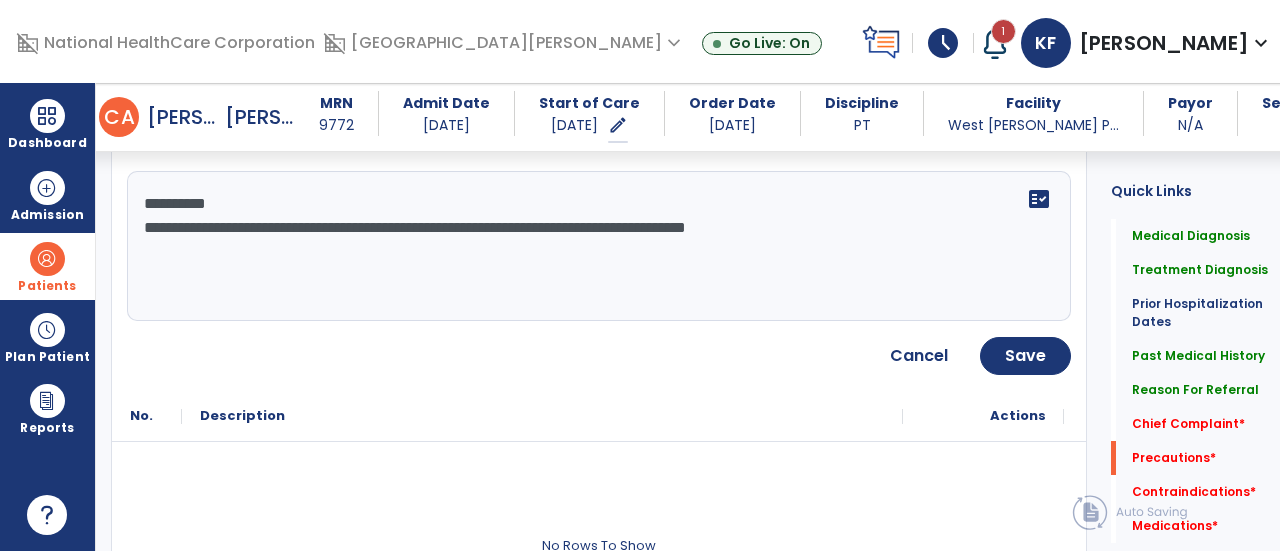 paste on "**********" 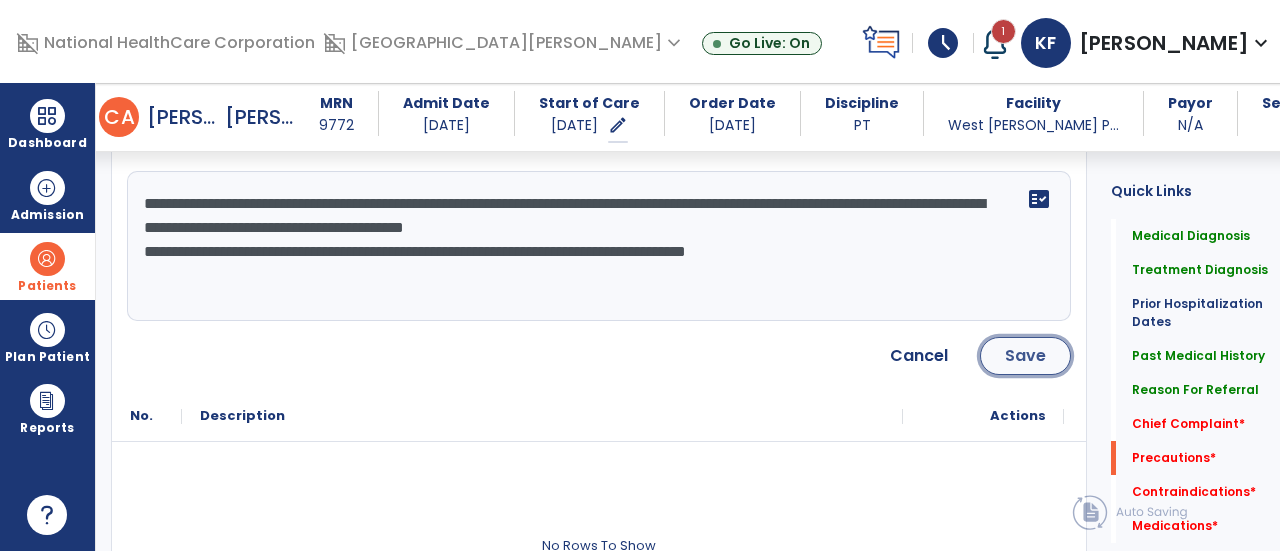 click on "Save" 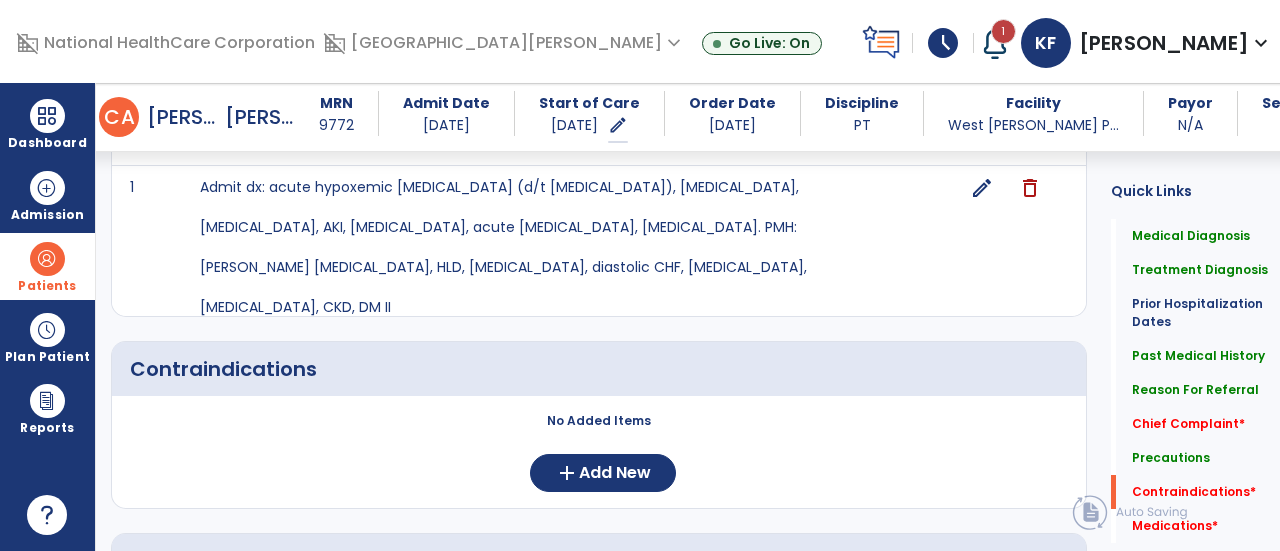 scroll, scrollTop: 2014, scrollLeft: 0, axis: vertical 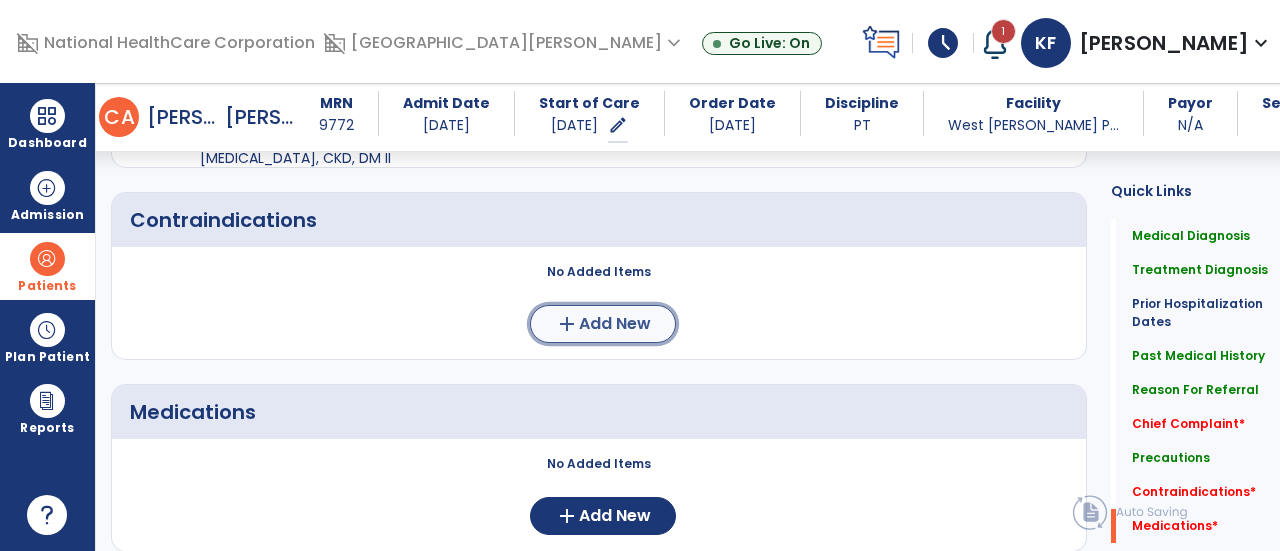 click on "add" 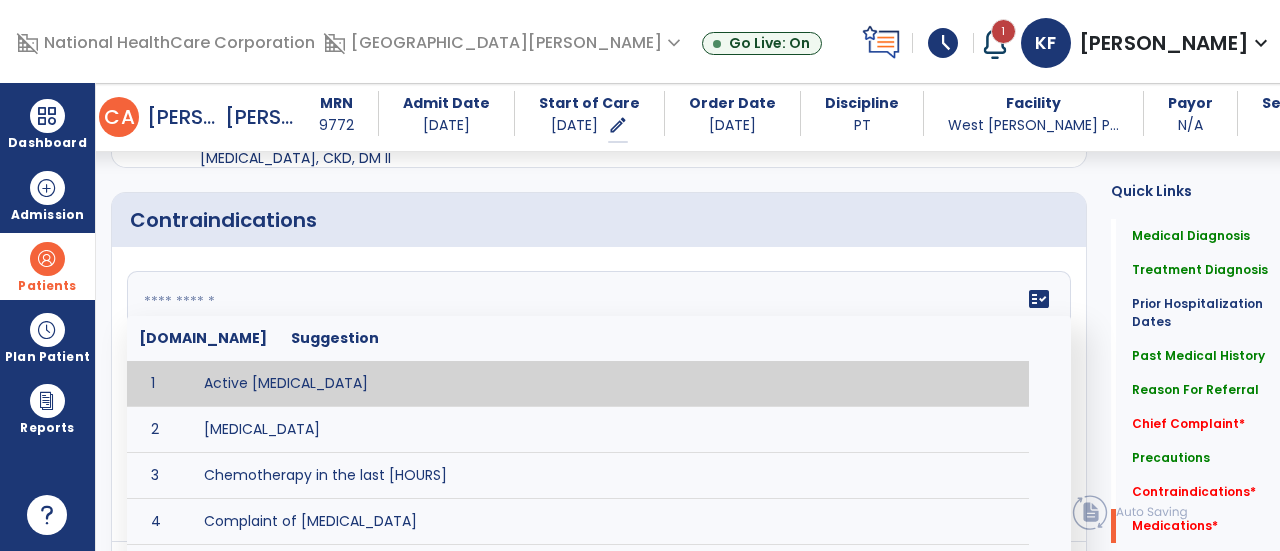 click 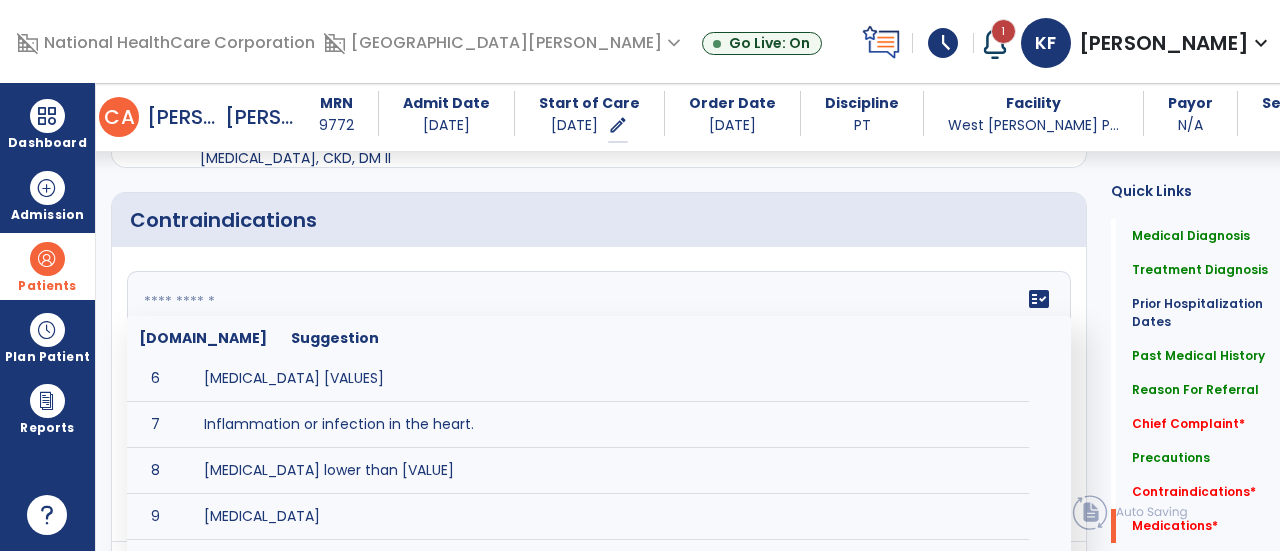 scroll, scrollTop: 224, scrollLeft: 0, axis: vertical 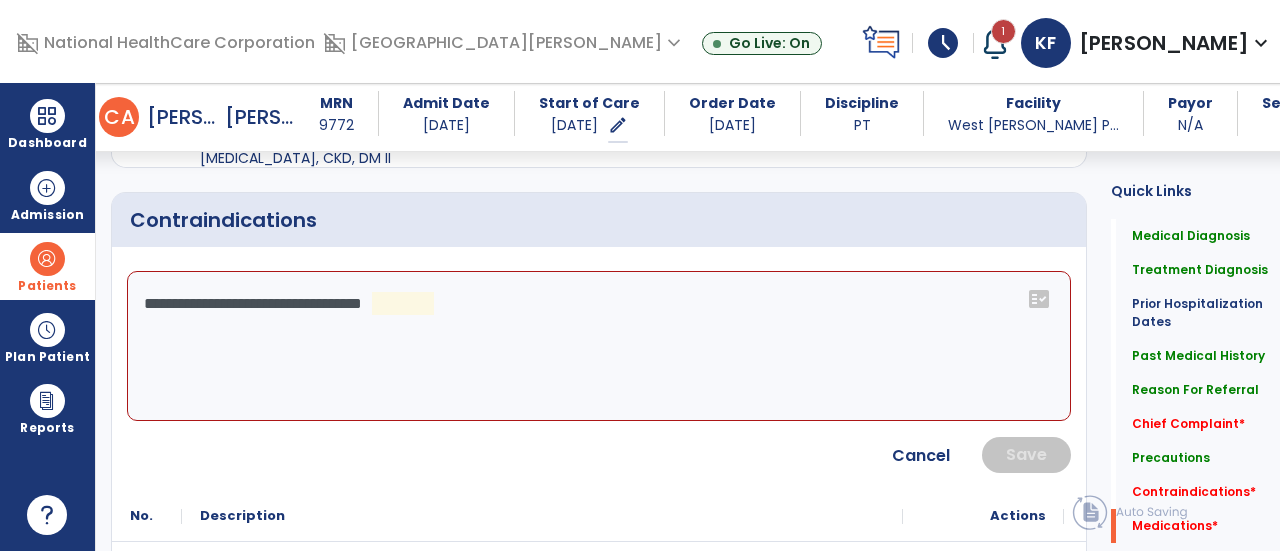 click on "**********" 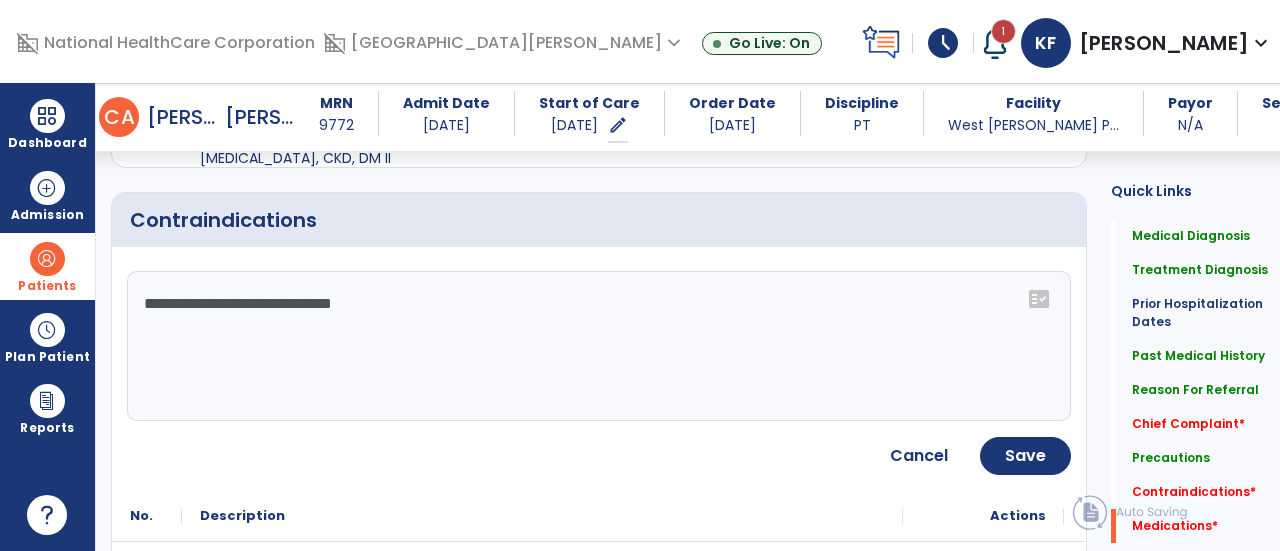 type on "**********" 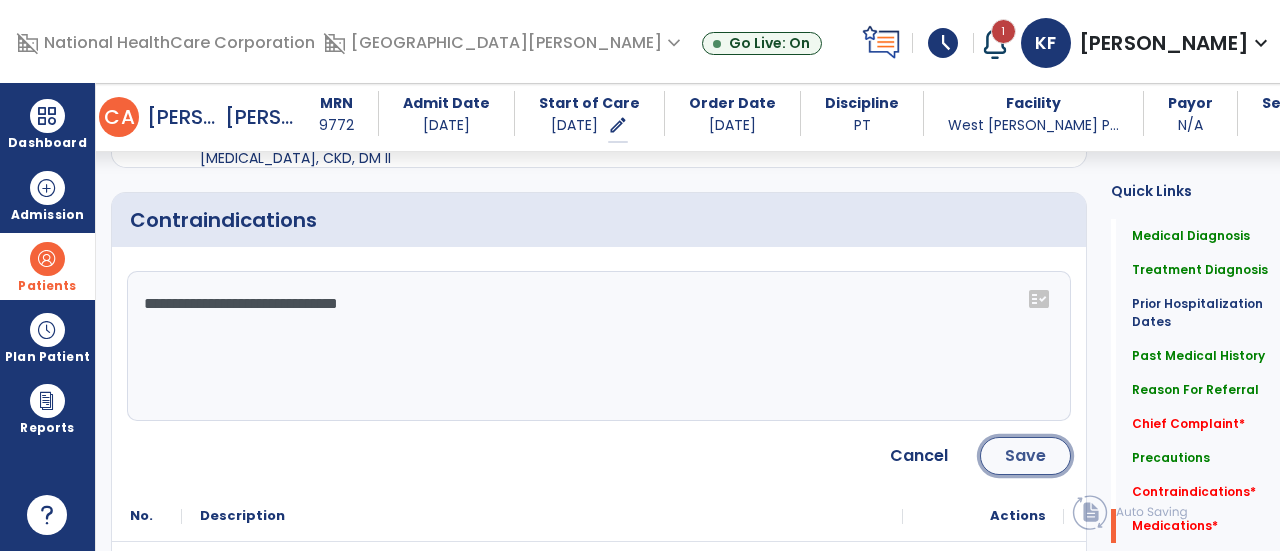 click on "Save" 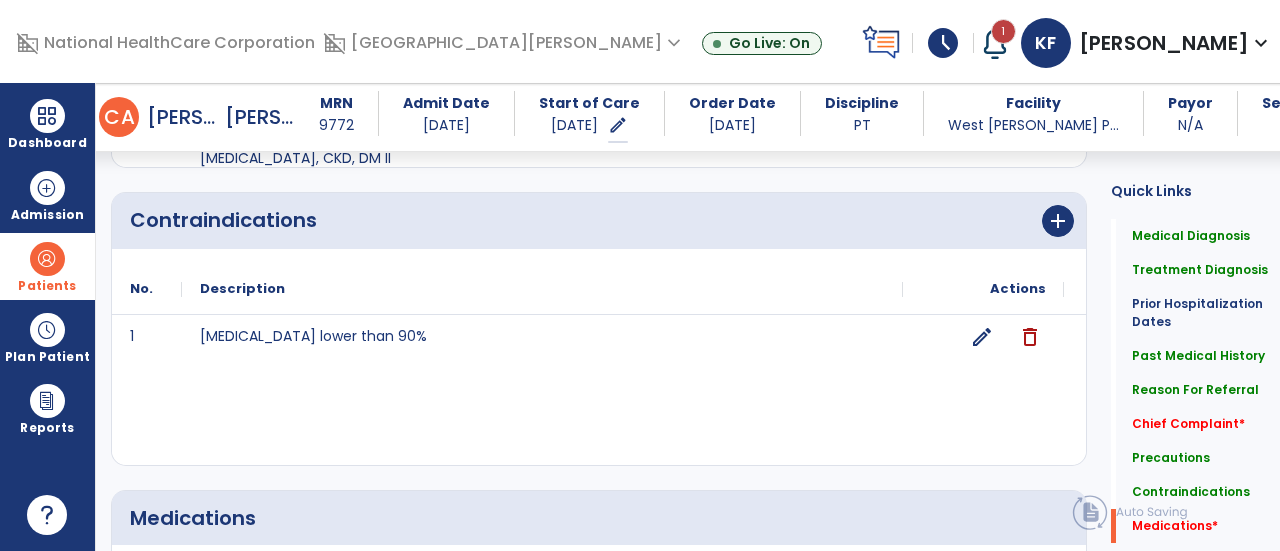 scroll, scrollTop: 2251, scrollLeft: 0, axis: vertical 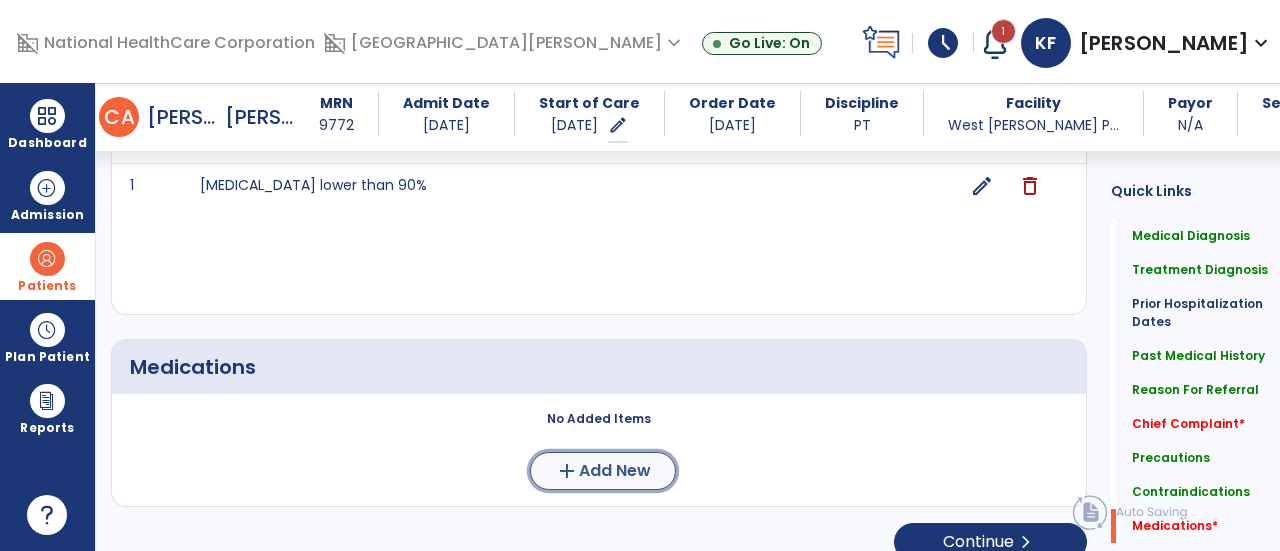 click on "Add New" 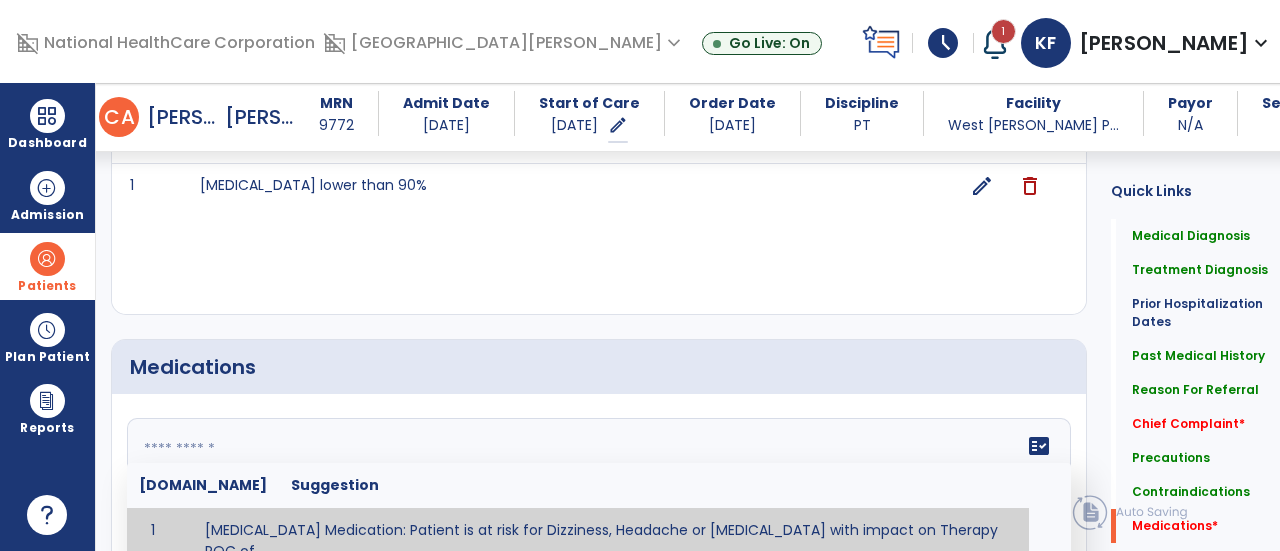 click on "fact_check  [DOMAIN_NAME] Suggestion 1 [MEDICAL_DATA] Medication: Patient is at risk for Dizziness, Headache or [MEDICAL_DATA] with impact on Therapy POC of _______________. 2 Anti-Anxiety Medication: at risk for Abnormal thinking, Anxiety, Arrhythmias, Clumsiness, Dizziness, Drowsiness, Dry mouth, GI disturbances, Headache, Increased appetite, Loss of appetite, [MEDICAL_DATA], Sedation, Seizures, [MEDICAL_DATA], Unsteadiness, Weakness or Weight gain with impact on Therapy POC of _____________. 3 Anti-Arrhythmic Agents: at risk for Arrhythmias, Confusion, EKG changes, Hallucinations, [MEDICAL_DATA], Increased blood pressure, Increased heart rate, [MEDICAL_DATA] or Toxicity with impact on Therapy POC of 4 Anti-Coagulant medications: with potential risk for hemorrhage (including [MEDICAL_DATA] and coughing up blood), and [MEDICAL_DATA] syndrome). Potential impact on therapy progress includes _________. 5 6 7 8 [MEDICAL_DATA] for ______________. 9 10 11 12 13 14 15 16 17 18 19 20 21 22 23 24" 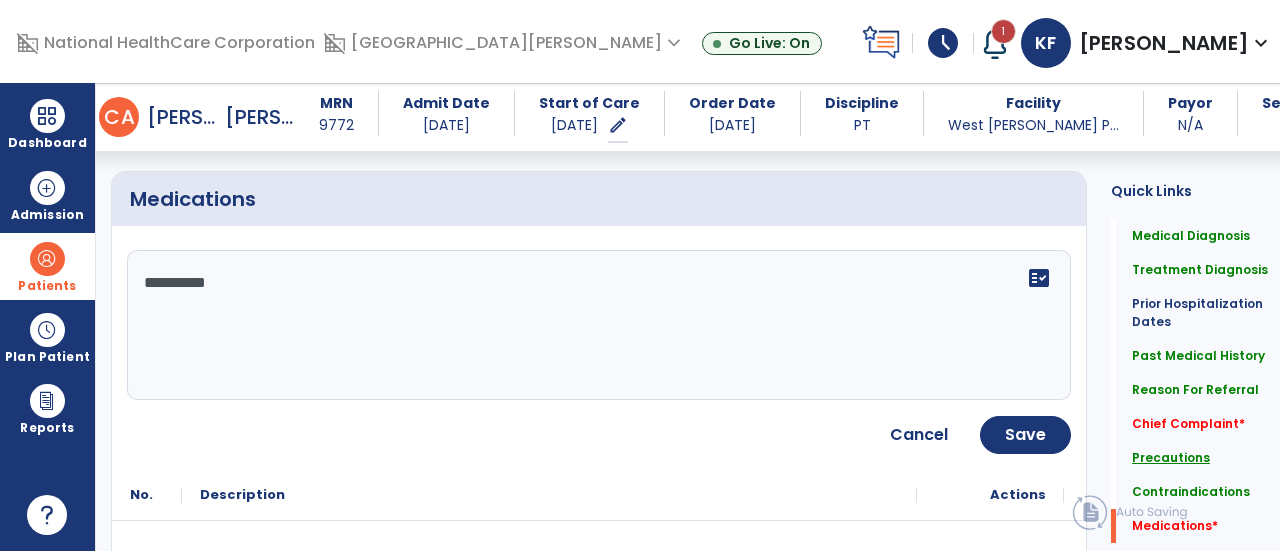 scroll, scrollTop: 2472, scrollLeft: 0, axis: vertical 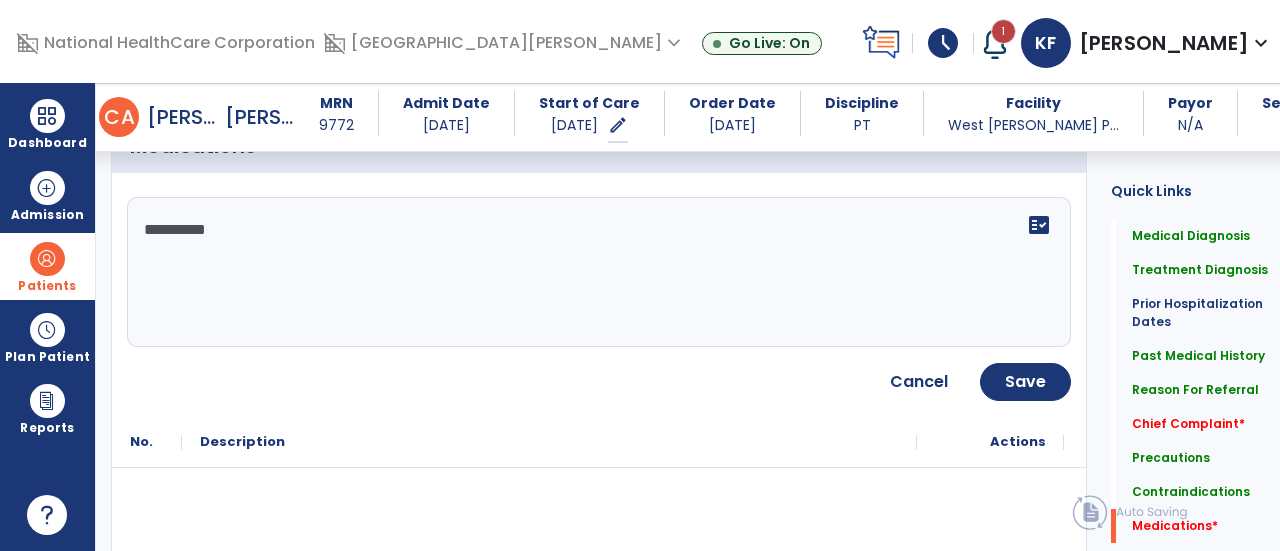 type on "**********" 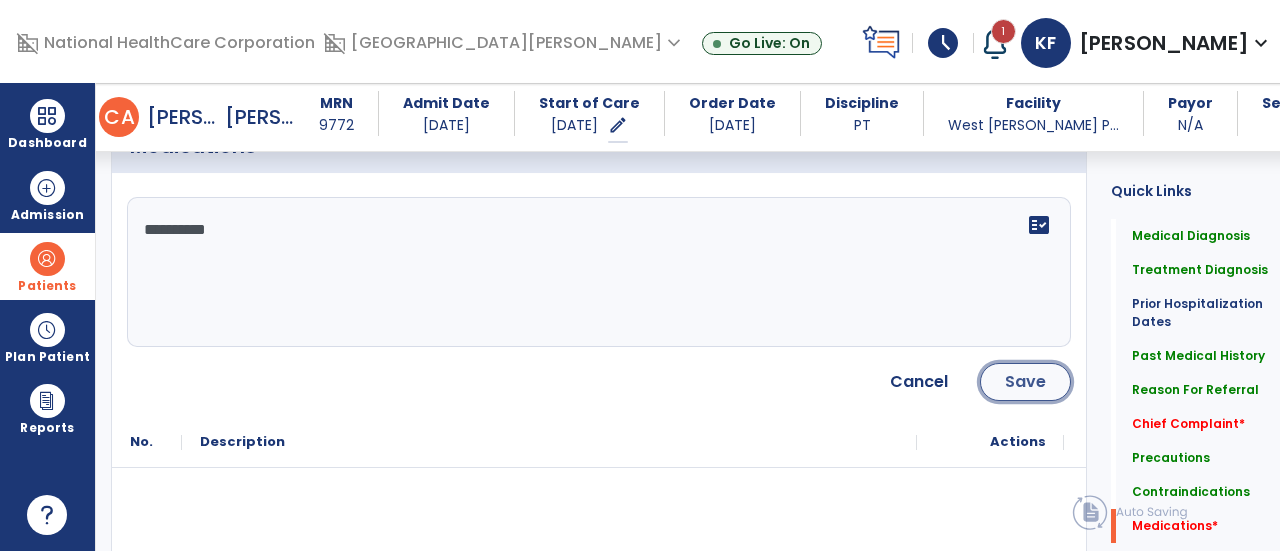 click on "Save" 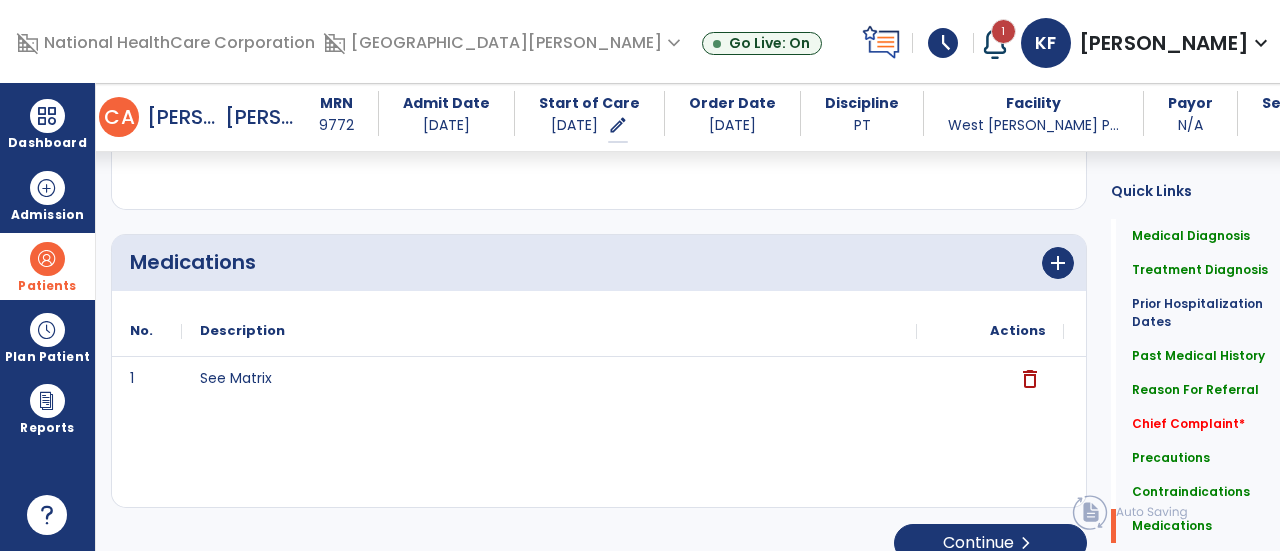 scroll, scrollTop: 2358, scrollLeft: 0, axis: vertical 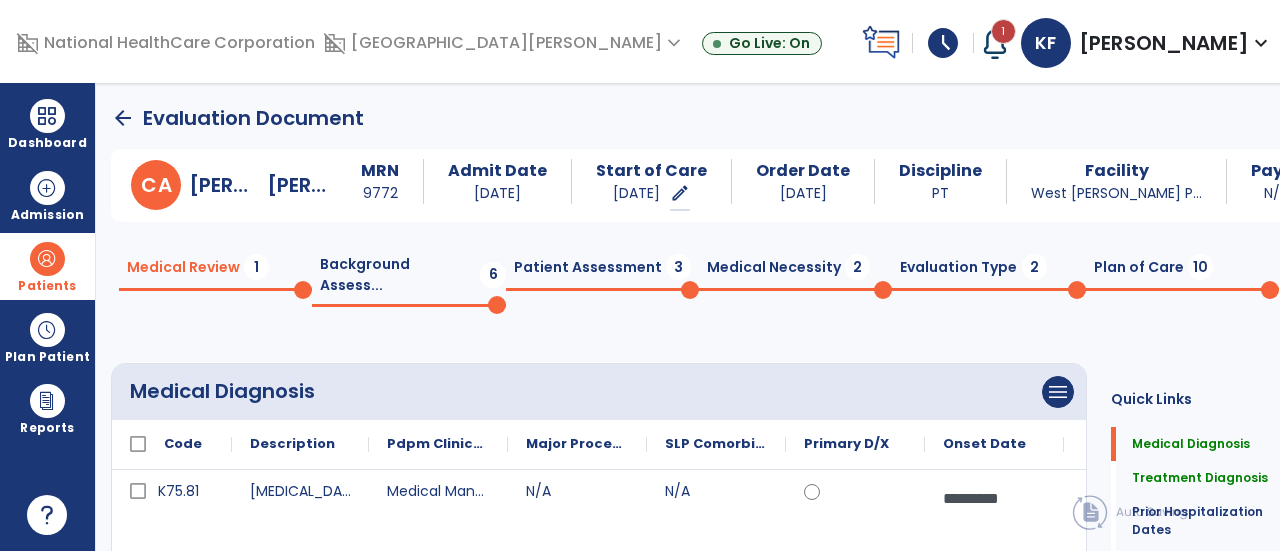 click on "Background Assess...  6" 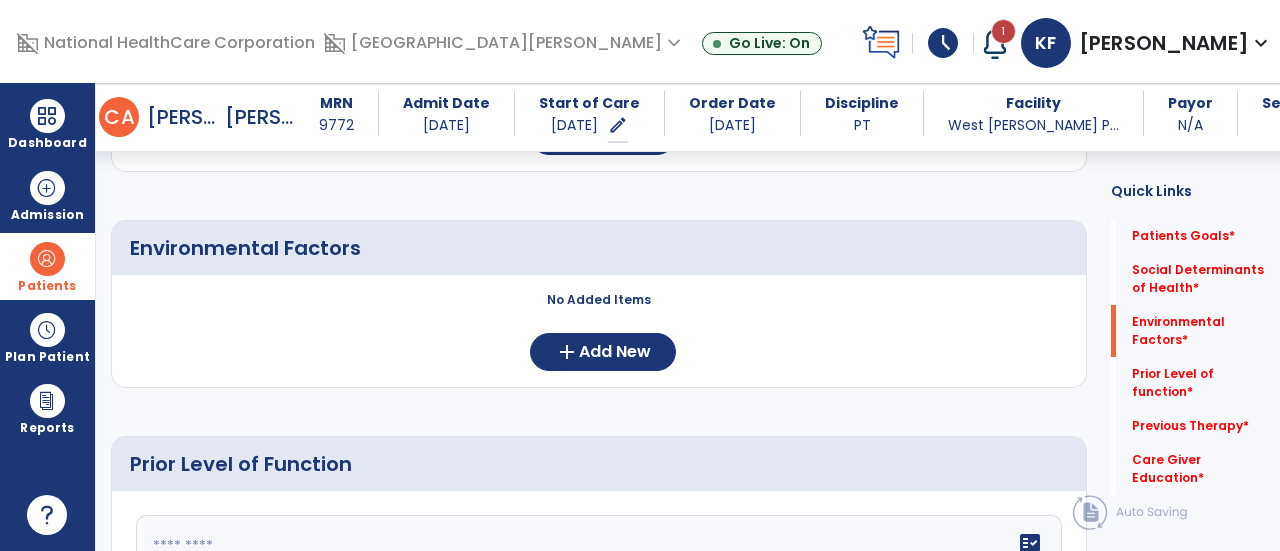 scroll, scrollTop: 560, scrollLeft: 0, axis: vertical 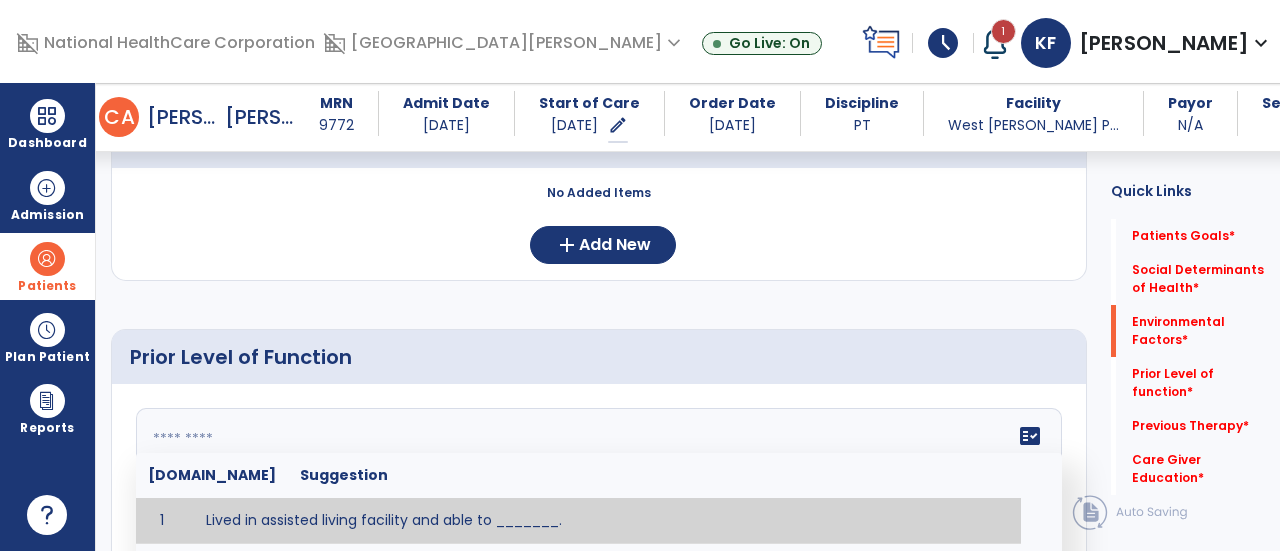 click on "fact_check  [DOMAIN_NAME] Suggestion 1 Lived in assisted living facility and able to _______. 2 Lived in home with ______ stairs and able to navigate with _________ assistance and _______ device. 3 Lived in single story home and did not have to navigate stairs or steps. 4 Lived in SNF and began to develop increase in risk for ______. 5 Lived in SNF and skin was intact without pressure sores or wounds. 6 Lived independently at home with _________ and able to __________. 7 Wheelchair bound, non ambulatory and able to ______. 8 Worked as a __________." 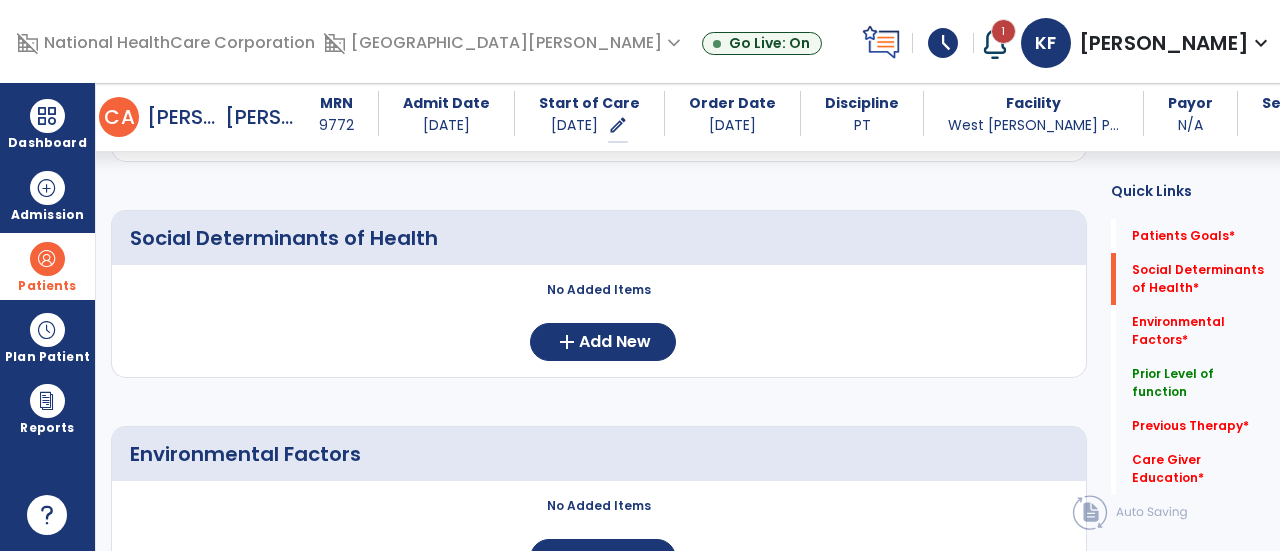 scroll, scrollTop: 342, scrollLeft: 0, axis: vertical 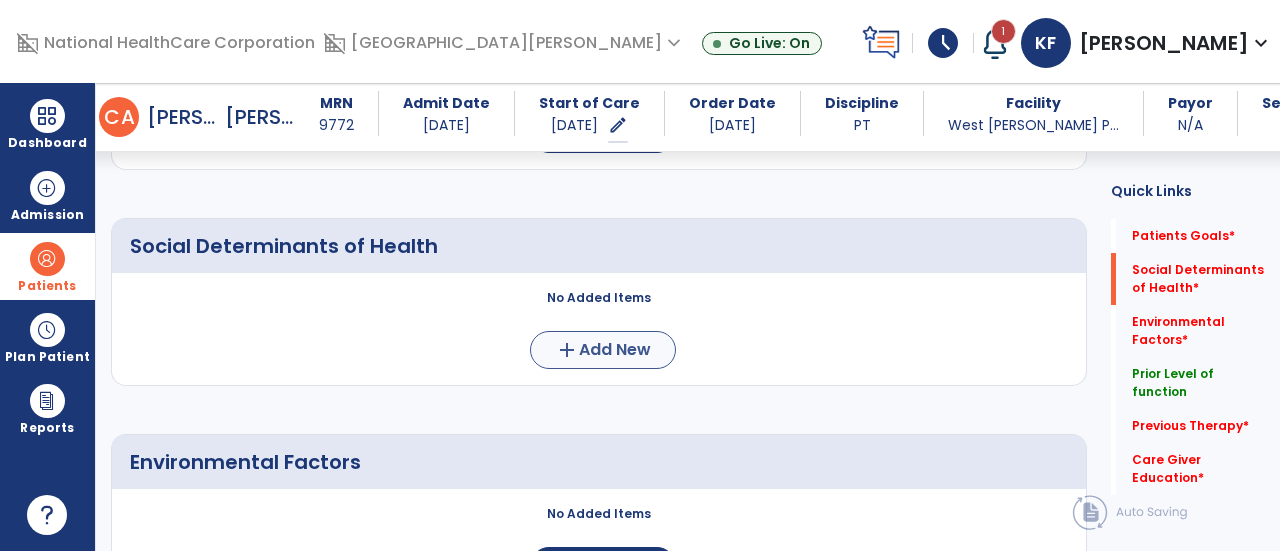 type on "**********" 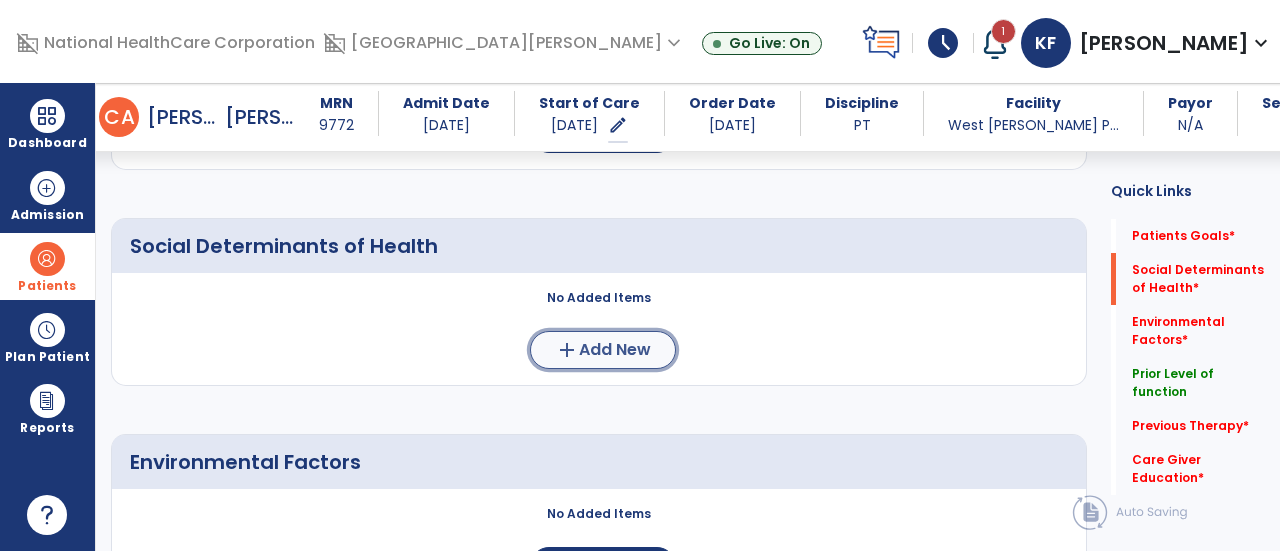 click on "Add New" 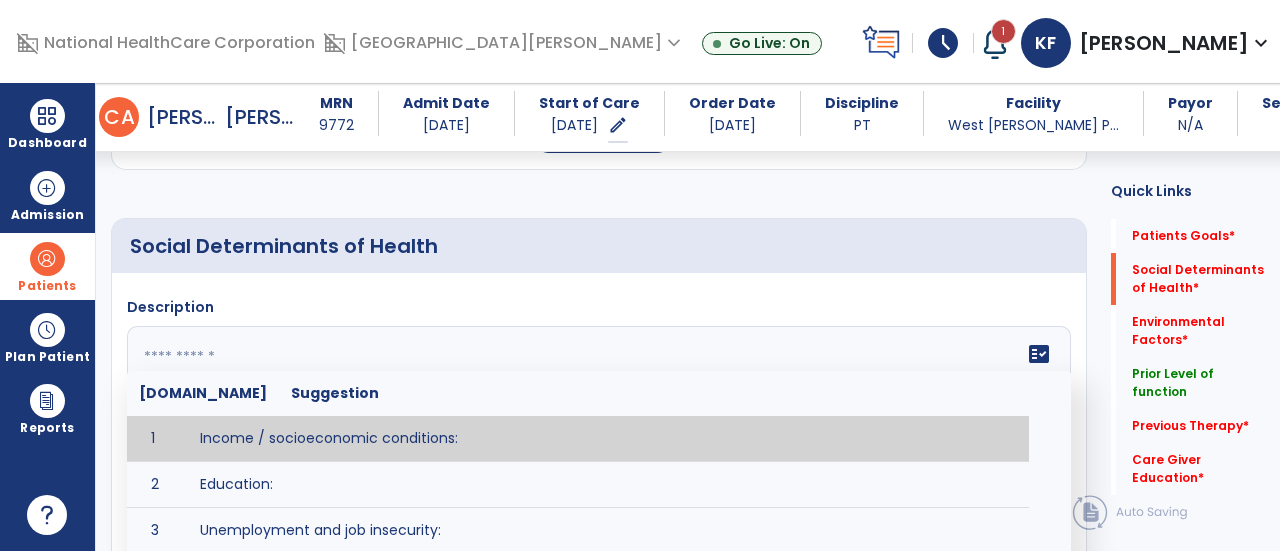 click 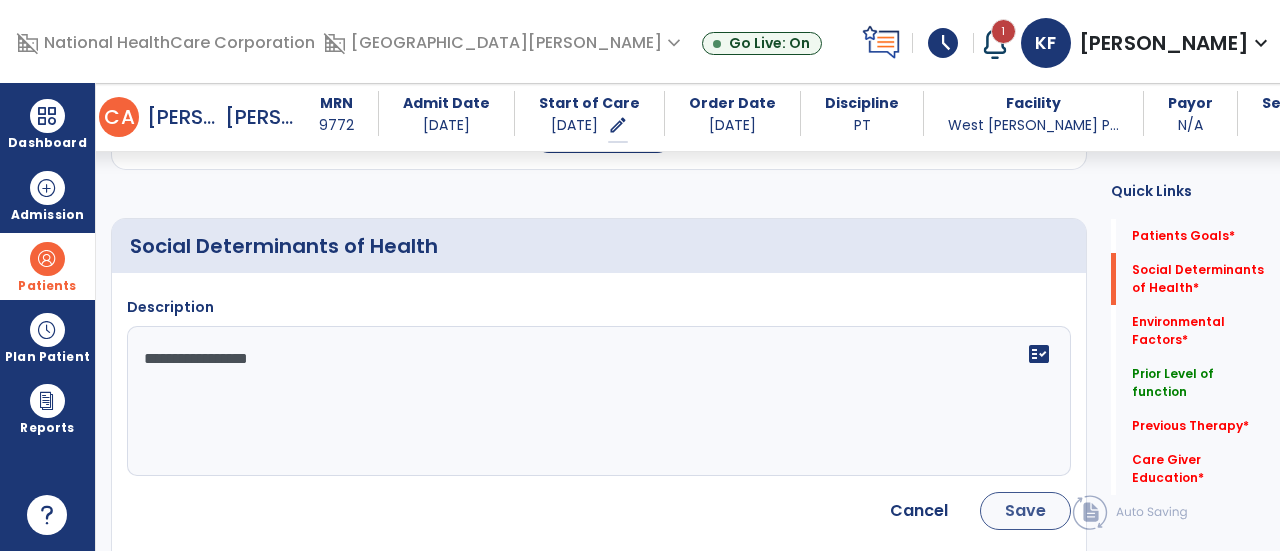 type on "**********" 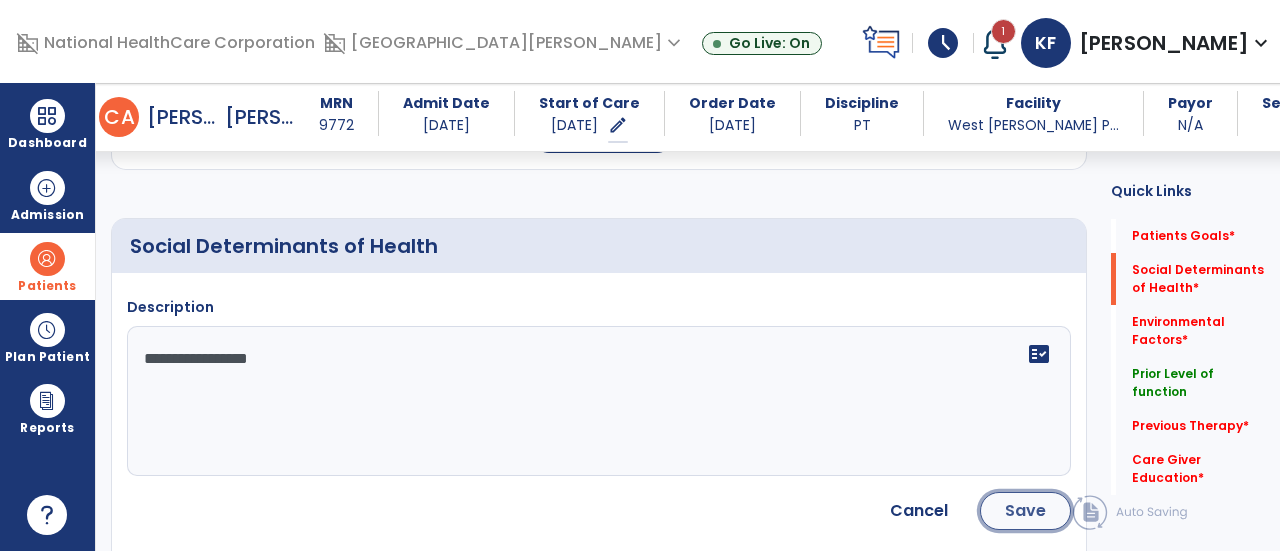 click on "Save" 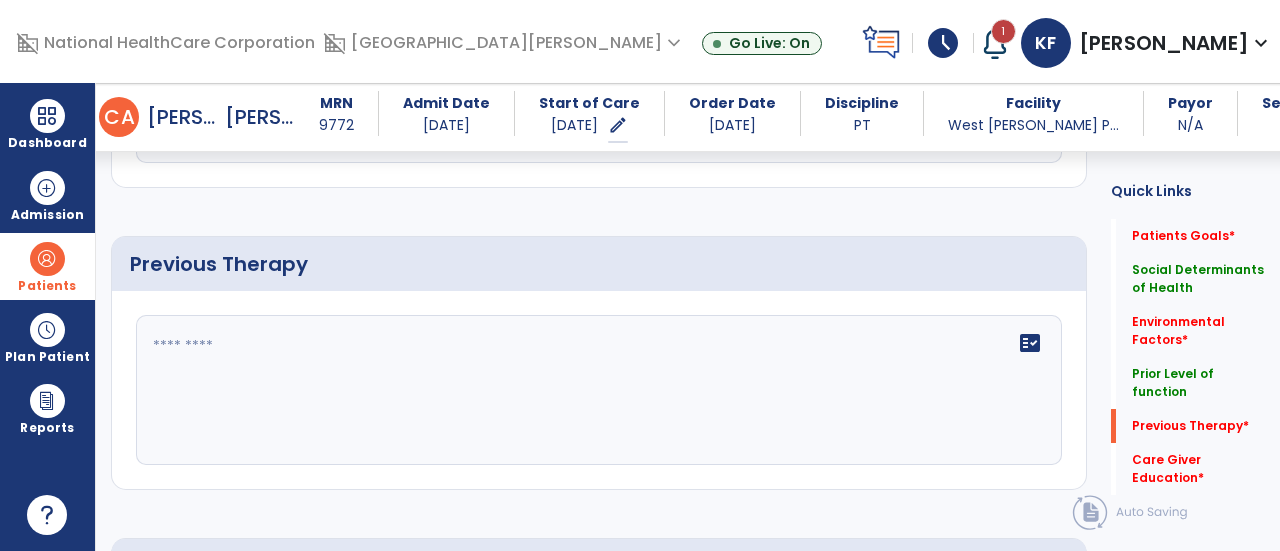scroll, scrollTop: 1191, scrollLeft: 0, axis: vertical 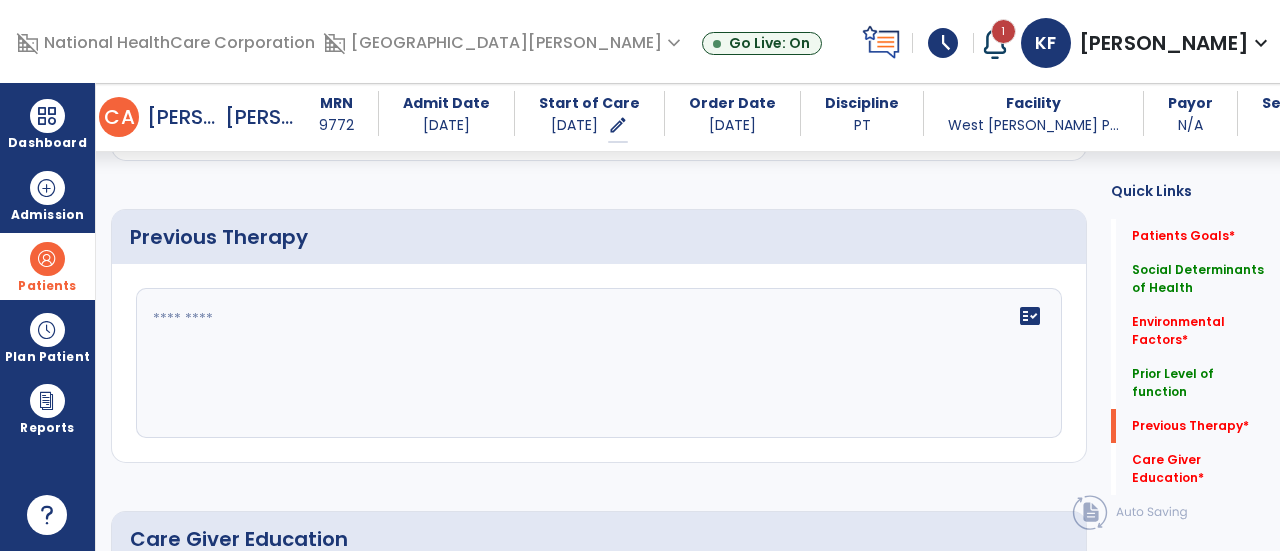 click 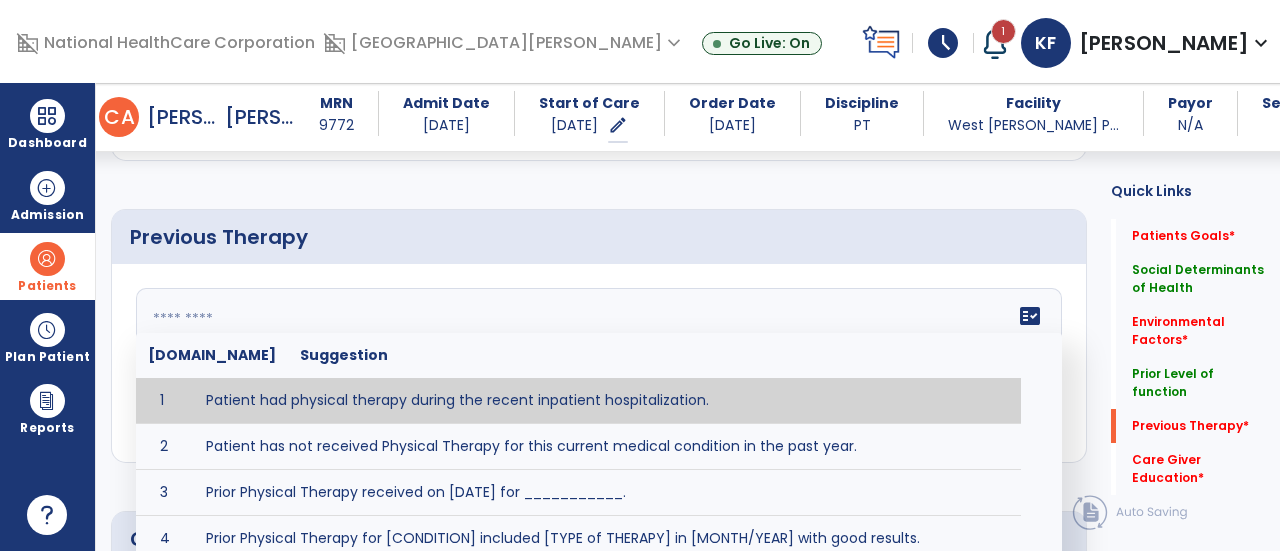 type on "**********" 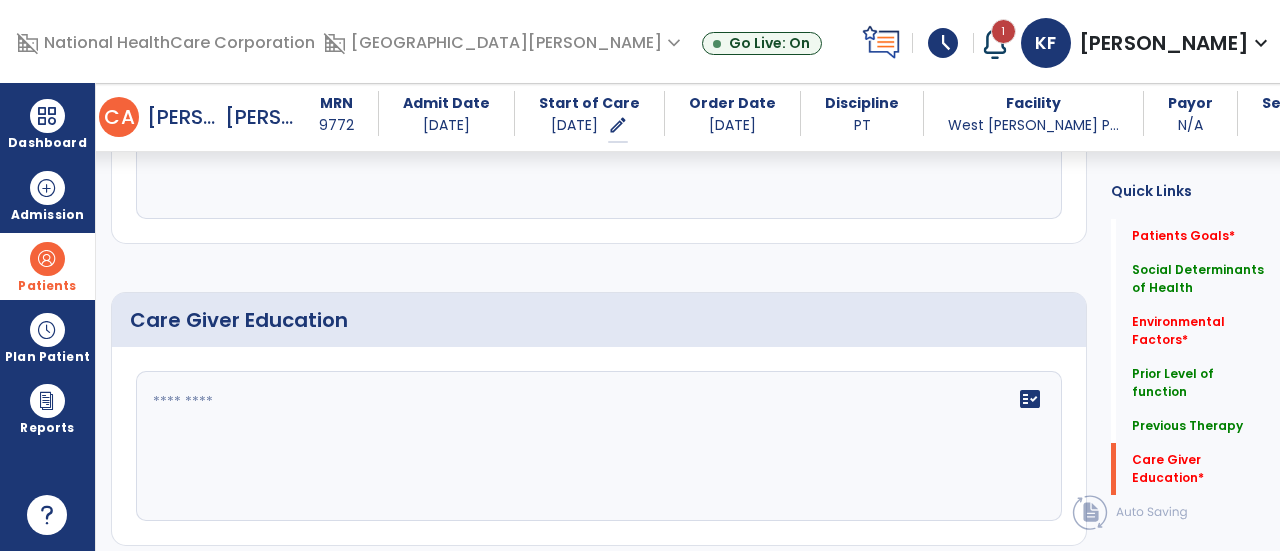 scroll, scrollTop: 1450, scrollLeft: 0, axis: vertical 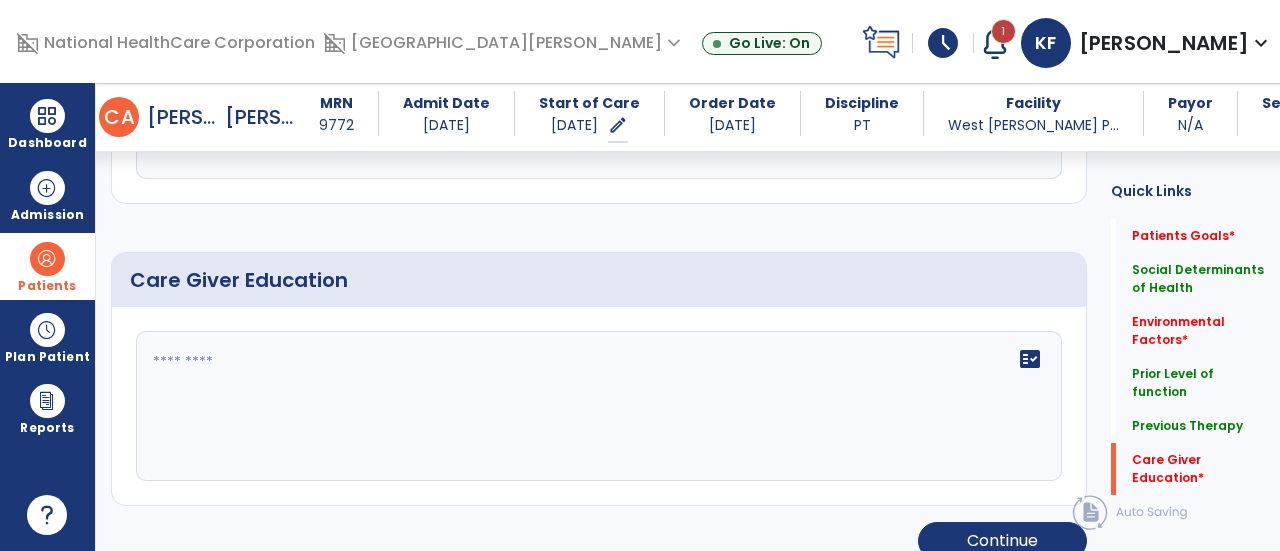 click 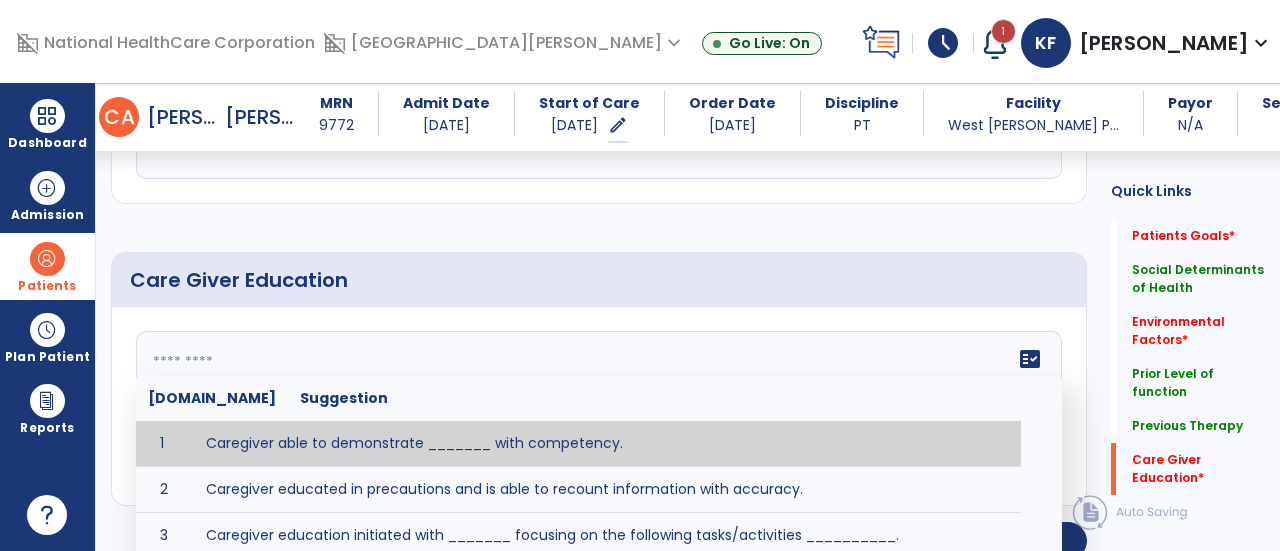 click 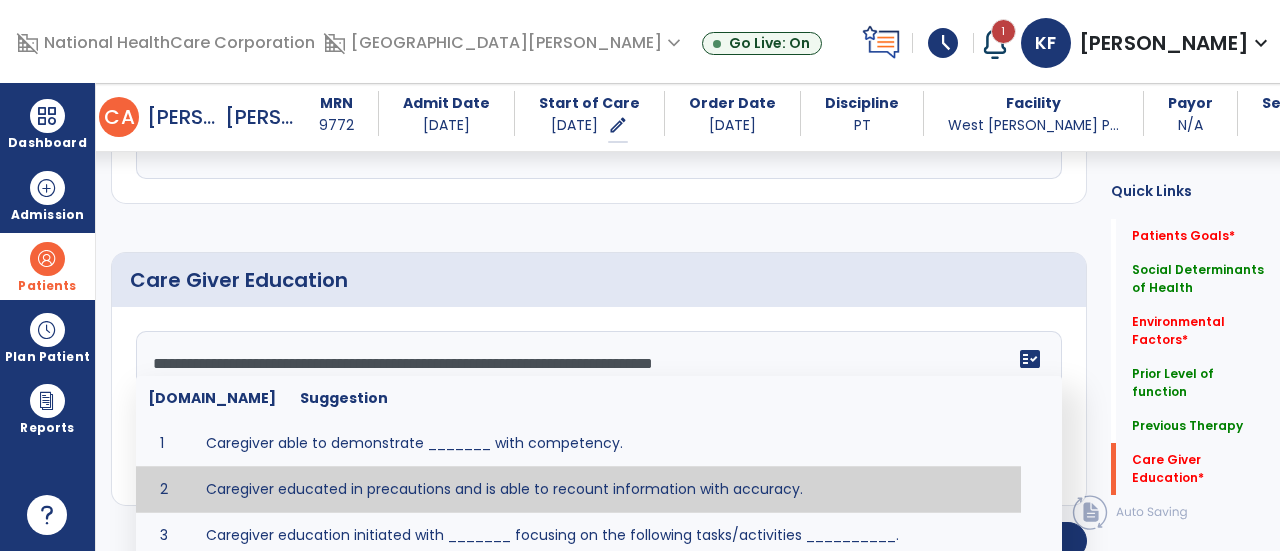 scroll, scrollTop: 1449, scrollLeft: 0, axis: vertical 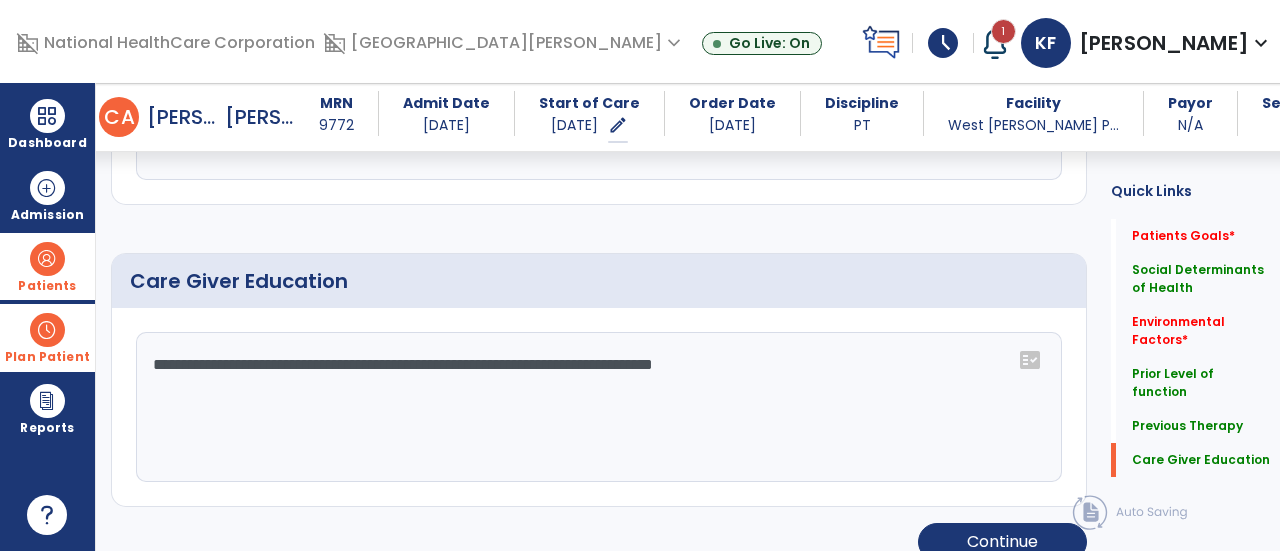drag, startPoint x: 228, startPoint y: 349, endPoint x: 87, endPoint y: 329, distance: 142.41138 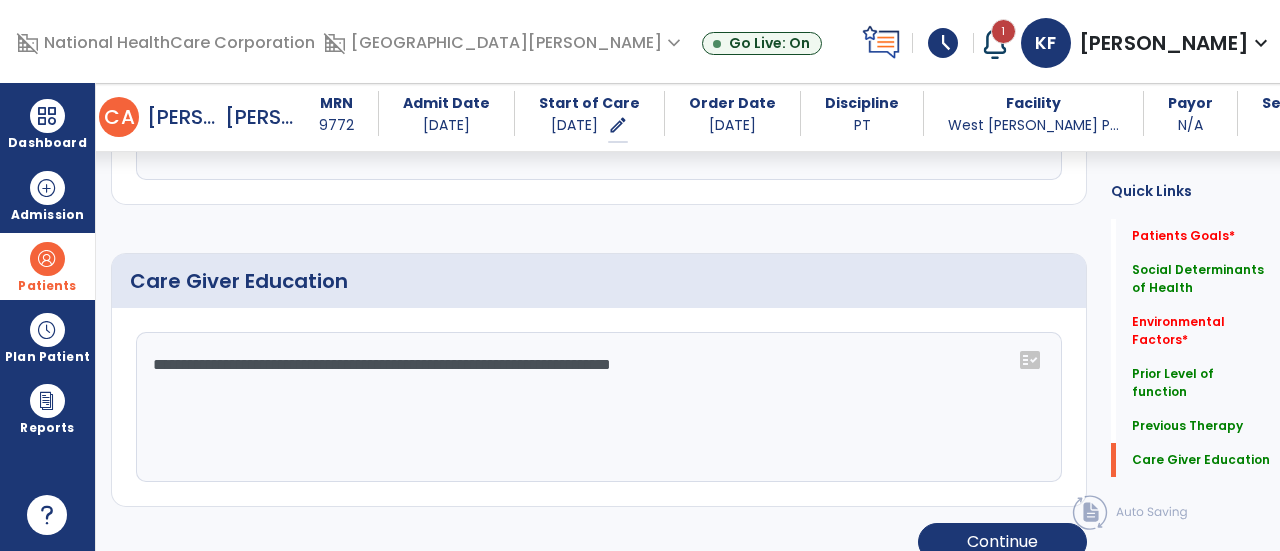 drag, startPoint x: 776, startPoint y: 349, endPoint x: 408, endPoint y: 359, distance: 368.13583 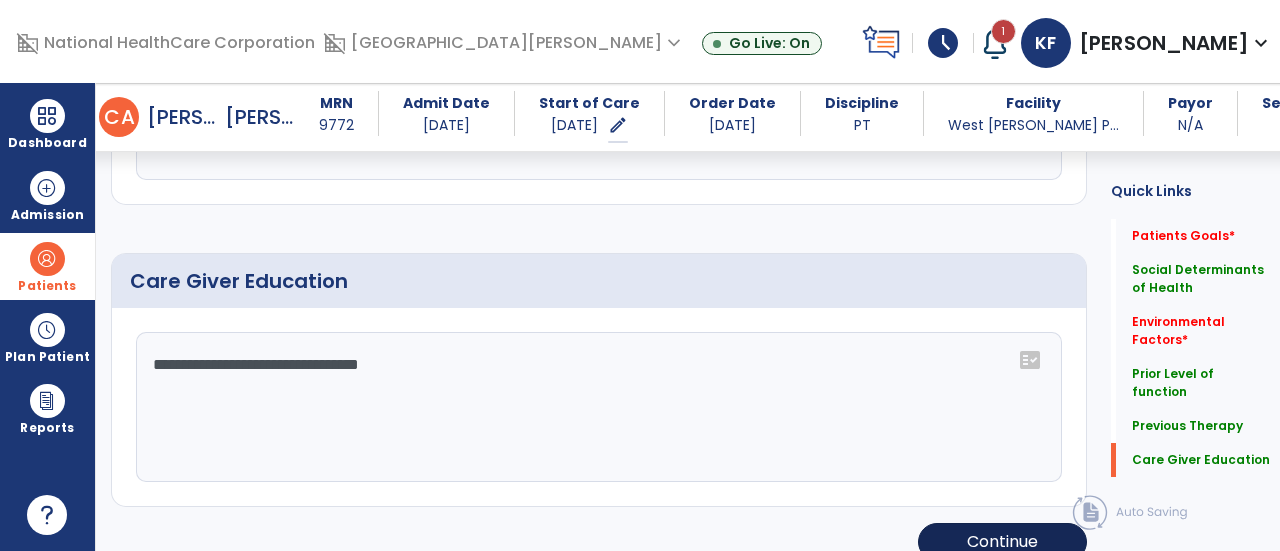 type on "**********" 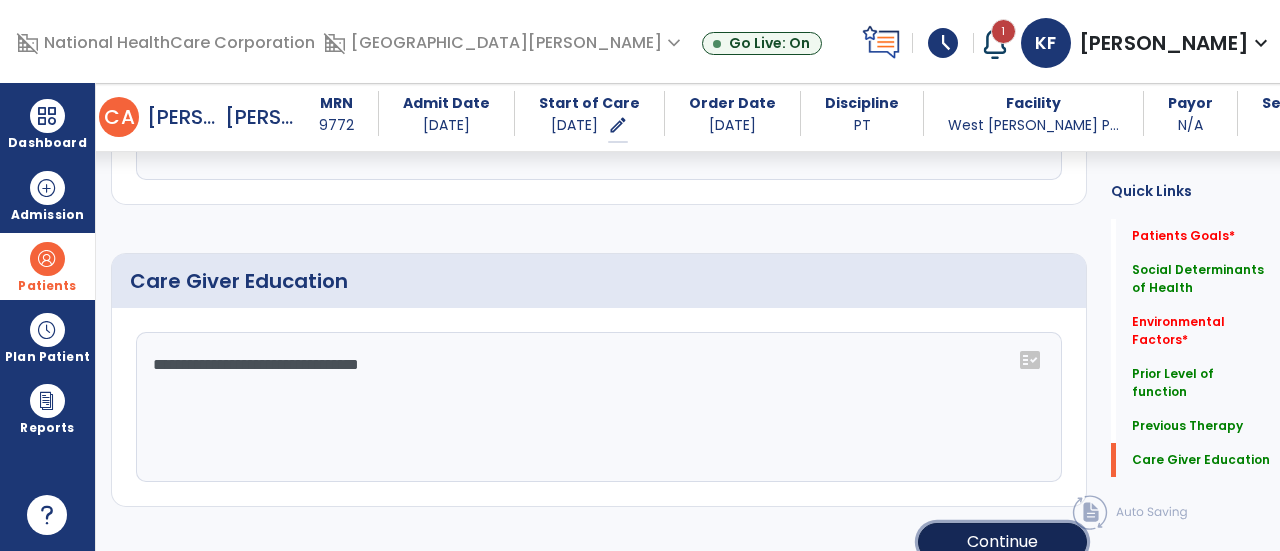 click on "Continue" 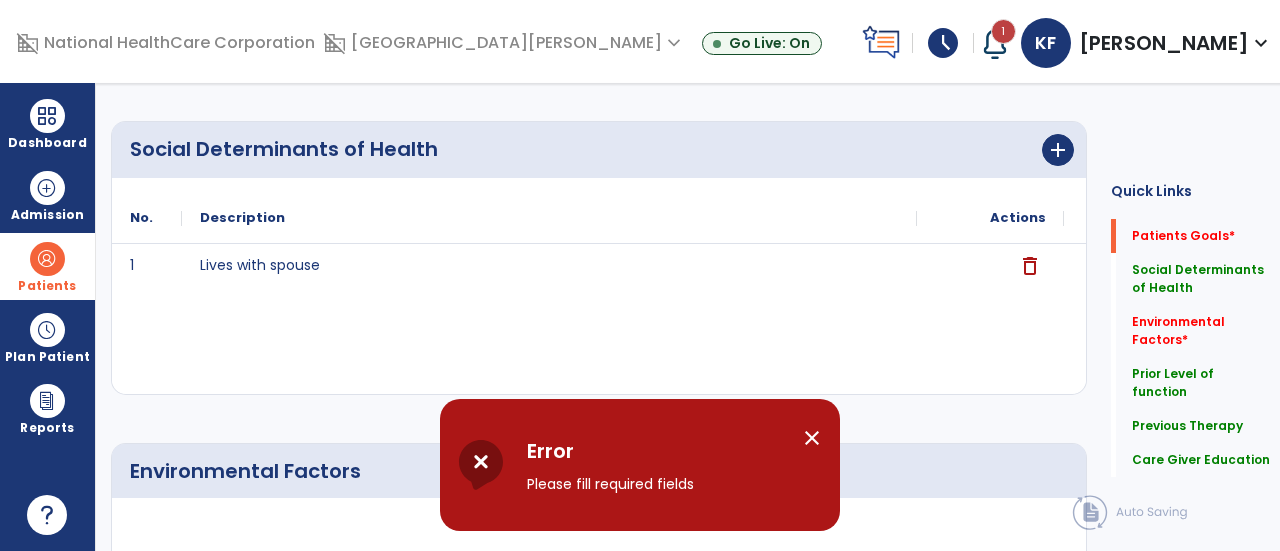 scroll, scrollTop: 0, scrollLeft: 0, axis: both 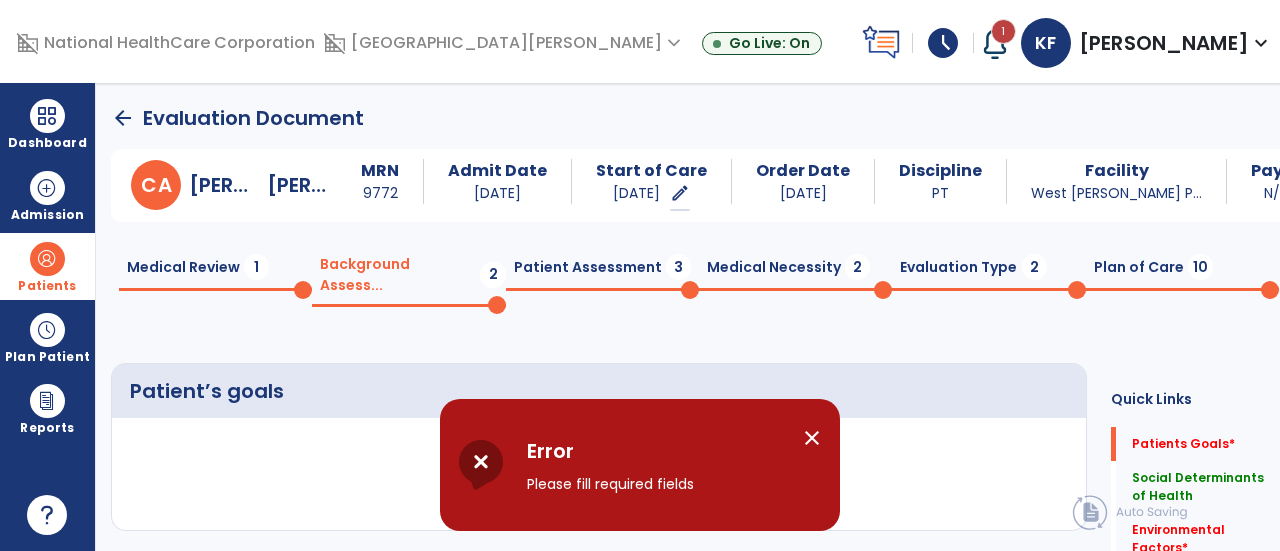 click on "Medical Review  1  Background Assess...  2  Patient Assessment  3  Medical Necessity  2  Evaluation Type  2  Plan of Care  10" 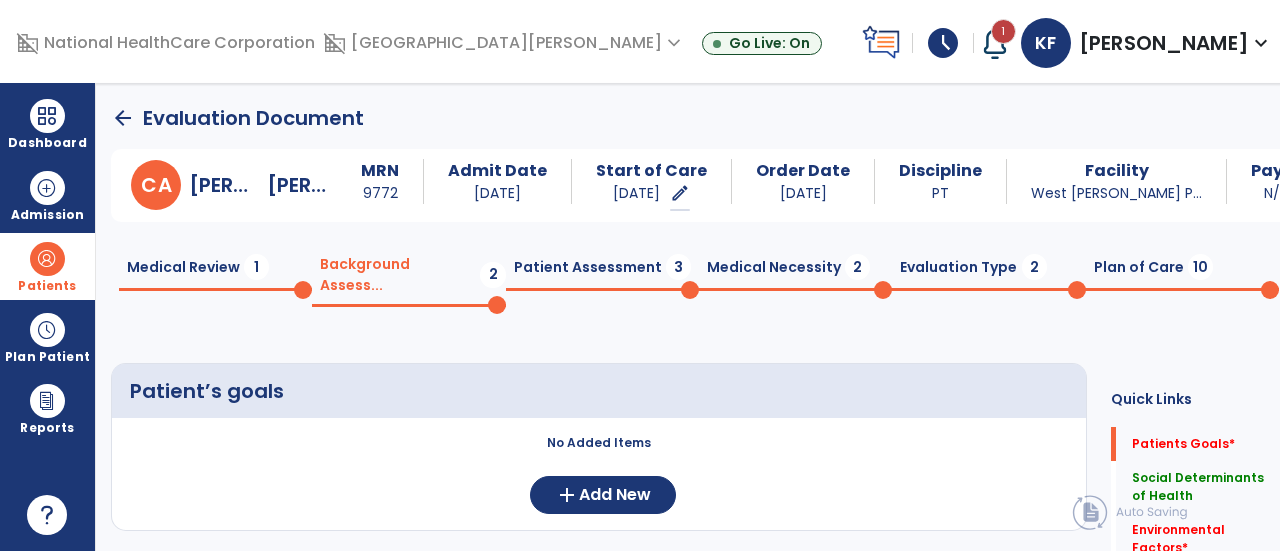 click on "Medical Necessity  2" 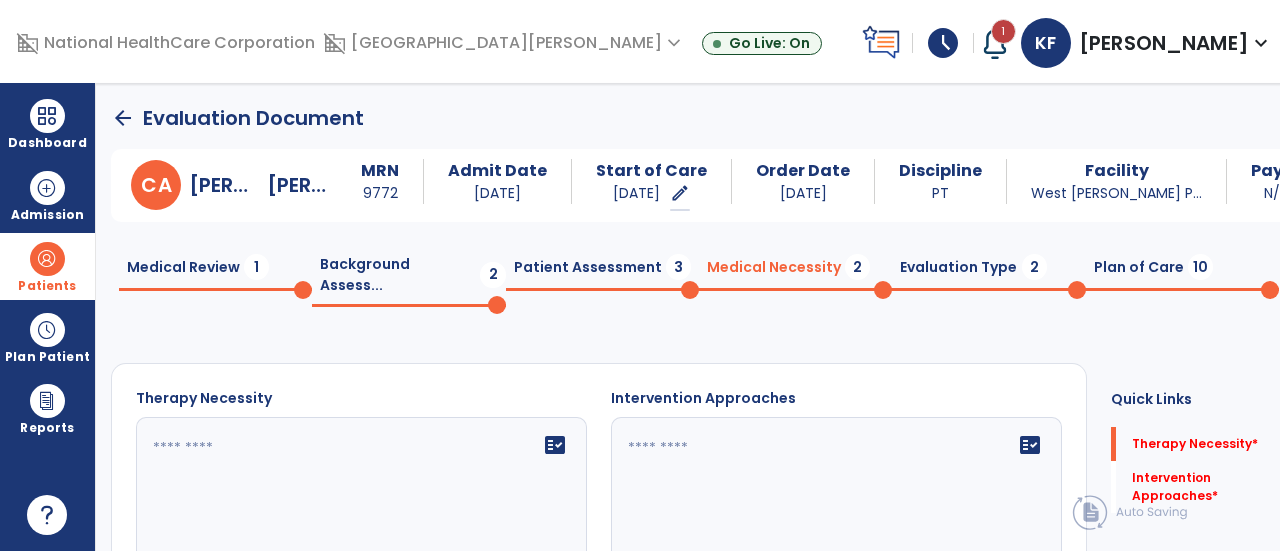 click on "fact_check" 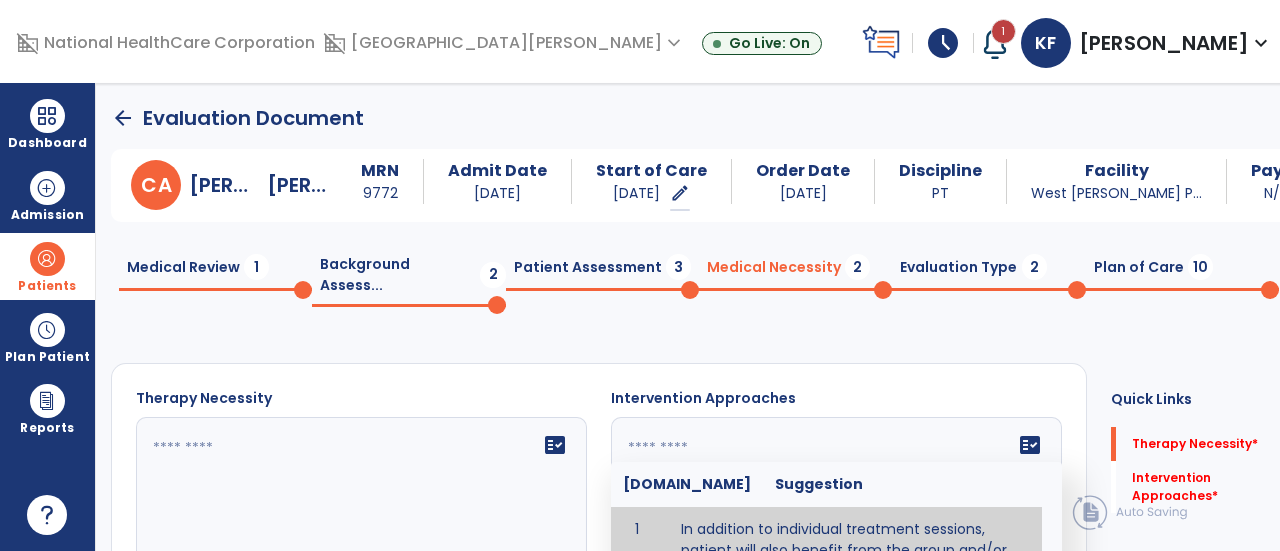 type on "**********" 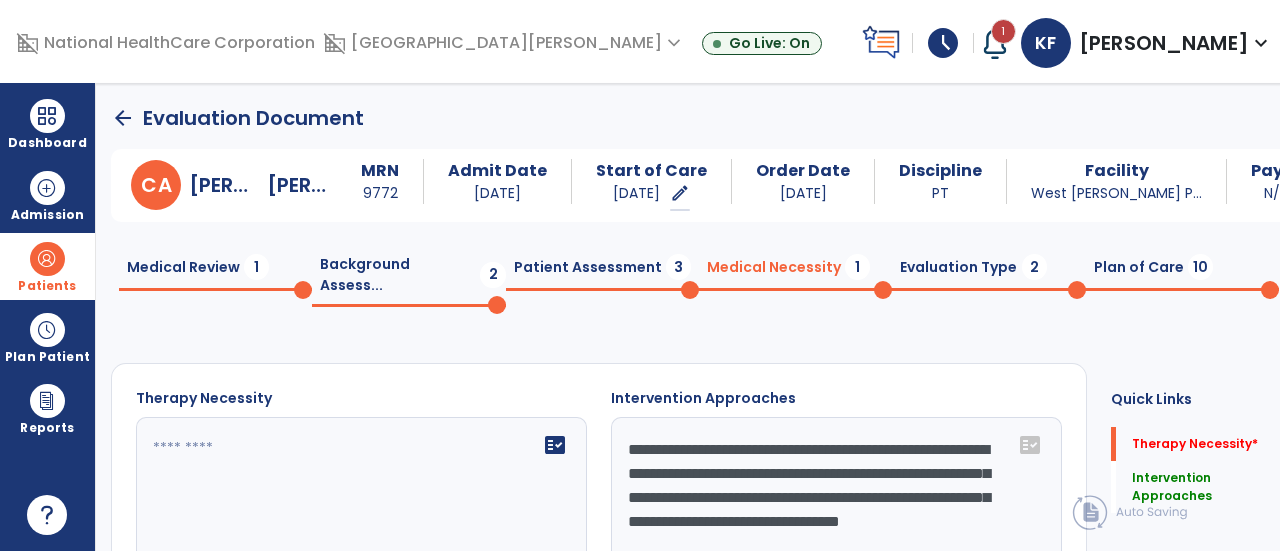 click on "Evaluation Type  2" 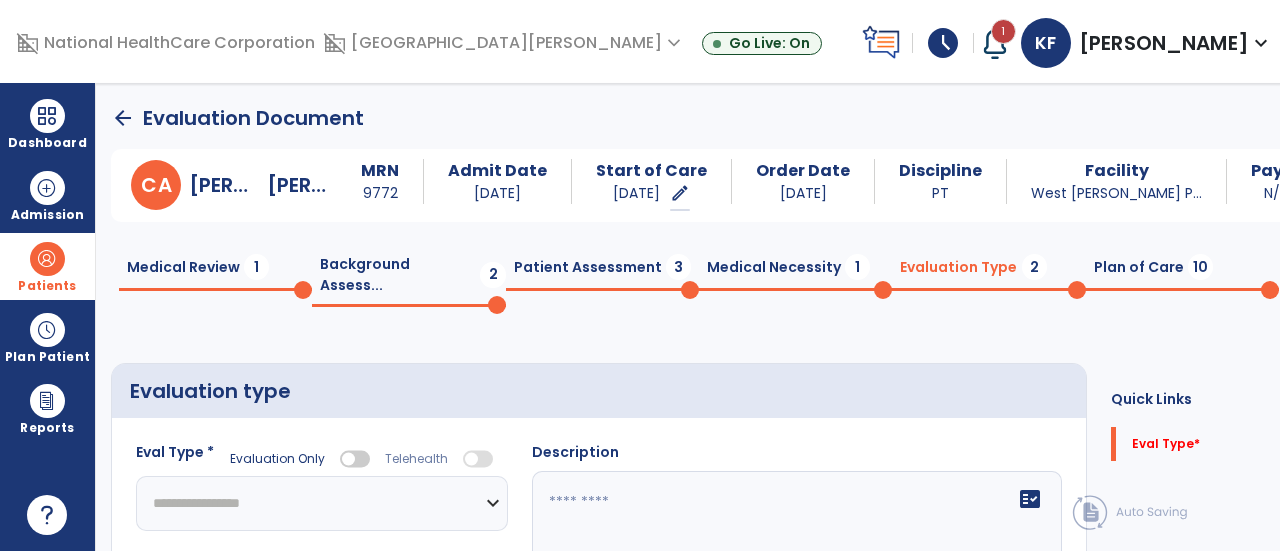 click on "**********" 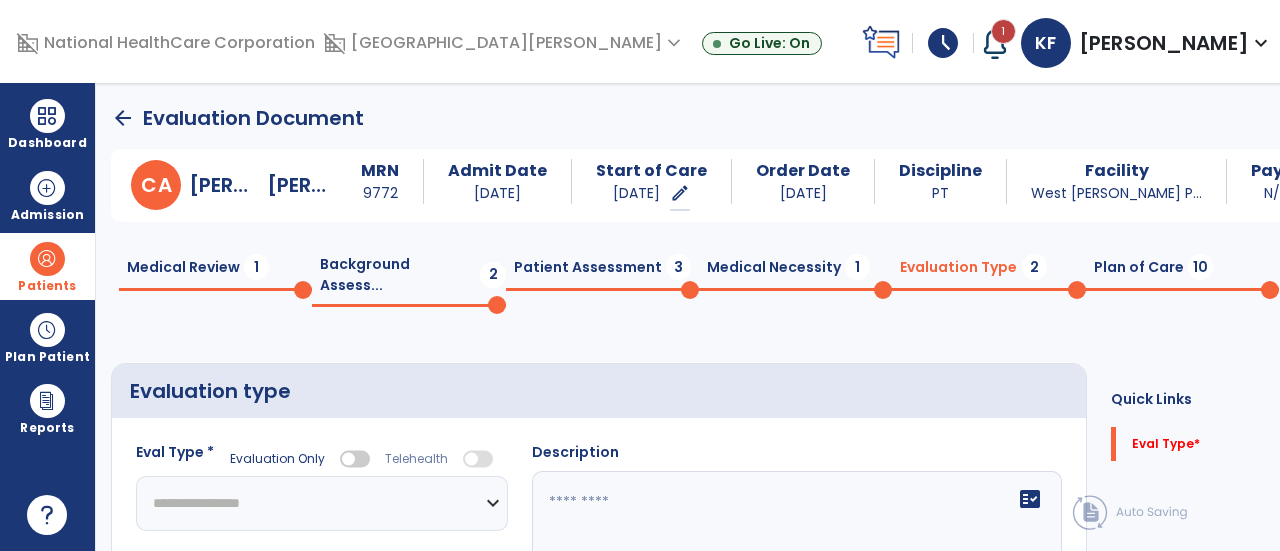 select on "**********" 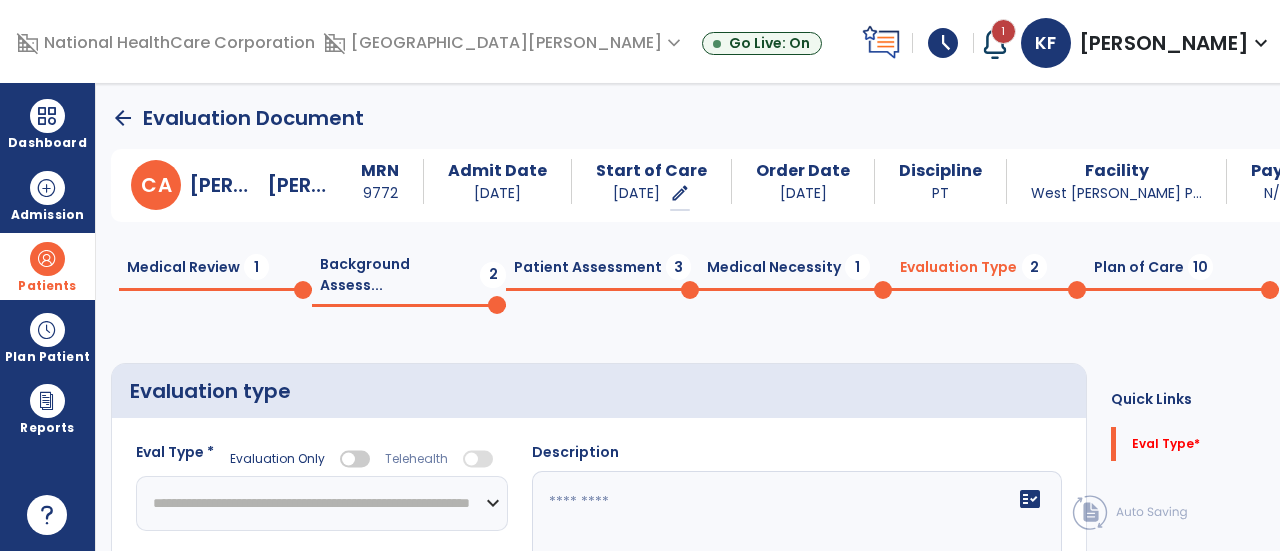 click on "**********" 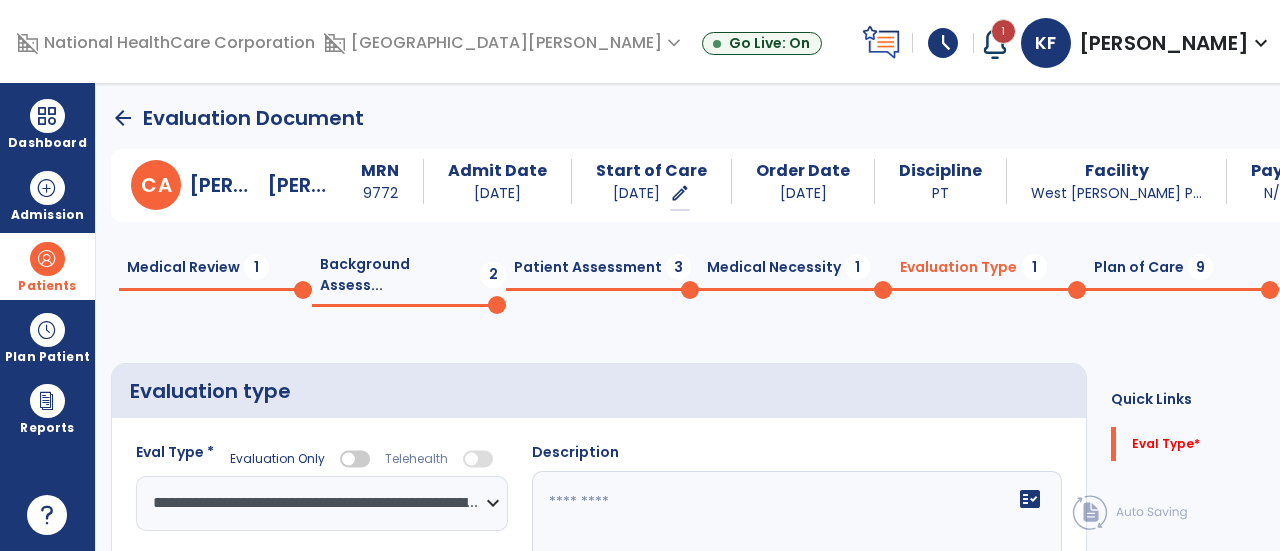 scroll, scrollTop: 128, scrollLeft: 0, axis: vertical 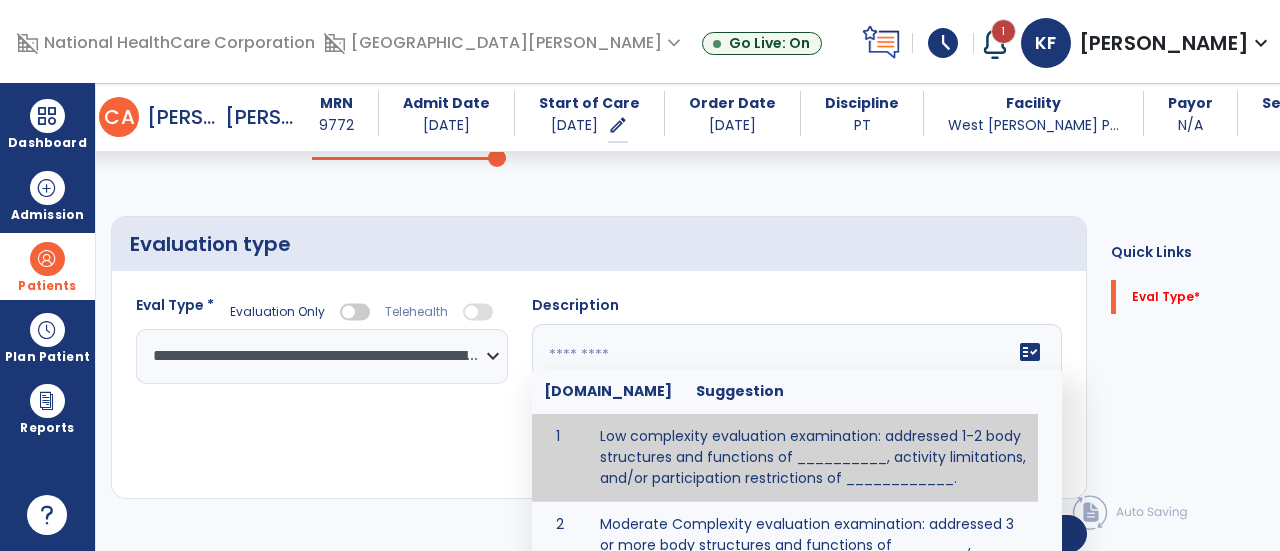 click 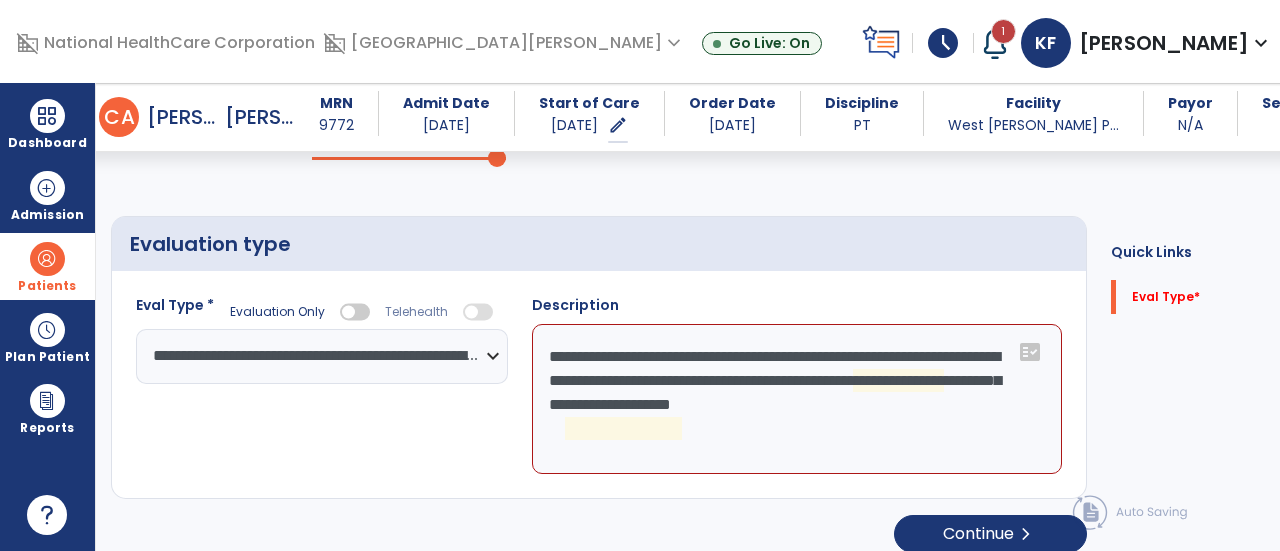 click on "**********" 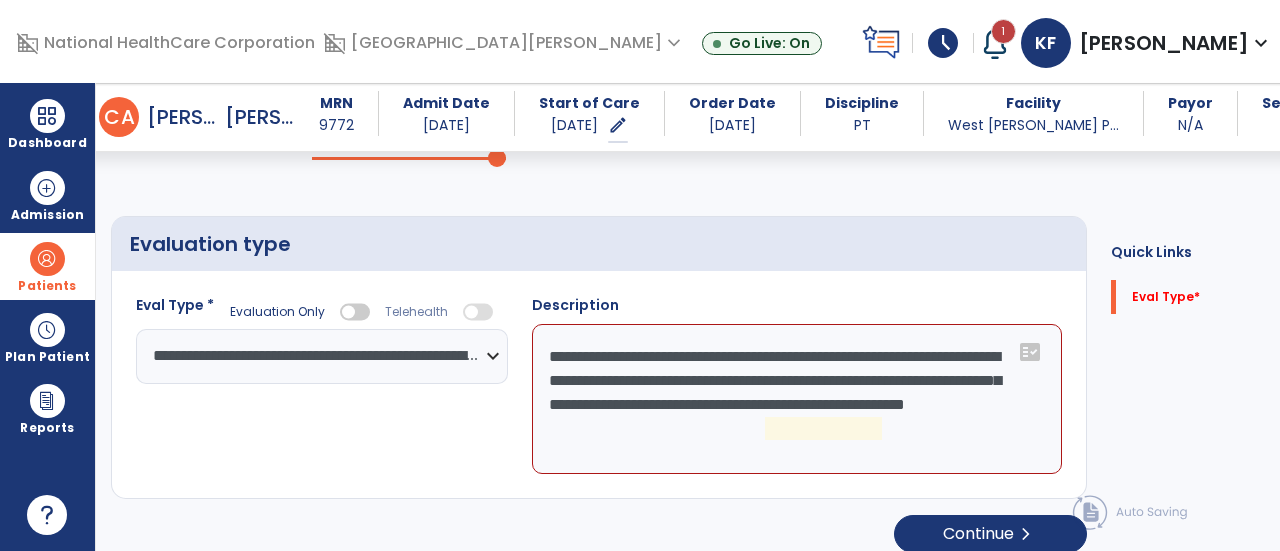 click on "**********" 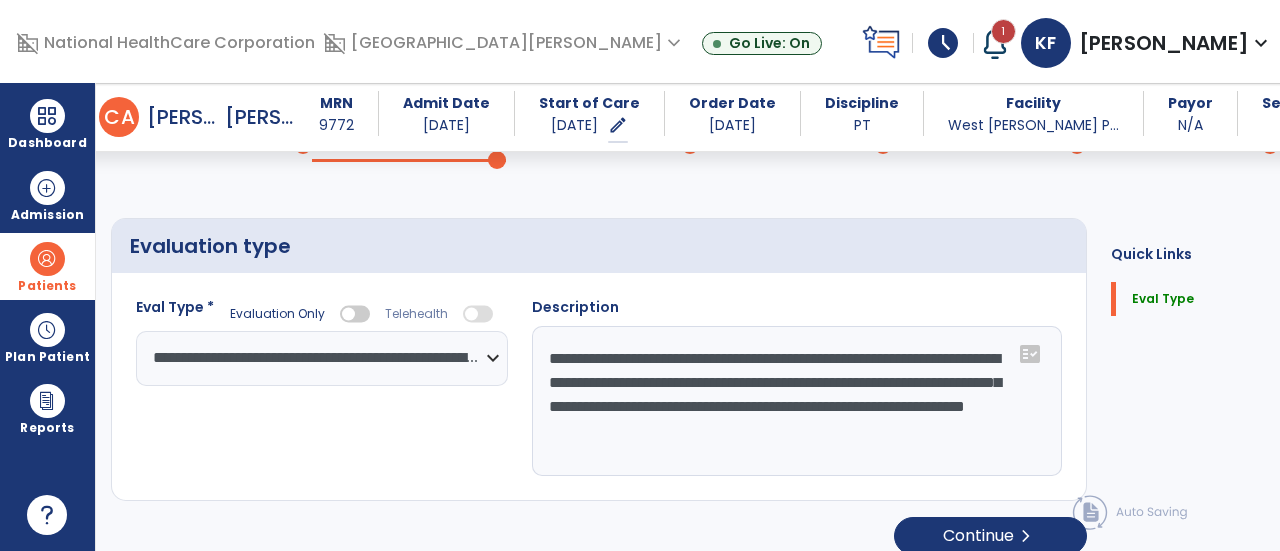scroll, scrollTop: 128, scrollLeft: 0, axis: vertical 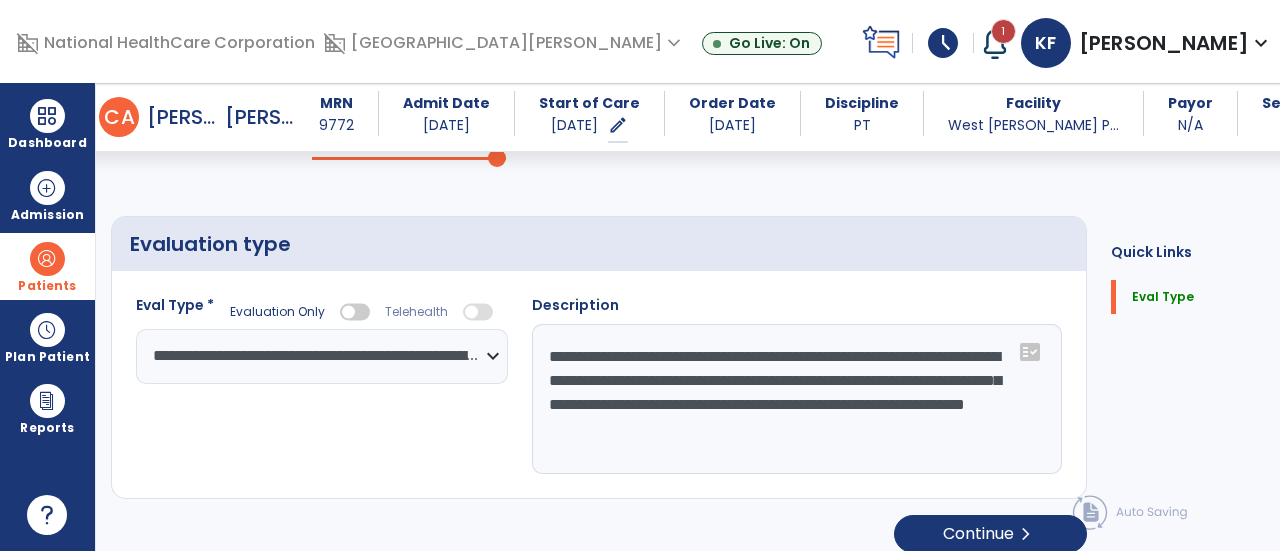 click on "**********" 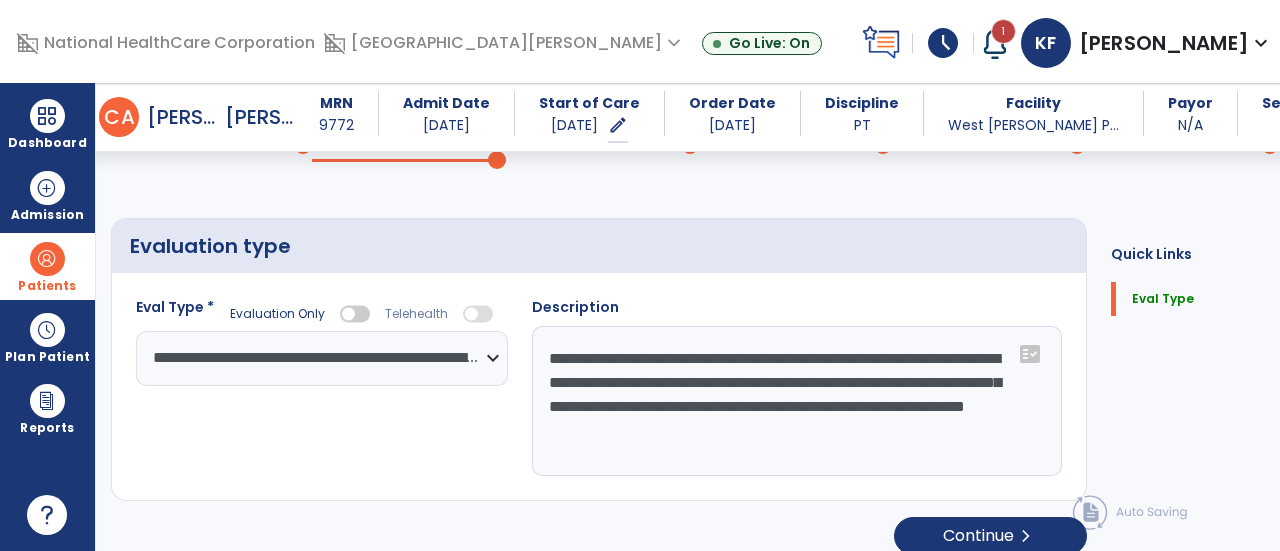scroll, scrollTop: 128, scrollLeft: 0, axis: vertical 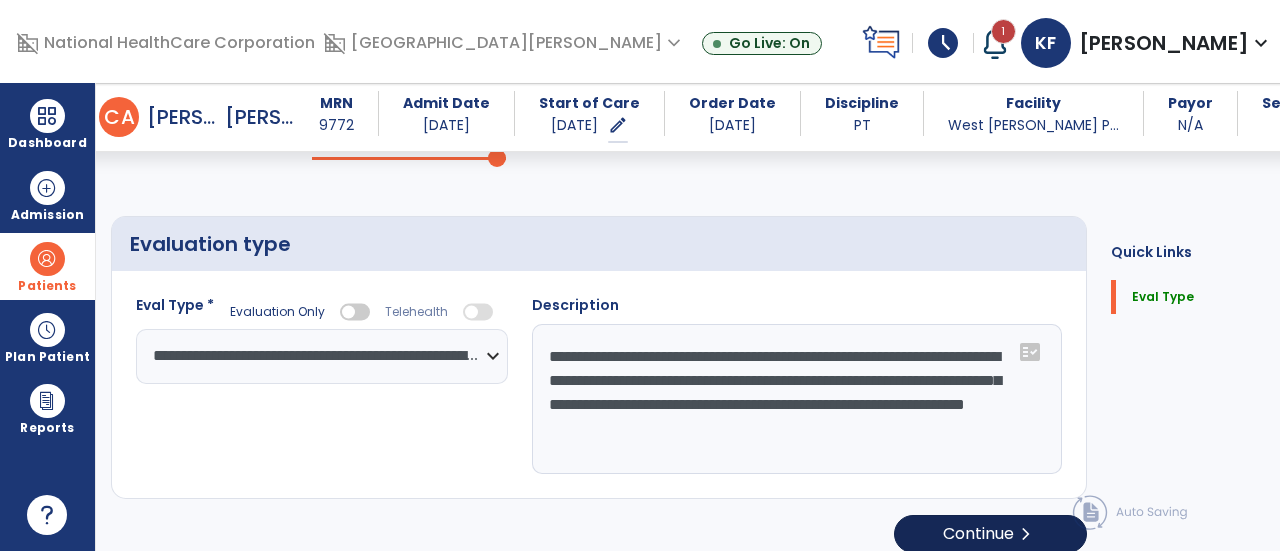 type on "**********" 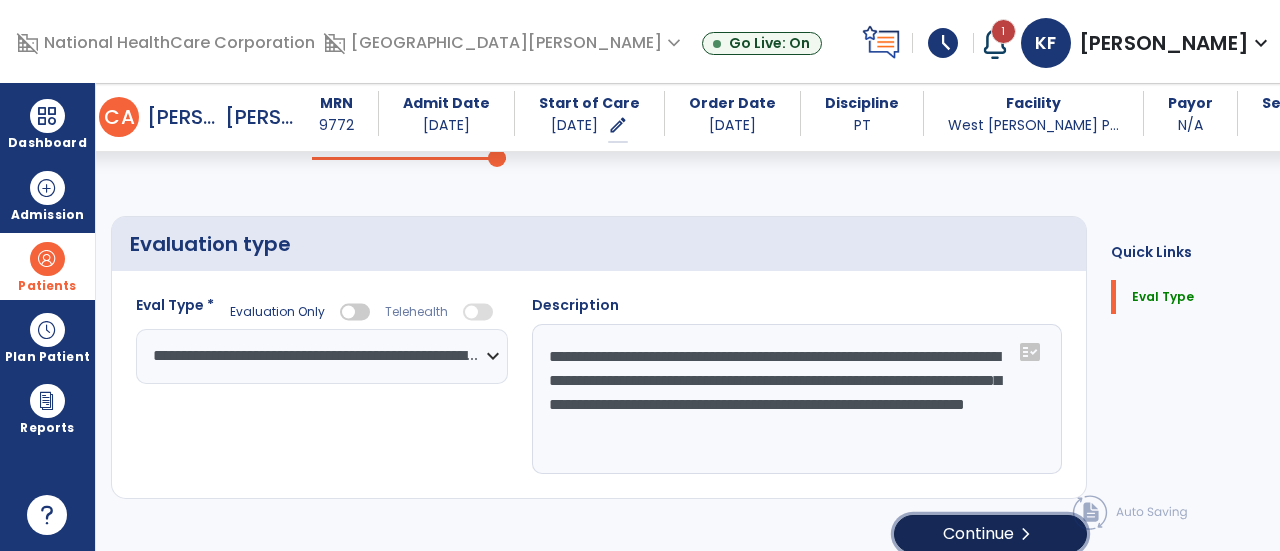 click on "Continue  chevron_right" 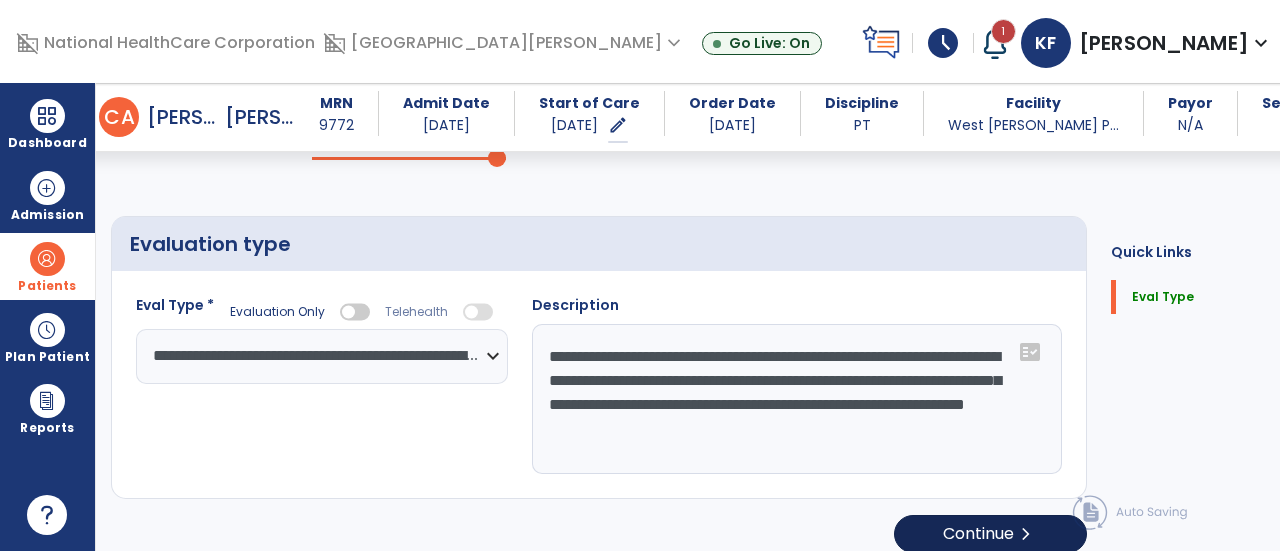 select on "*****" 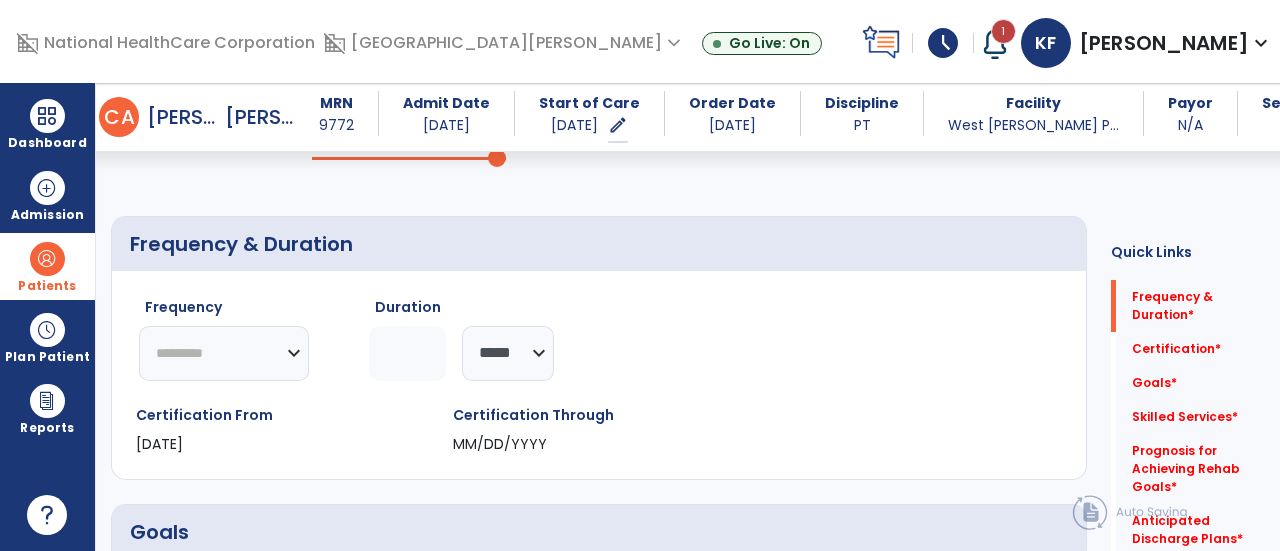 click 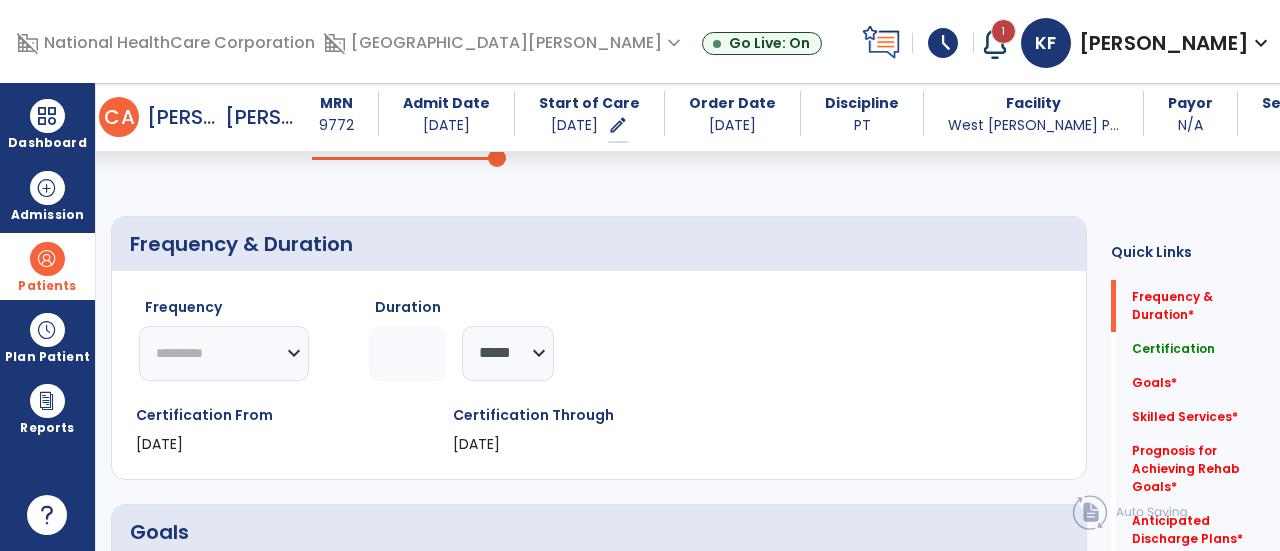 type on "*" 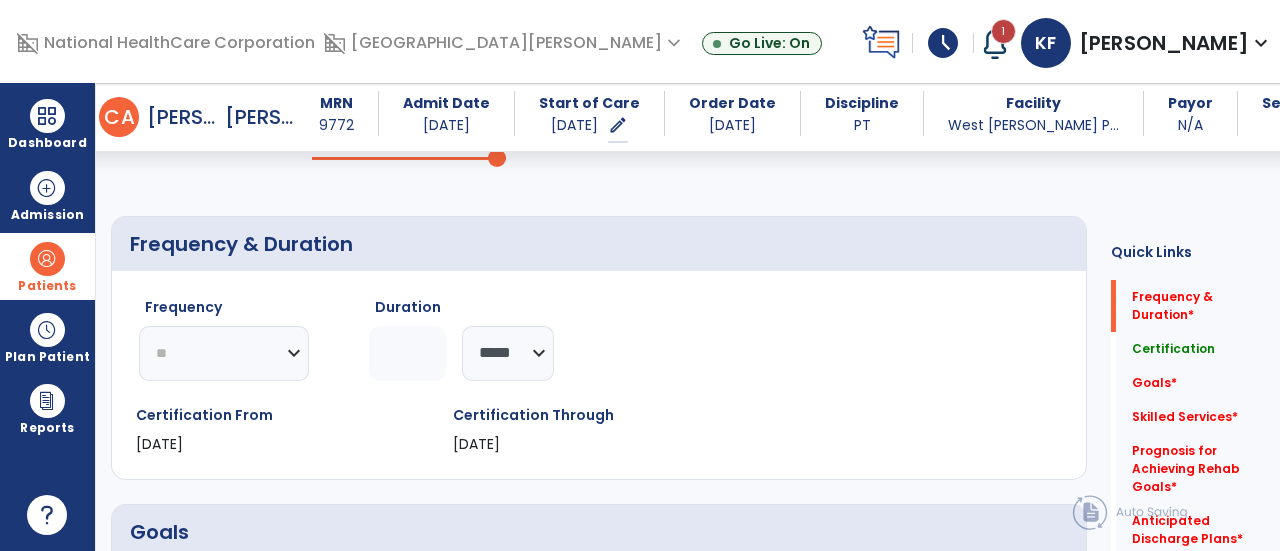 click on "********* ** ** ** ** ** ** **" 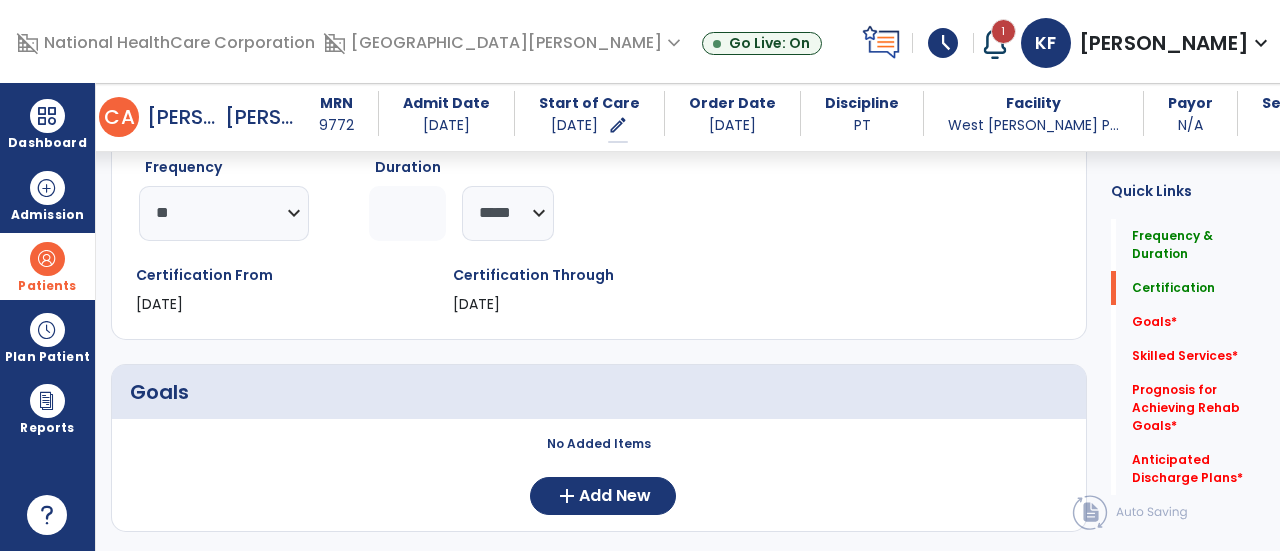 scroll, scrollTop: 283, scrollLeft: 0, axis: vertical 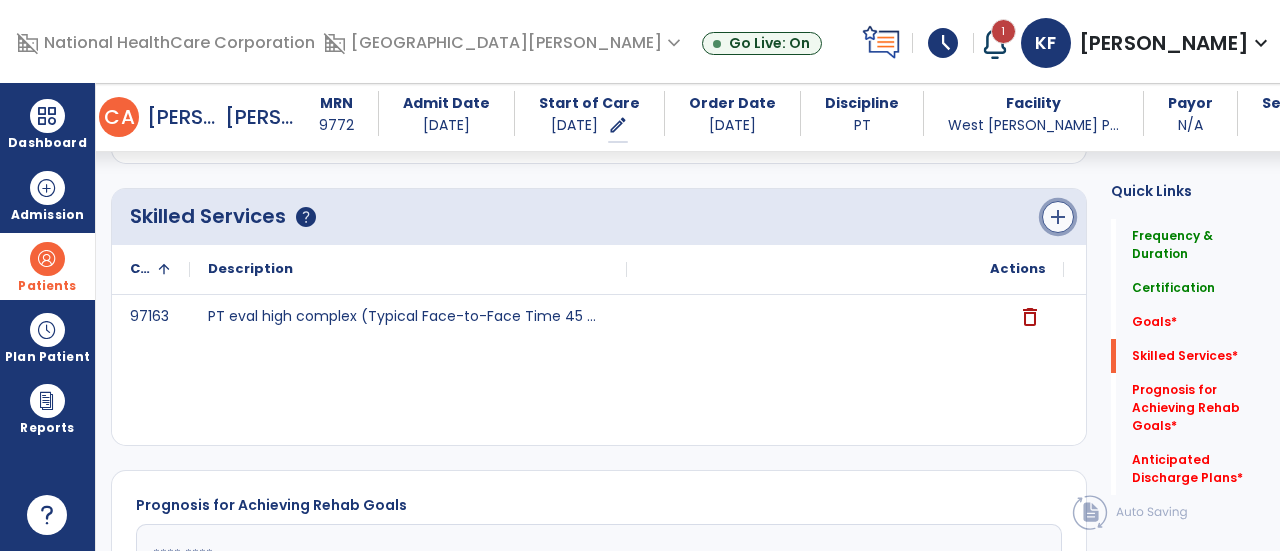 click on "add" 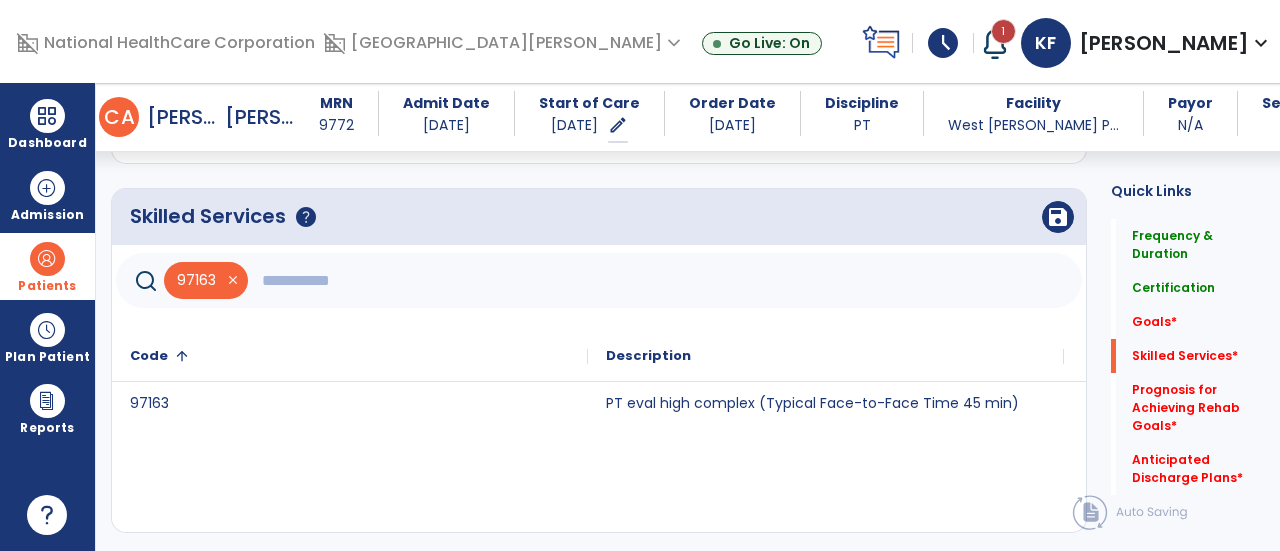 click 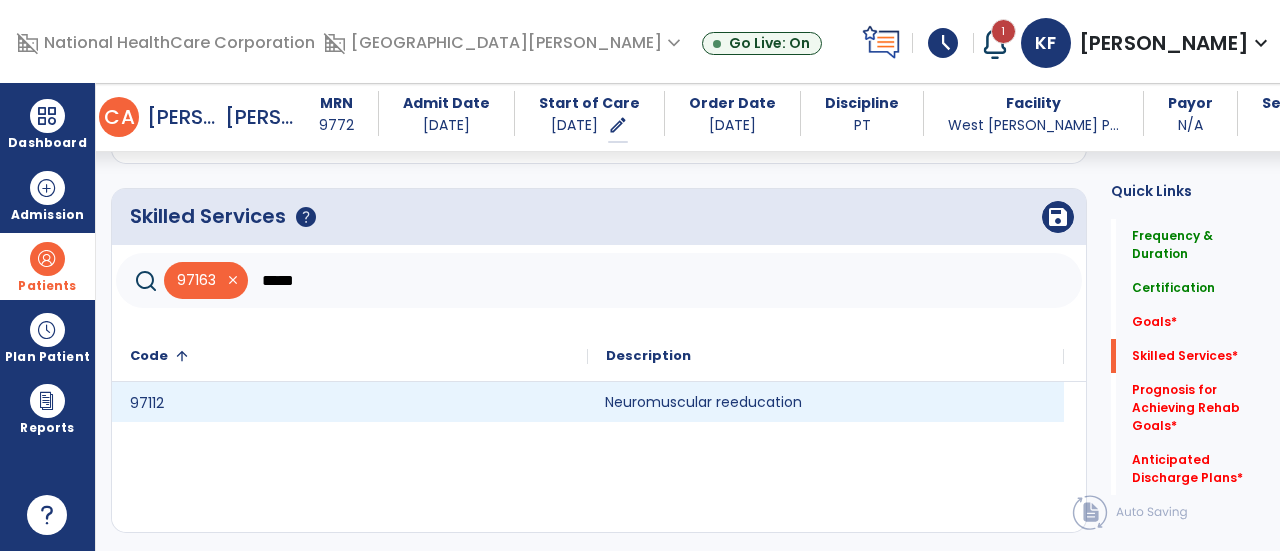 click on "Neuromuscular reeducation" 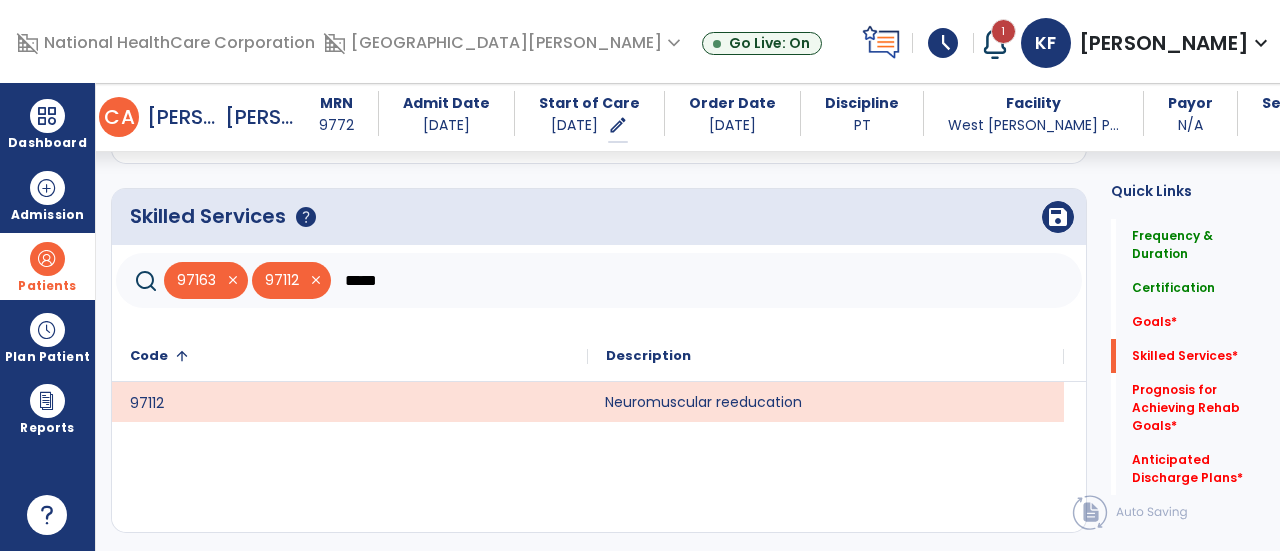 click on "*****" 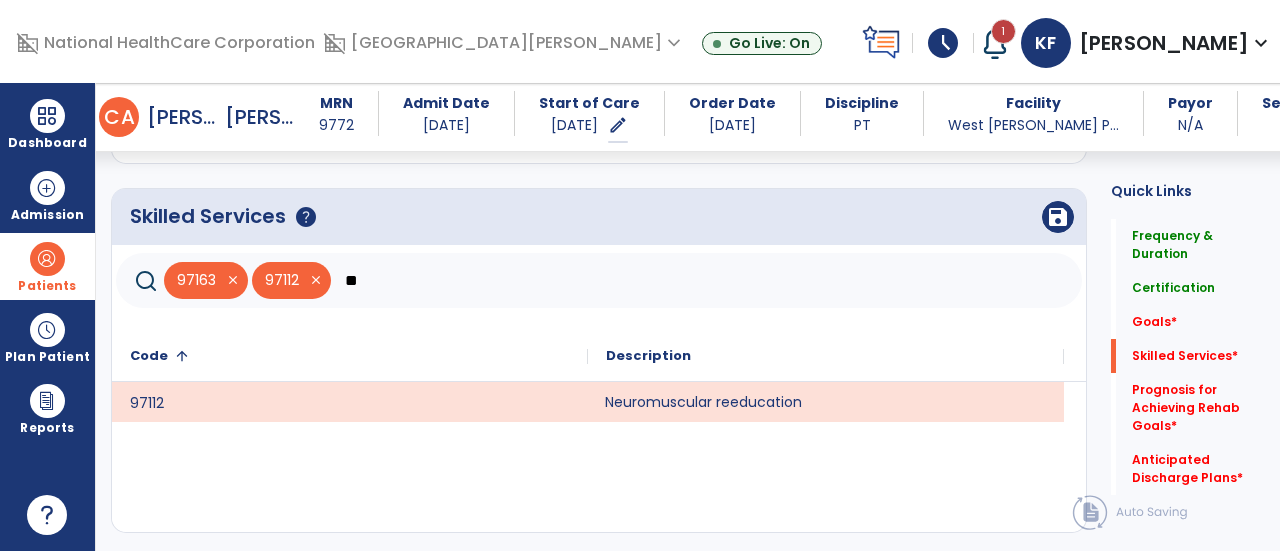 type on "*" 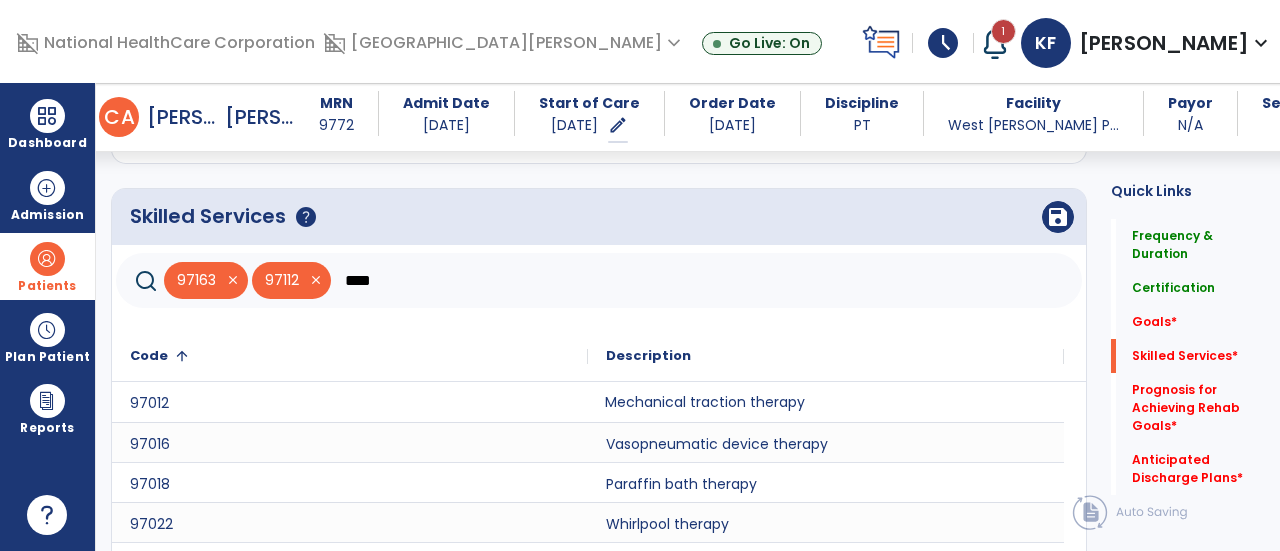 scroll, scrollTop: 895, scrollLeft: 0, axis: vertical 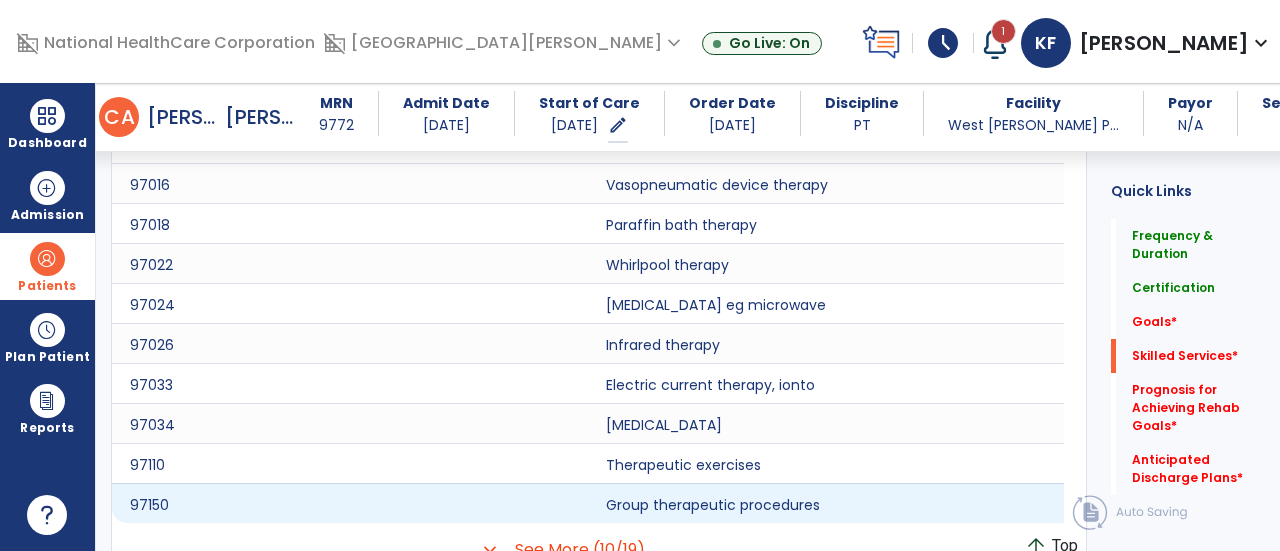 type on "****" 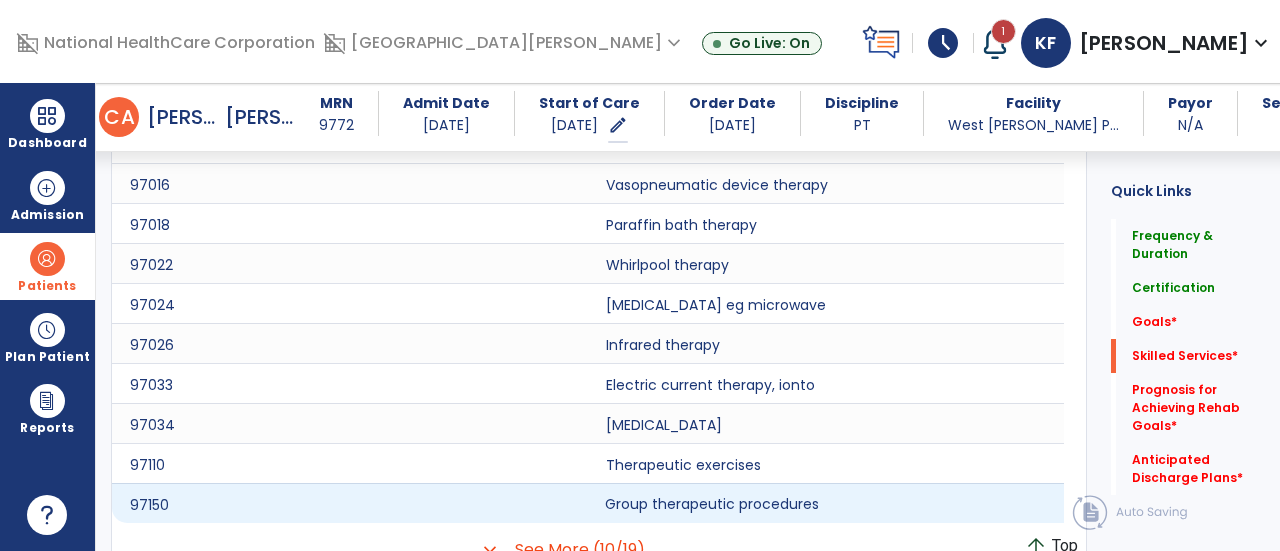 click on "Group therapeutic procedures" 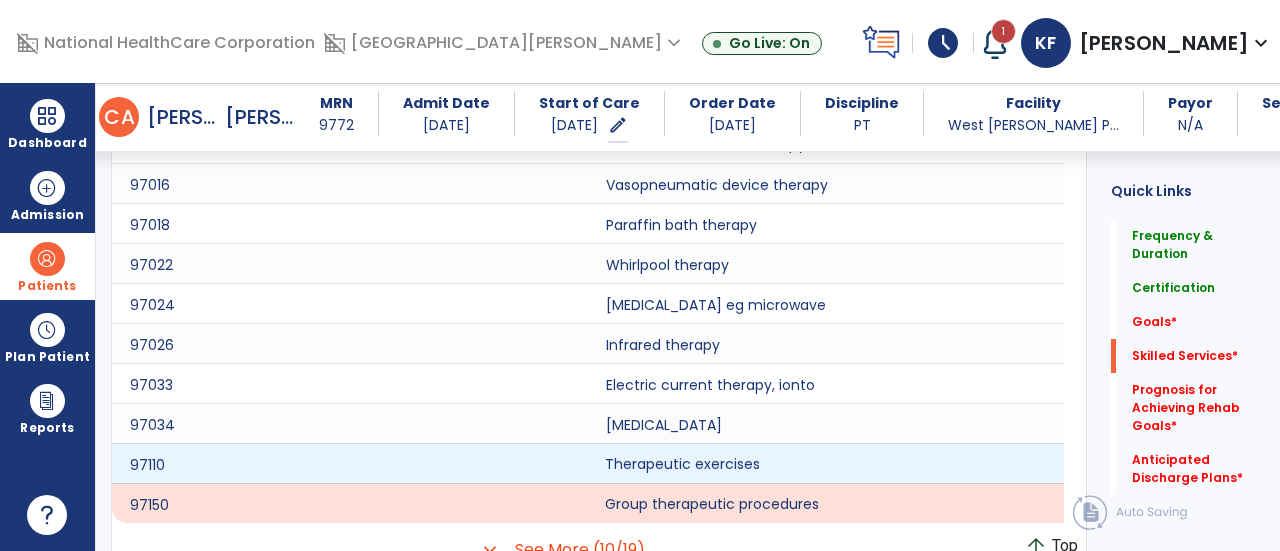 click on "Therapeutic exercises" 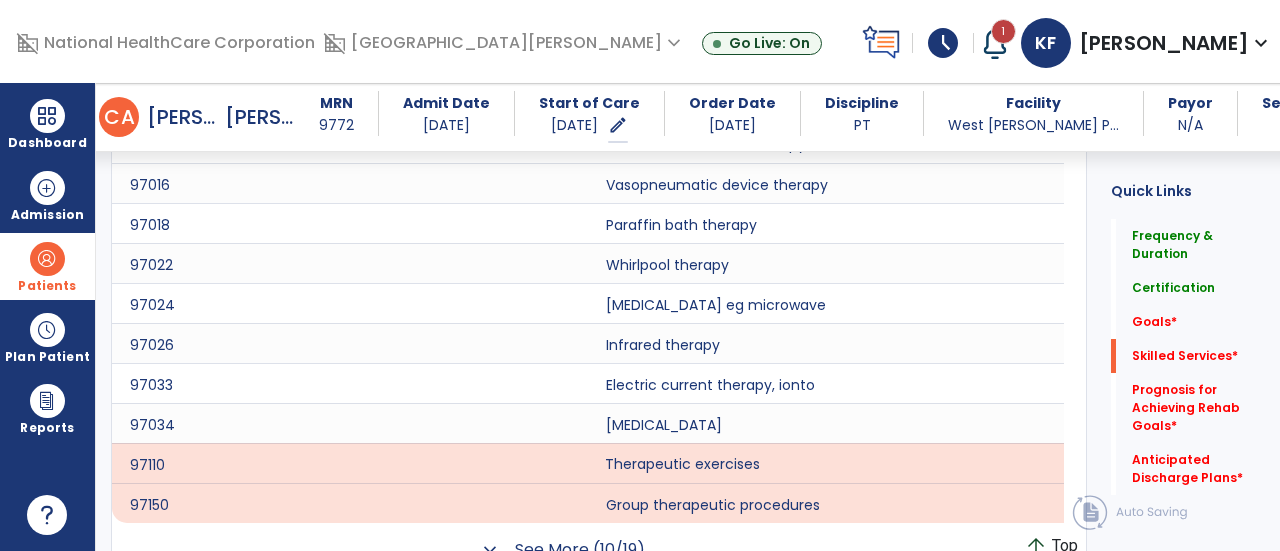 click on "See More (10/19)" 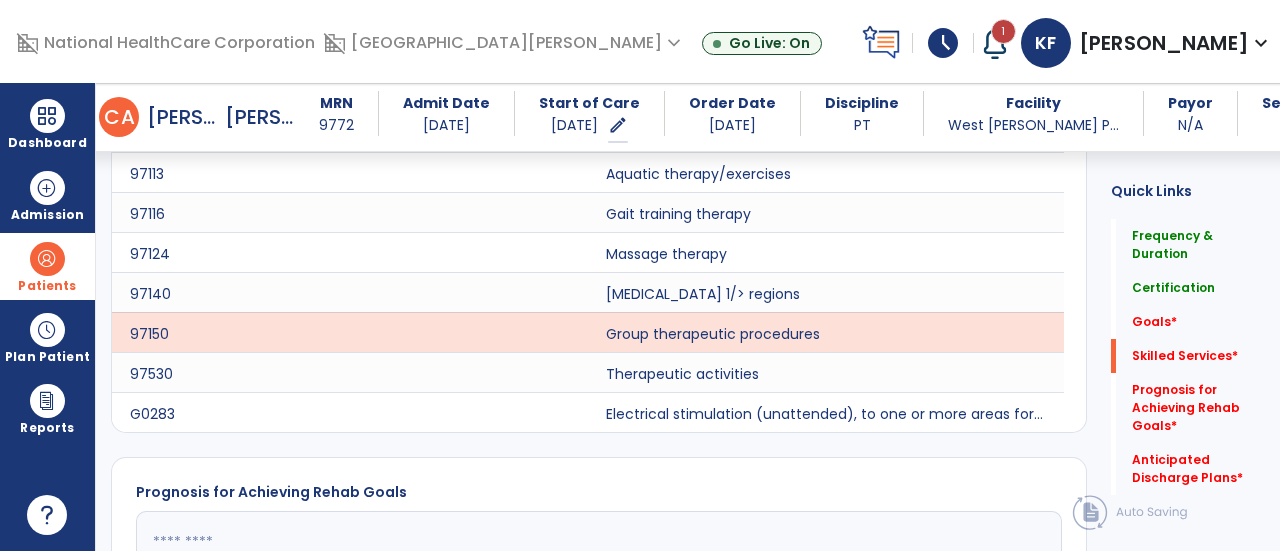 scroll, scrollTop: 1368, scrollLeft: 0, axis: vertical 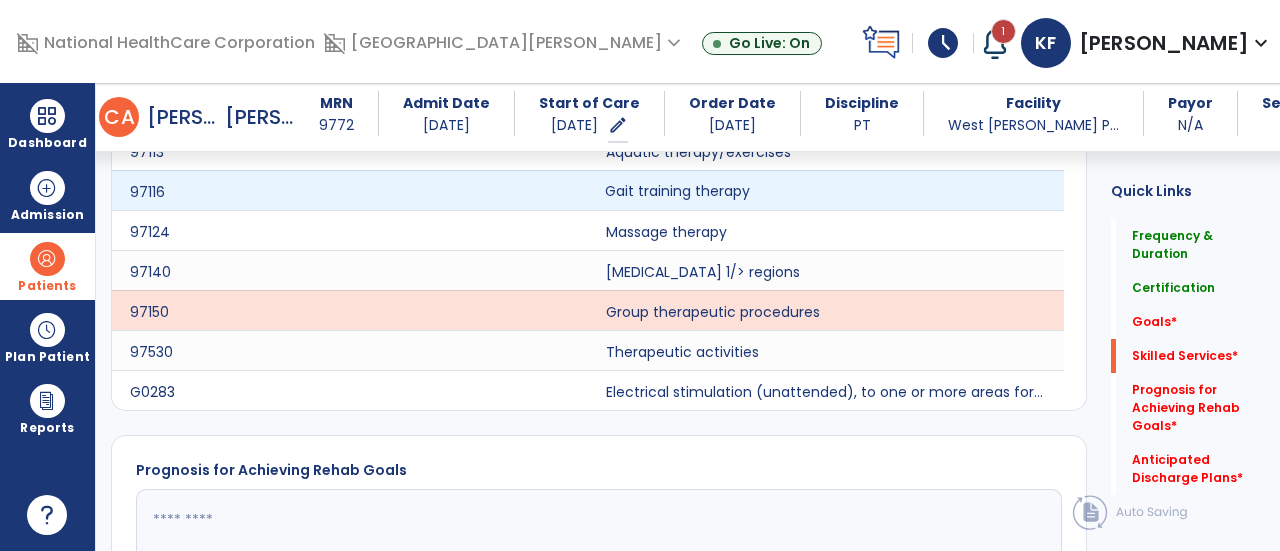 click on "Gait training therapy" 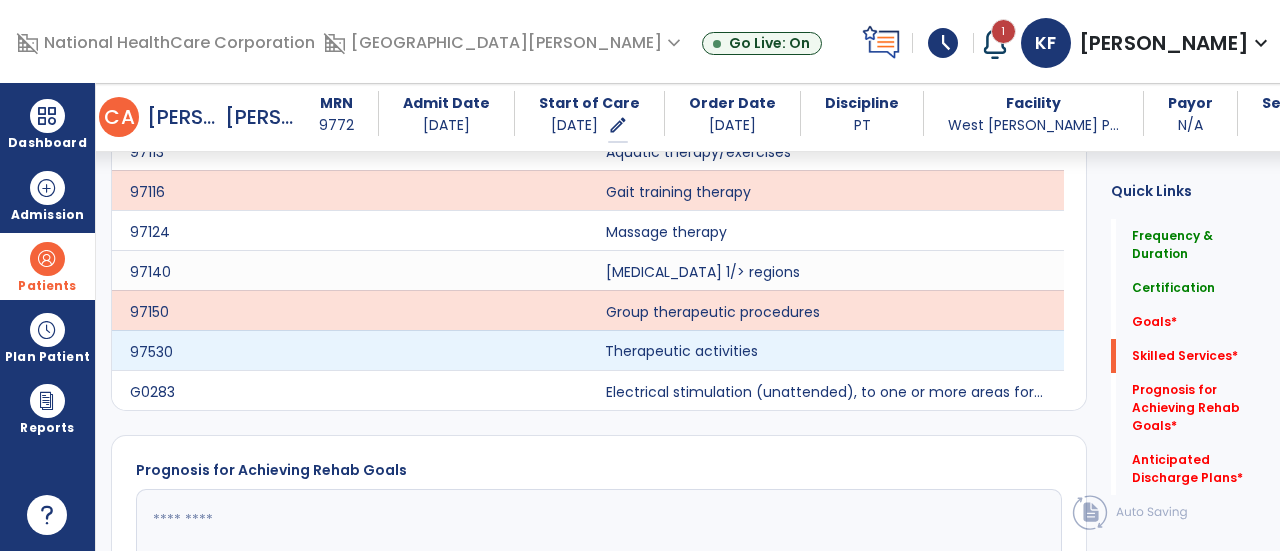click on "Therapeutic activities" 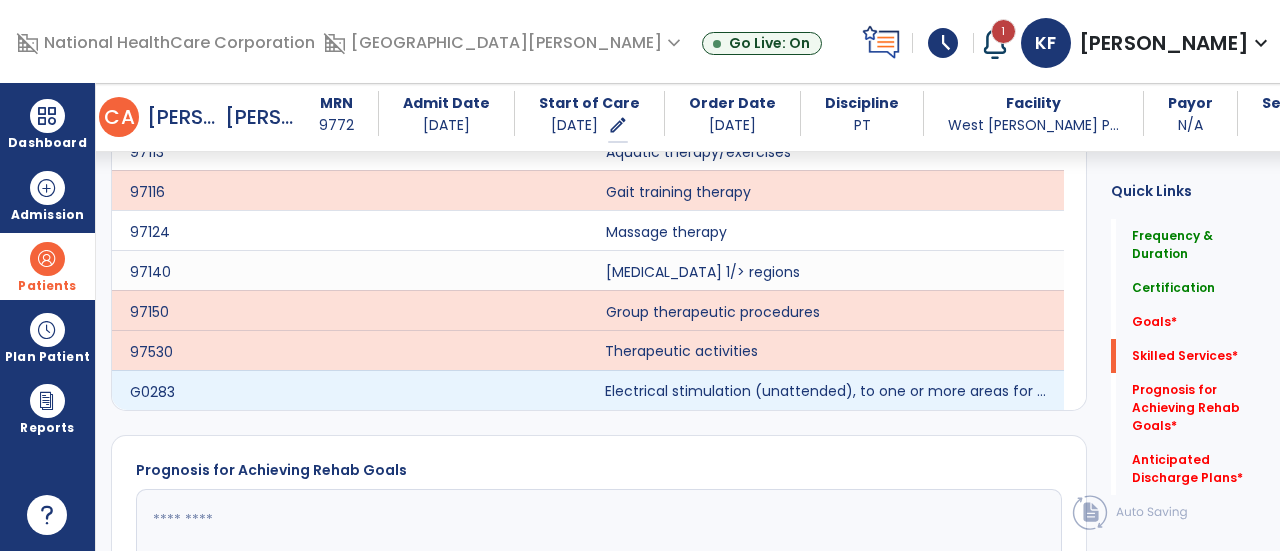 click on "Electrical stimulation (unattended), to one or more areas for indication(s) other than wound care" 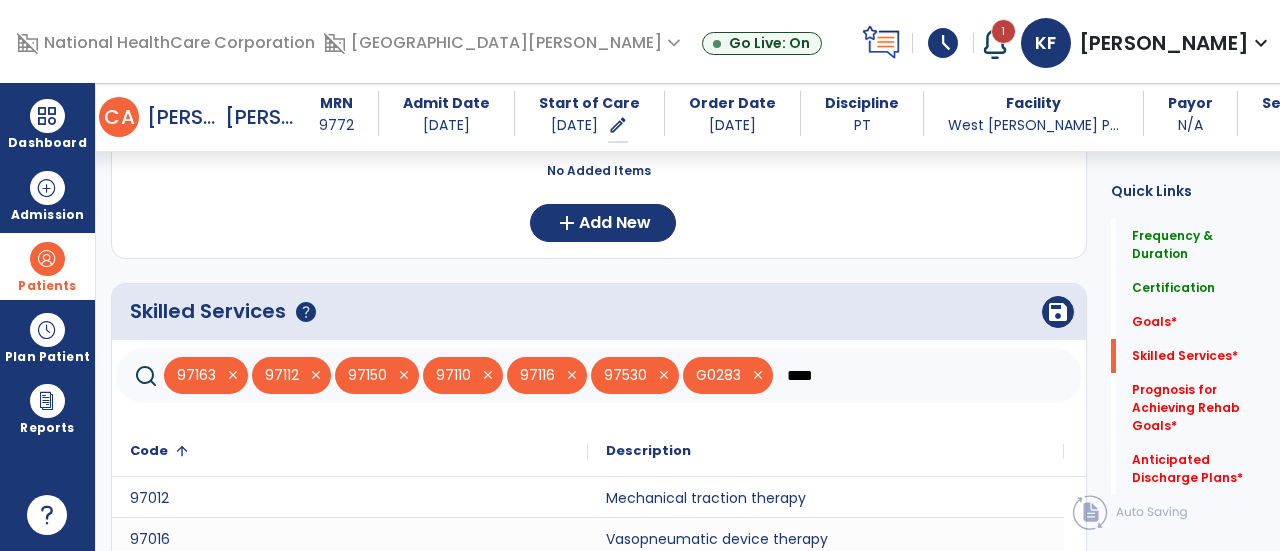 scroll, scrollTop: 528, scrollLeft: 0, axis: vertical 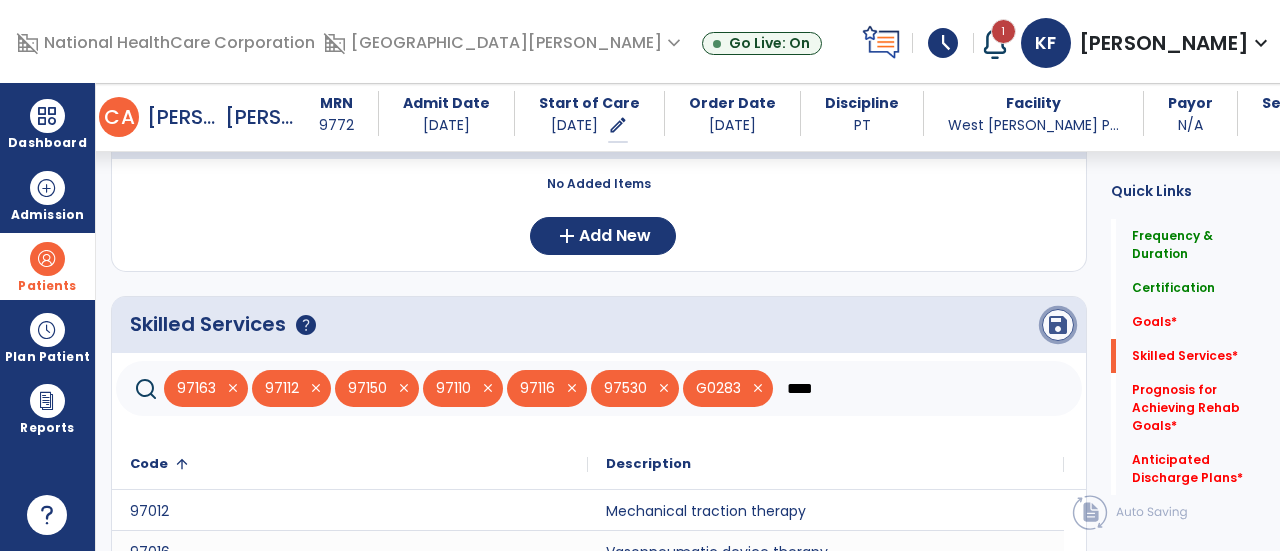click on "save" 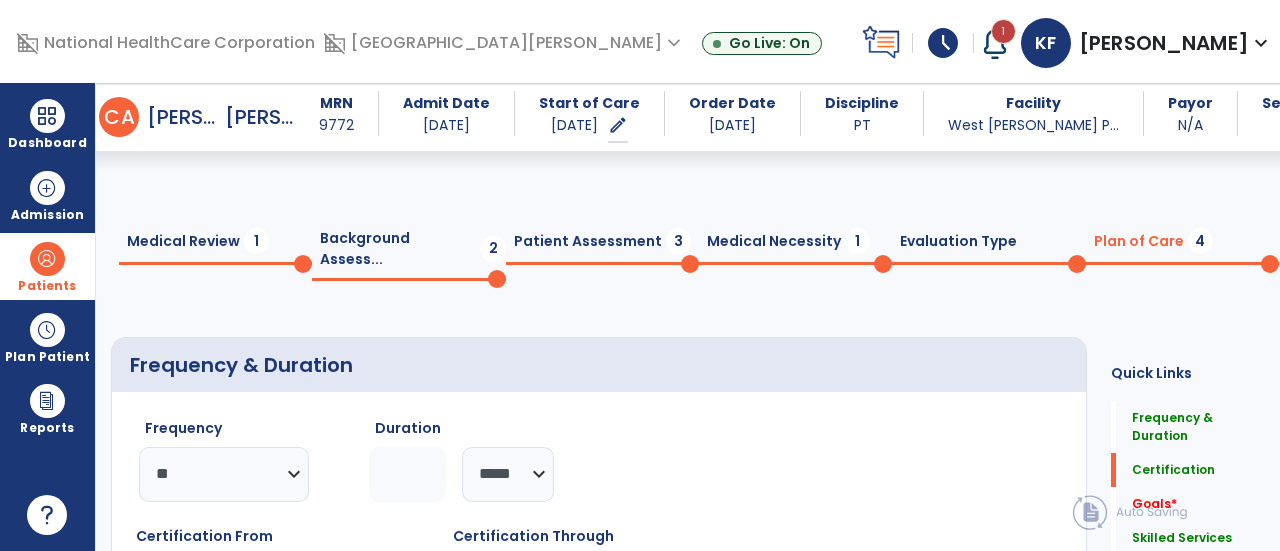 scroll, scrollTop: 0, scrollLeft: 0, axis: both 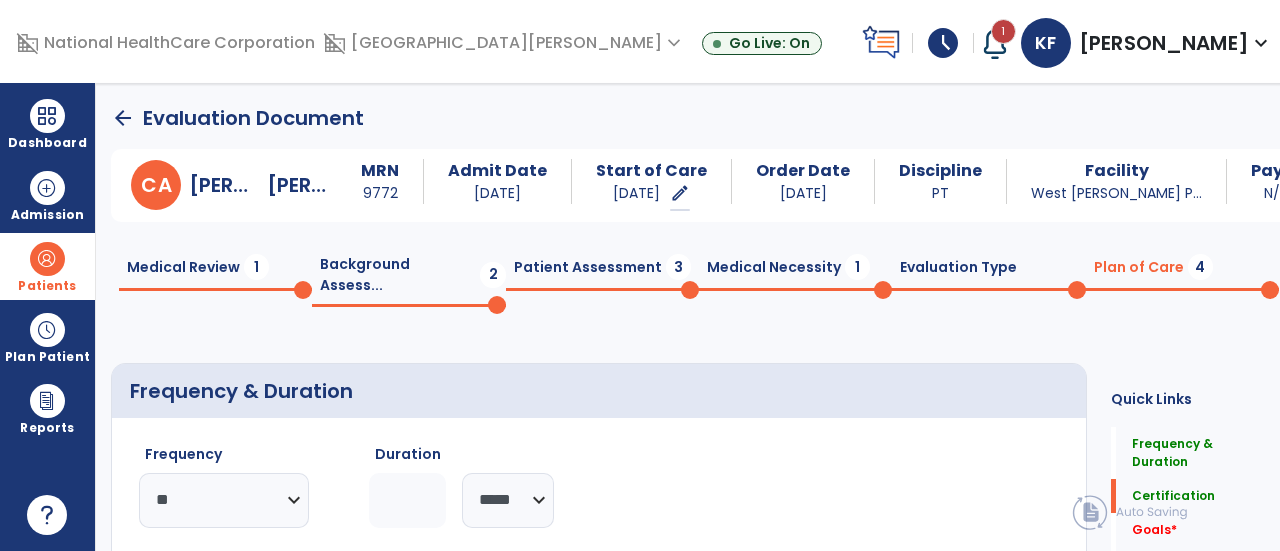 click on "arrow_back   Evaluation Document" 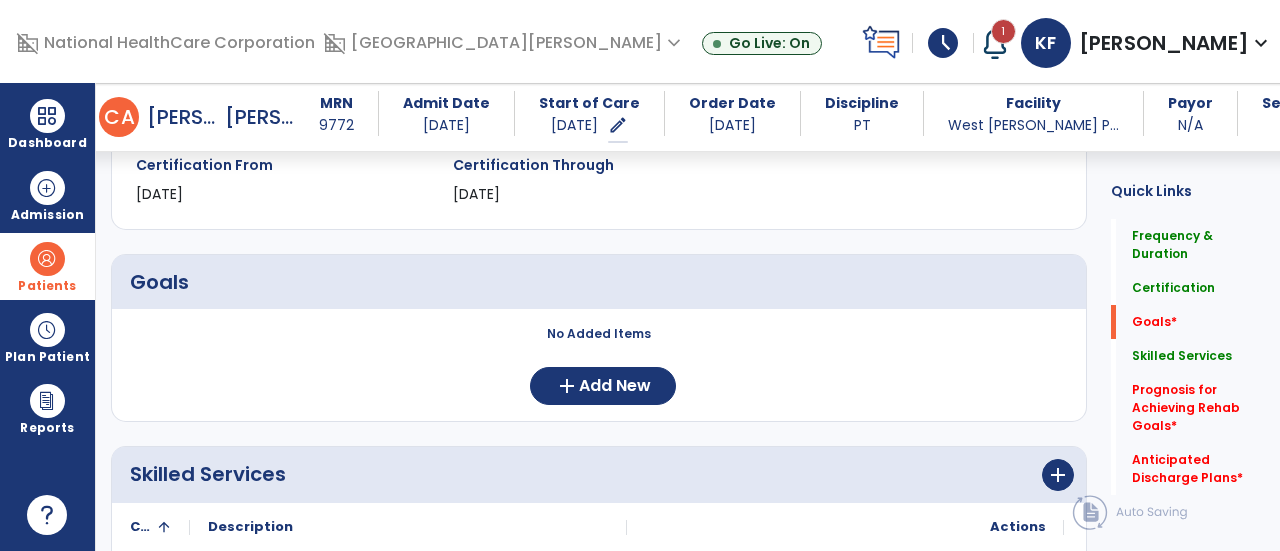 scroll, scrollTop: 412, scrollLeft: 0, axis: vertical 